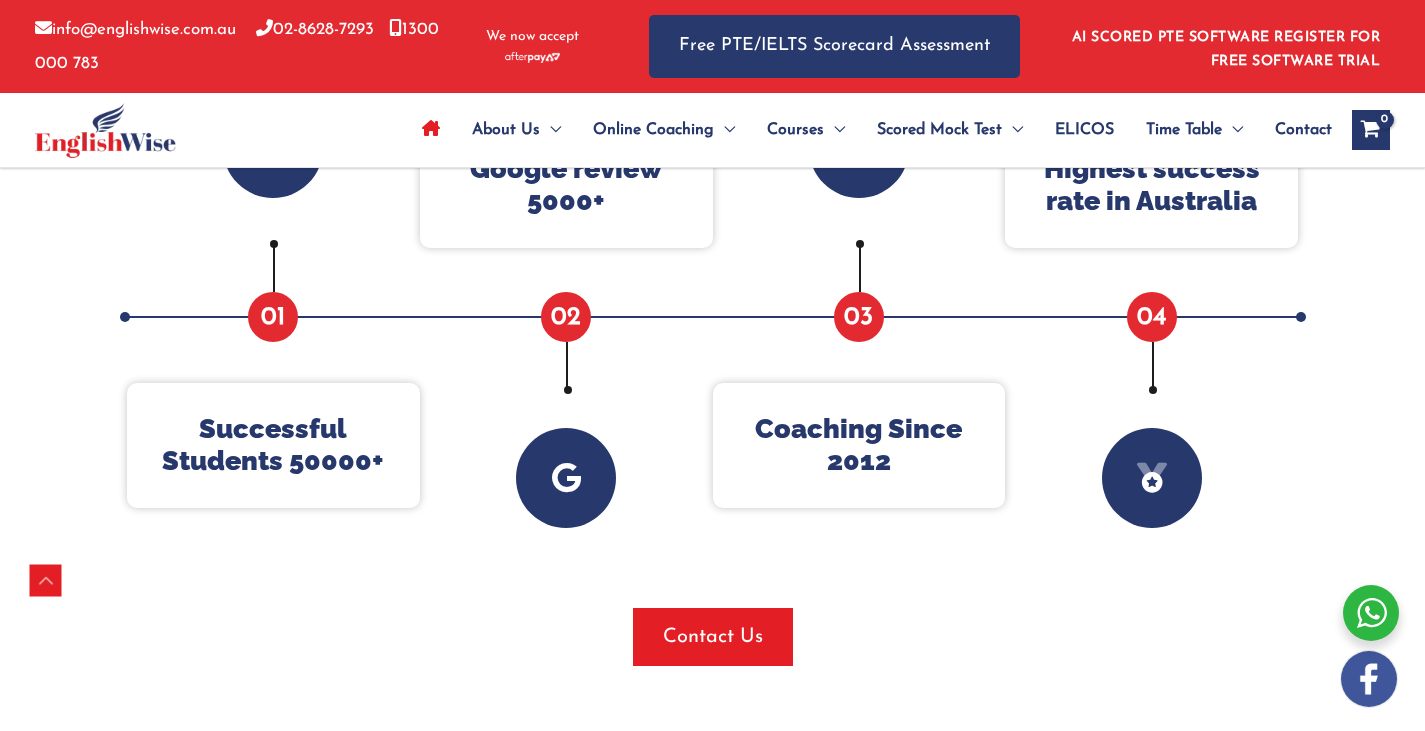 scroll, scrollTop: 900, scrollLeft: 0, axis: vertical 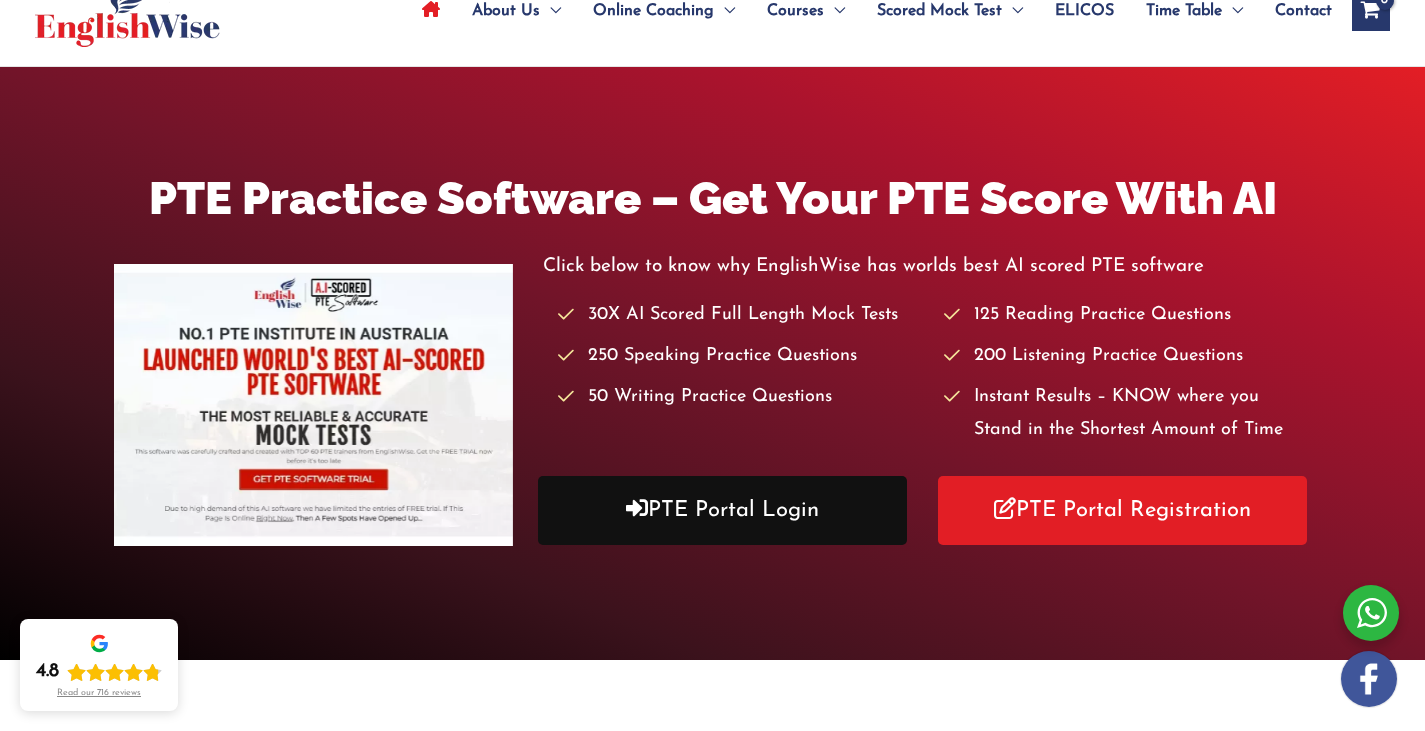 click on "PTE Portal Login" at bounding box center (722, 510) 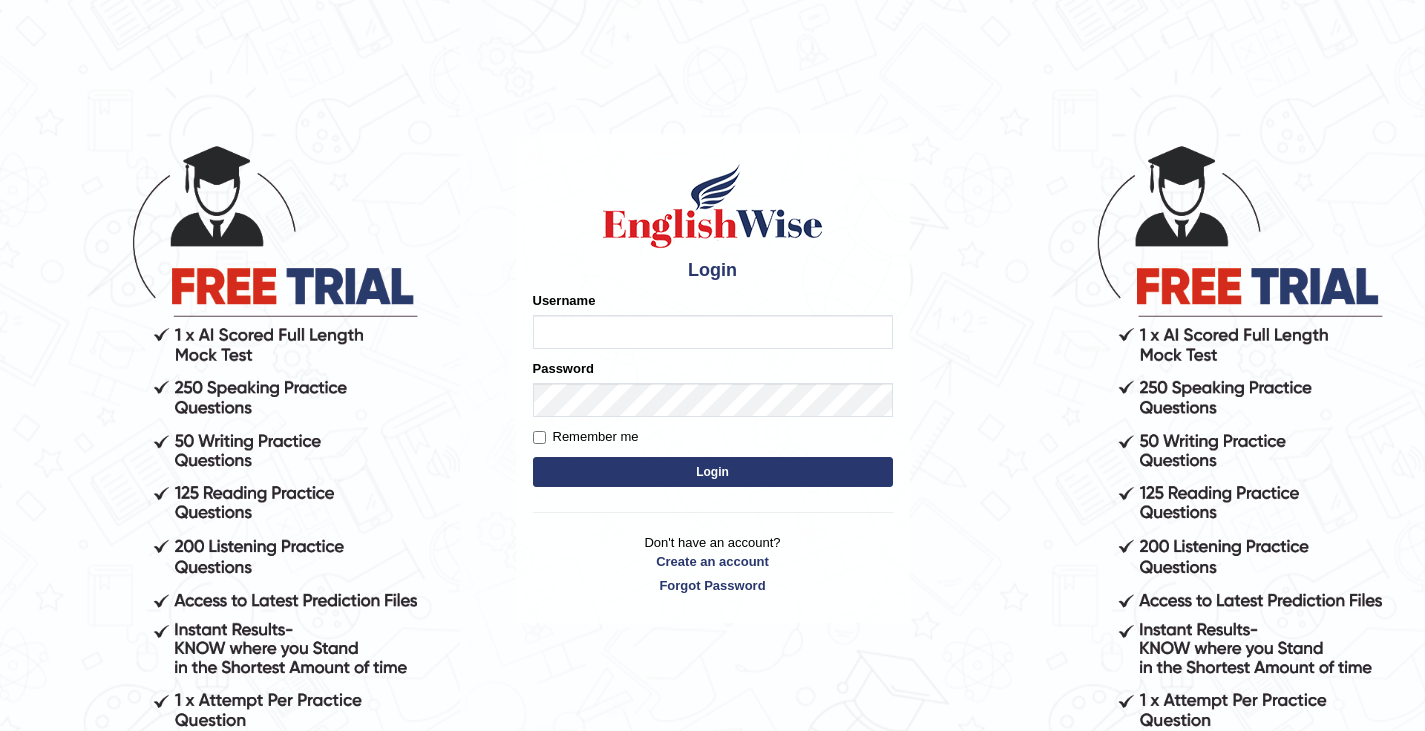 scroll, scrollTop: 0, scrollLeft: 0, axis: both 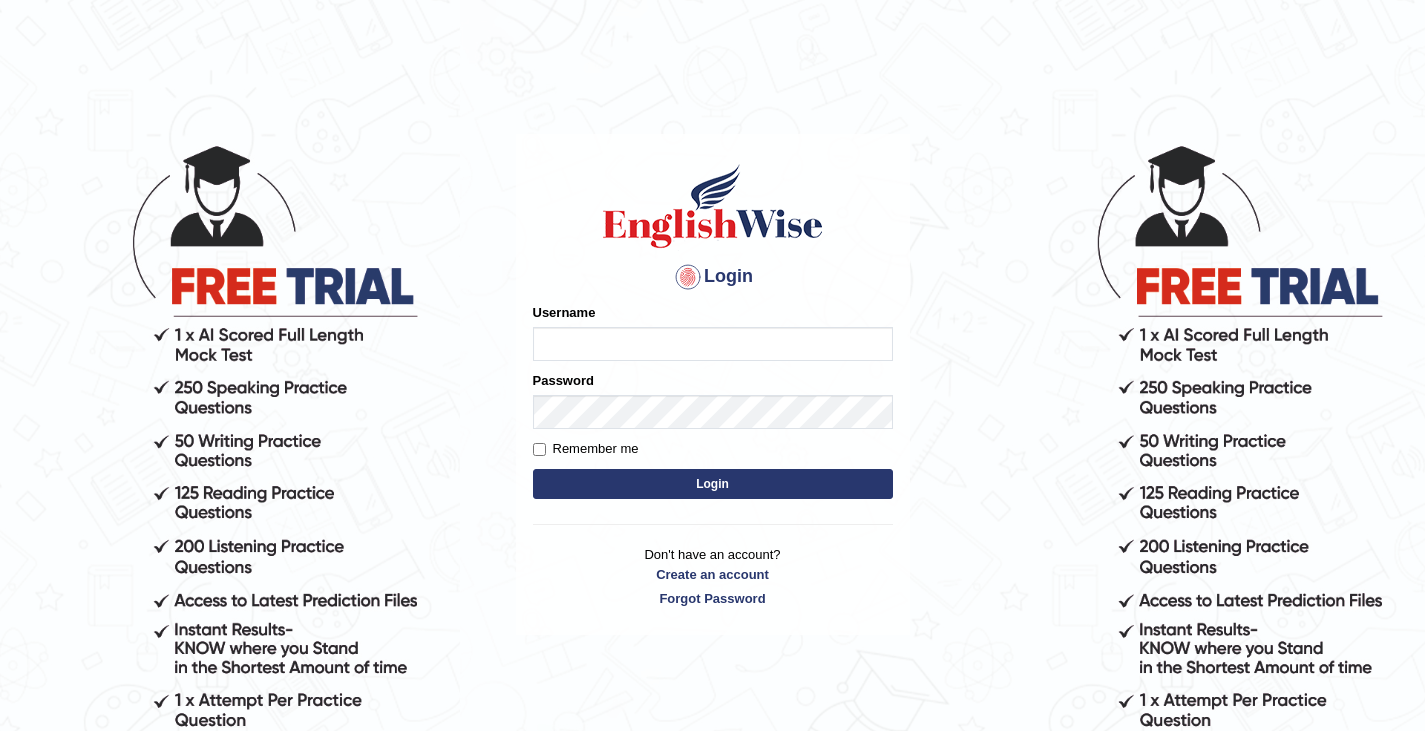 type on "0466609749" 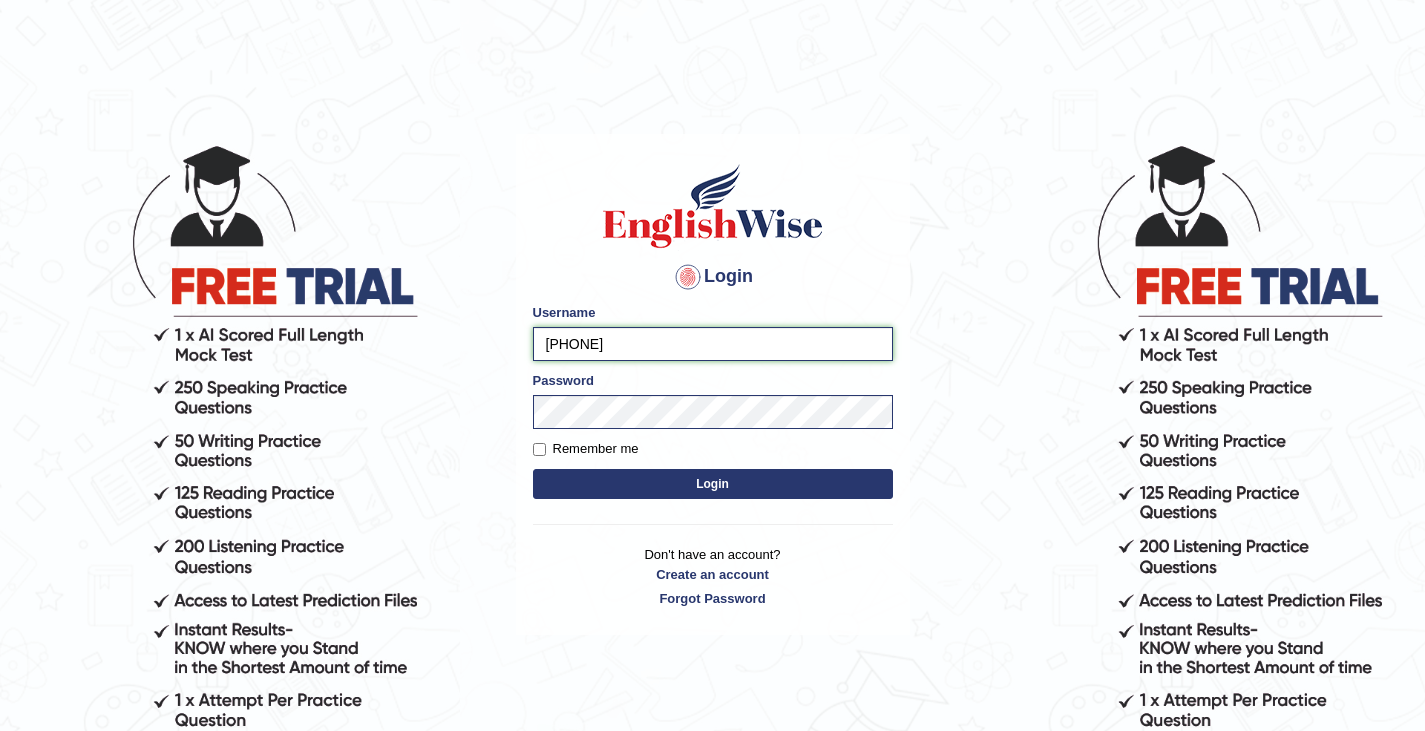 click on "0466609749" at bounding box center (713, 344) 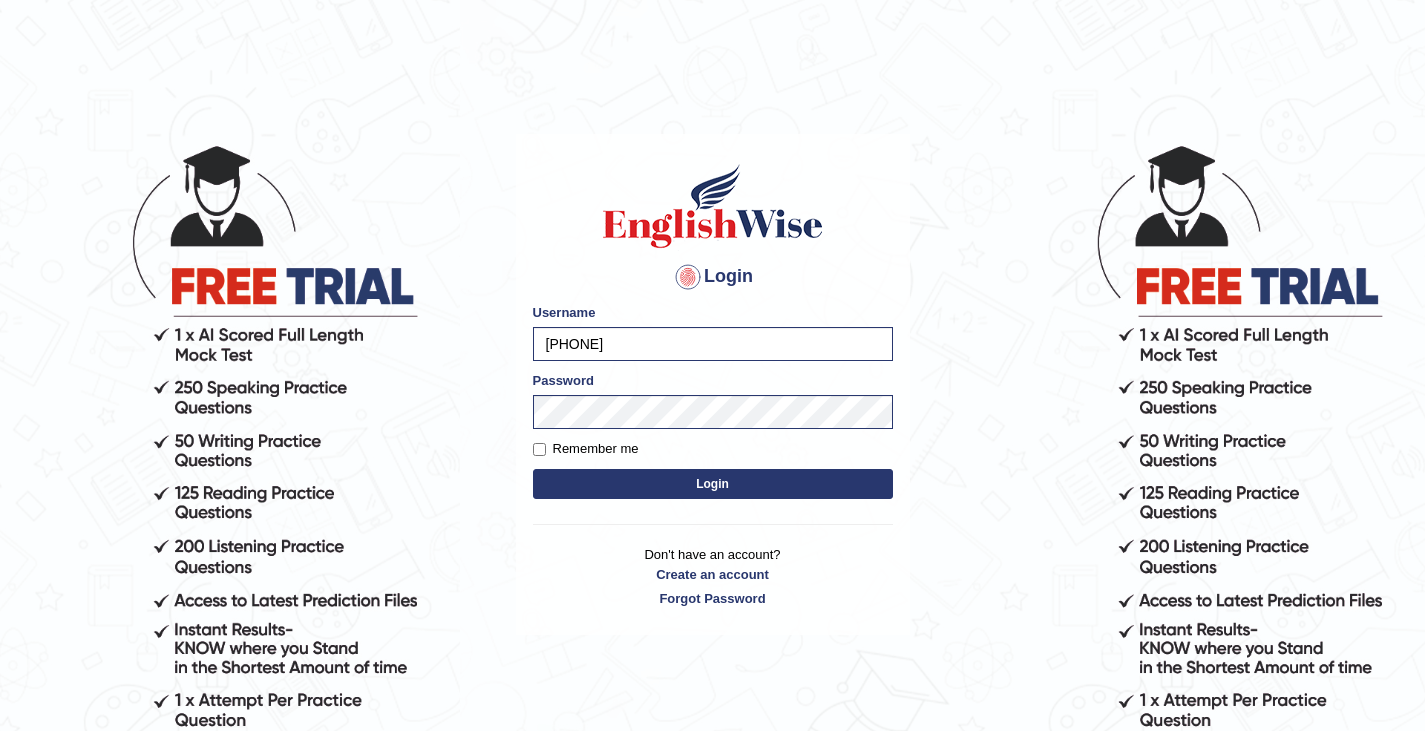 click on "Login" at bounding box center [713, 484] 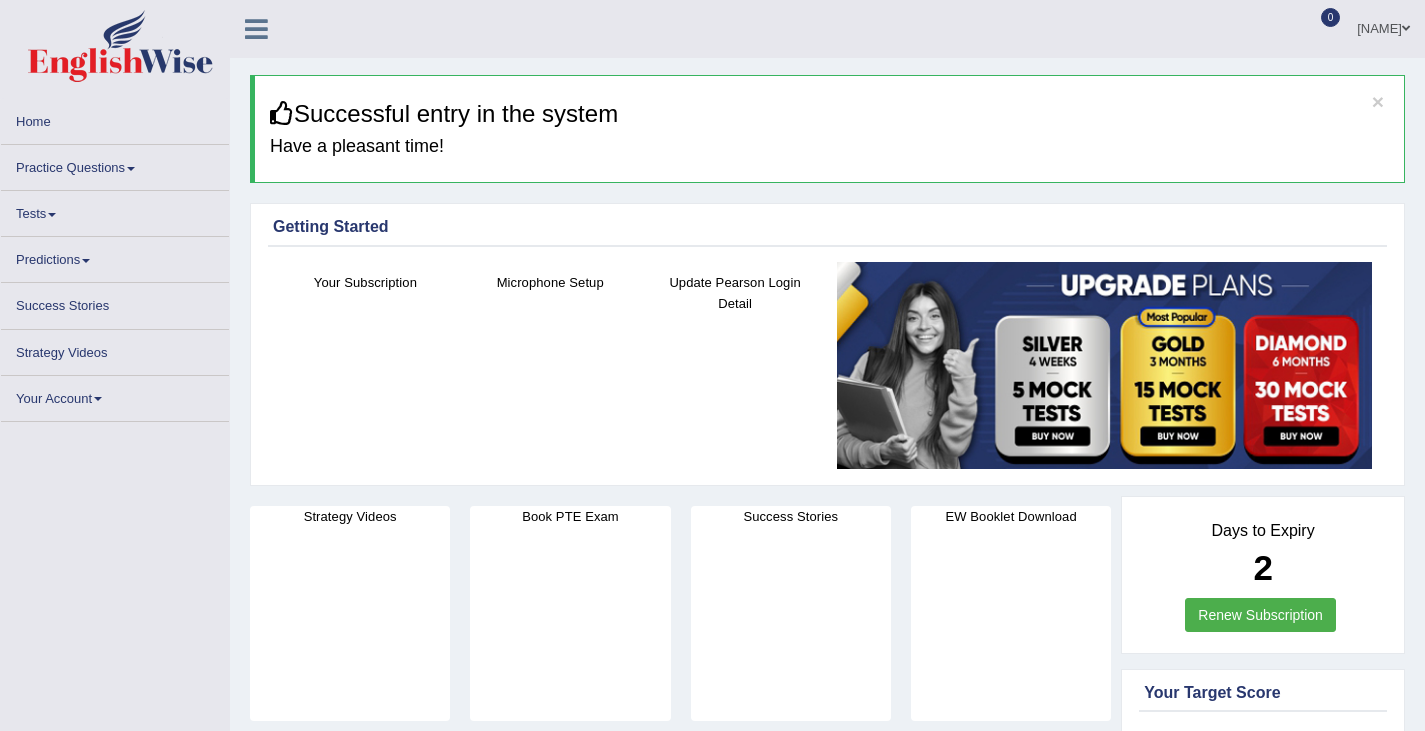 scroll, scrollTop: 0, scrollLeft: 0, axis: both 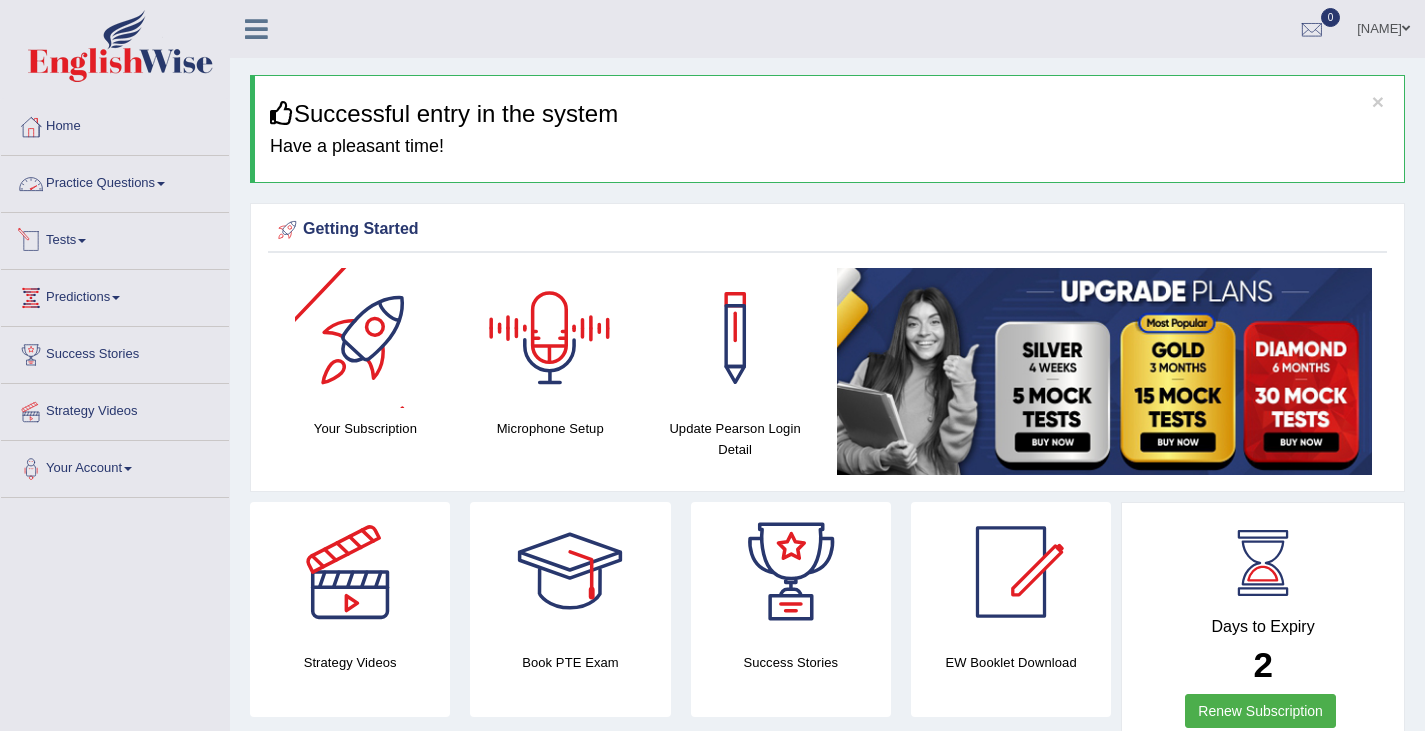 click on "Practice Questions" at bounding box center [115, 181] 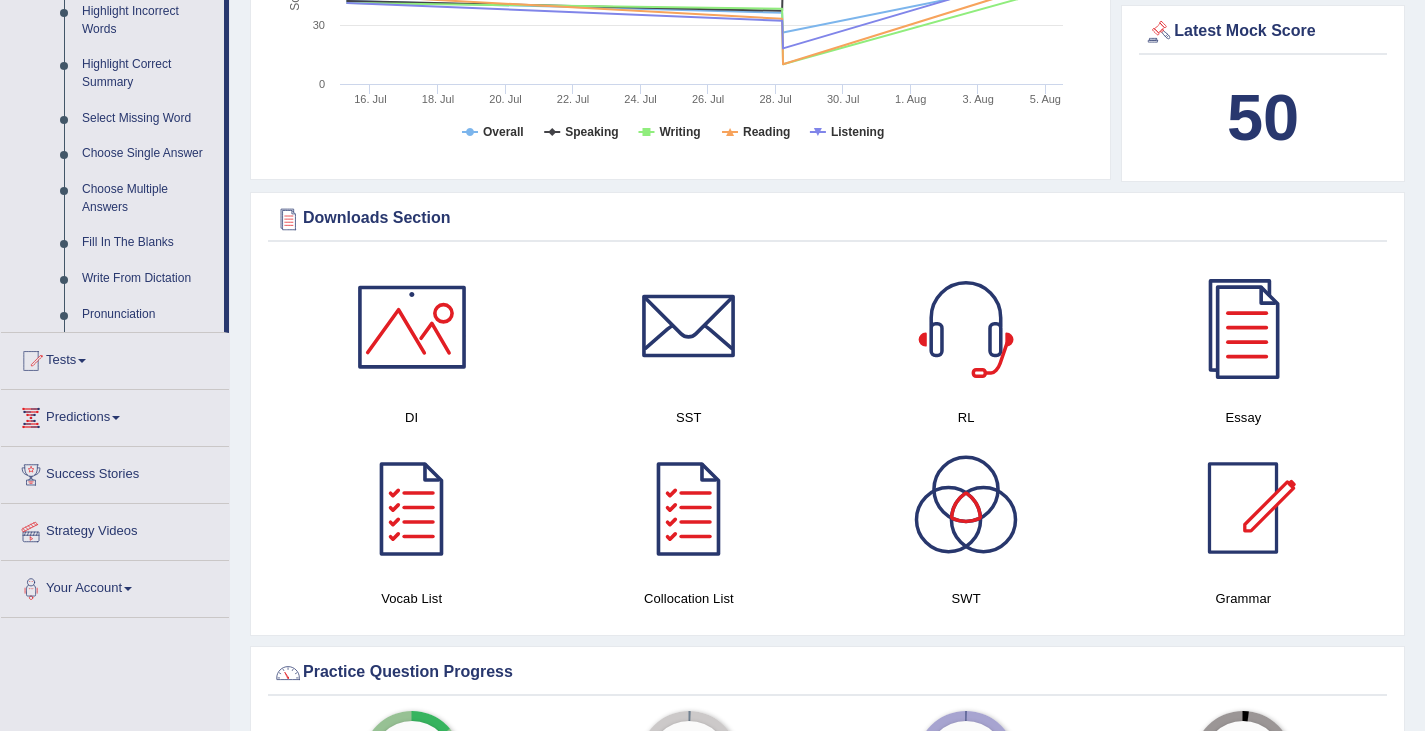 scroll, scrollTop: 947, scrollLeft: 0, axis: vertical 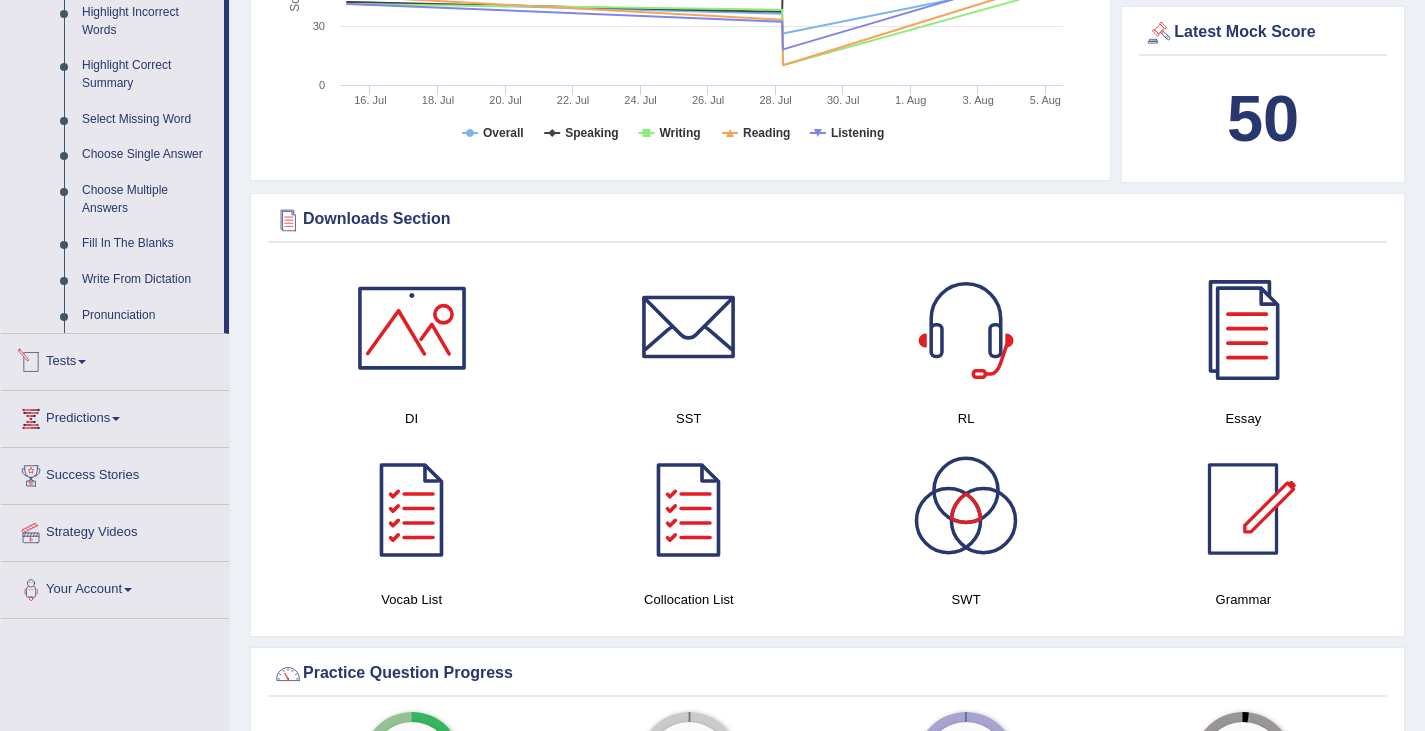 click on "Tests" at bounding box center [115, 359] 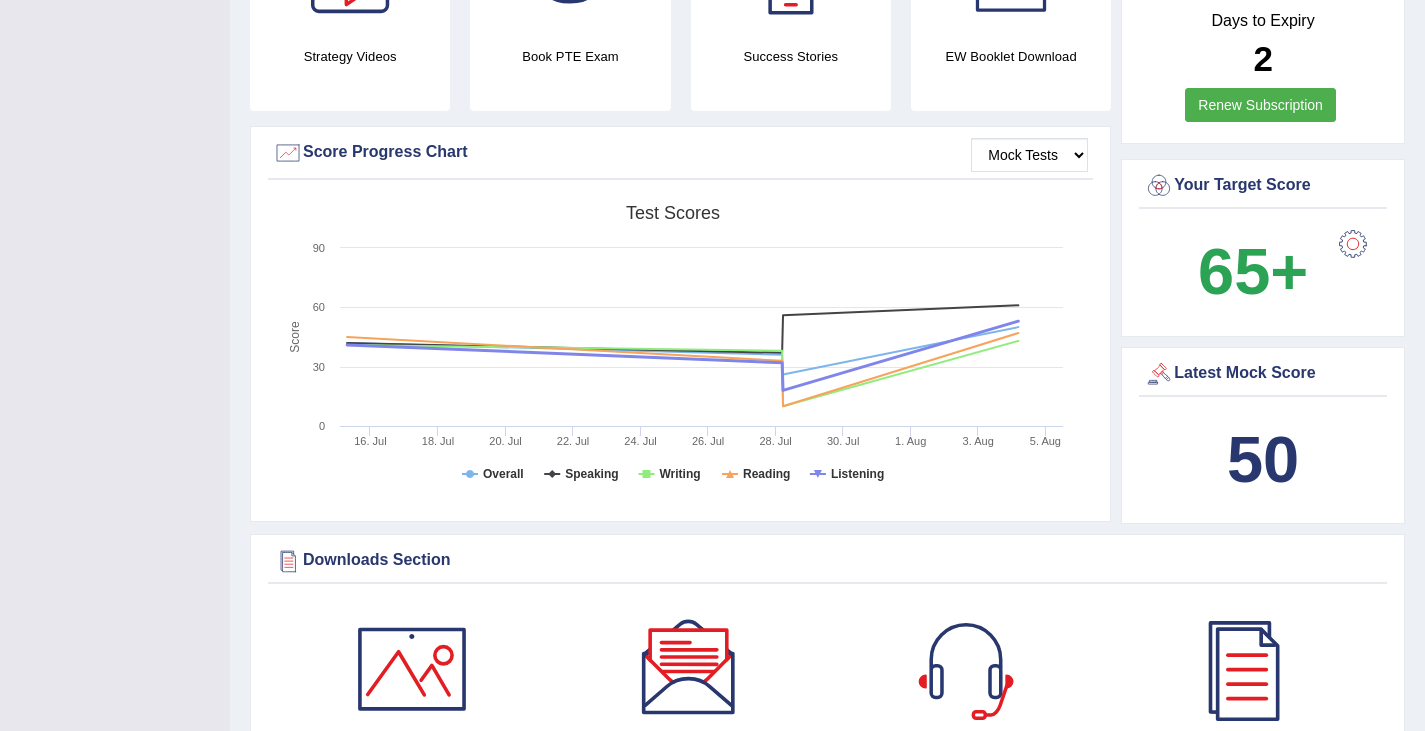 scroll, scrollTop: 605, scrollLeft: 0, axis: vertical 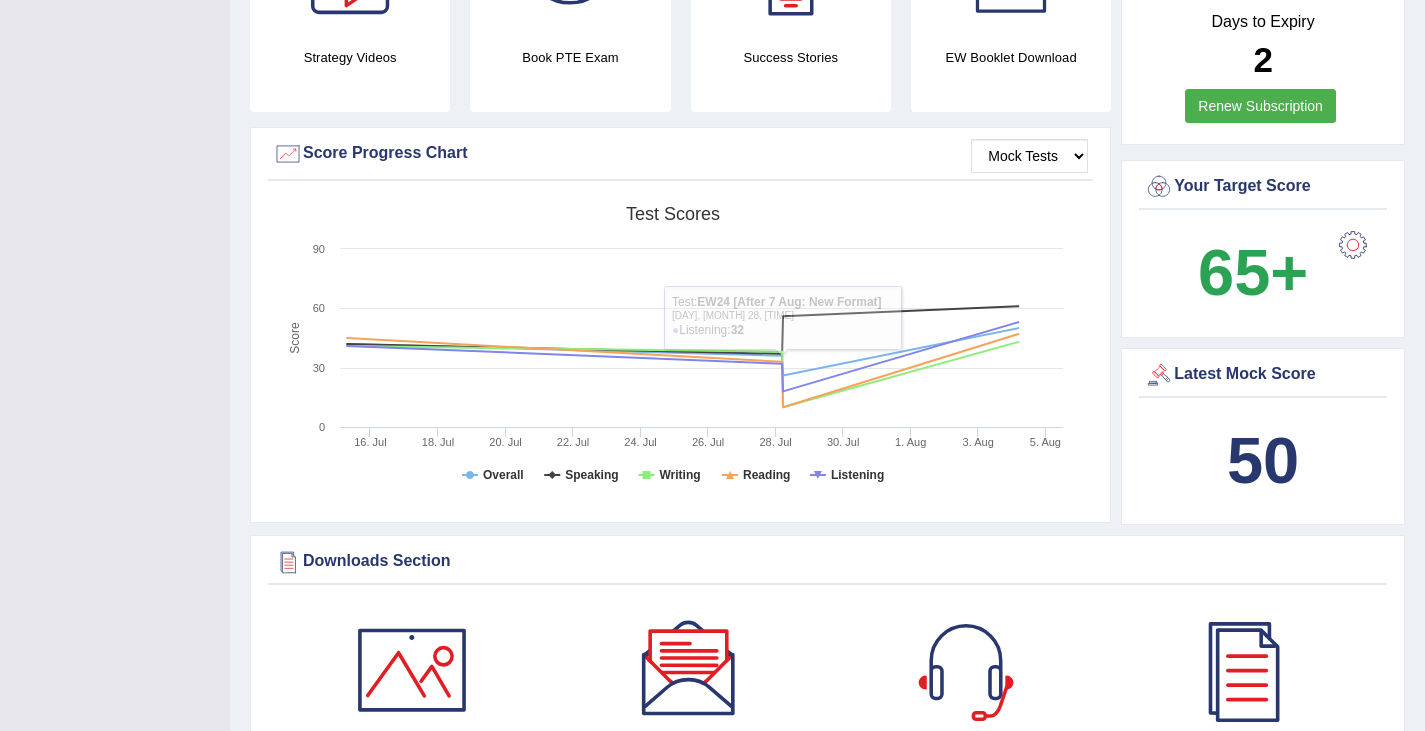 drag, startPoint x: 652, startPoint y: 431, endPoint x: 542, endPoint y: 458, distance: 113.265175 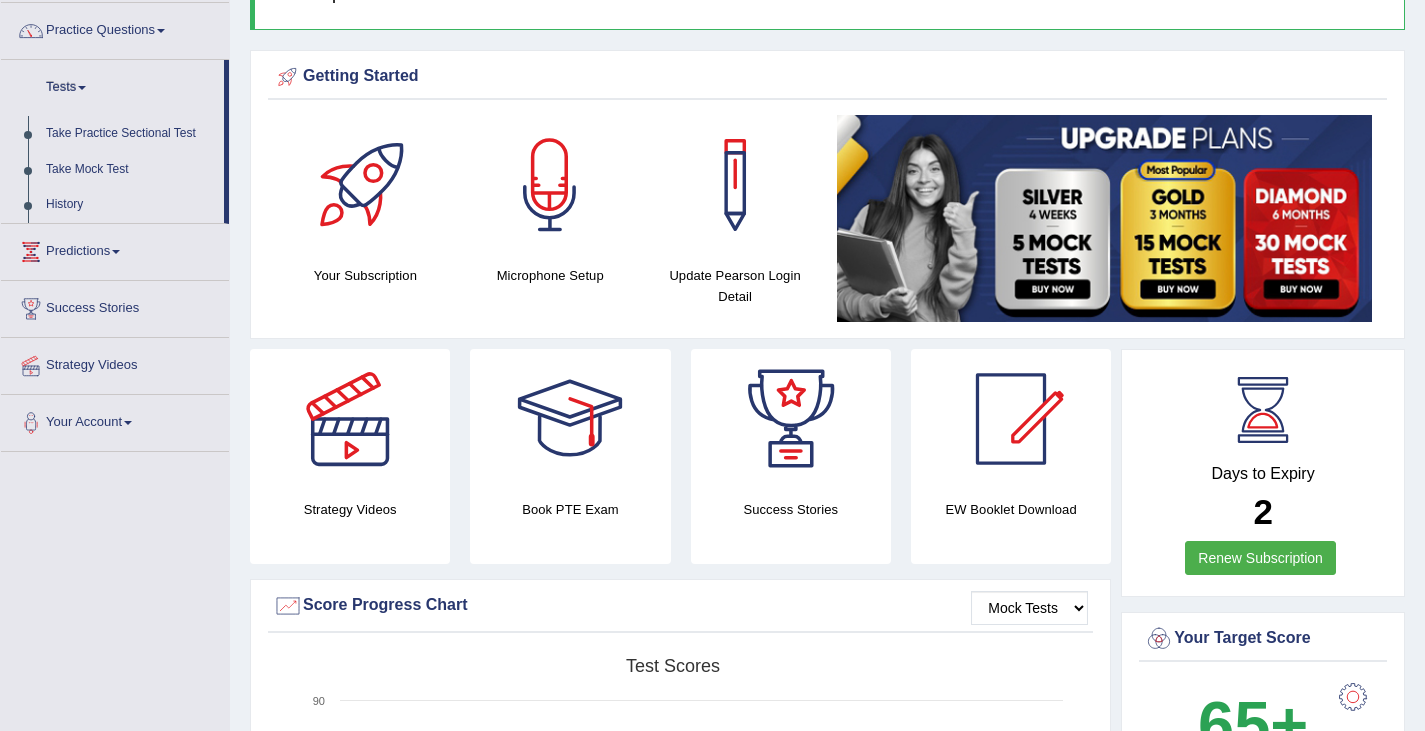 scroll, scrollTop: 146, scrollLeft: 0, axis: vertical 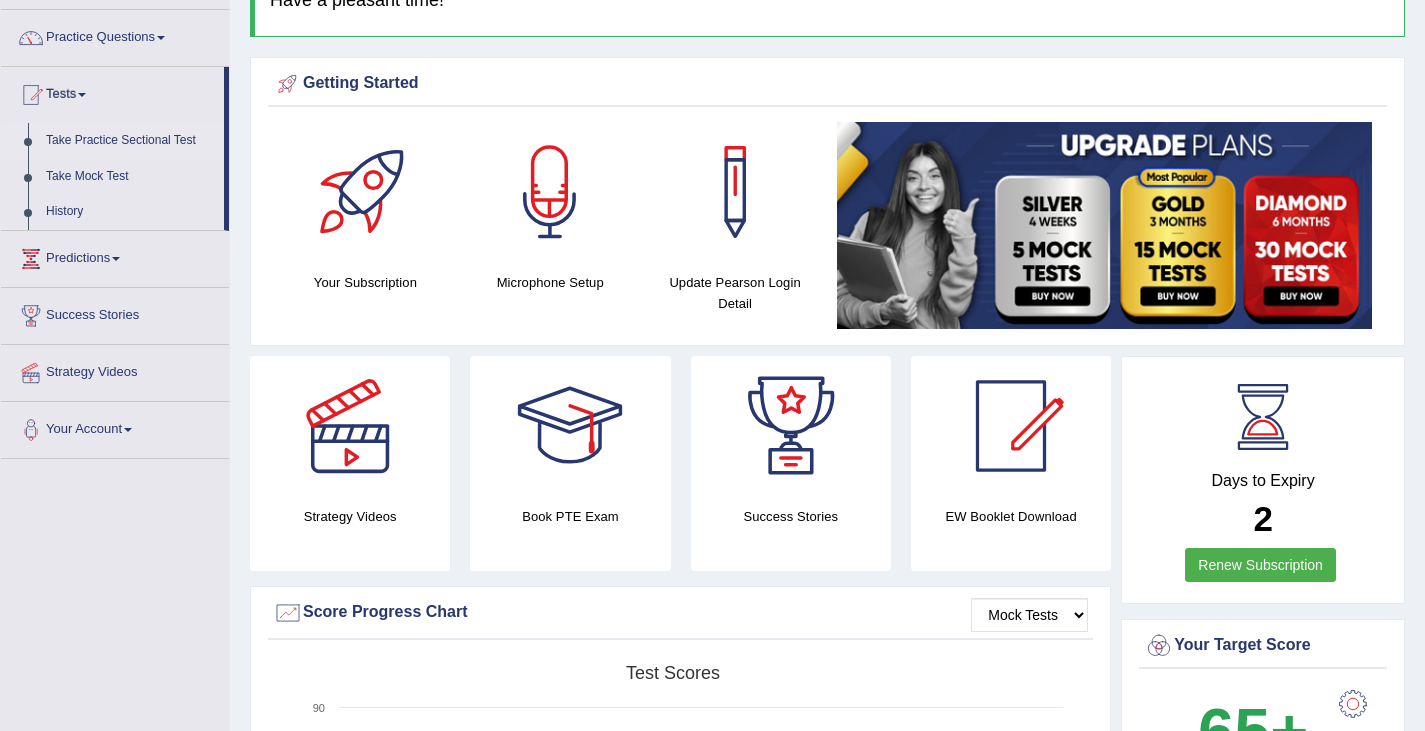 click on "Take Practice Sectional Test" at bounding box center (130, 141) 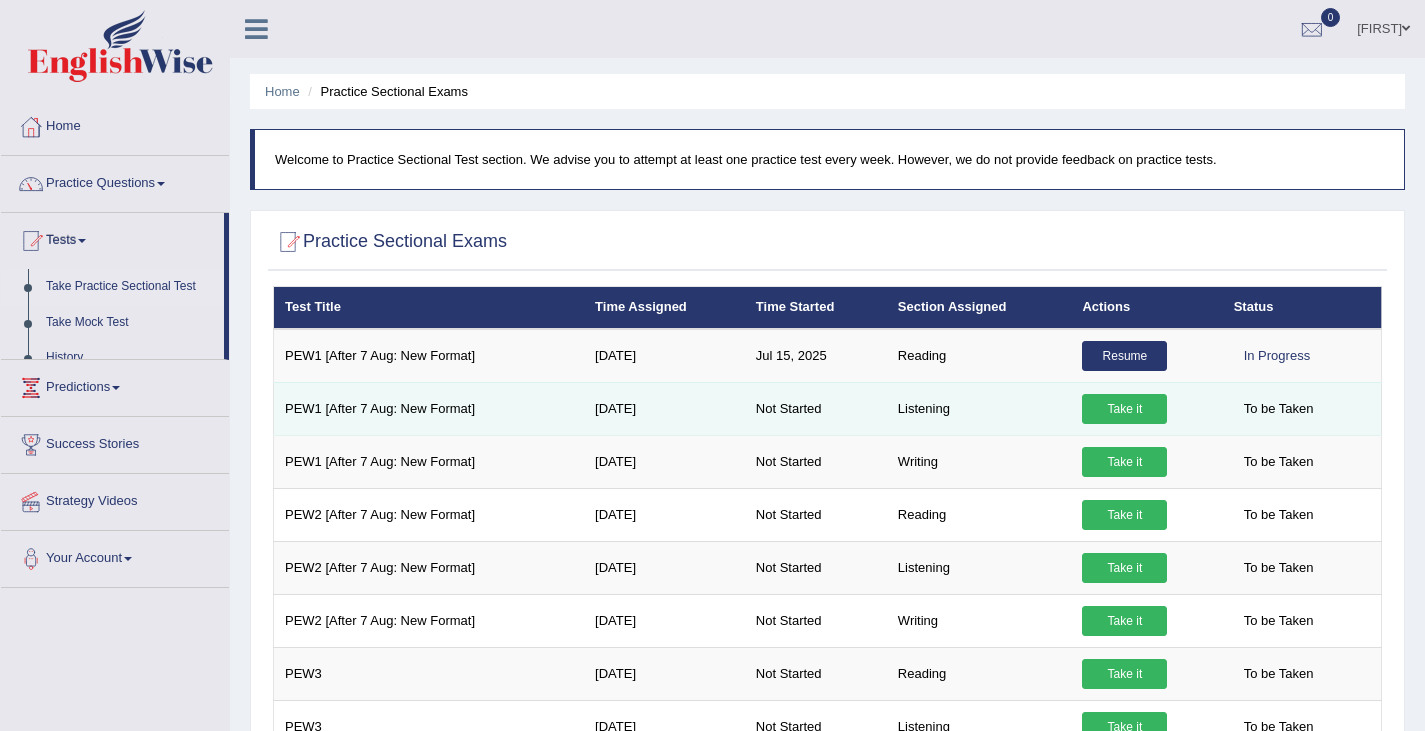 scroll, scrollTop: 0, scrollLeft: 0, axis: both 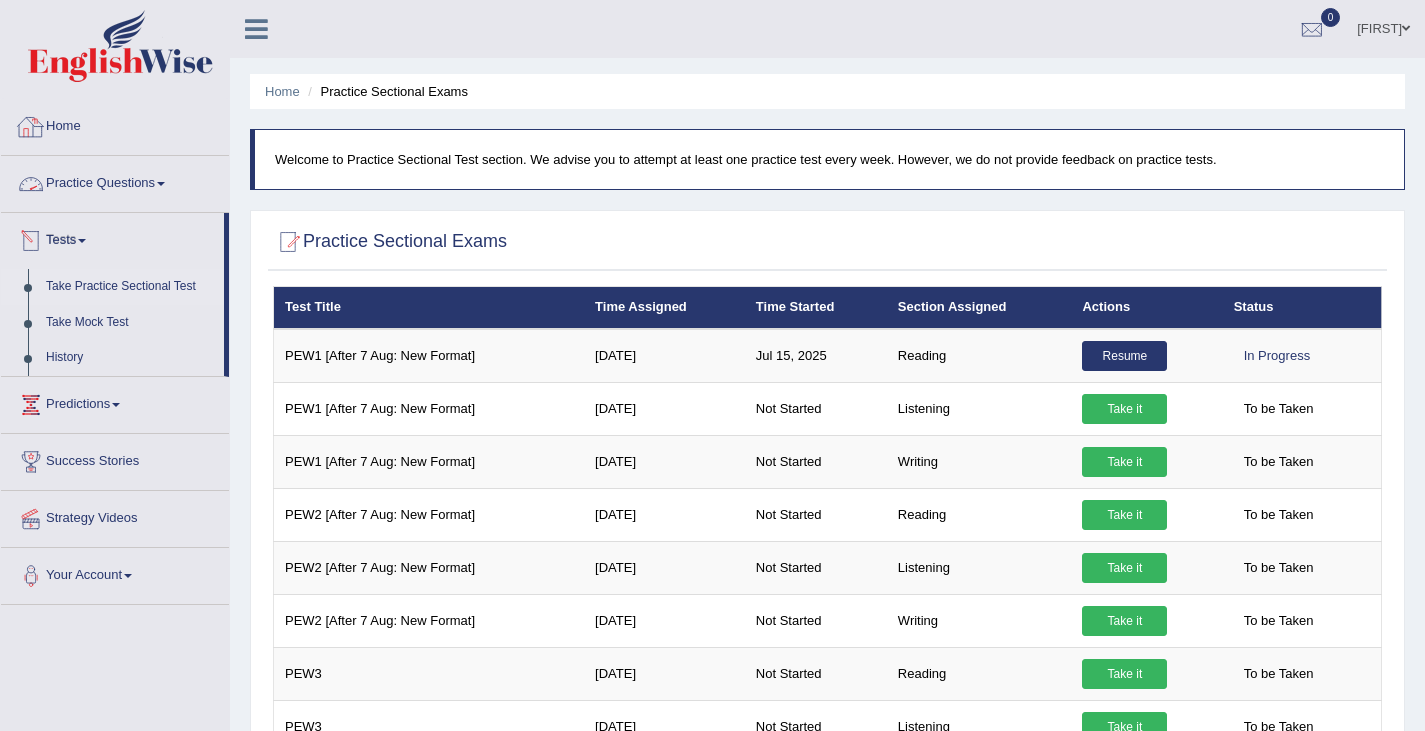 click on "Practice Questions" at bounding box center (115, 181) 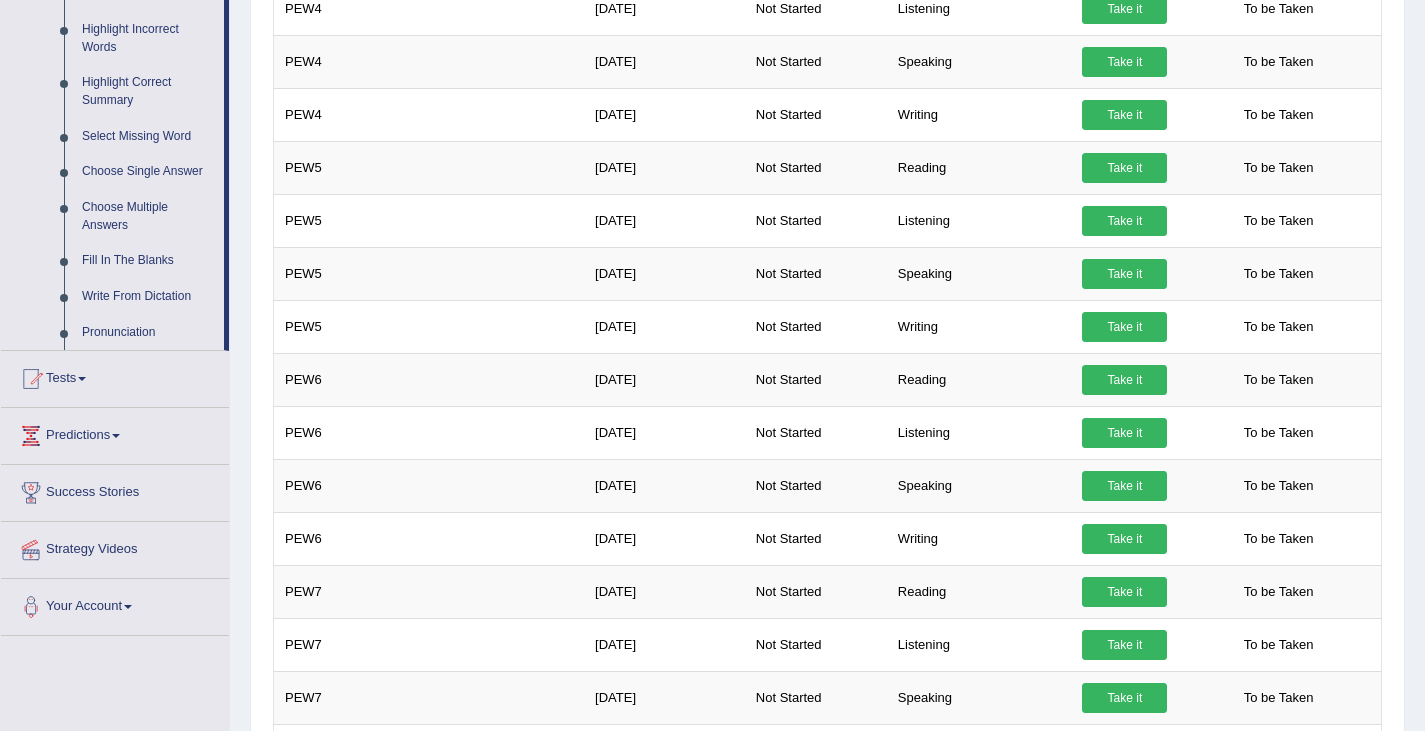 scroll, scrollTop: 933, scrollLeft: 0, axis: vertical 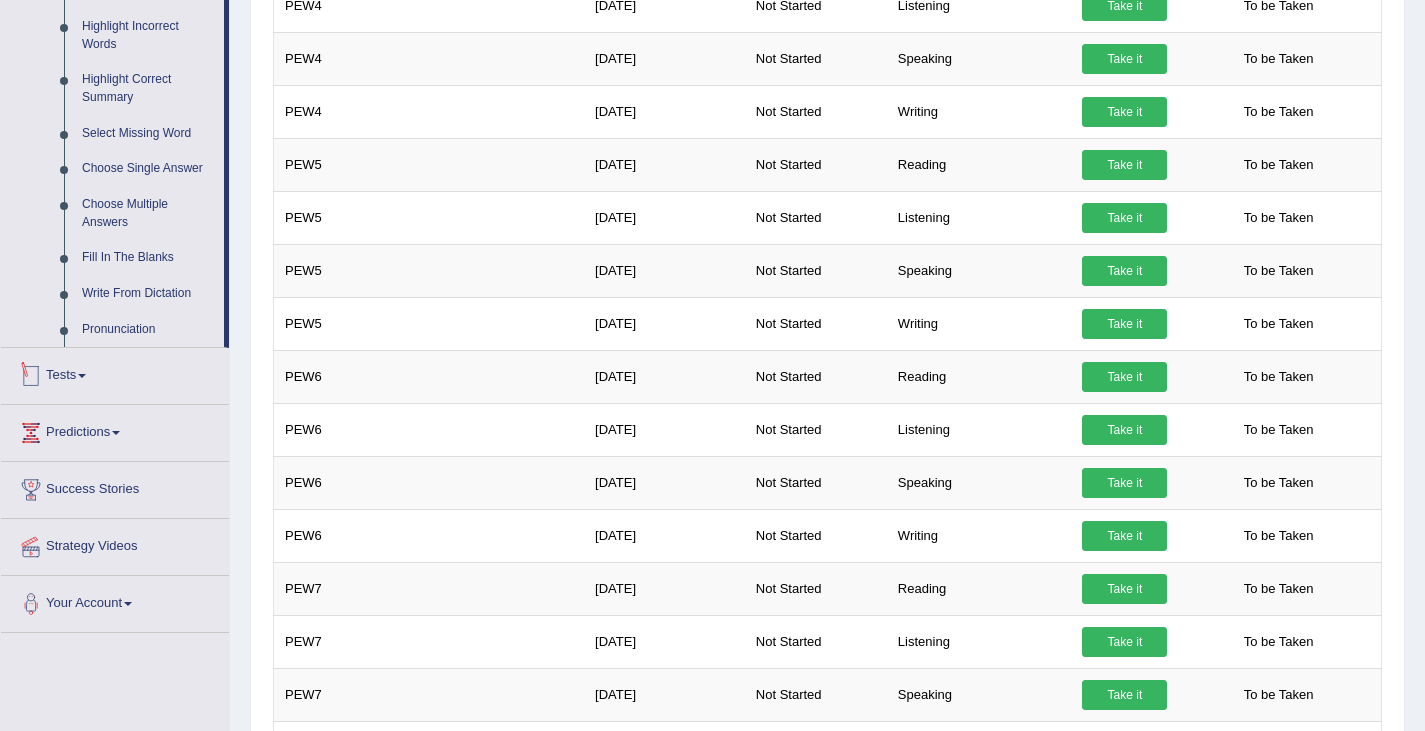 click on "Tests" at bounding box center (115, 373) 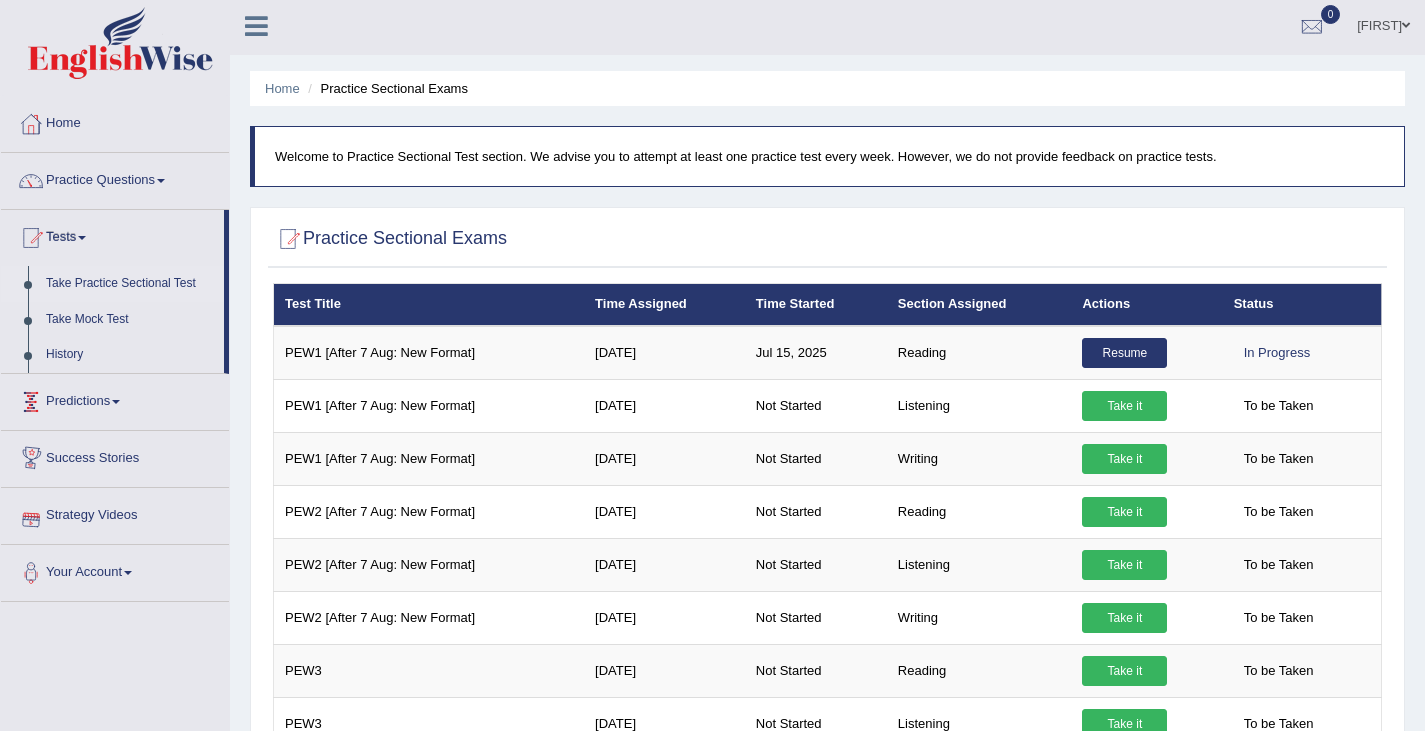 scroll, scrollTop: 2, scrollLeft: 0, axis: vertical 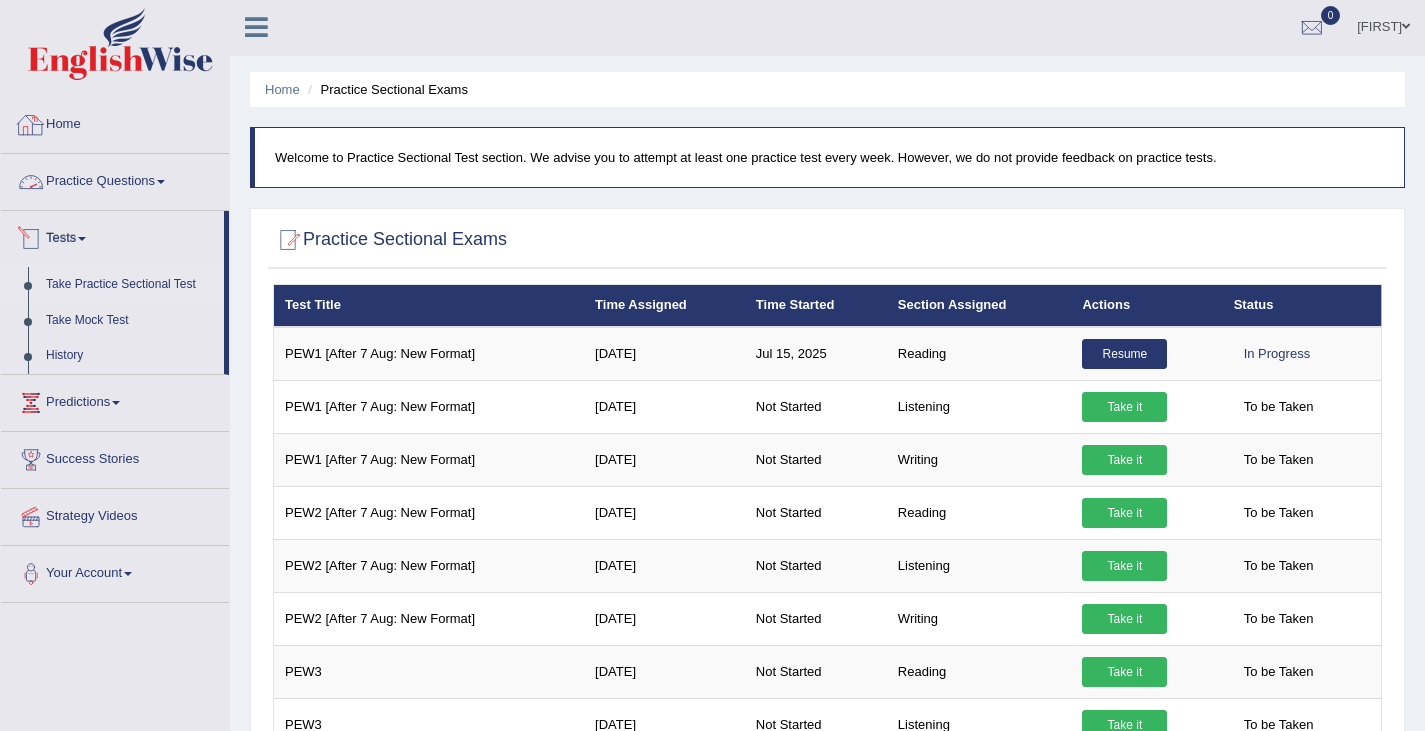 click on "Home" at bounding box center [115, 122] 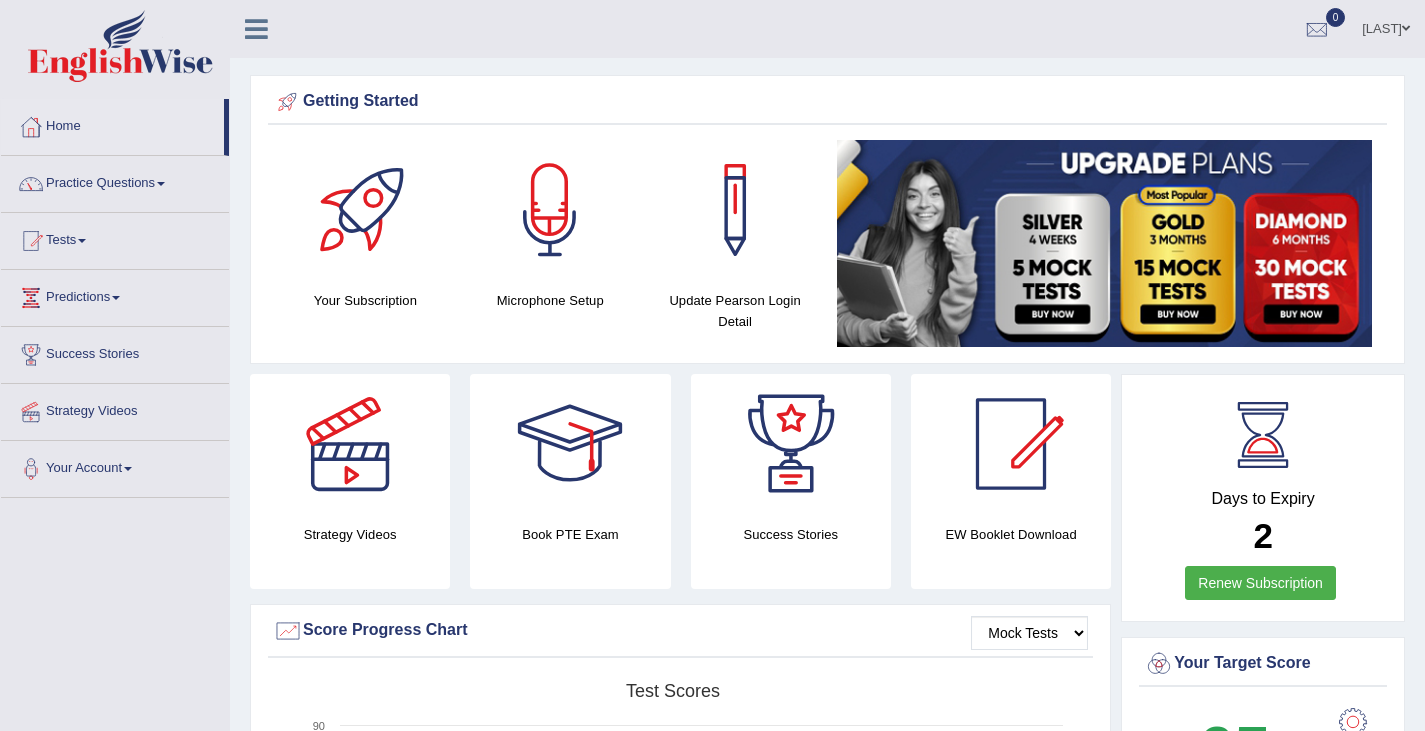 scroll, scrollTop: 0, scrollLeft: 0, axis: both 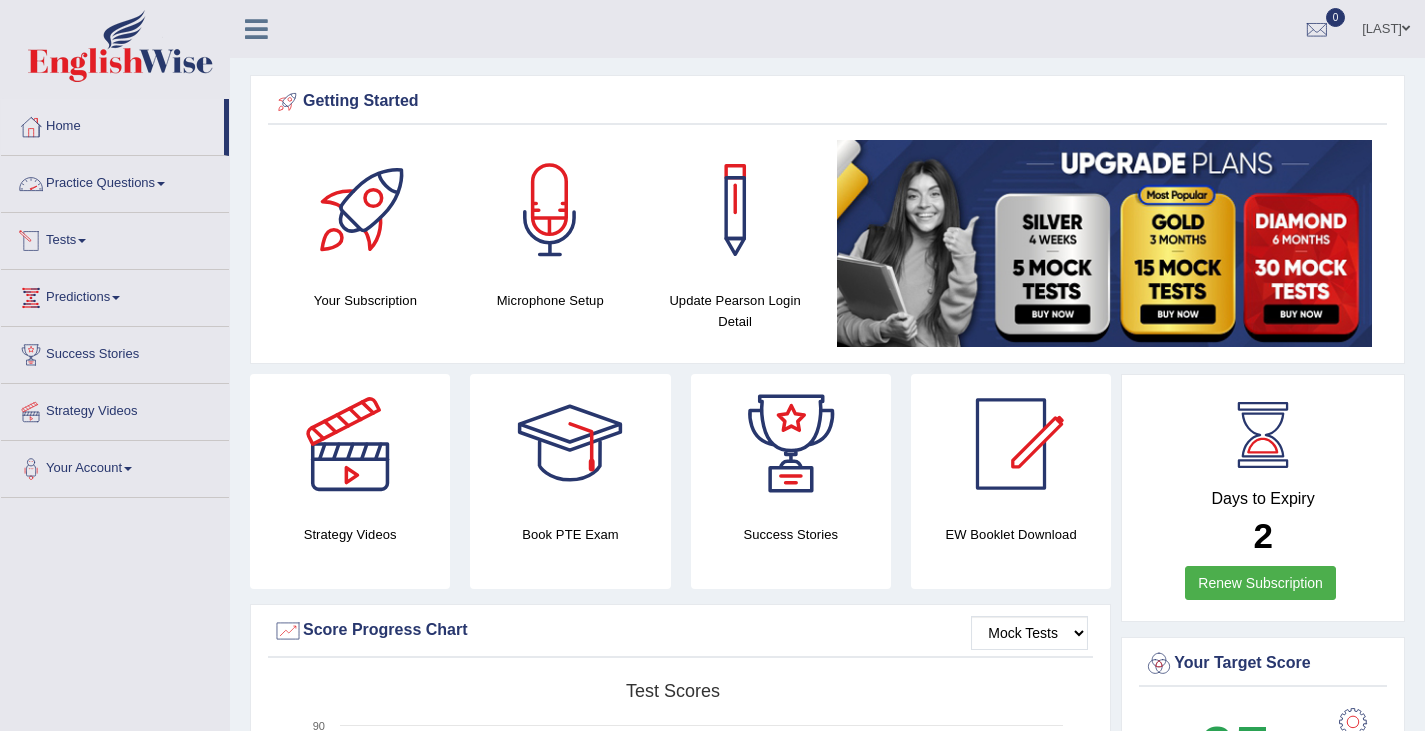 click on "Tests" at bounding box center [115, 238] 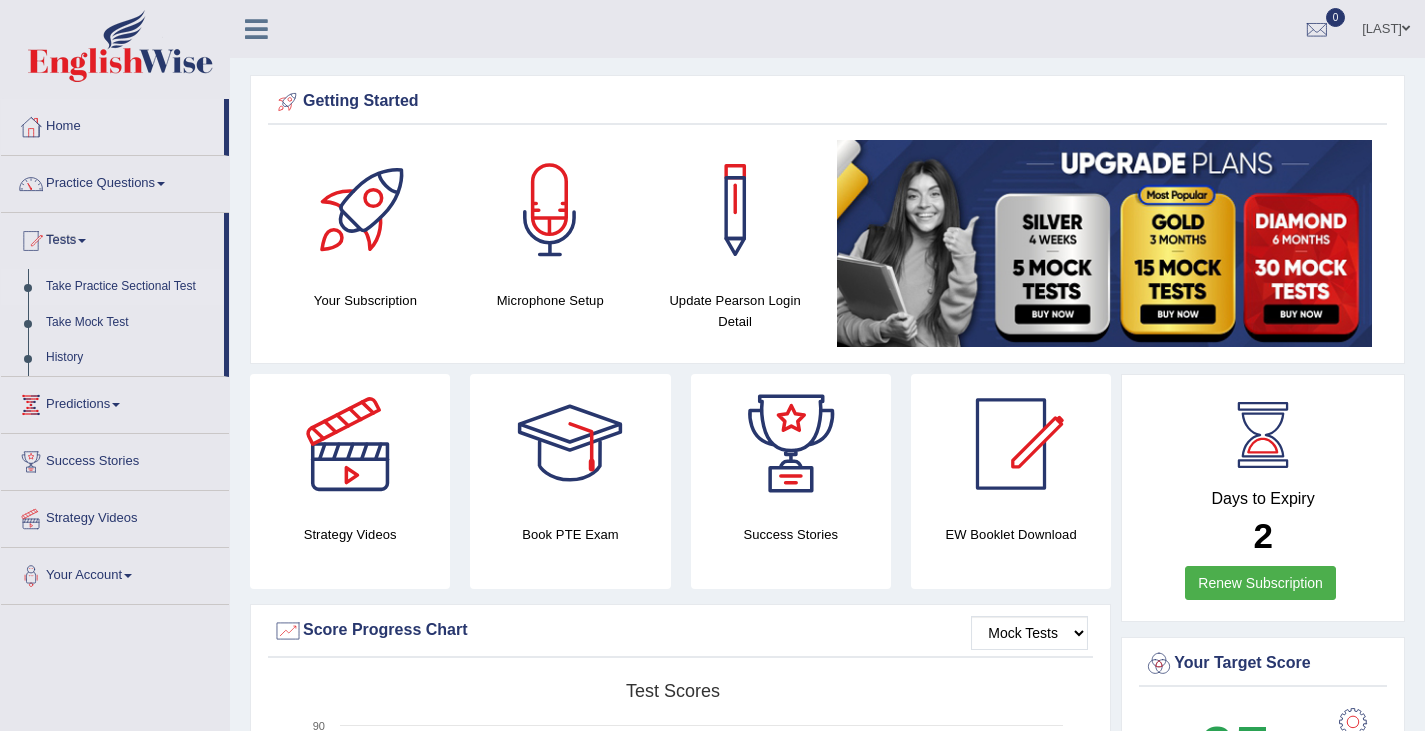 click on "Take Practice Sectional Test" at bounding box center (130, 287) 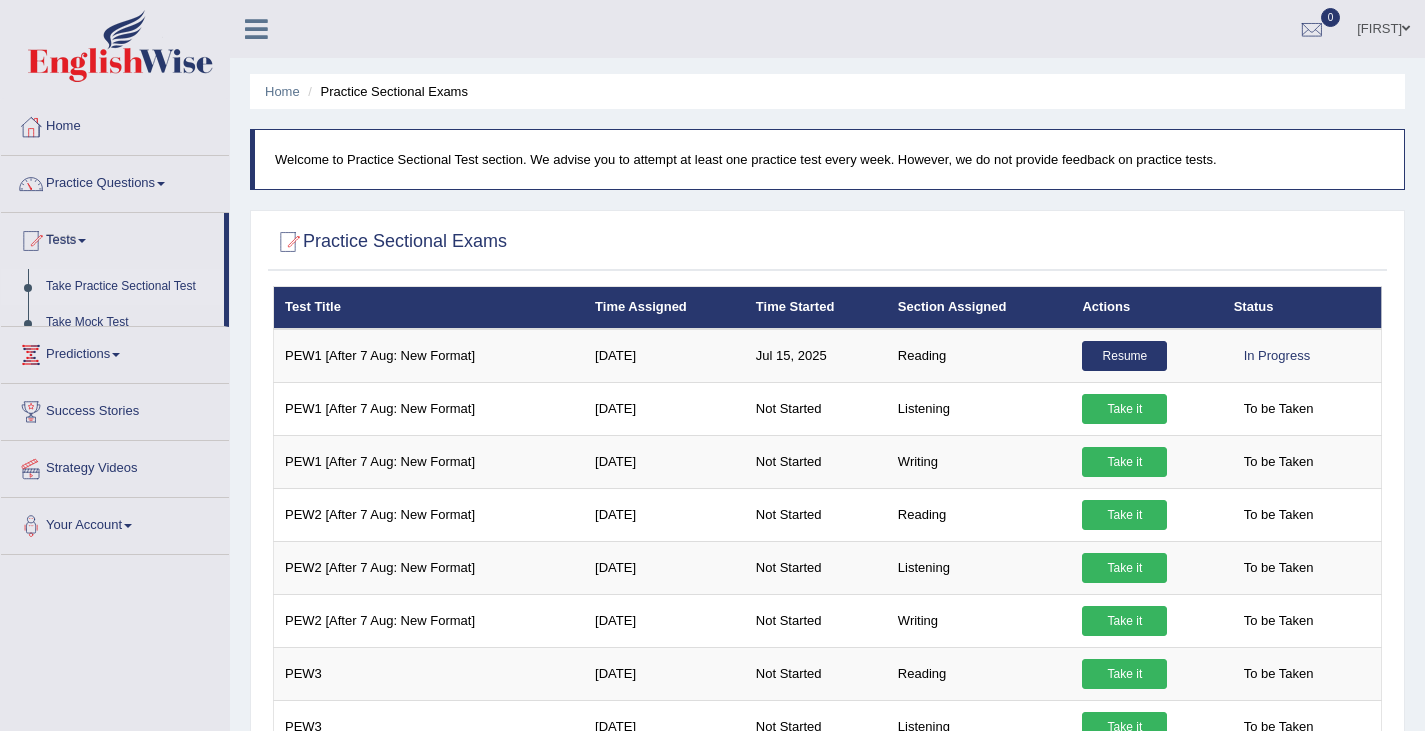 scroll, scrollTop: 352, scrollLeft: 0, axis: vertical 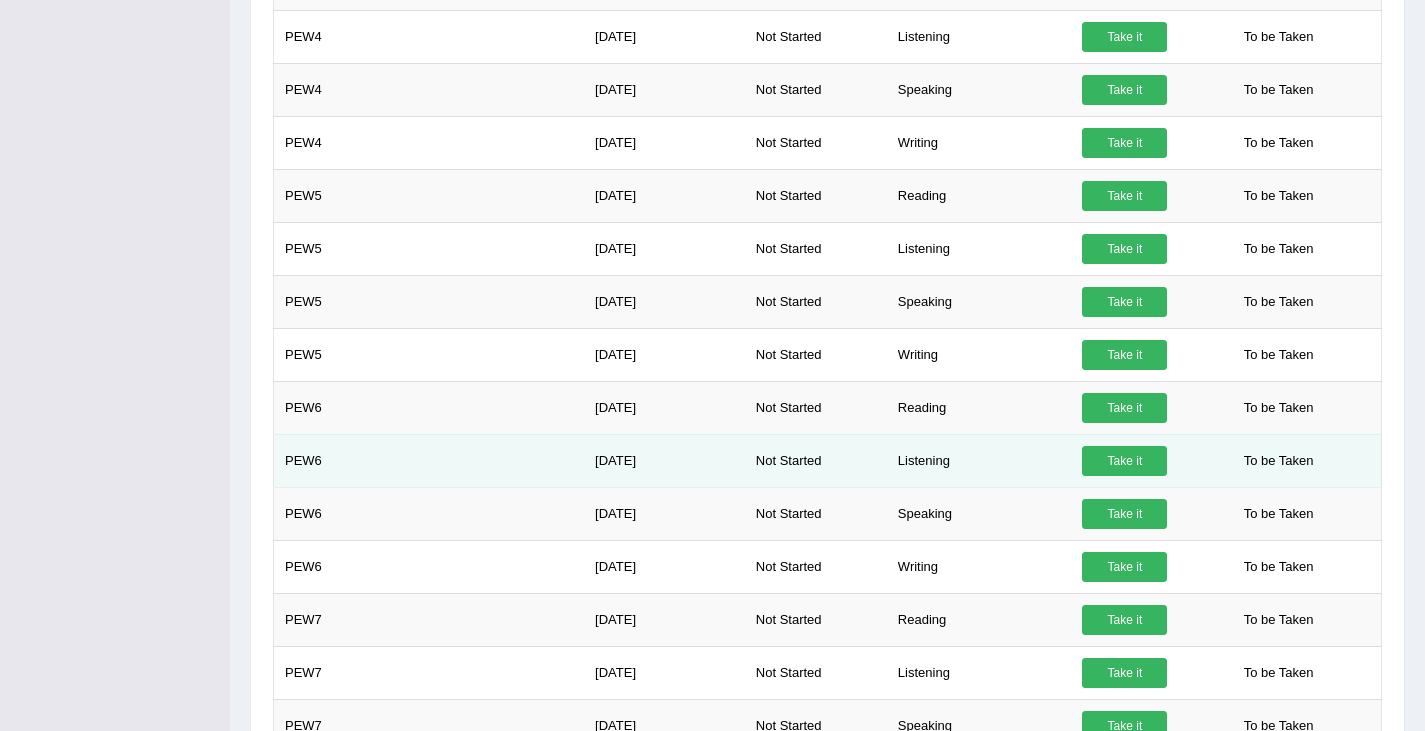 click on "Take it" at bounding box center [1124, 461] 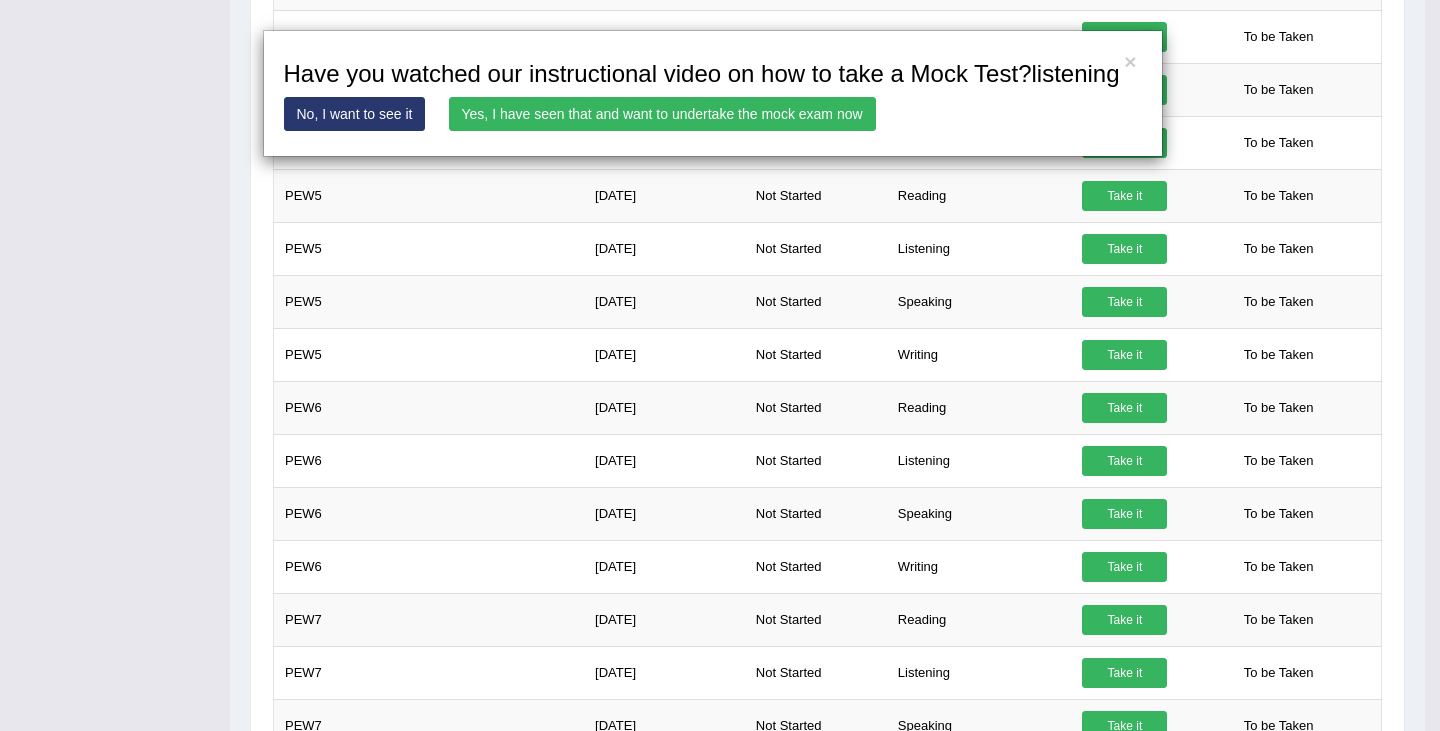 click on "Yes, I have seen that and want to undertake the mock exam now" at bounding box center (662, 114) 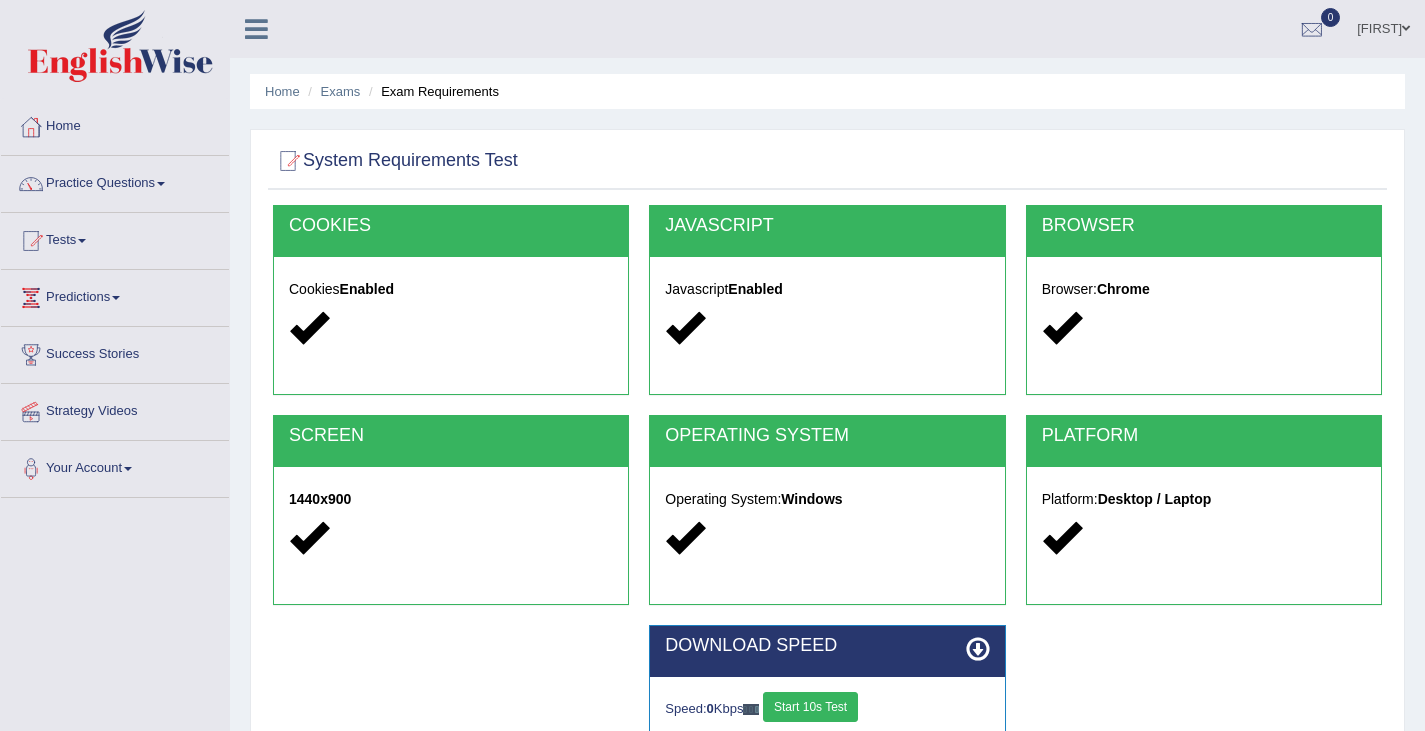 scroll, scrollTop: 0, scrollLeft: 0, axis: both 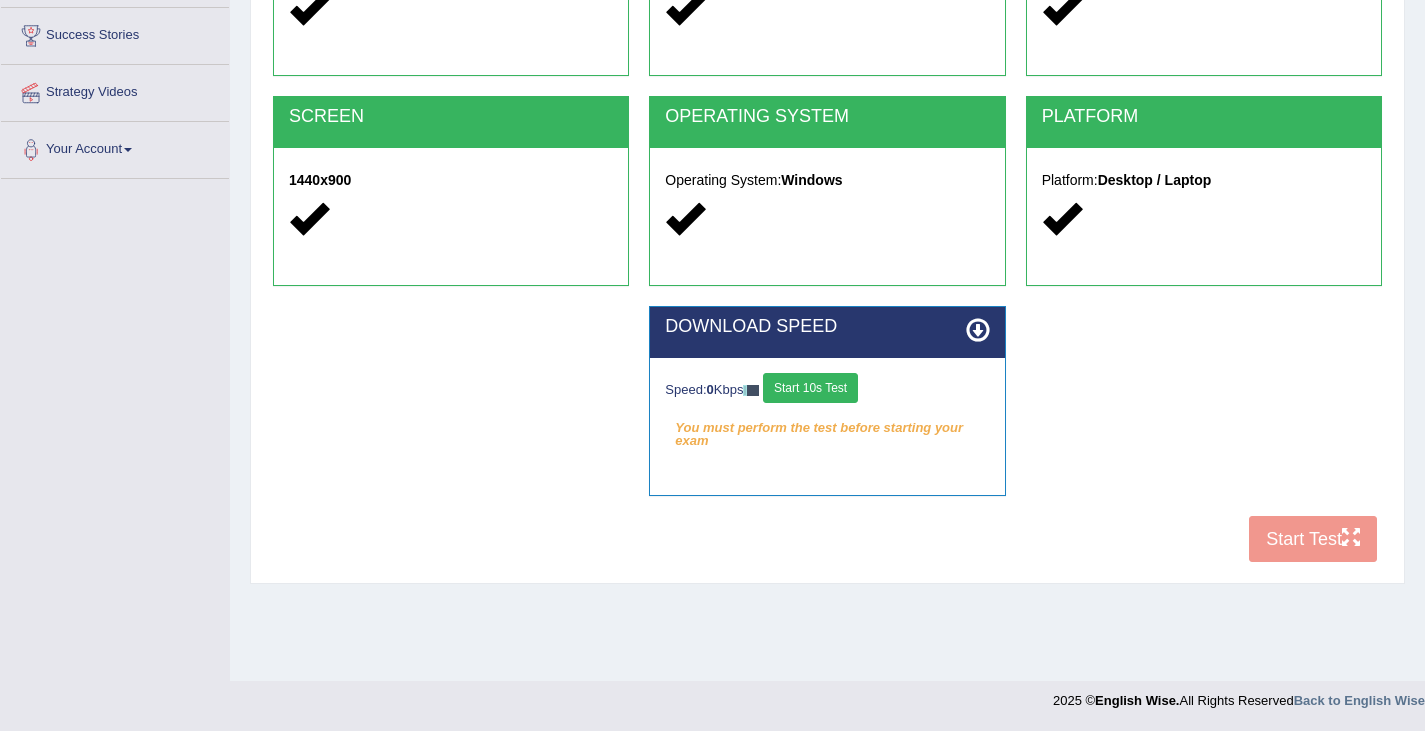 click on "Start 10s Test" at bounding box center (810, 388) 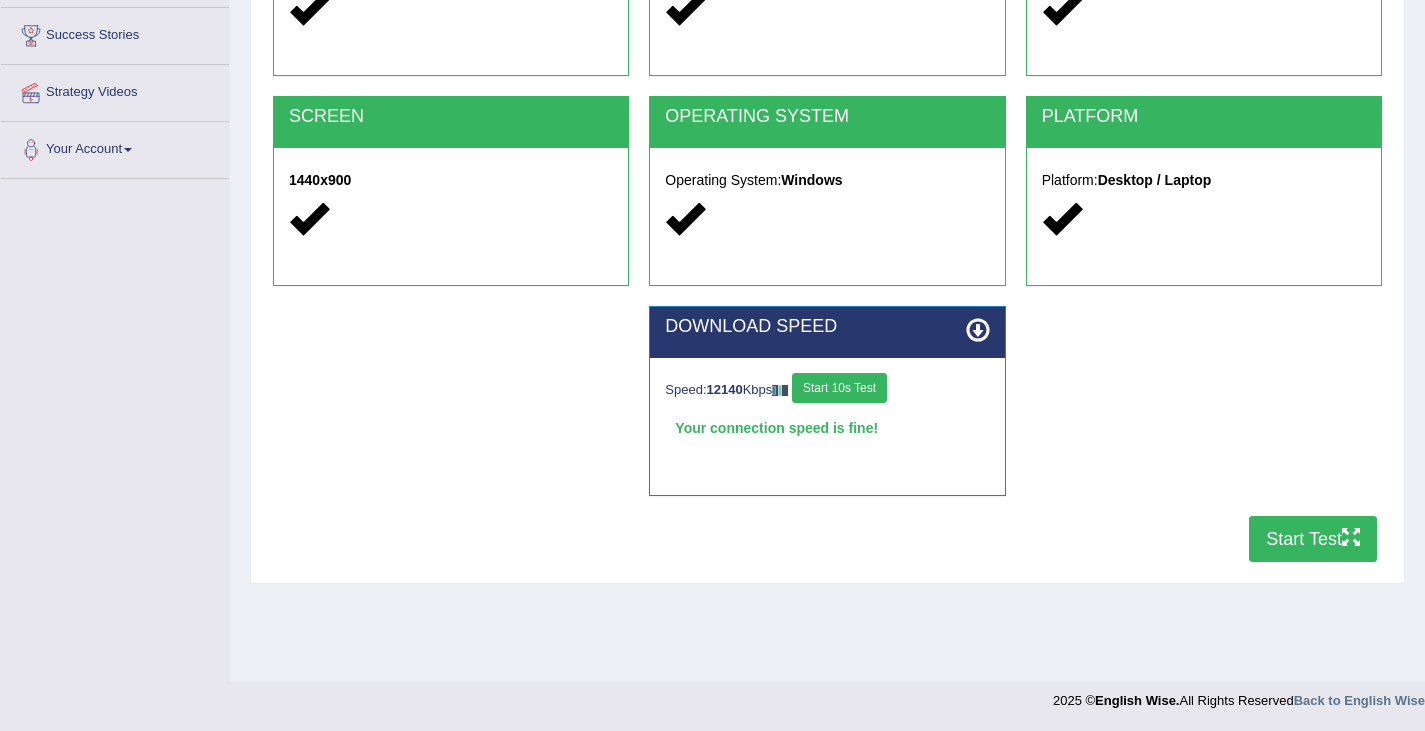 click on "Start 10s Test" at bounding box center (839, 388) 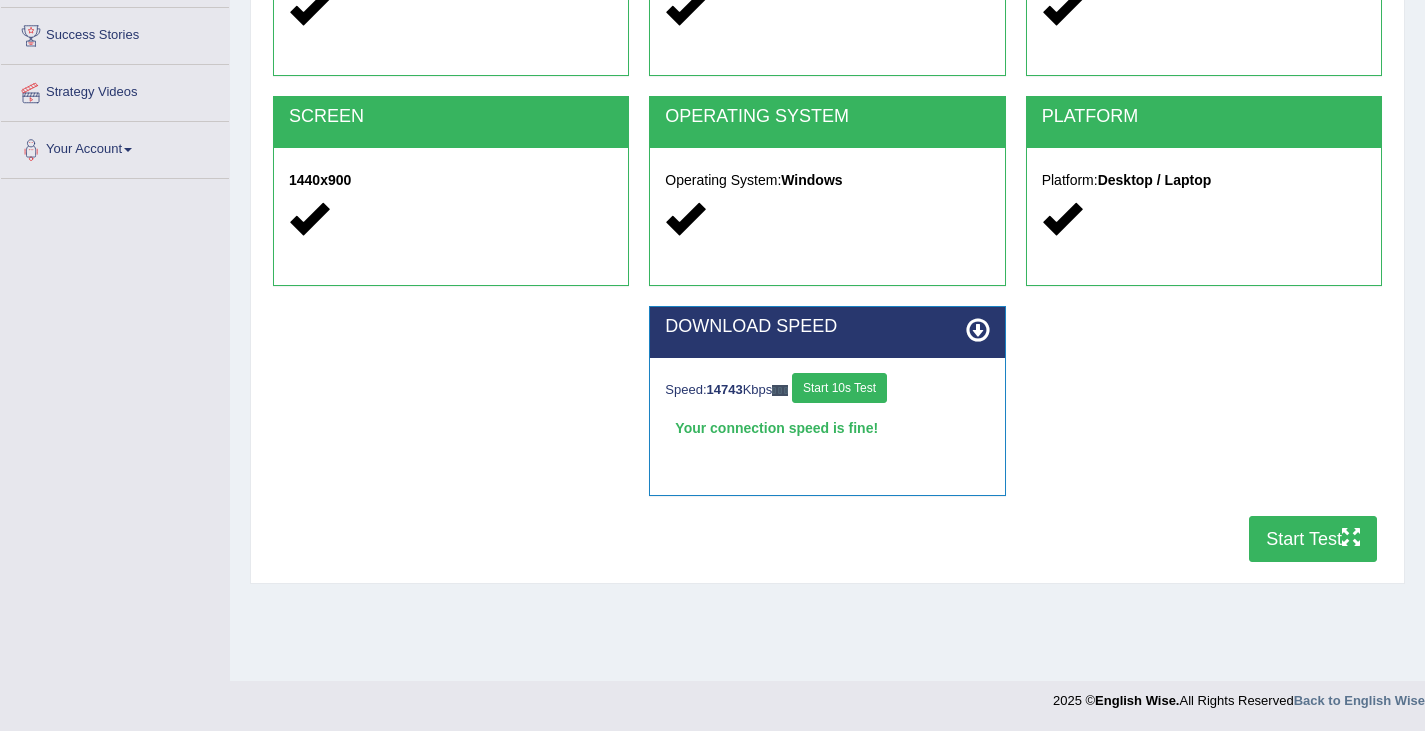 click on "Start Test" at bounding box center (1313, 539) 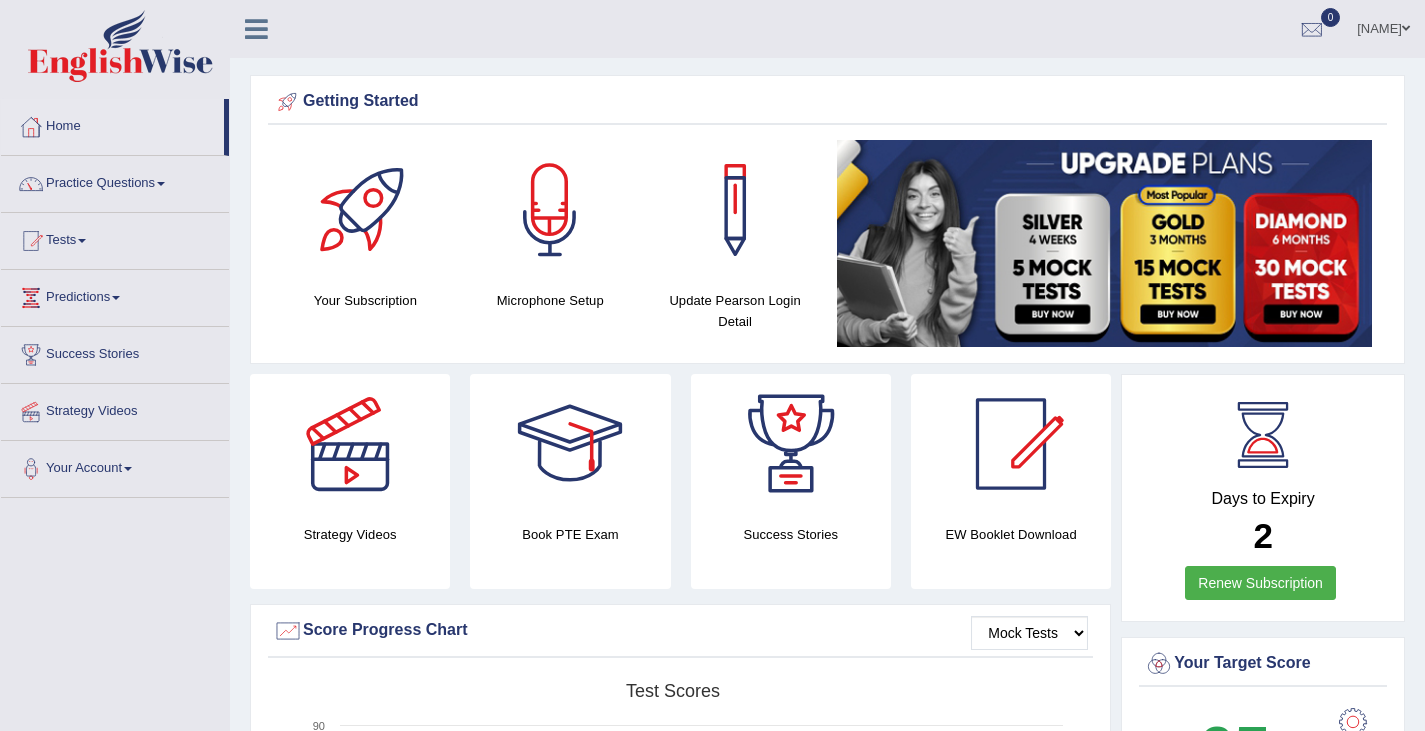 scroll, scrollTop: 311, scrollLeft: 0, axis: vertical 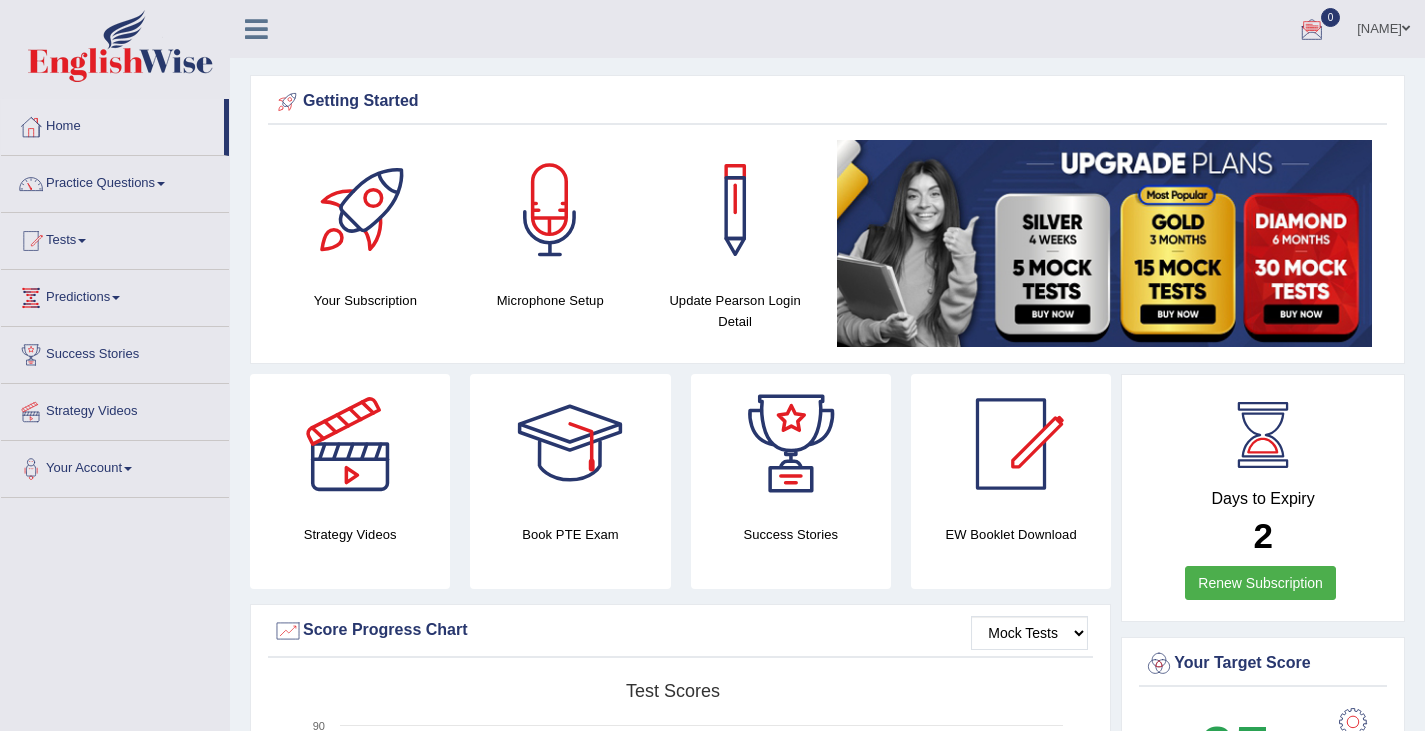 click at bounding box center [1312, 30] 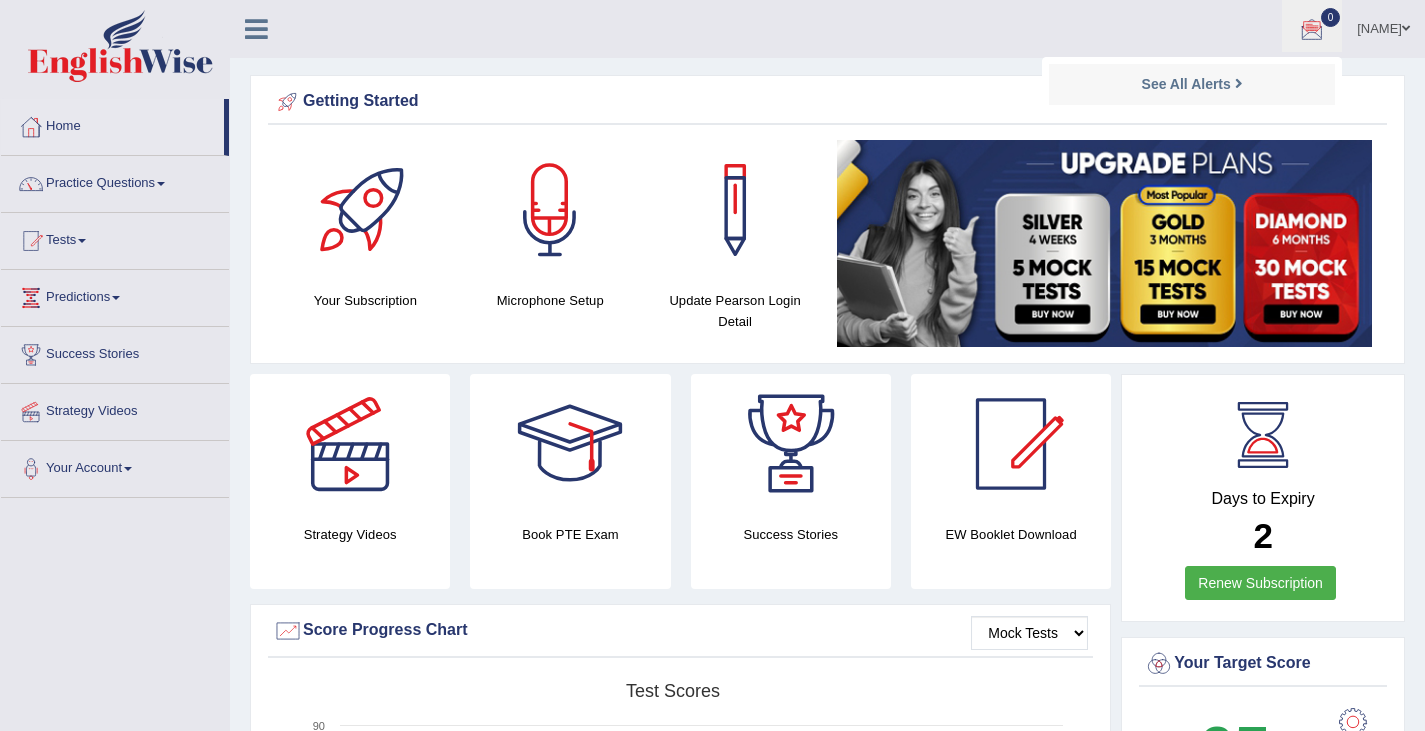 click on "Ju-Hye
Toggle navigation
Username: 0466609749
Access Type: Online
Subscription: Diamond Package
Log out
0
See All Alerts" at bounding box center [1007, 28] 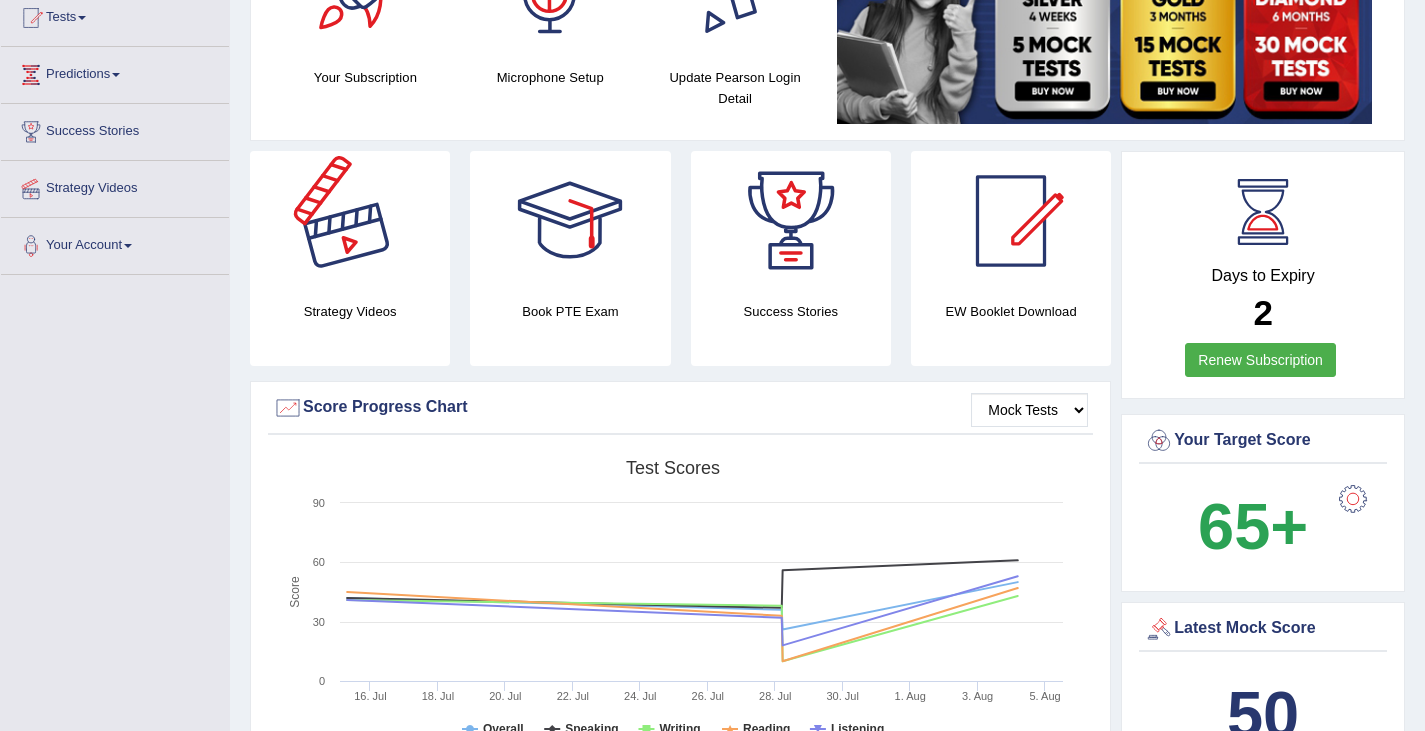 scroll, scrollTop: 0, scrollLeft: 0, axis: both 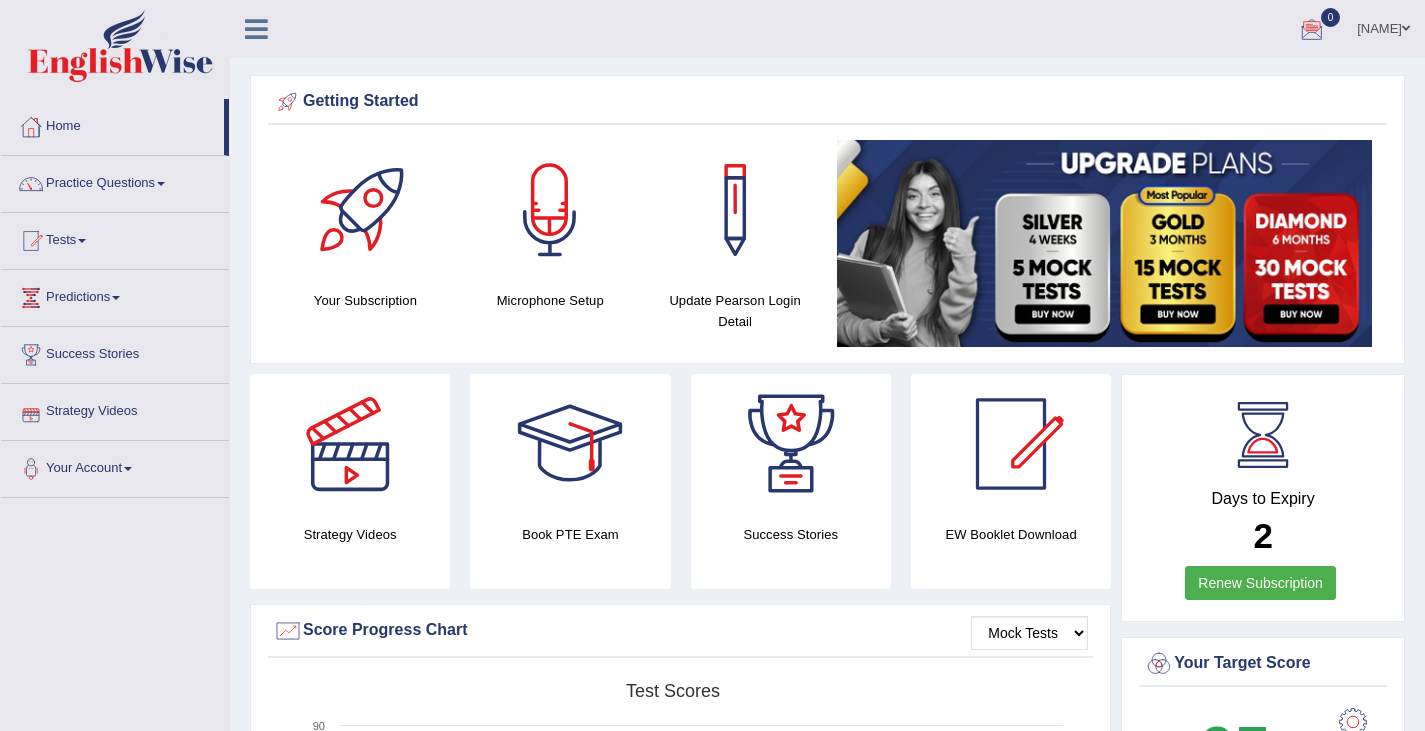 click on "Predictions" at bounding box center [115, 295] 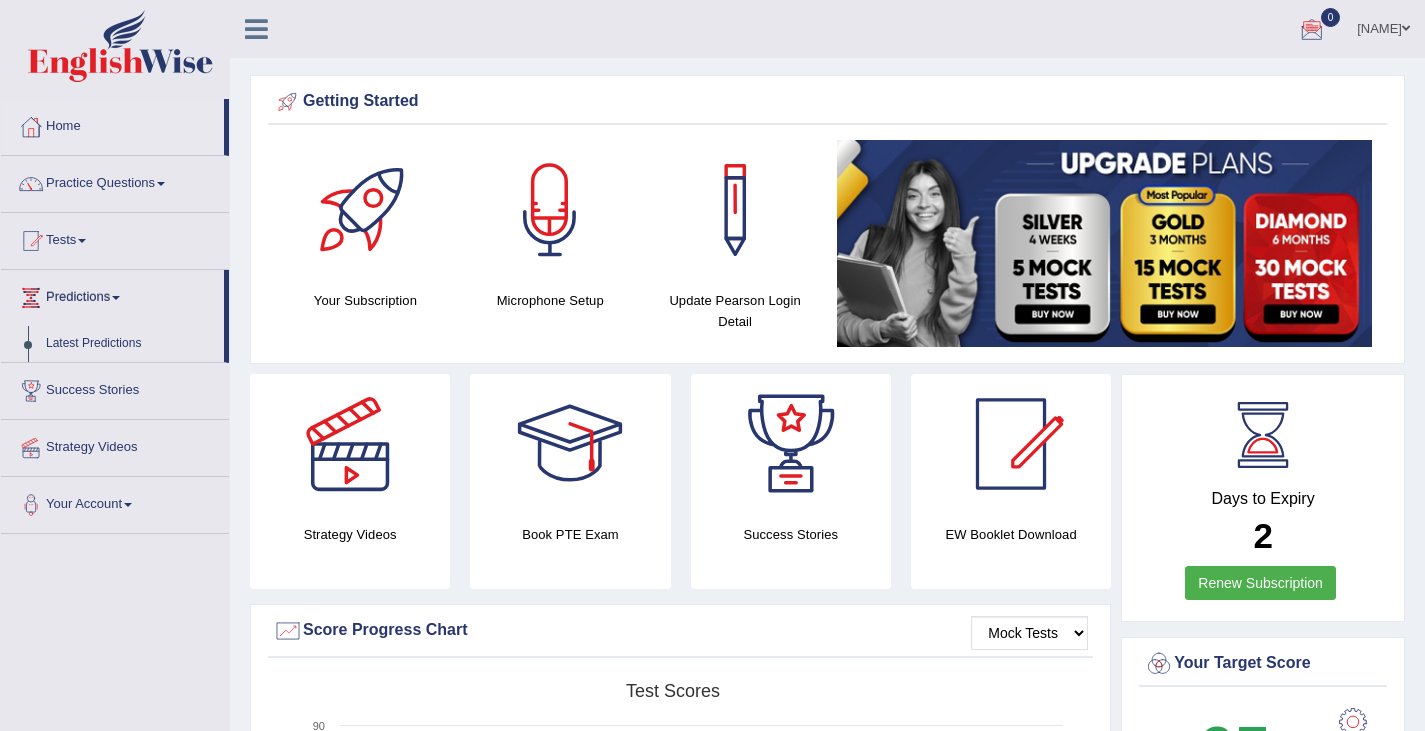 click on "Success Stories" at bounding box center [115, 388] 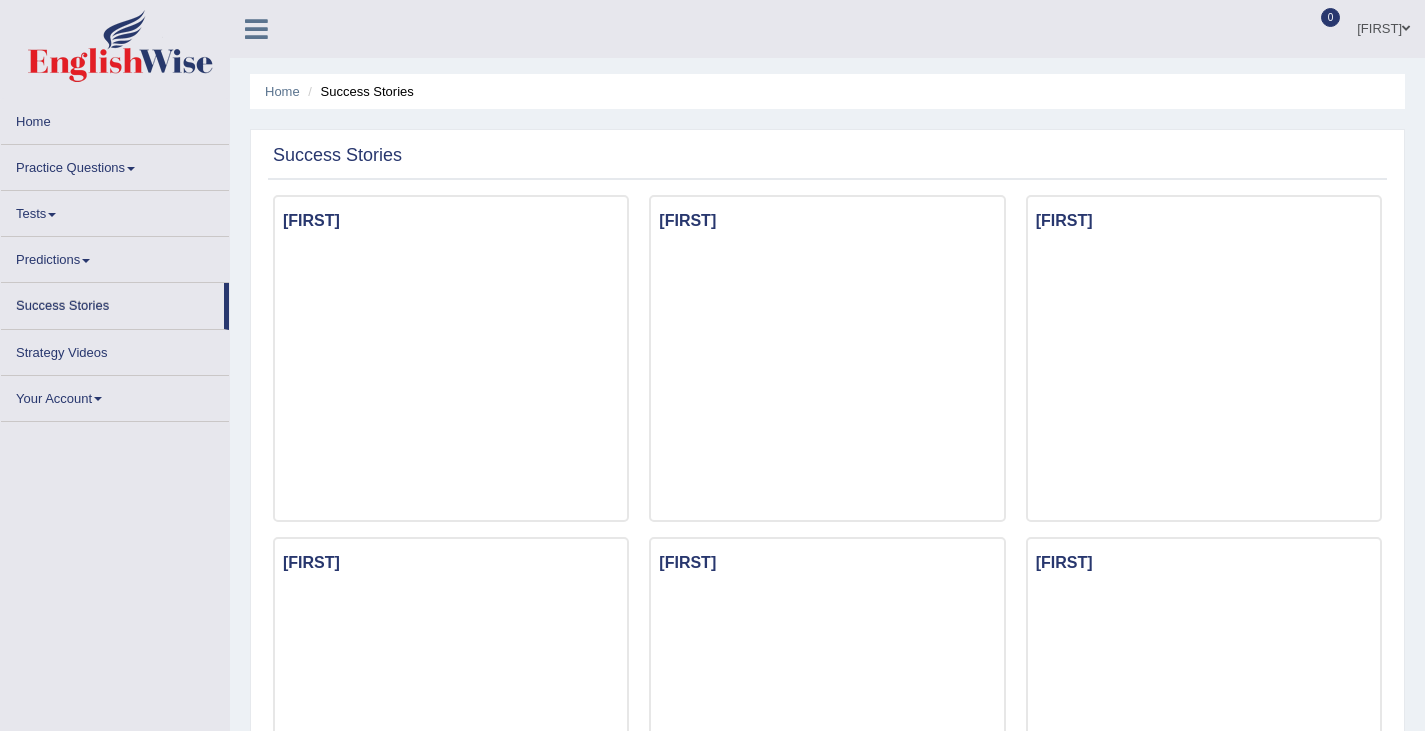scroll, scrollTop: 0, scrollLeft: 0, axis: both 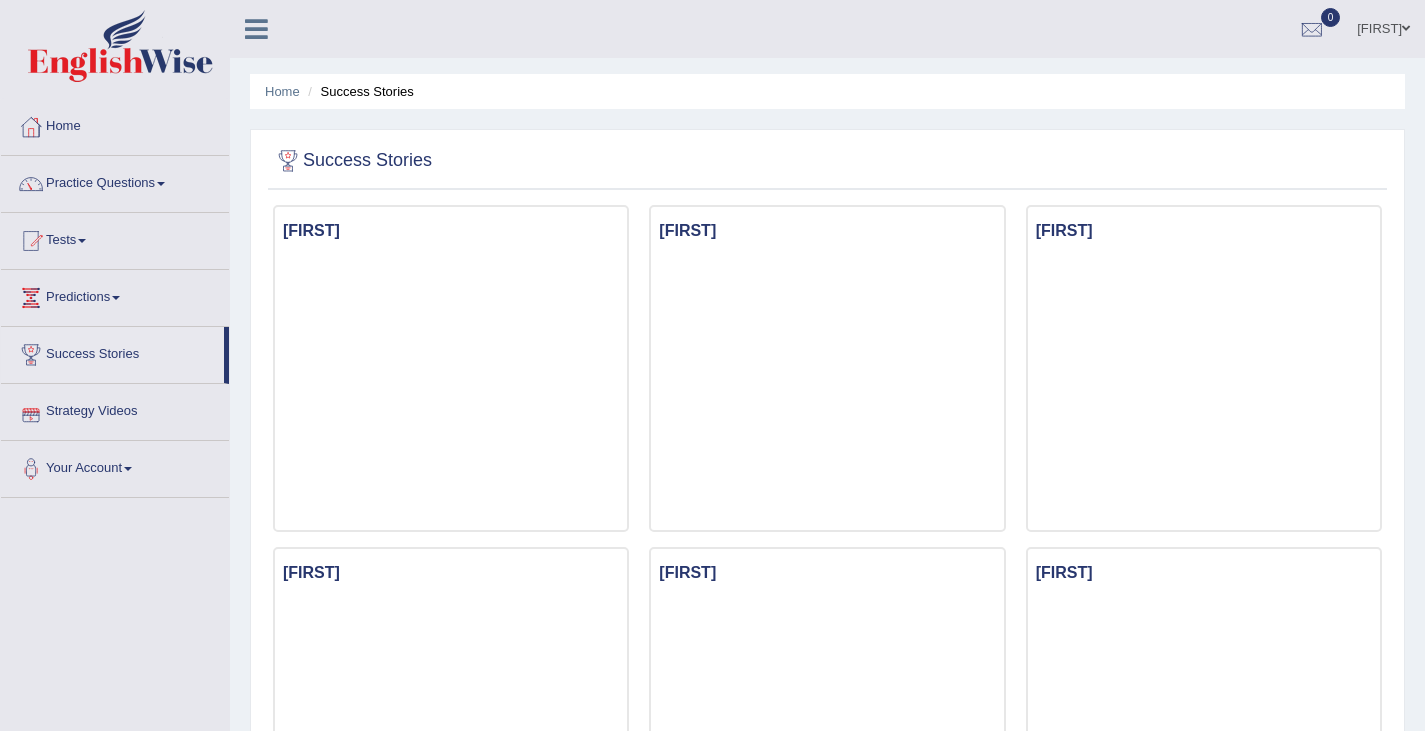 click on "Strategy Videos" at bounding box center [115, 409] 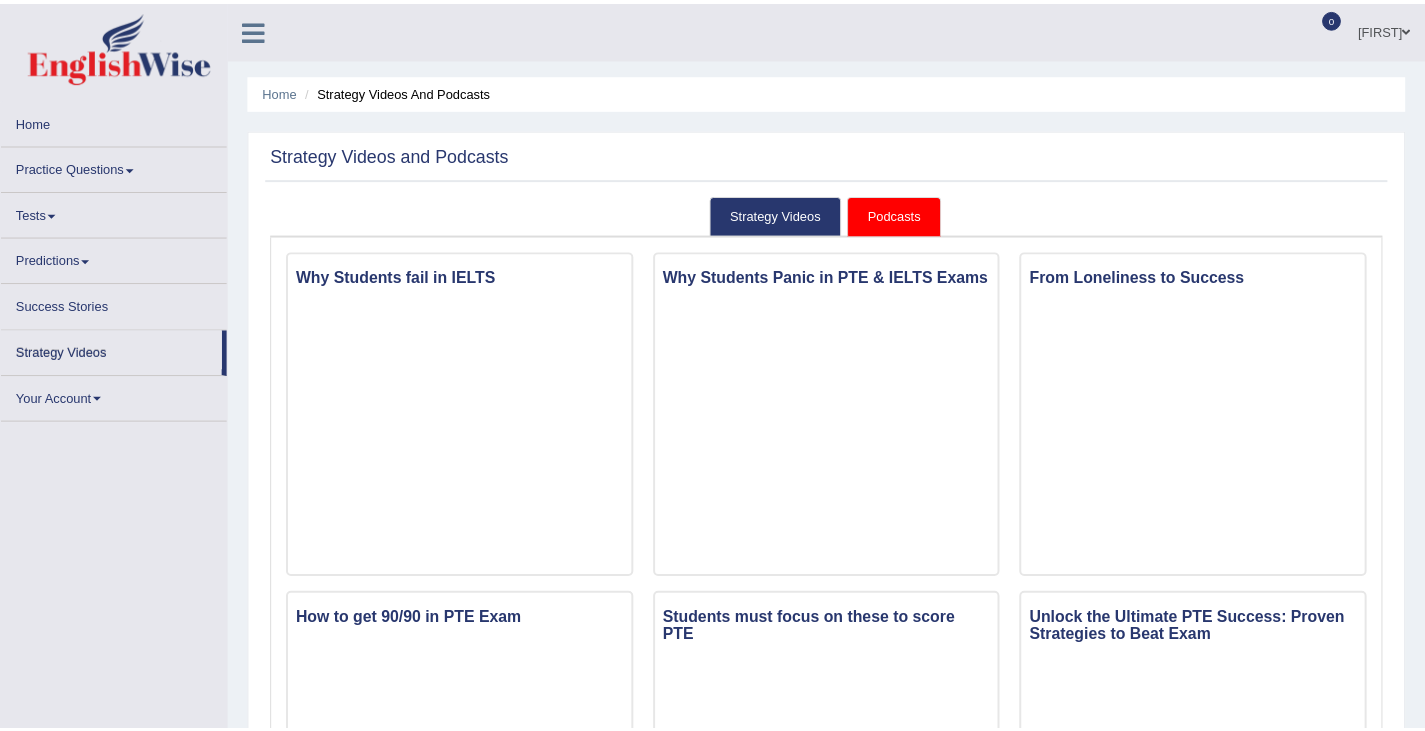 scroll, scrollTop: 0, scrollLeft: 0, axis: both 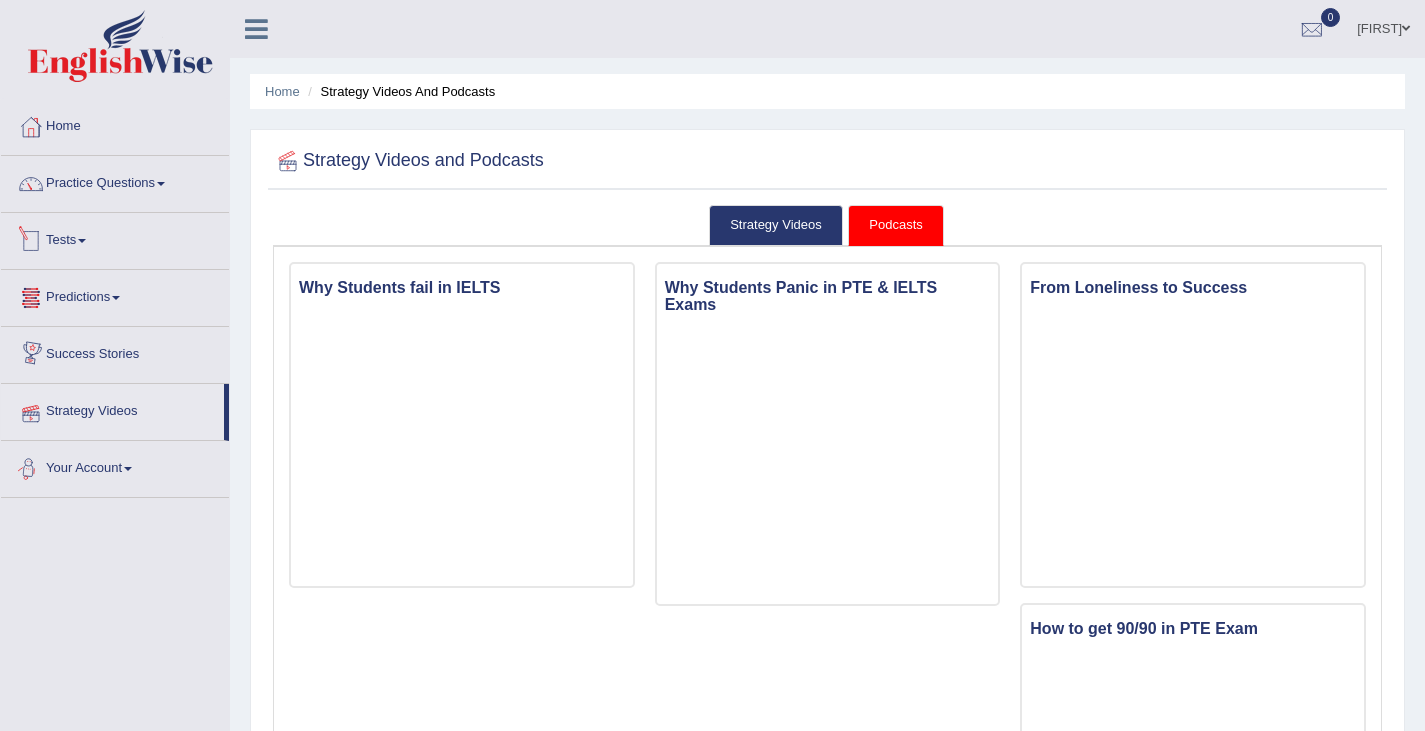 click on "Tests" at bounding box center [115, 238] 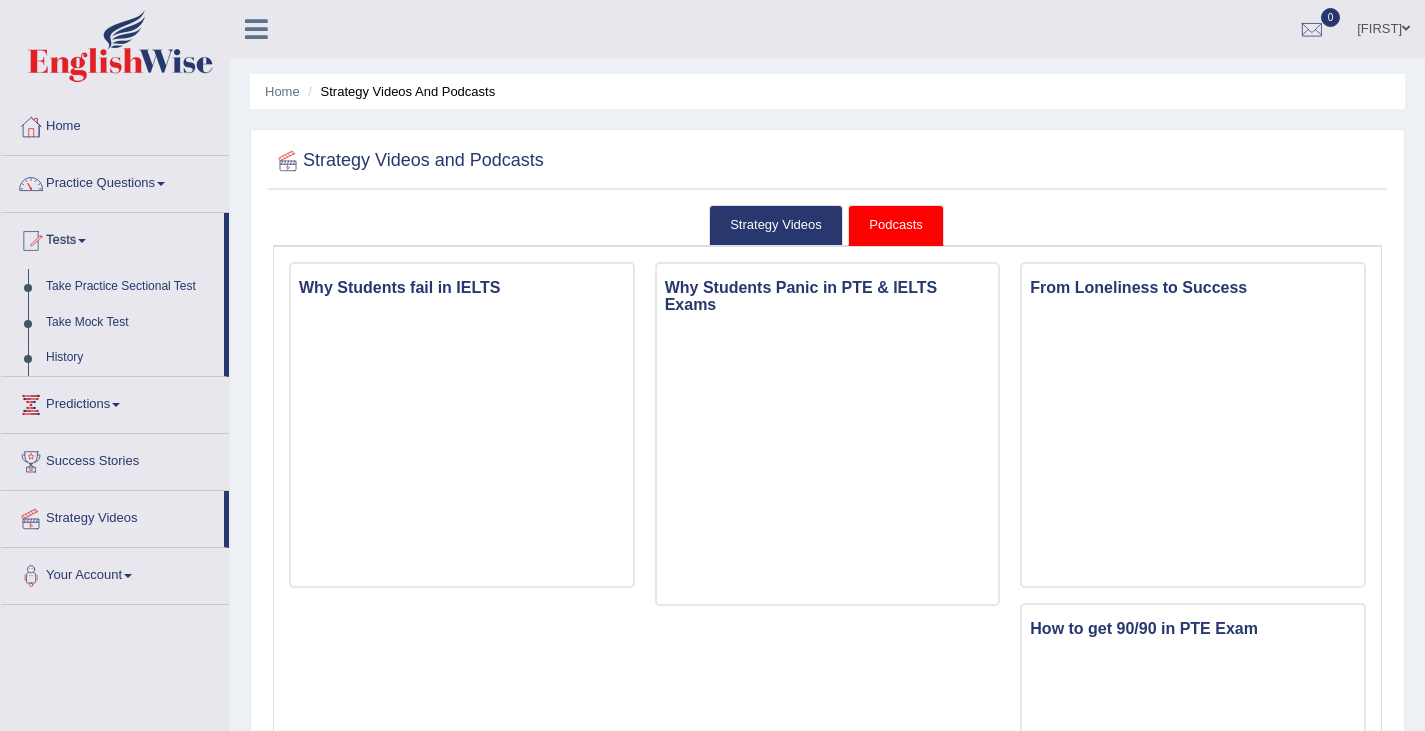click on "History" at bounding box center [130, 358] 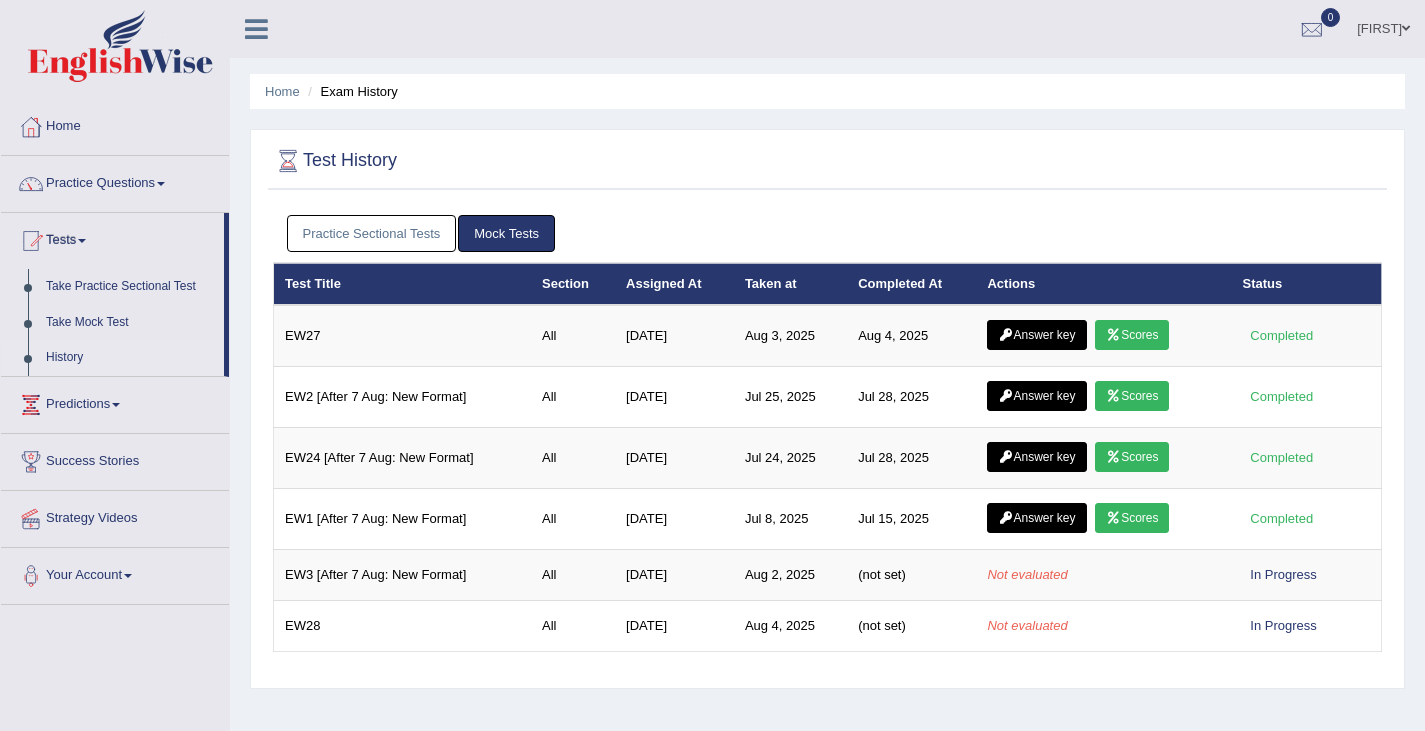 scroll, scrollTop: 41, scrollLeft: 0, axis: vertical 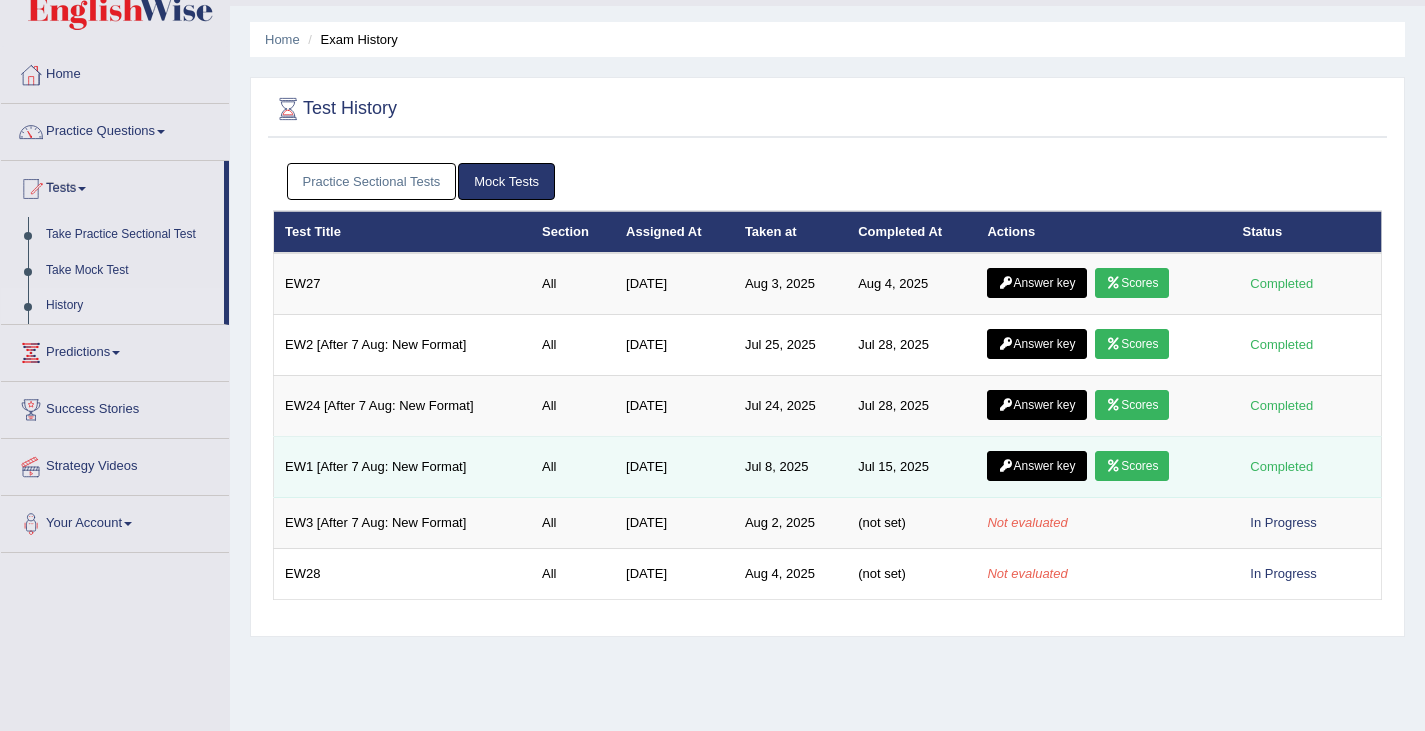 click on "Scores" at bounding box center (1132, 466) 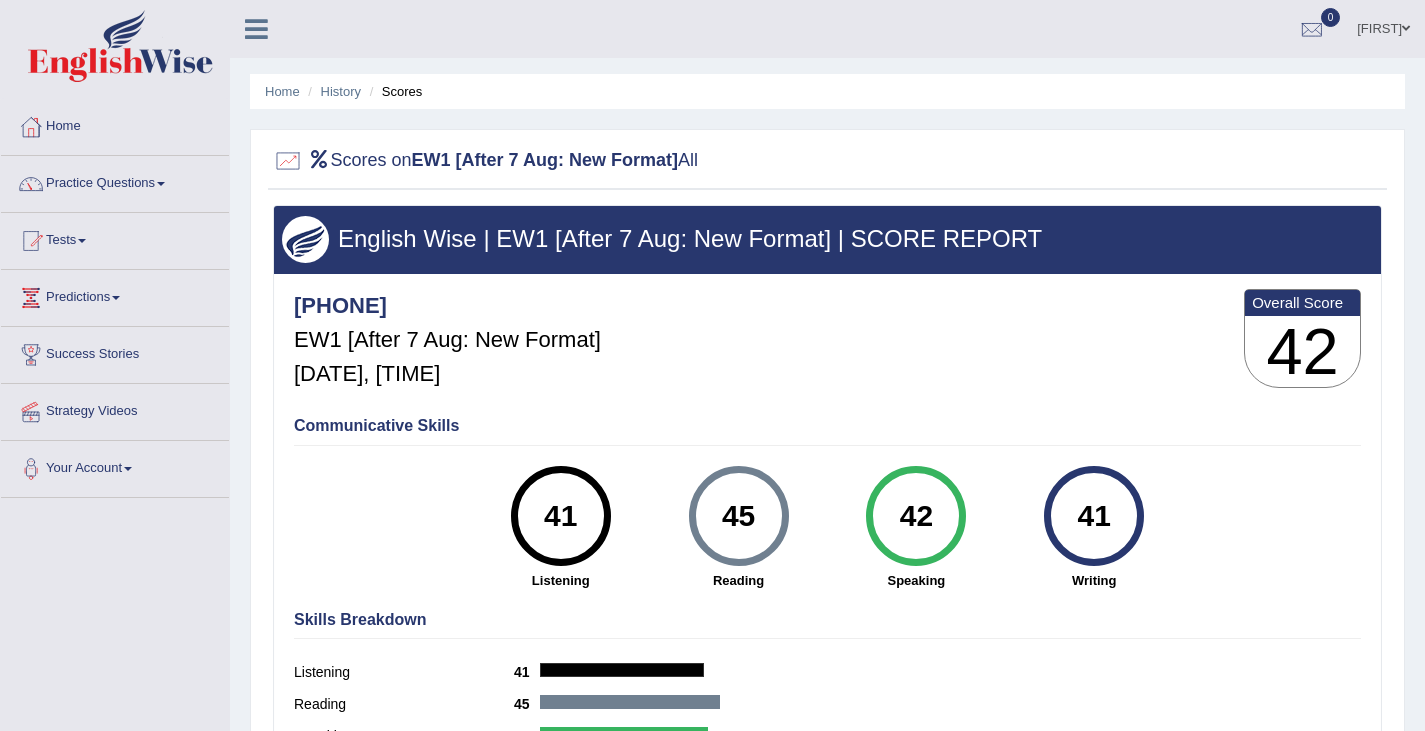 scroll, scrollTop: 0, scrollLeft: 0, axis: both 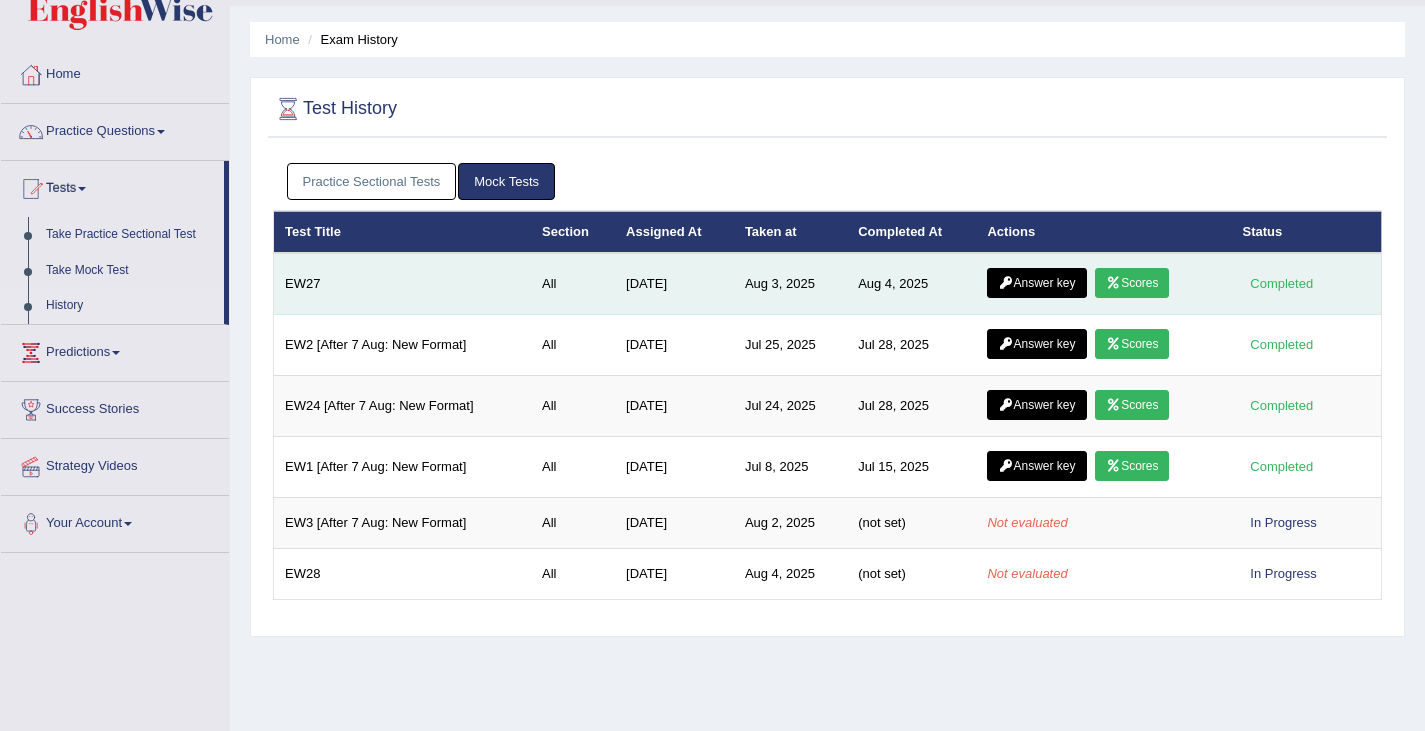 click on "Scores" at bounding box center [1132, 283] 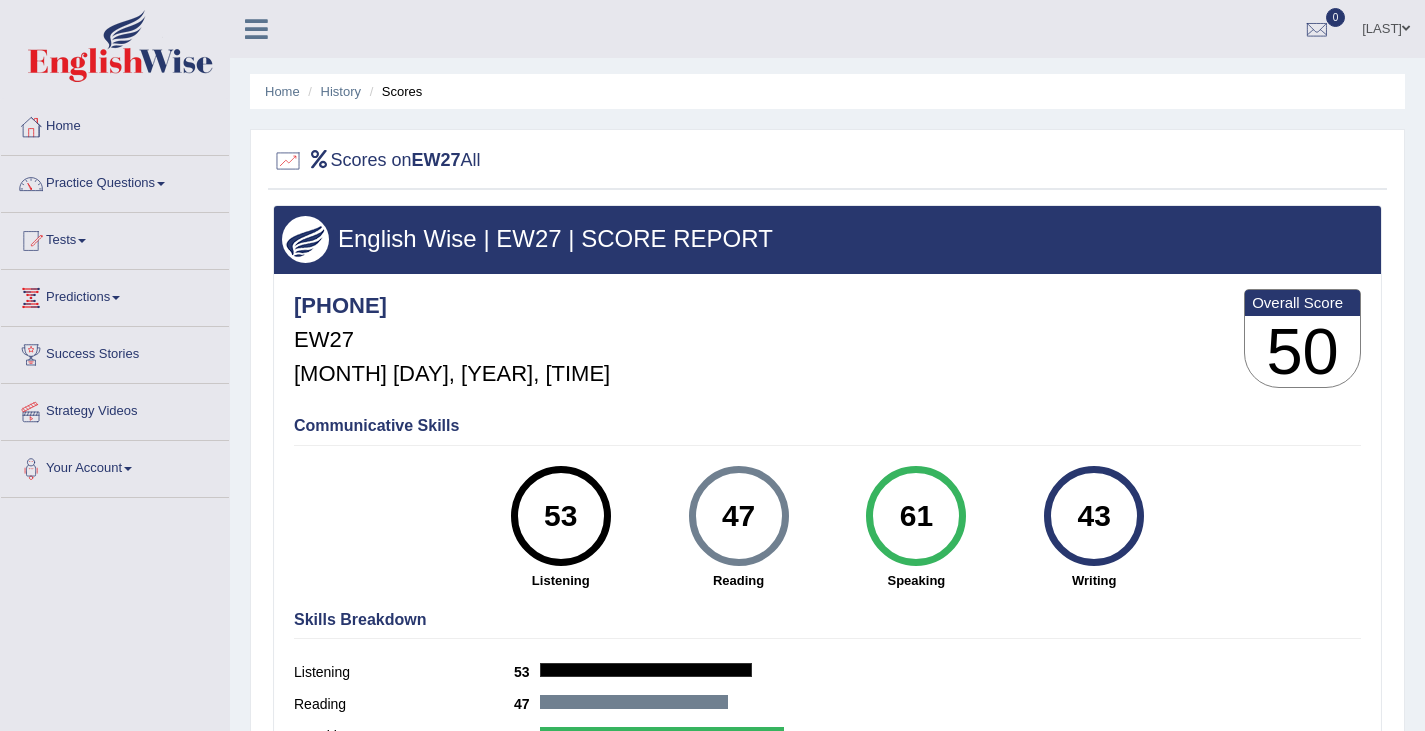 scroll, scrollTop: 0, scrollLeft: 0, axis: both 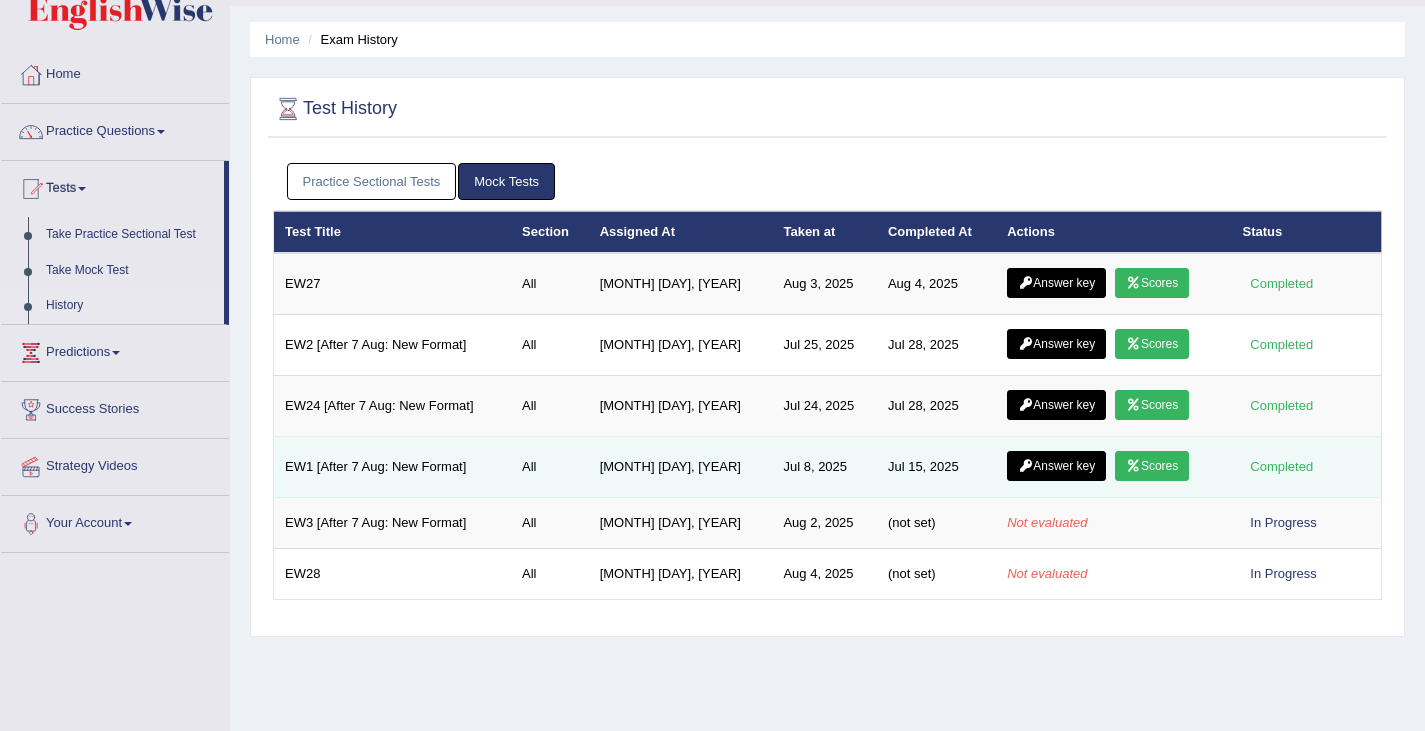 click on "Scores" at bounding box center (1152, 466) 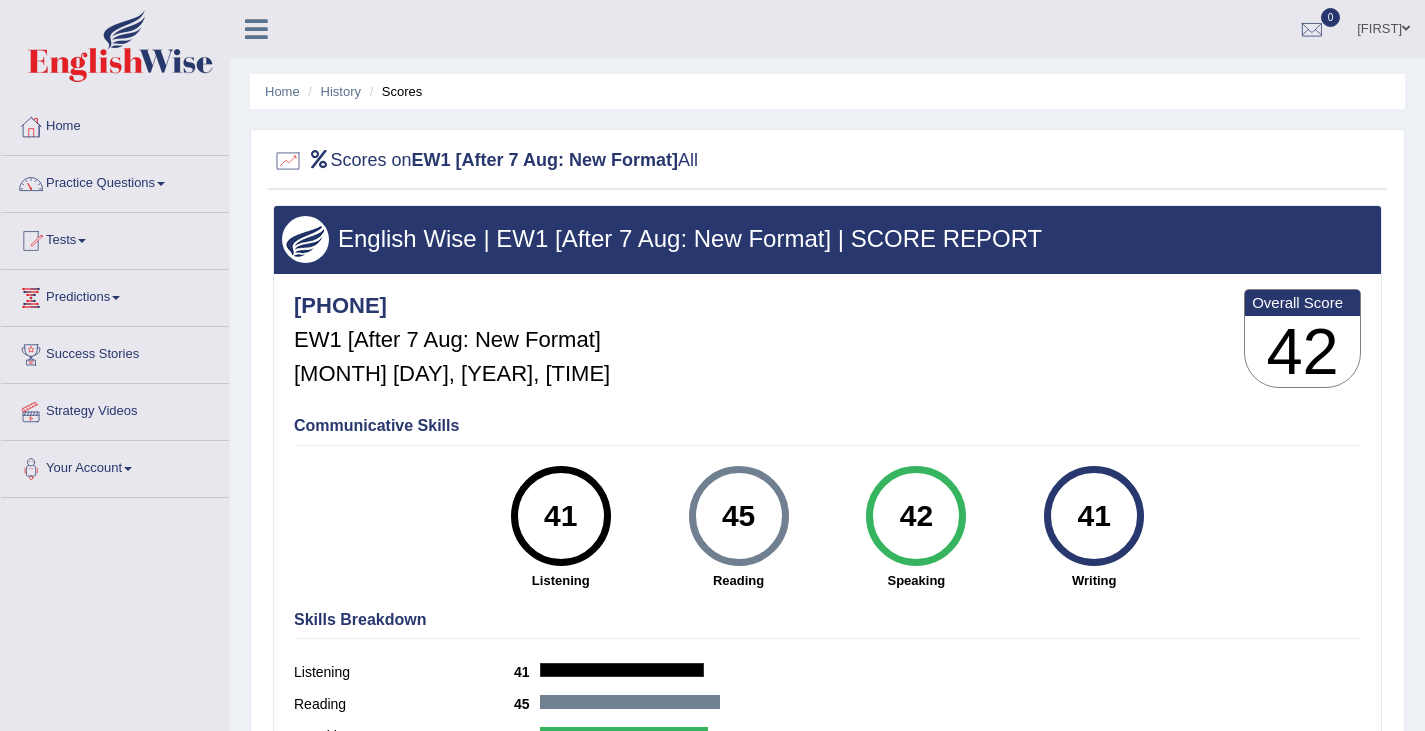 scroll, scrollTop: 170, scrollLeft: 0, axis: vertical 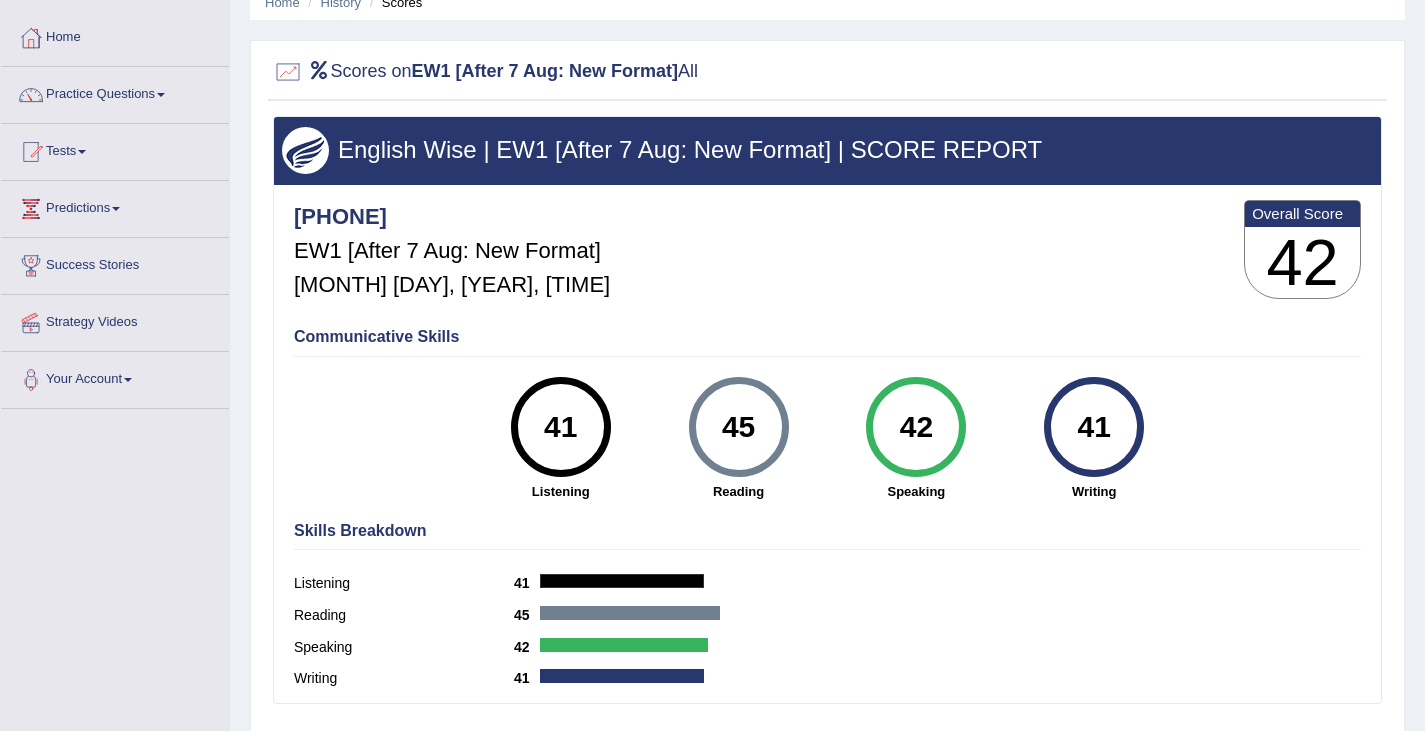 drag, startPoint x: 136, startPoint y: 9, endPoint x: 666, endPoint y: 219, distance: 570.0877 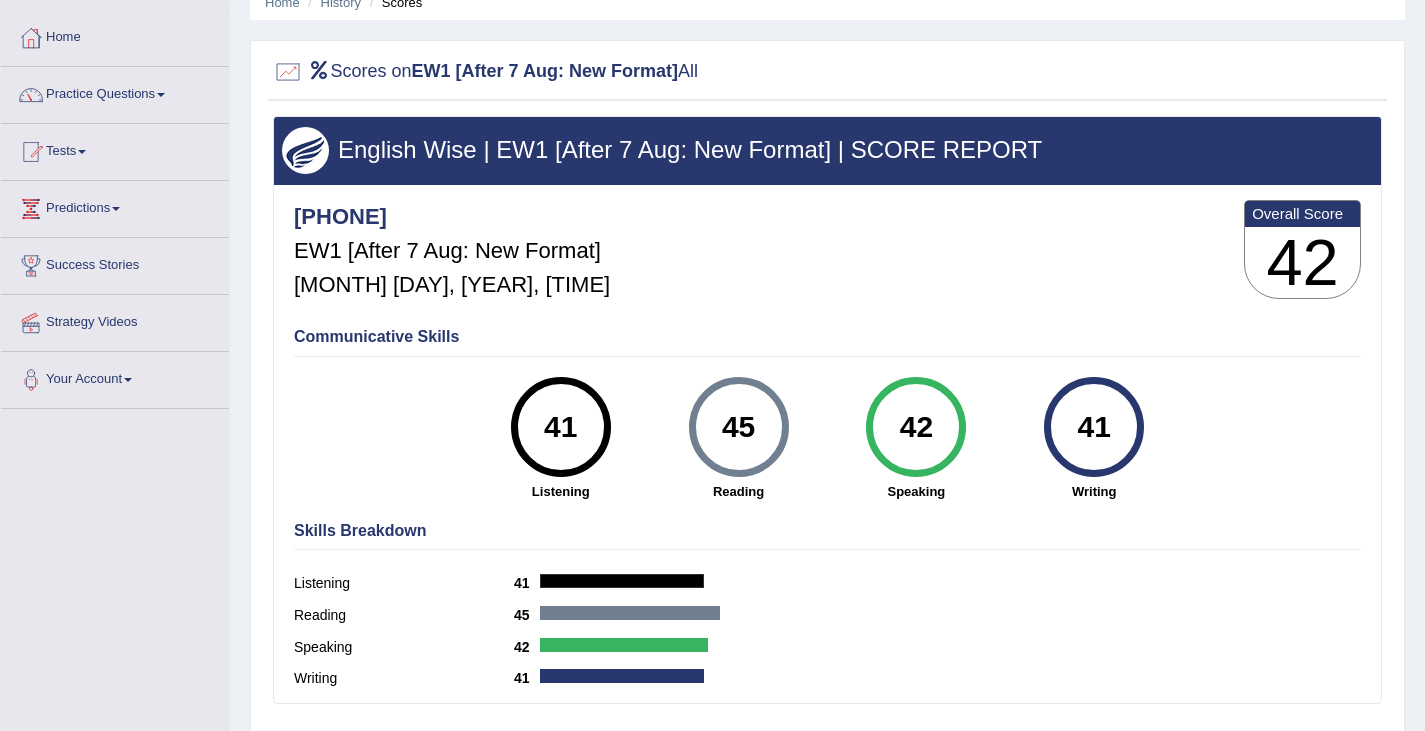scroll, scrollTop: 0, scrollLeft: 0, axis: both 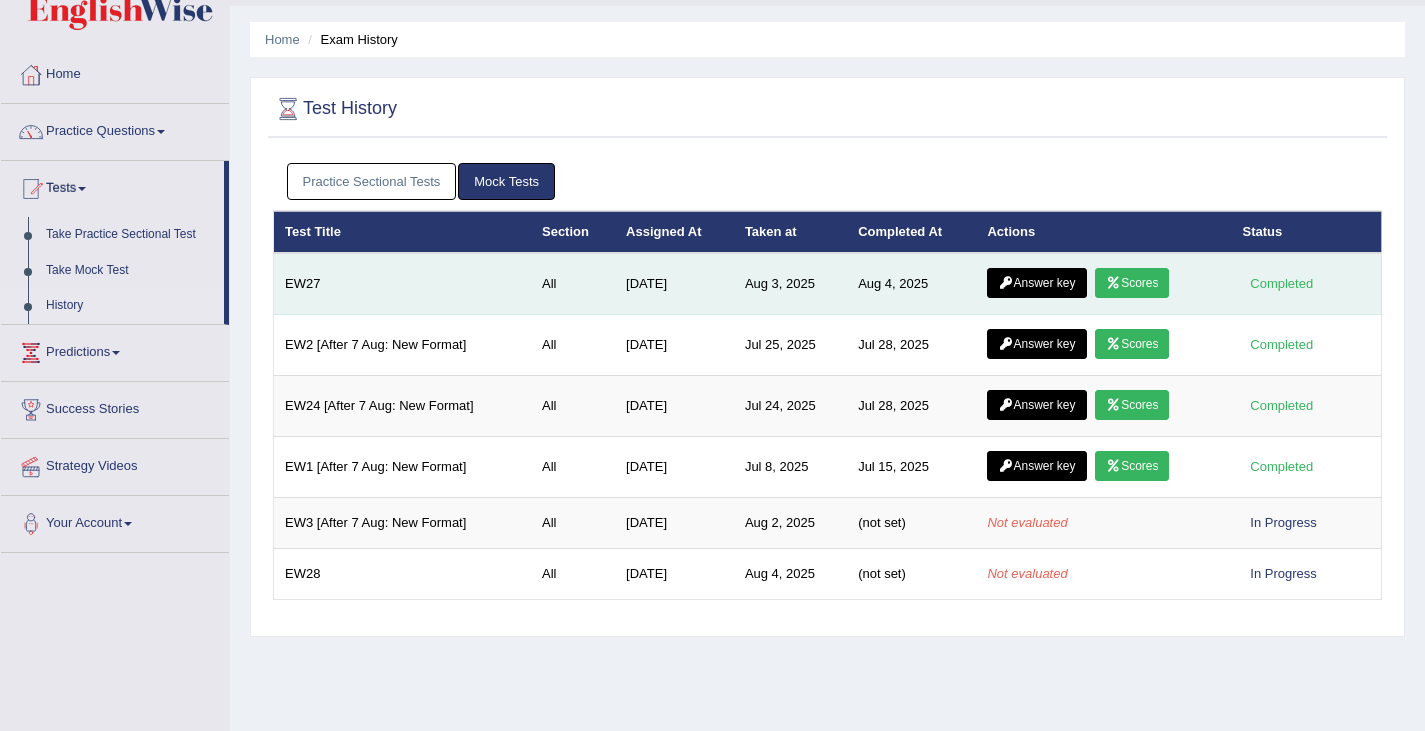 click on "Scores" at bounding box center (1132, 283) 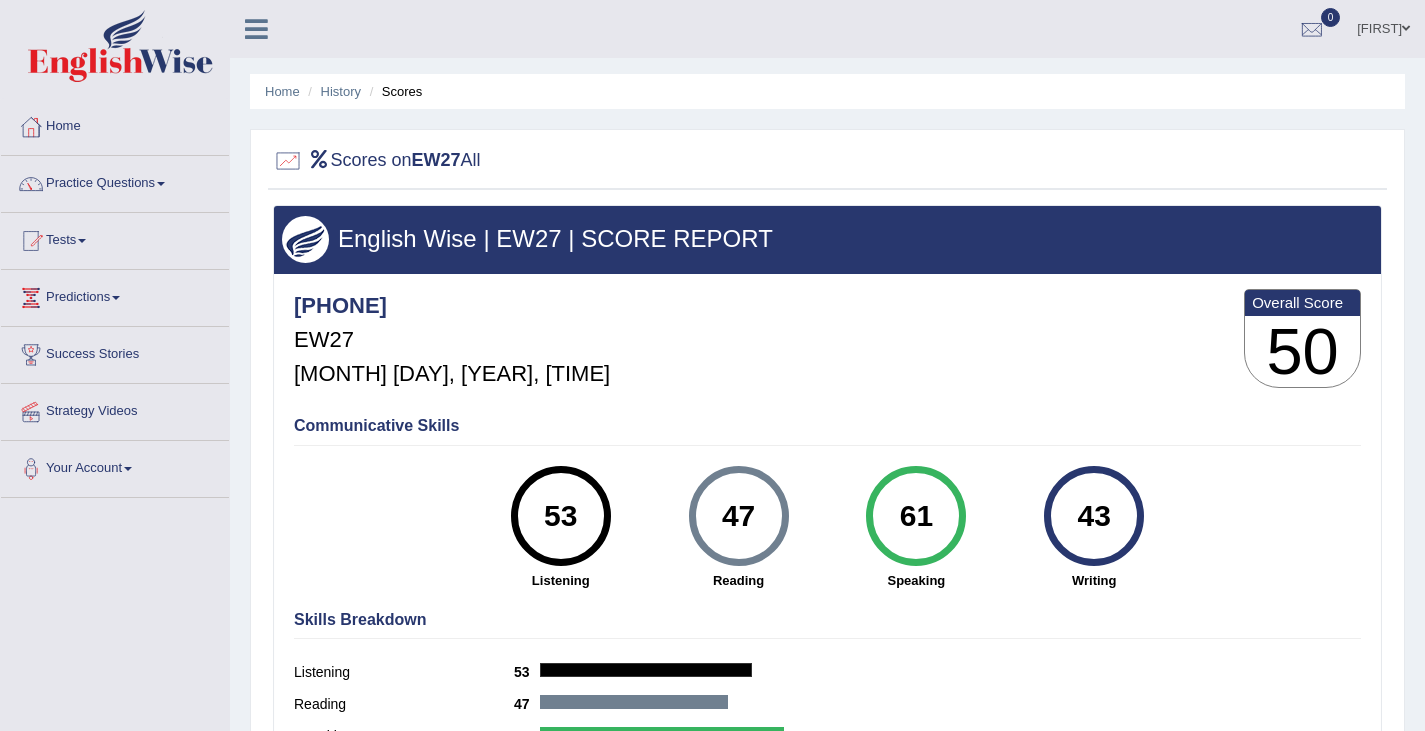 scroll, scrollTop: 0, scrollLeft: 0, axis: both 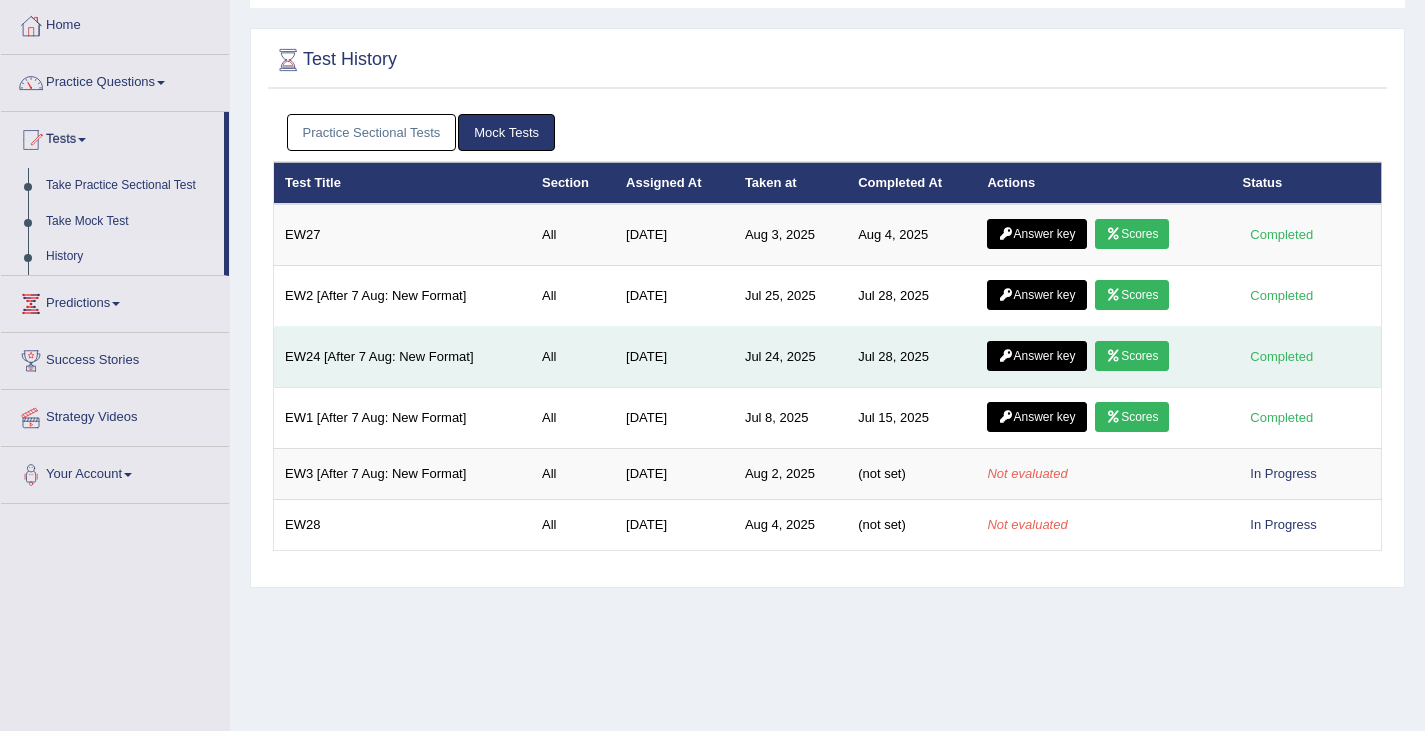 click on "Scores" at bounding box center [1132, 356] 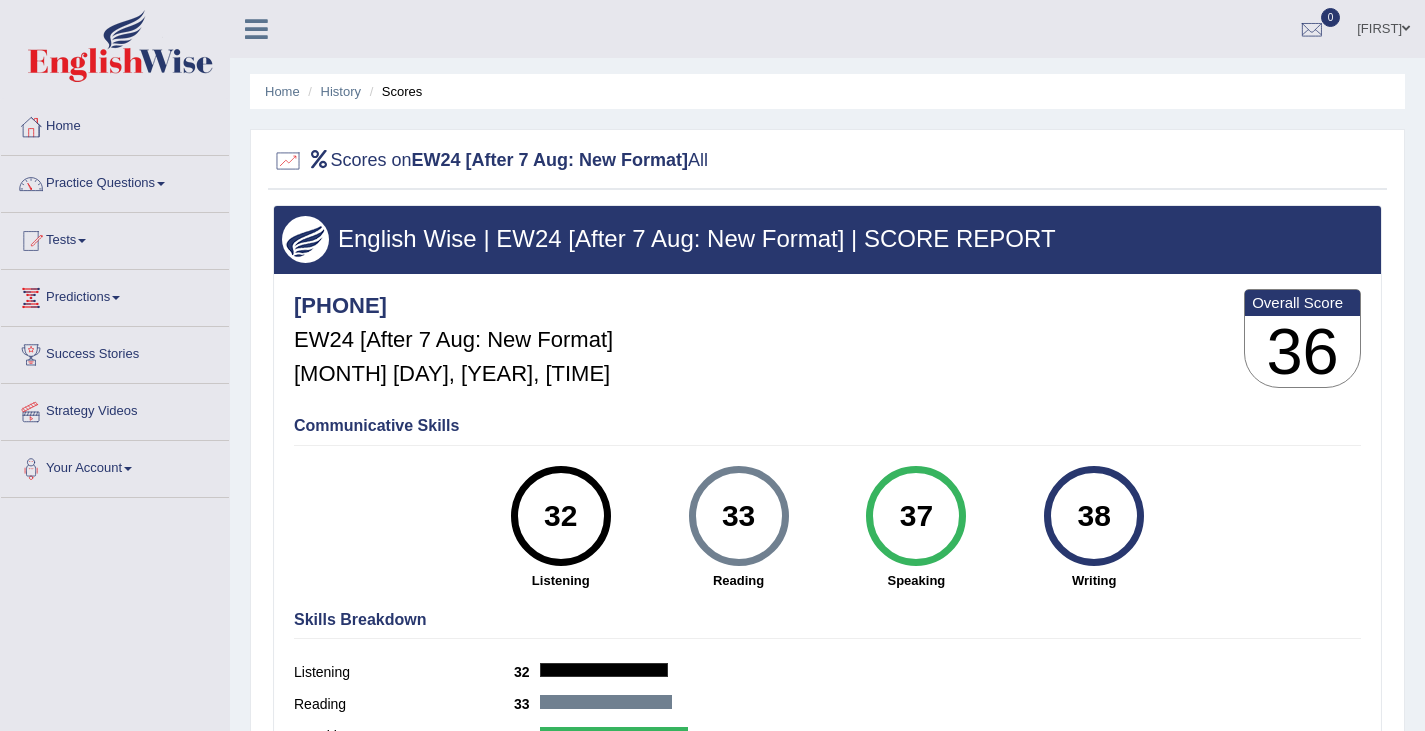 scroll, scrollTop: 0, scrollLeft: 0, axis: both 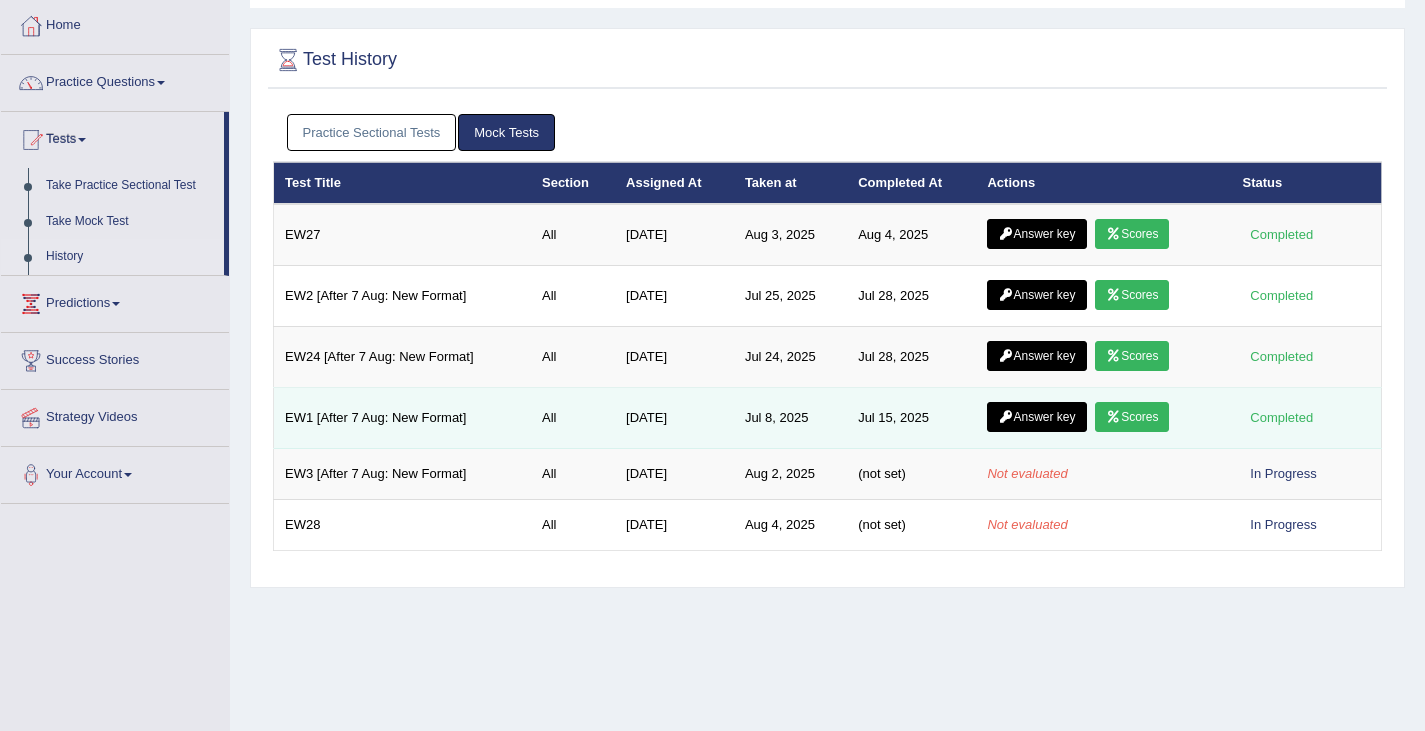 click on "Scores" at bounding box center (1132, 417) 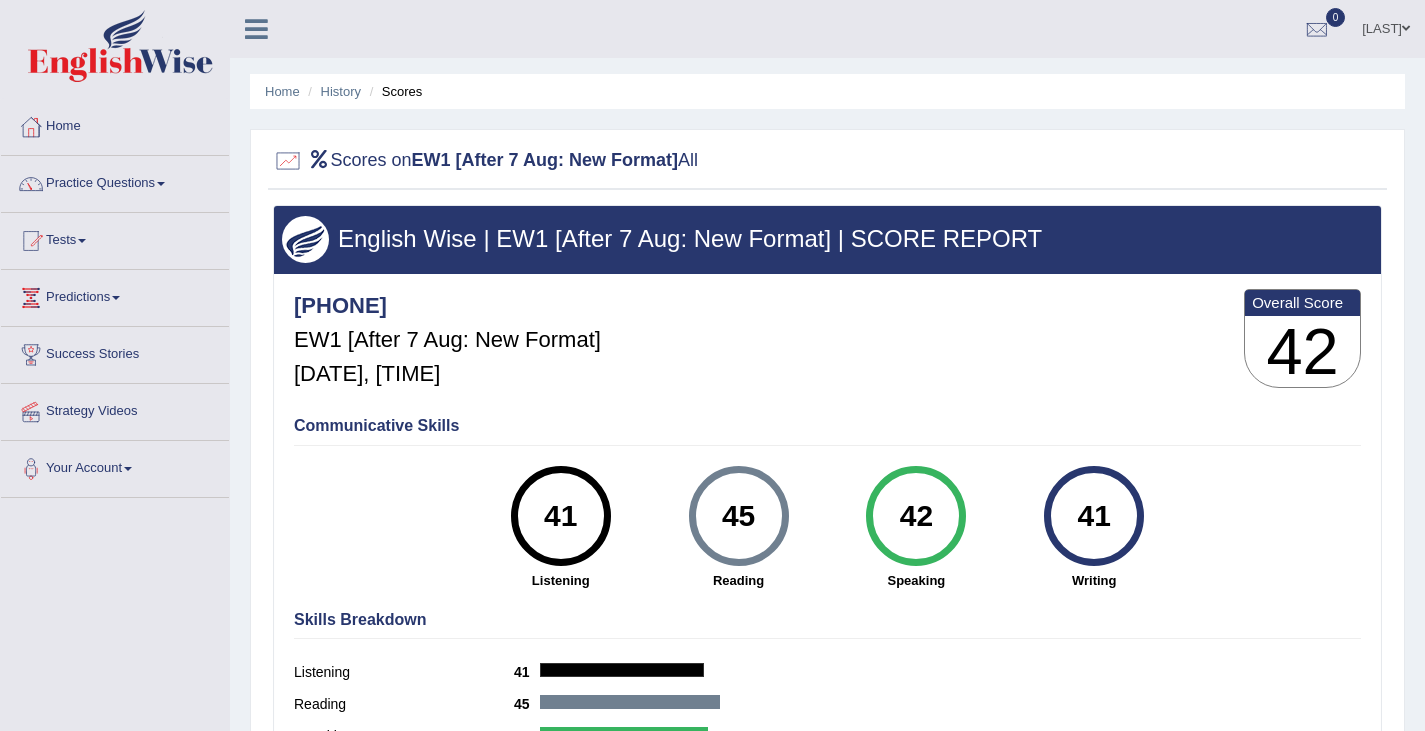 scroll, scrollTop: 0, scrollLeft: 0, axis: both 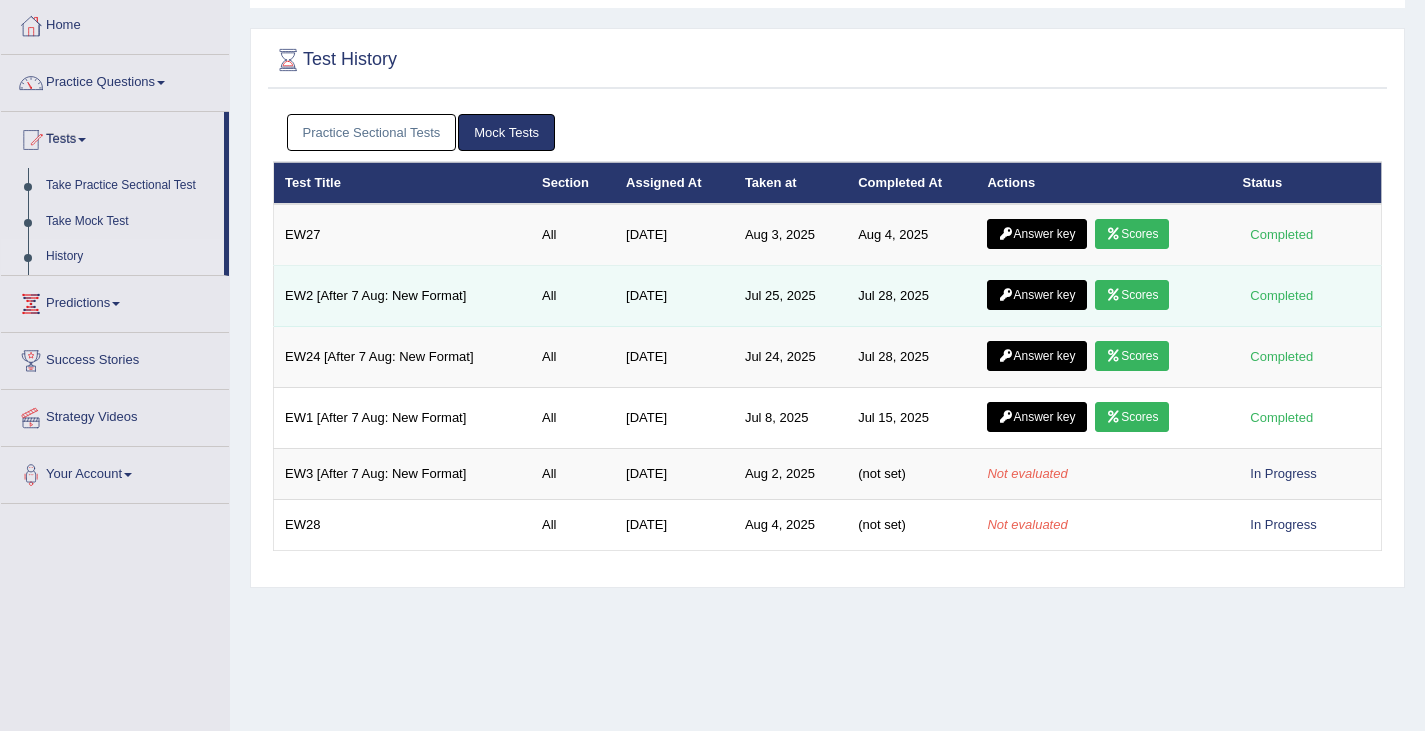 click on "Scores" at bounding box center [1132, 295] 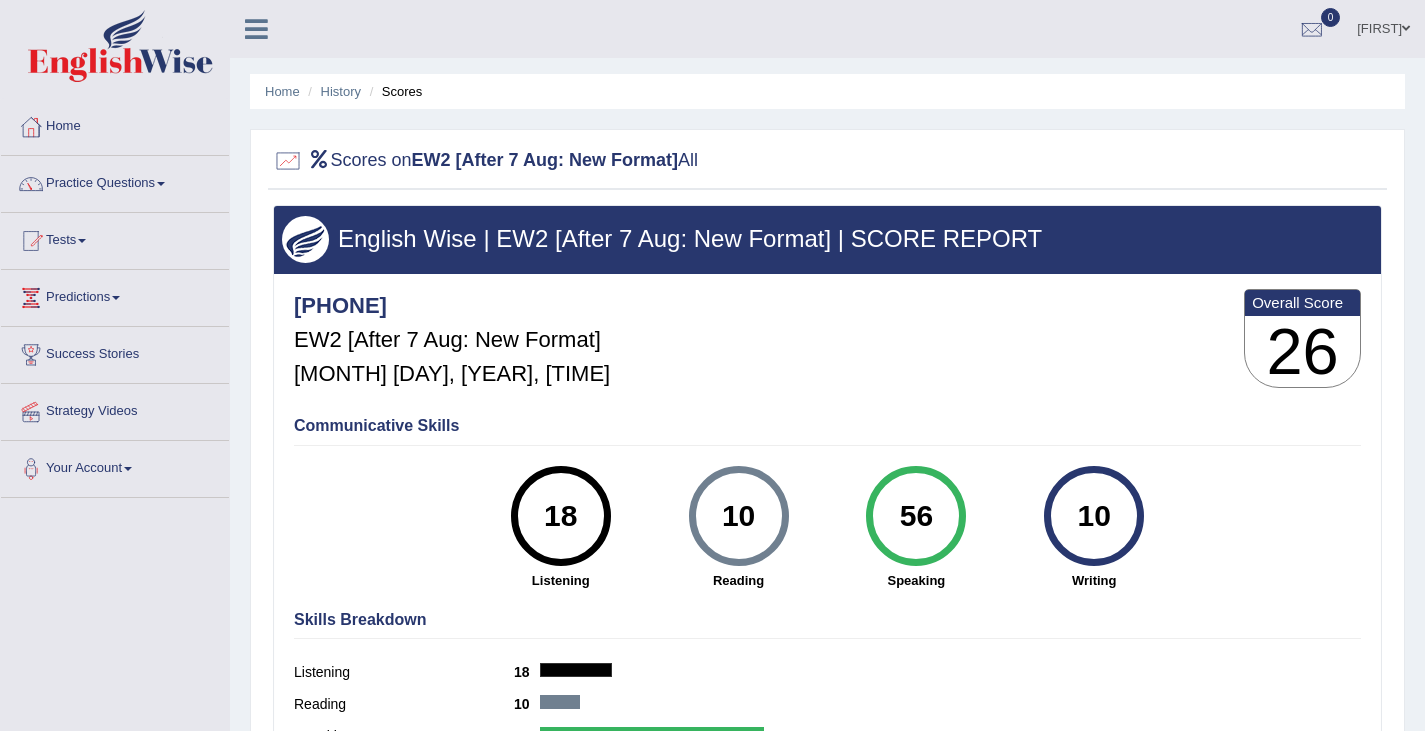 scroll, scrollTop: 0, scrollLeft: 0, axis: both 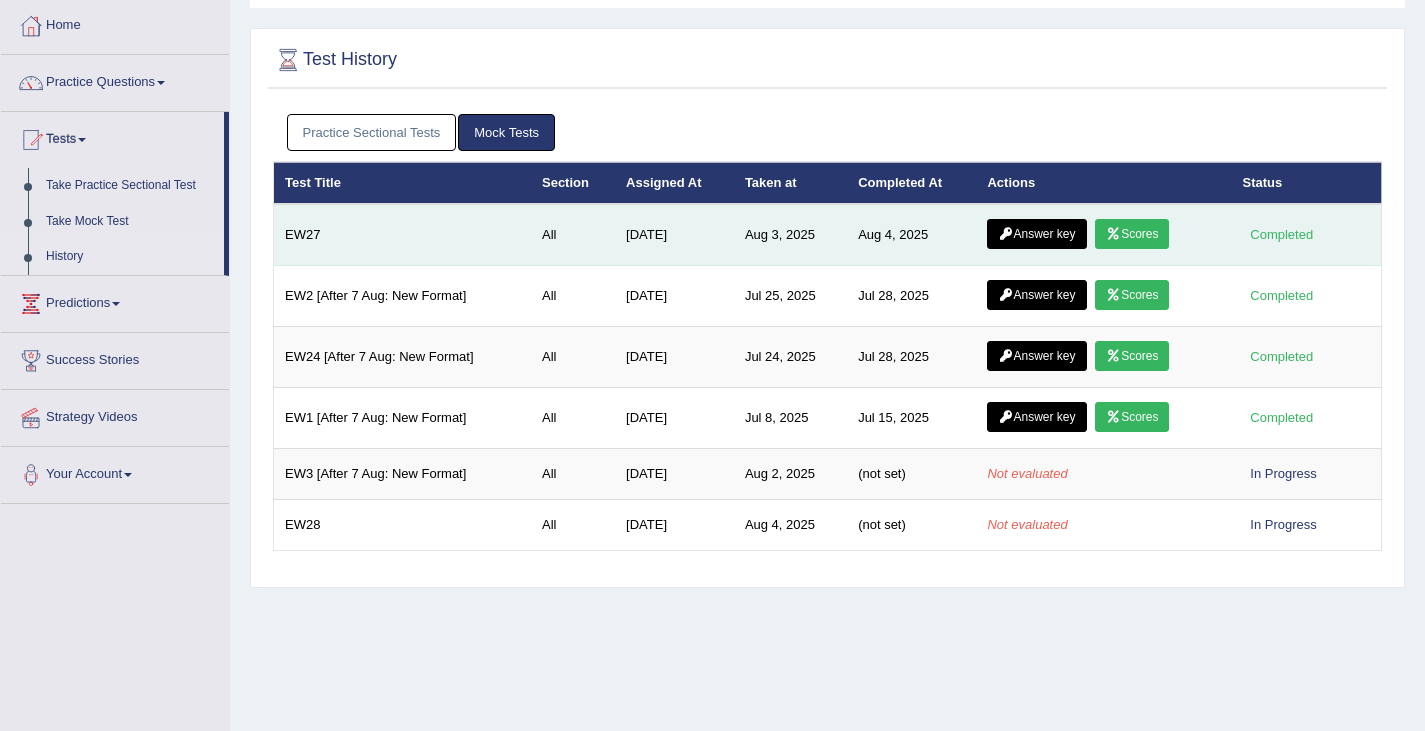 click on "Scores" at bounding box center [1132, 234] 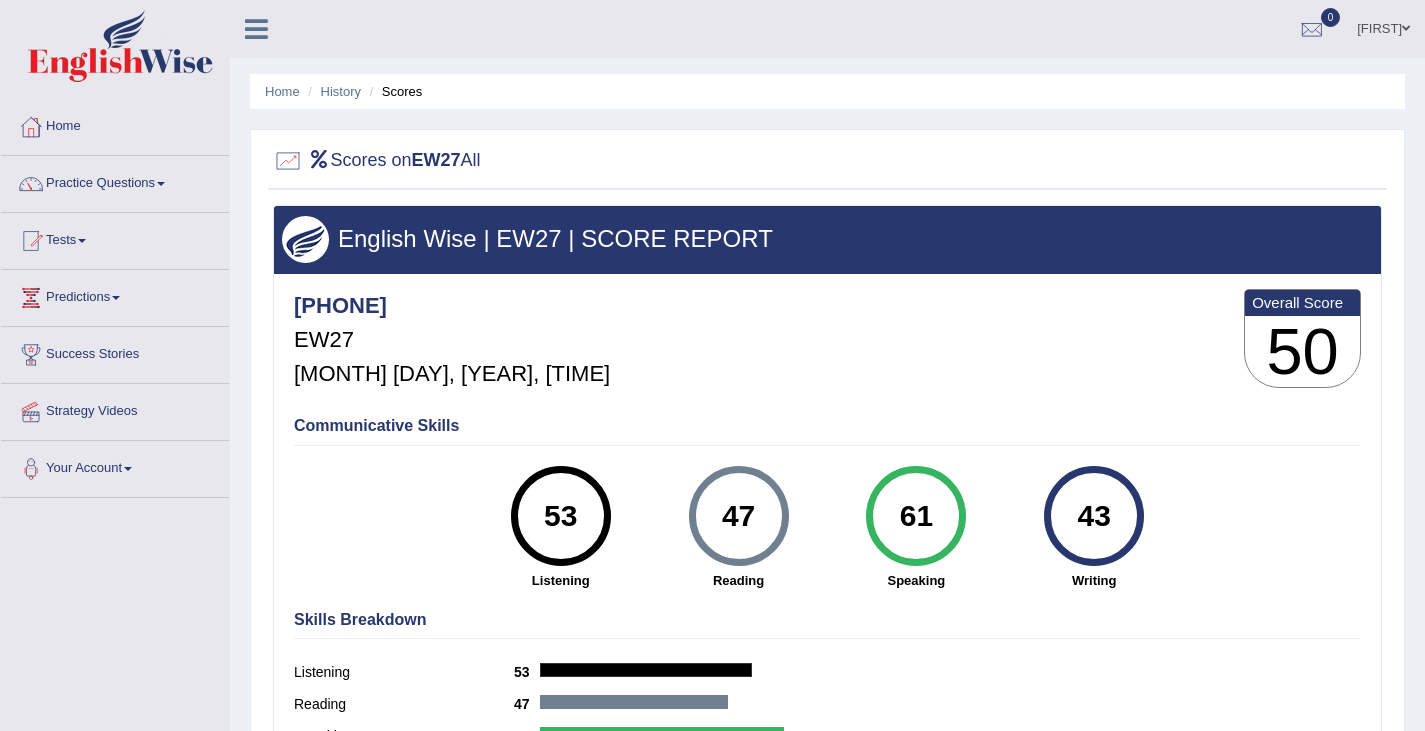 scroll, scrollTop: 0, scrollLeft: 0, axis: both 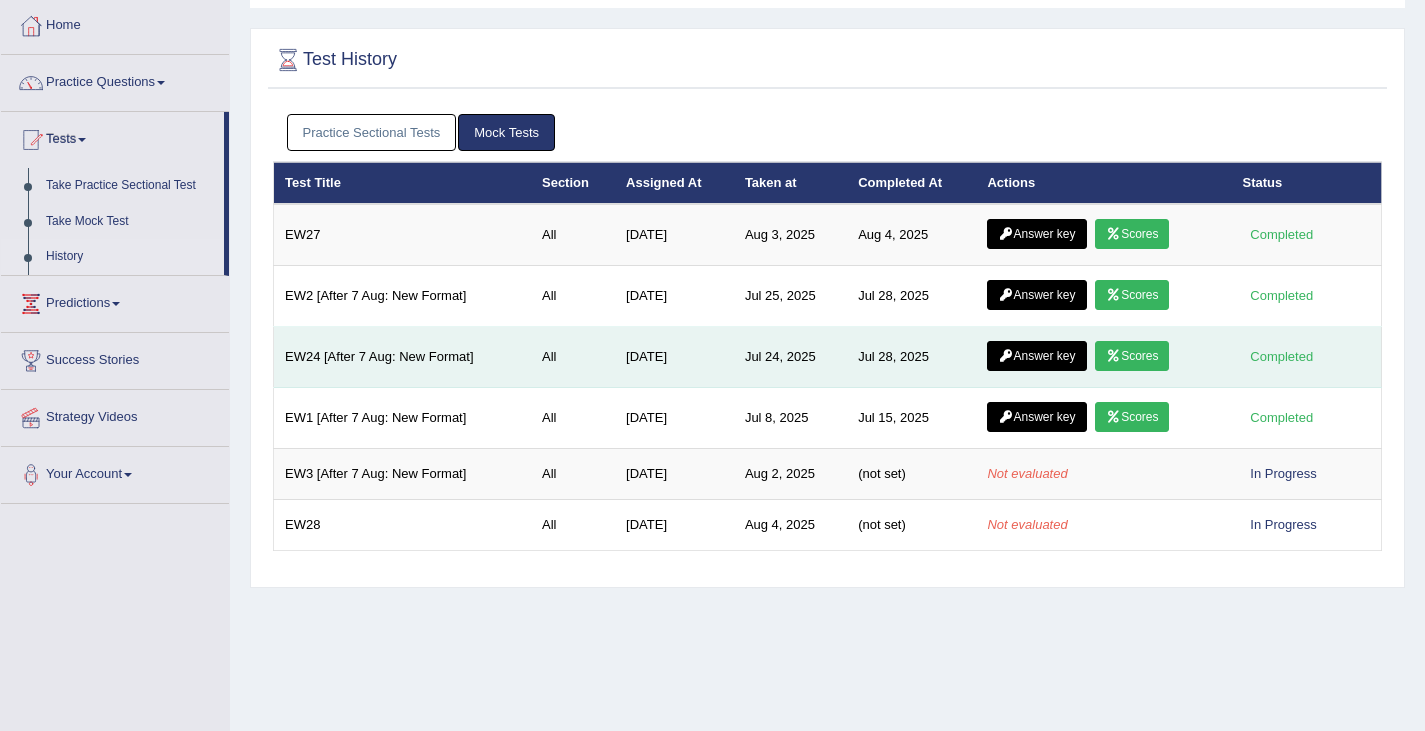 click on "Jul 28, 2025" at bounding box center (911, 357) 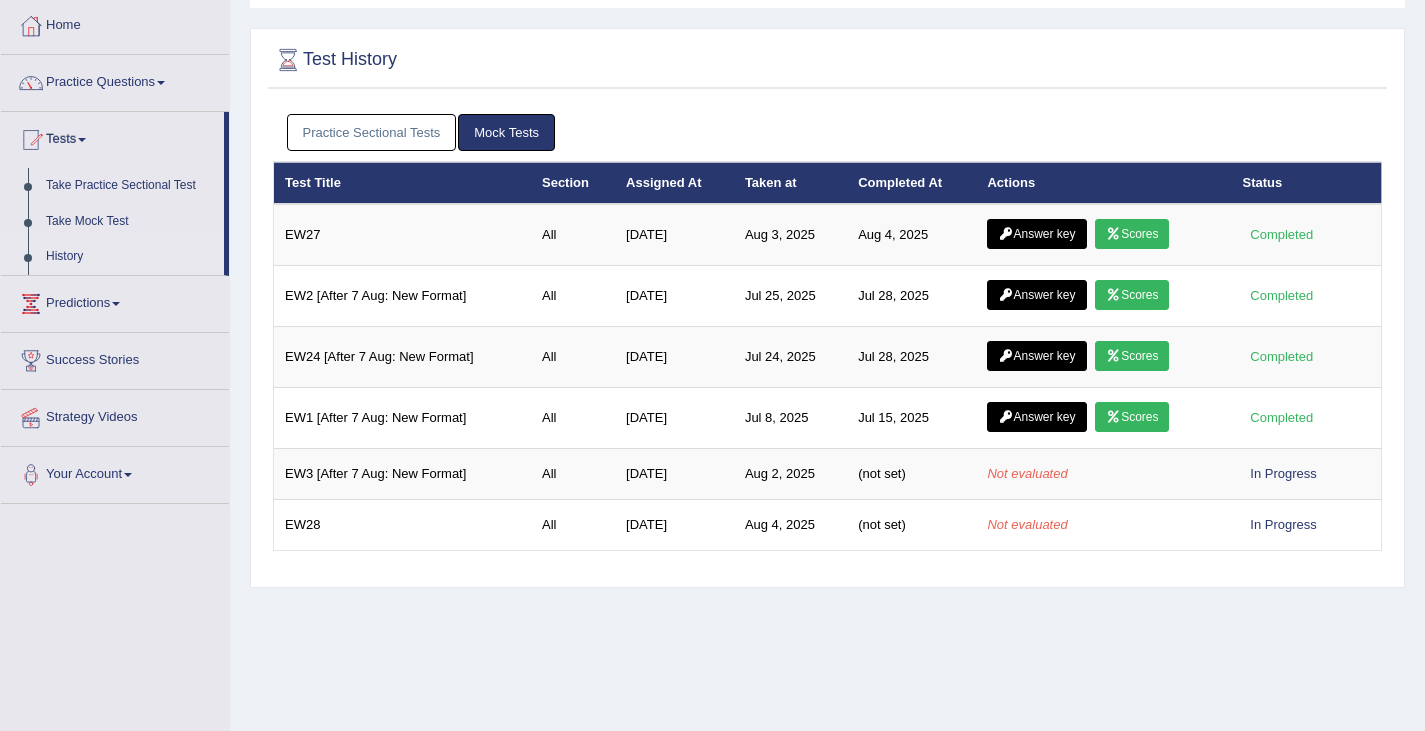 click on "Test Title" at bounding box center [402, 183] 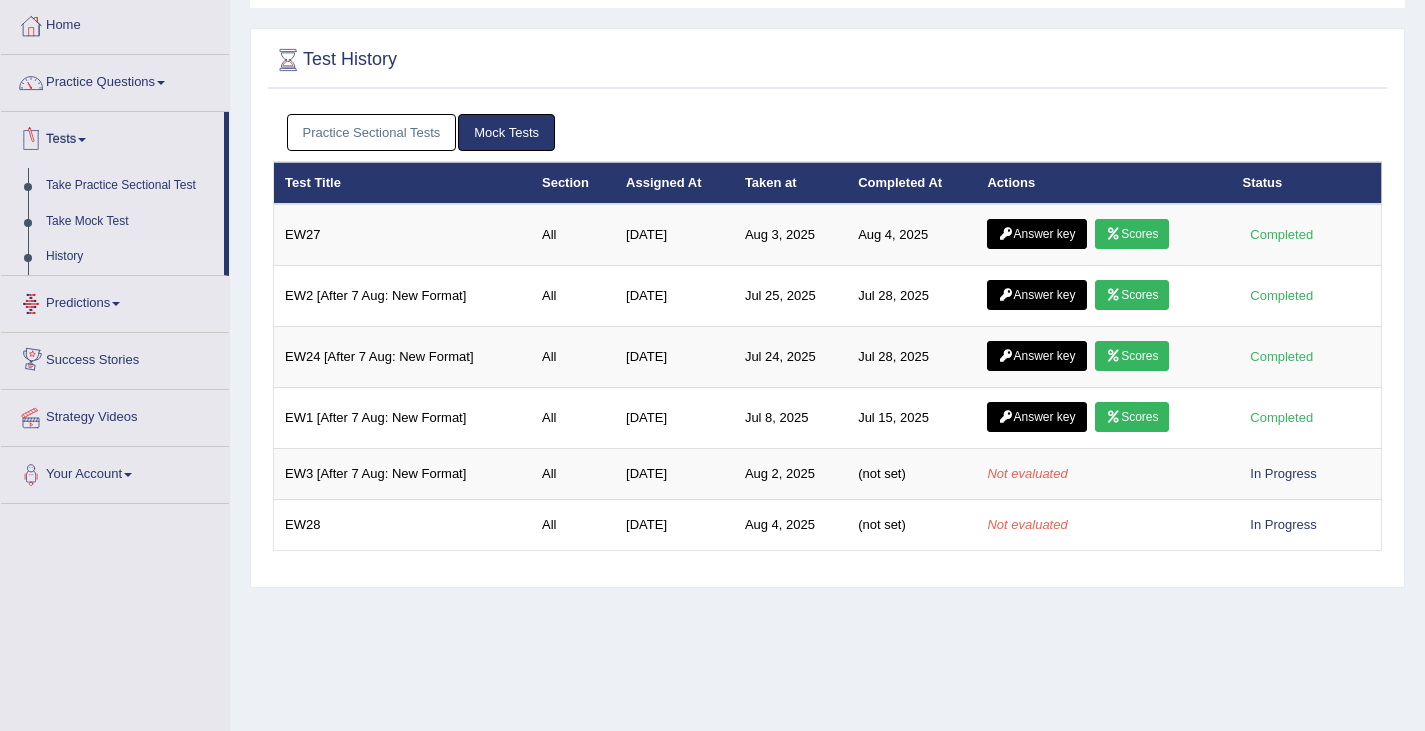 scroll, scrollTop: 0, scrollLeft: 0, axis: both 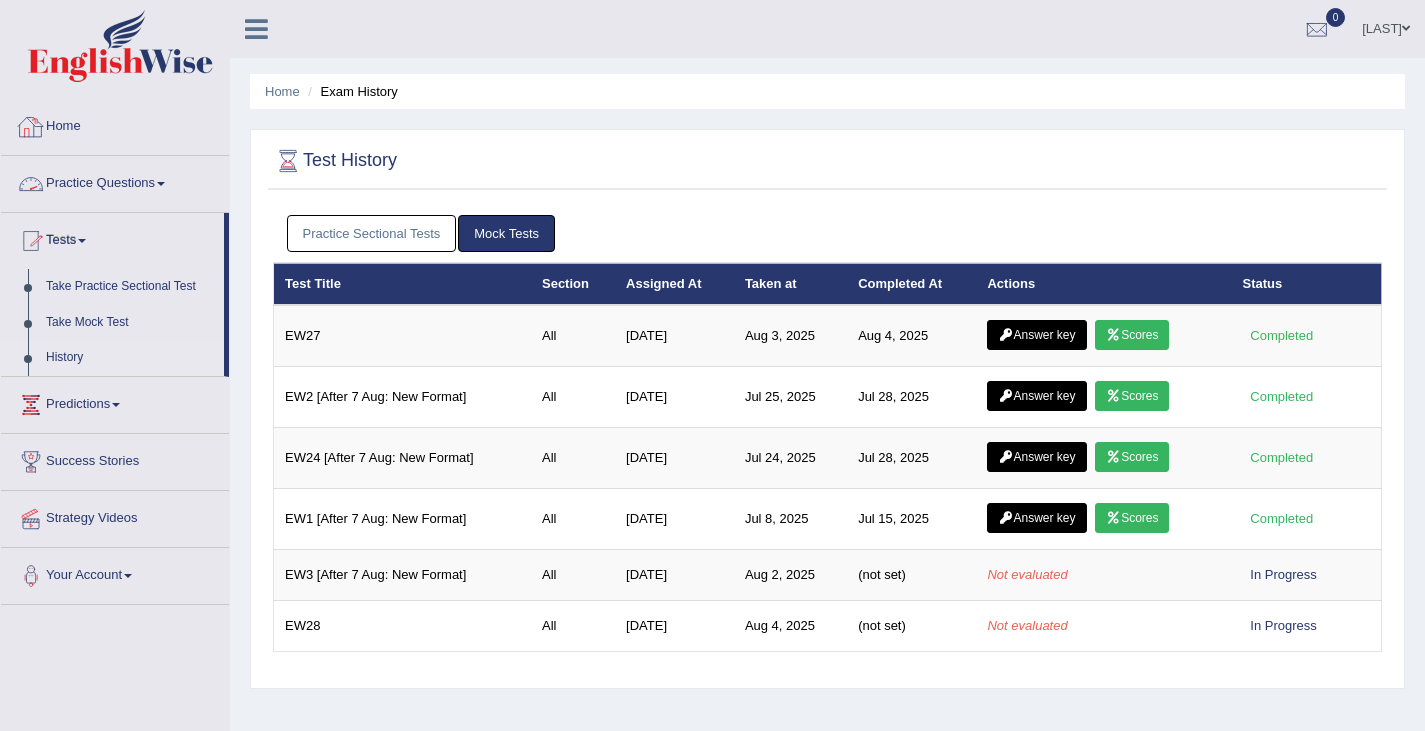 click on "Practice Questions" at bounding box center (115, 181) 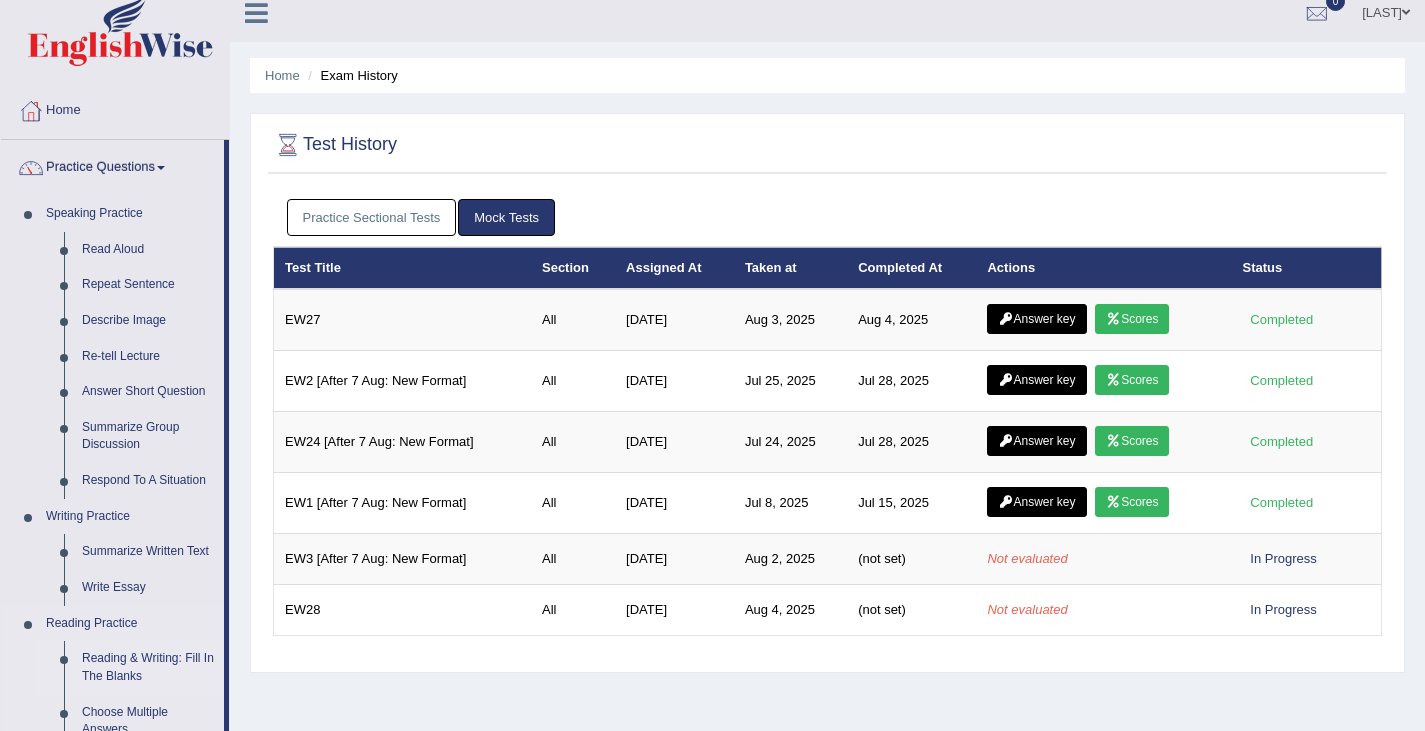 scroll, scrollTop: 5, scrollLeft: 0, axis: vertical 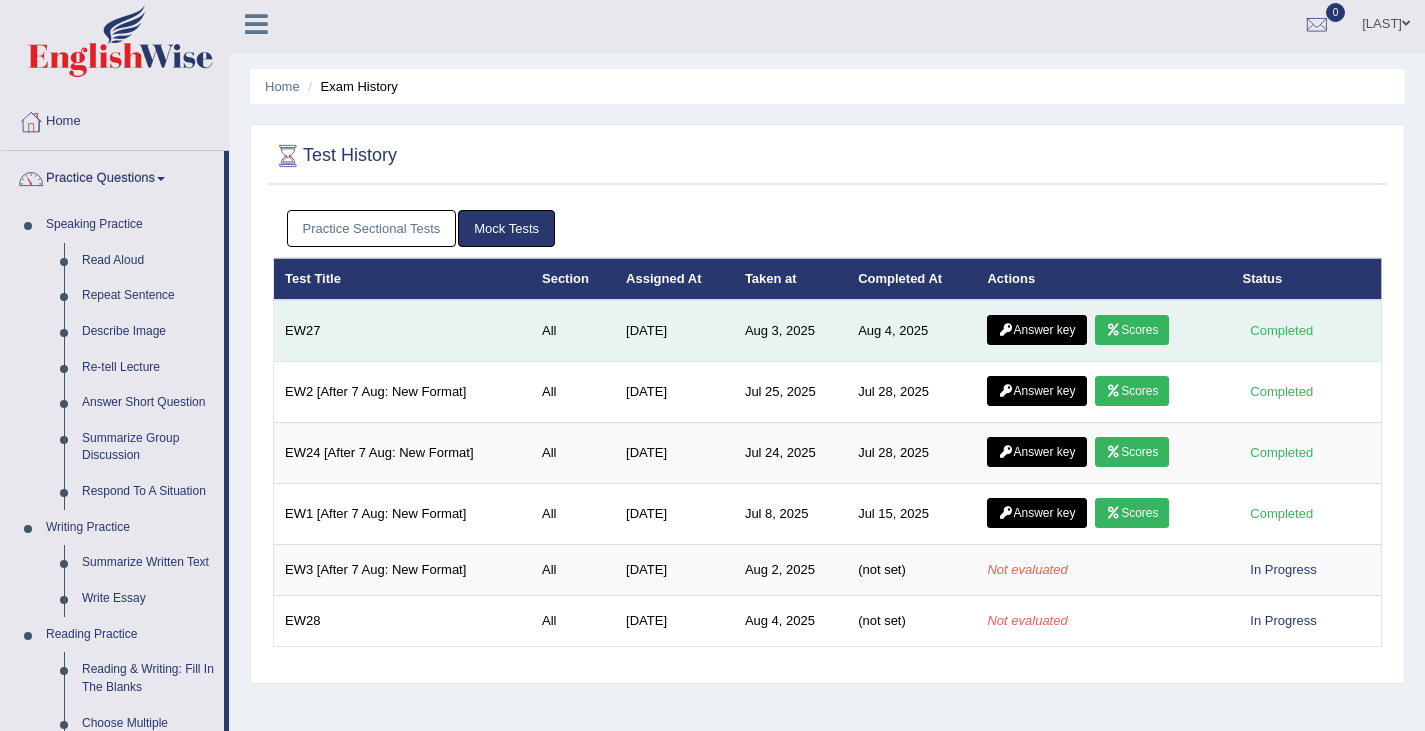 click on "Scores" at bounding box center (1132, 330) 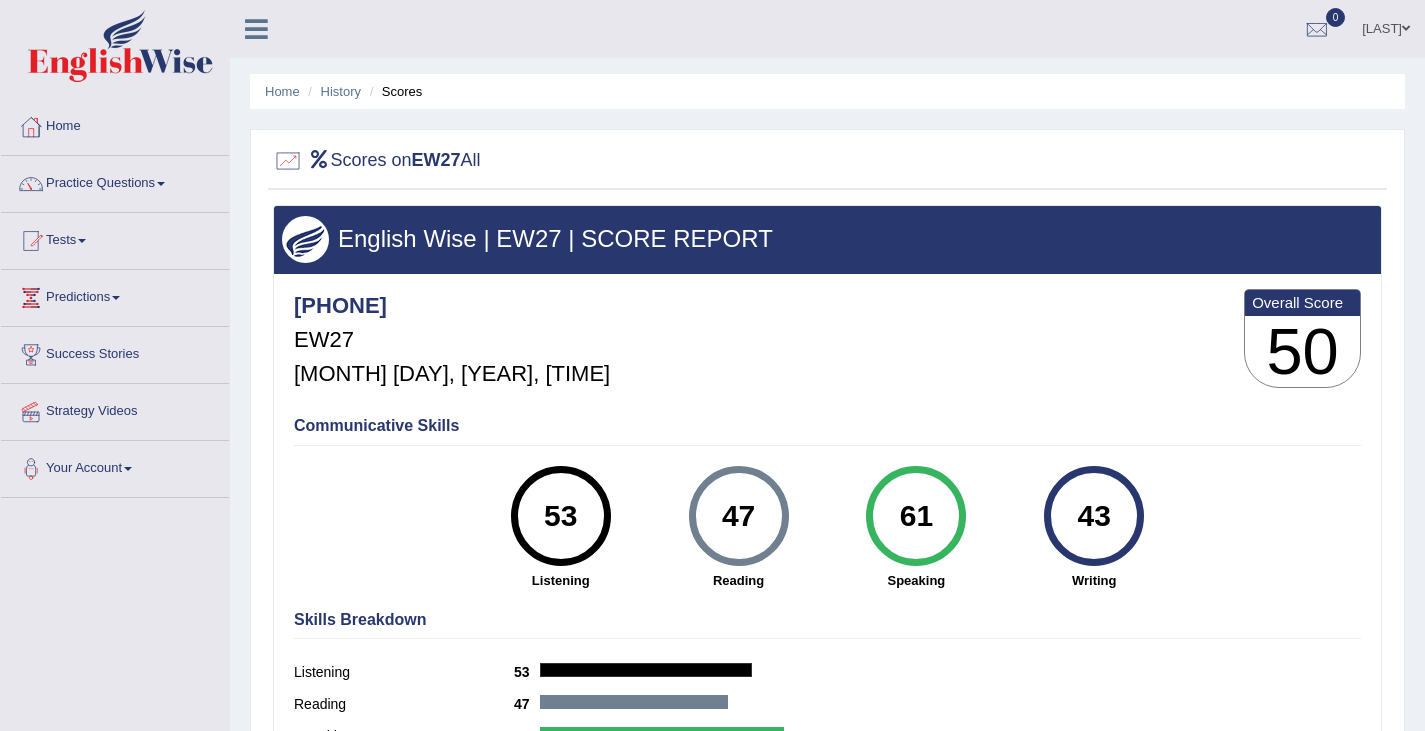 scroll, scrollTop: 0, scrollLeft: 0, axis: both 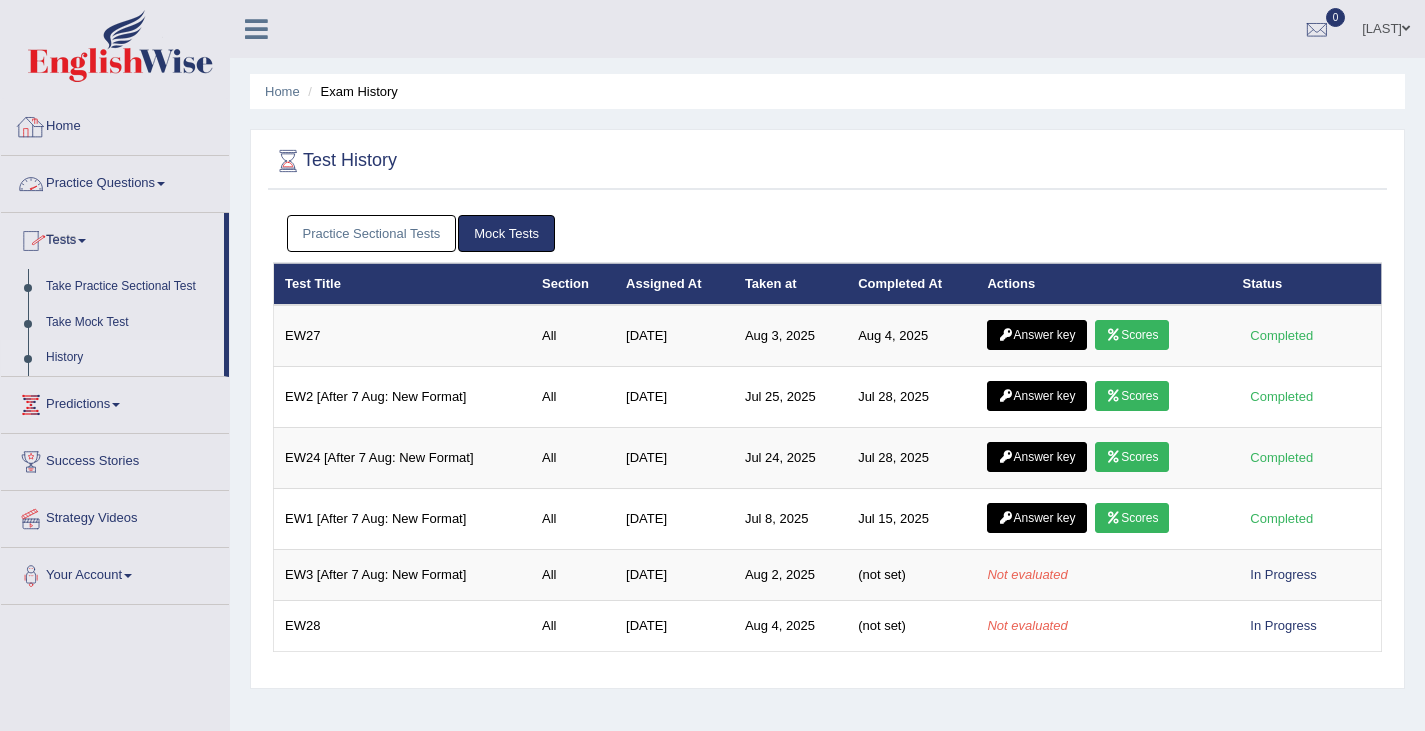 click on "Practice Questions" at bounding box center [115, 181] 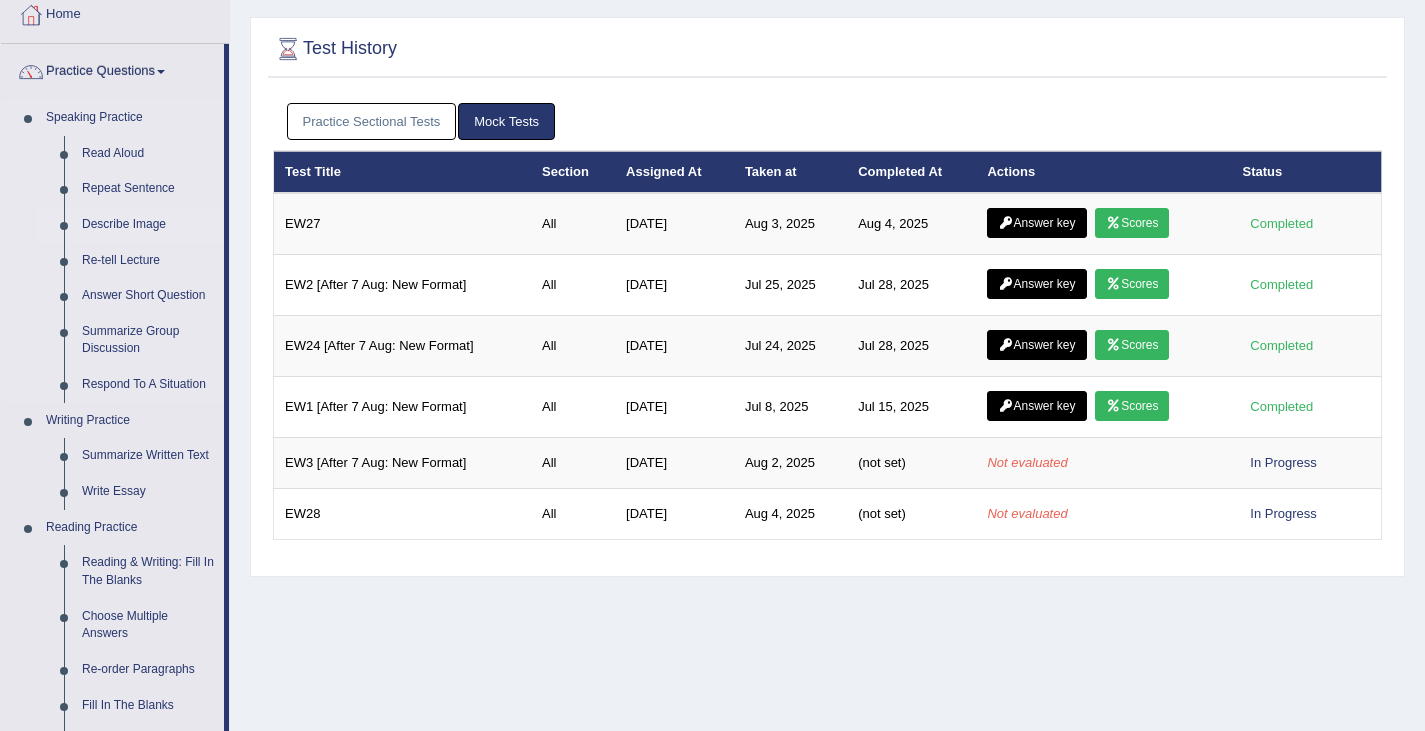 scroll, scrollTop: 110, scrollLeft: 0, axis: vertical 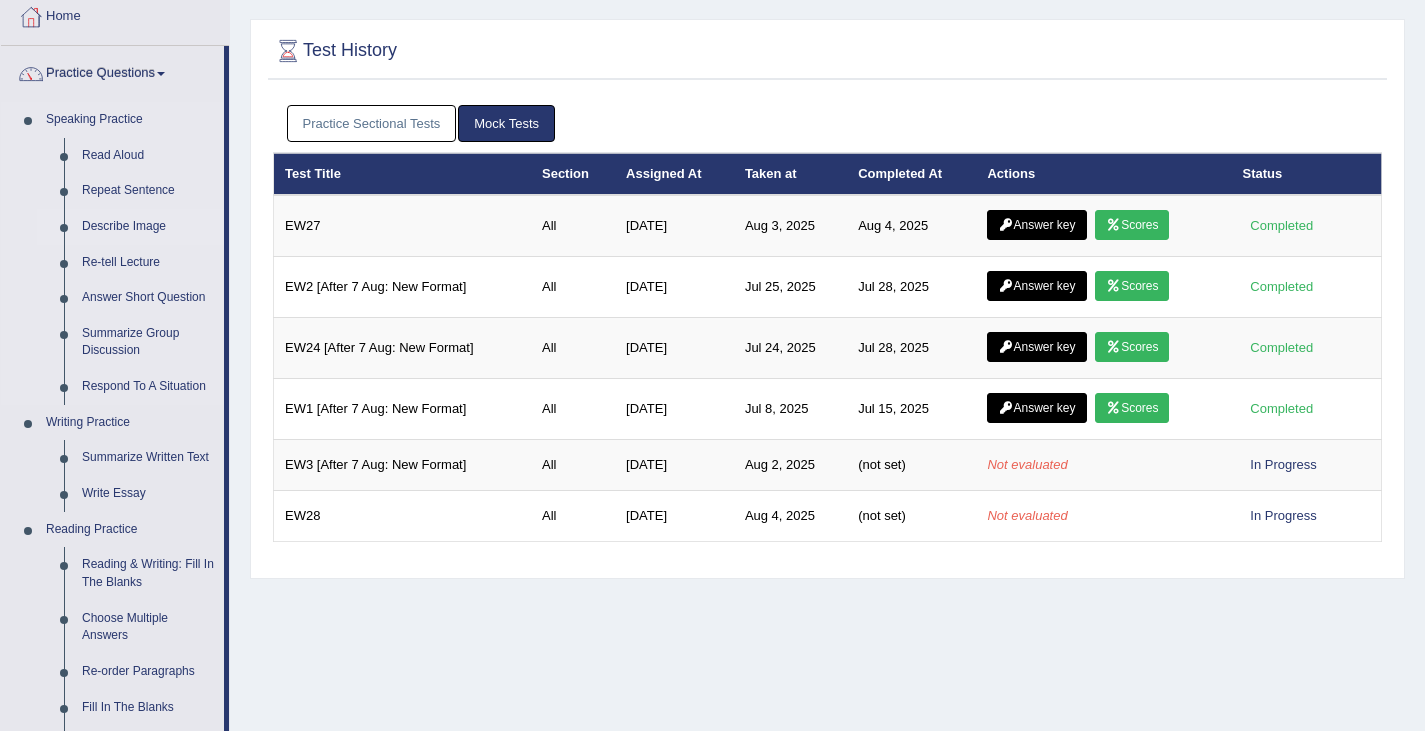click on "Summarize Group Discussion" at bounding box center [148, 342] 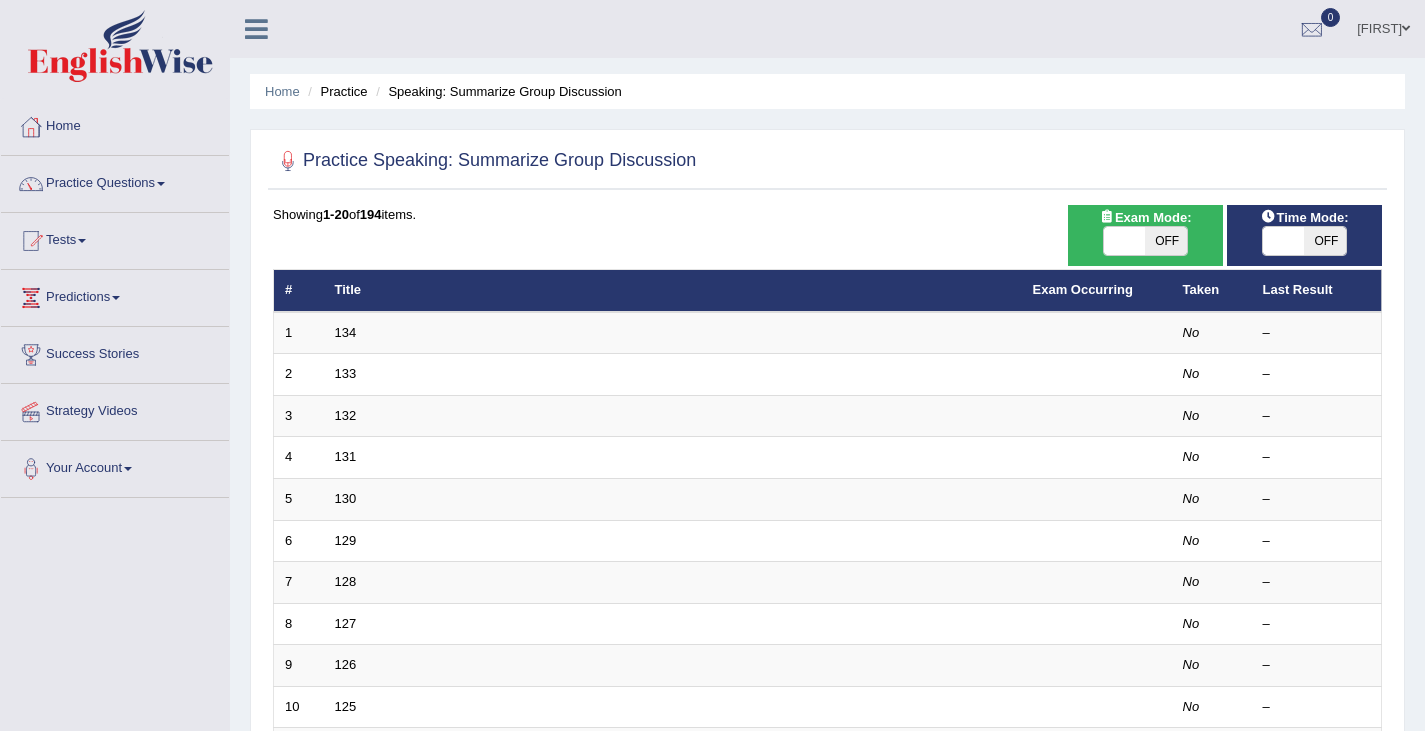 scroll, scrollTop: 409, scrollLeft: 0, axis: vertical 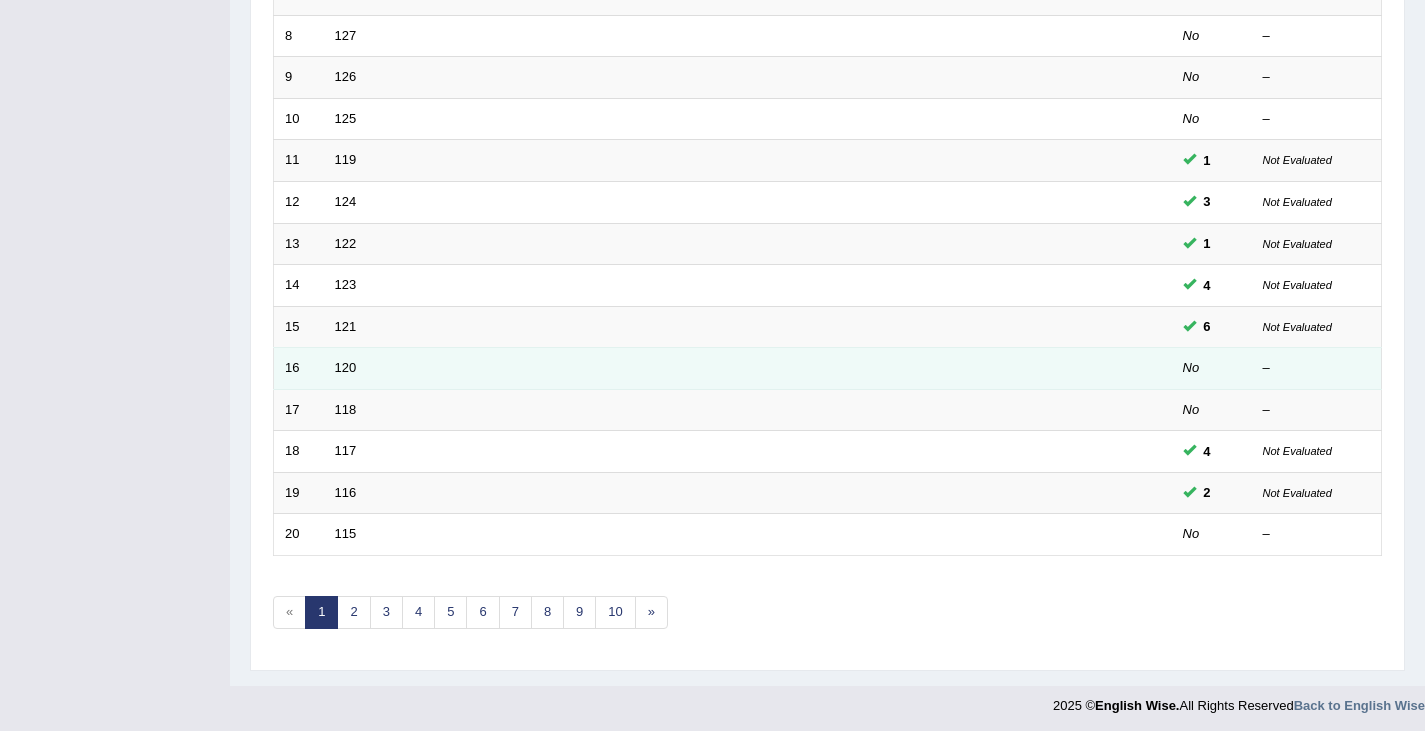 click on "120" at bounding box center (673, 369) 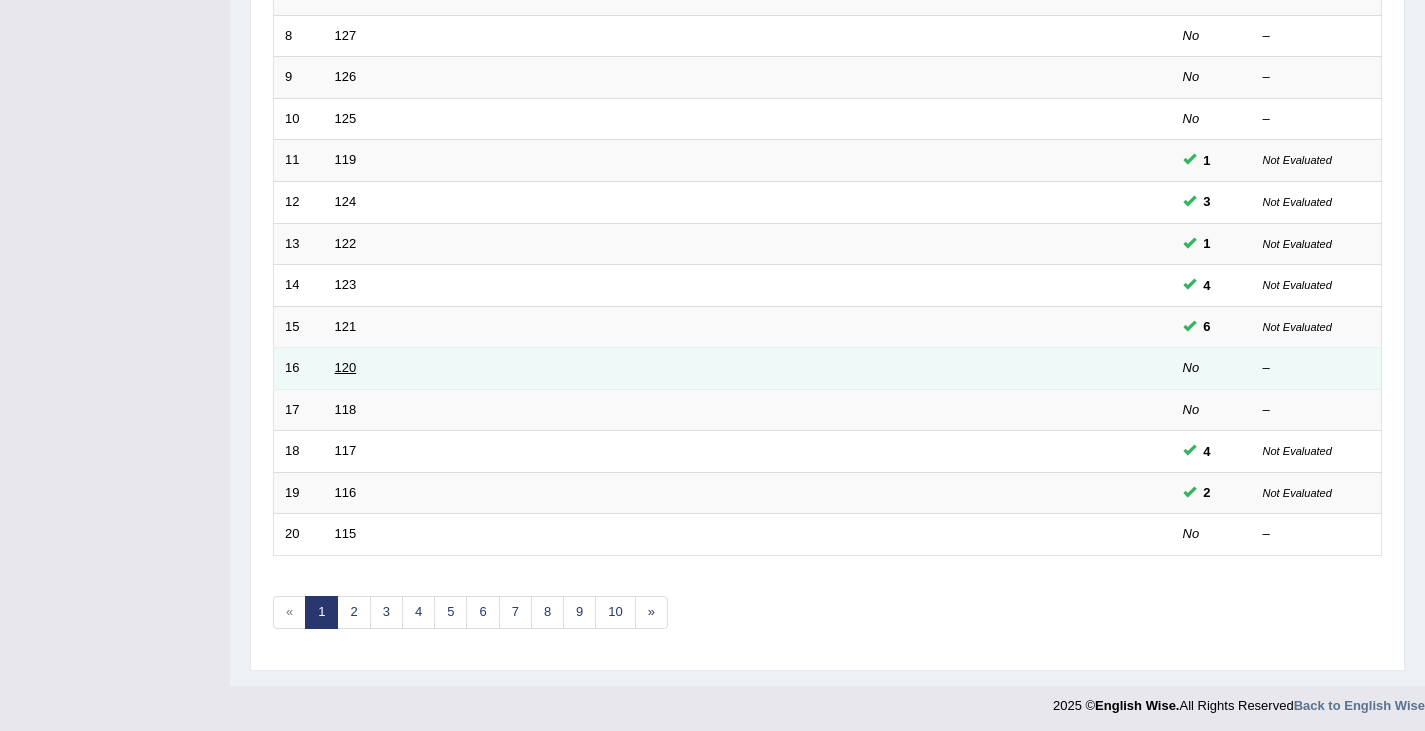 click on "120" at bounding box center [346, 367] 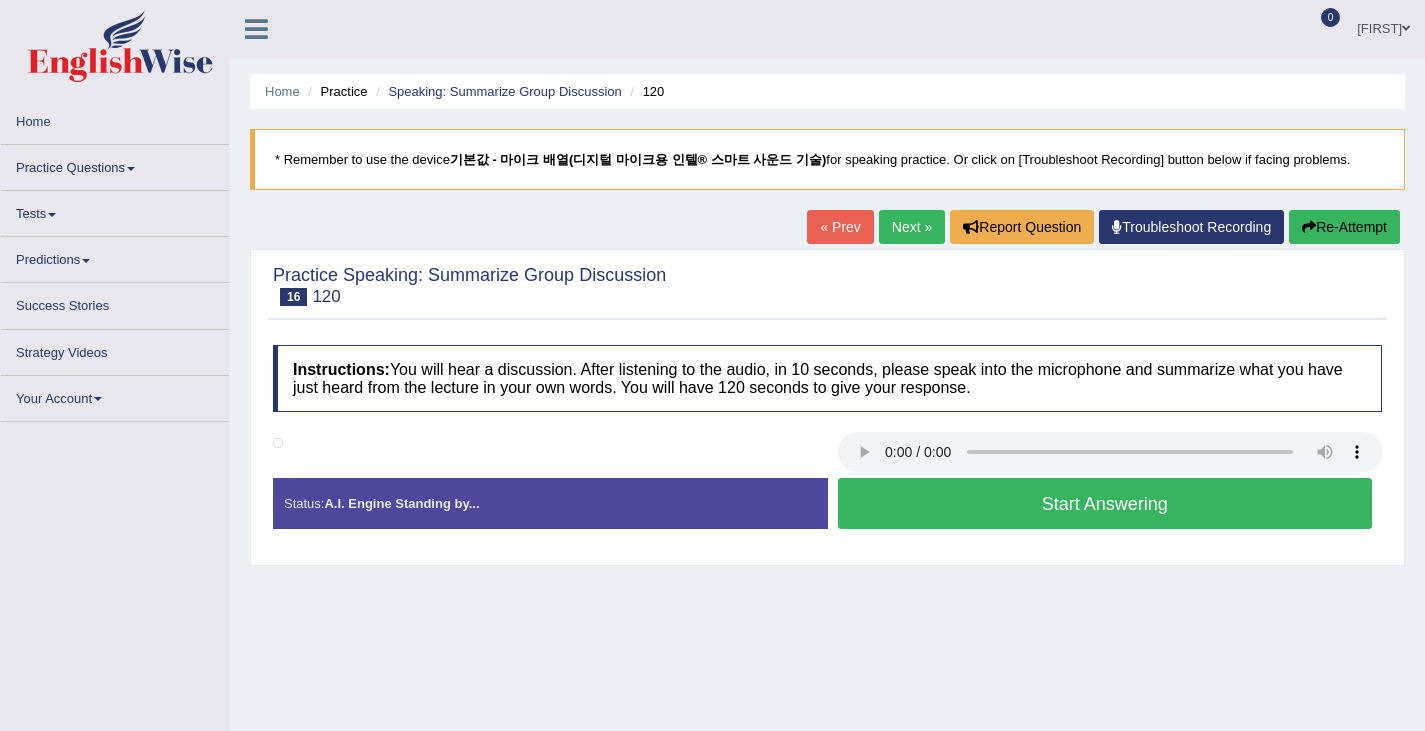 scroll, scrollTop: 0, scrollLeft: 0, axis: both 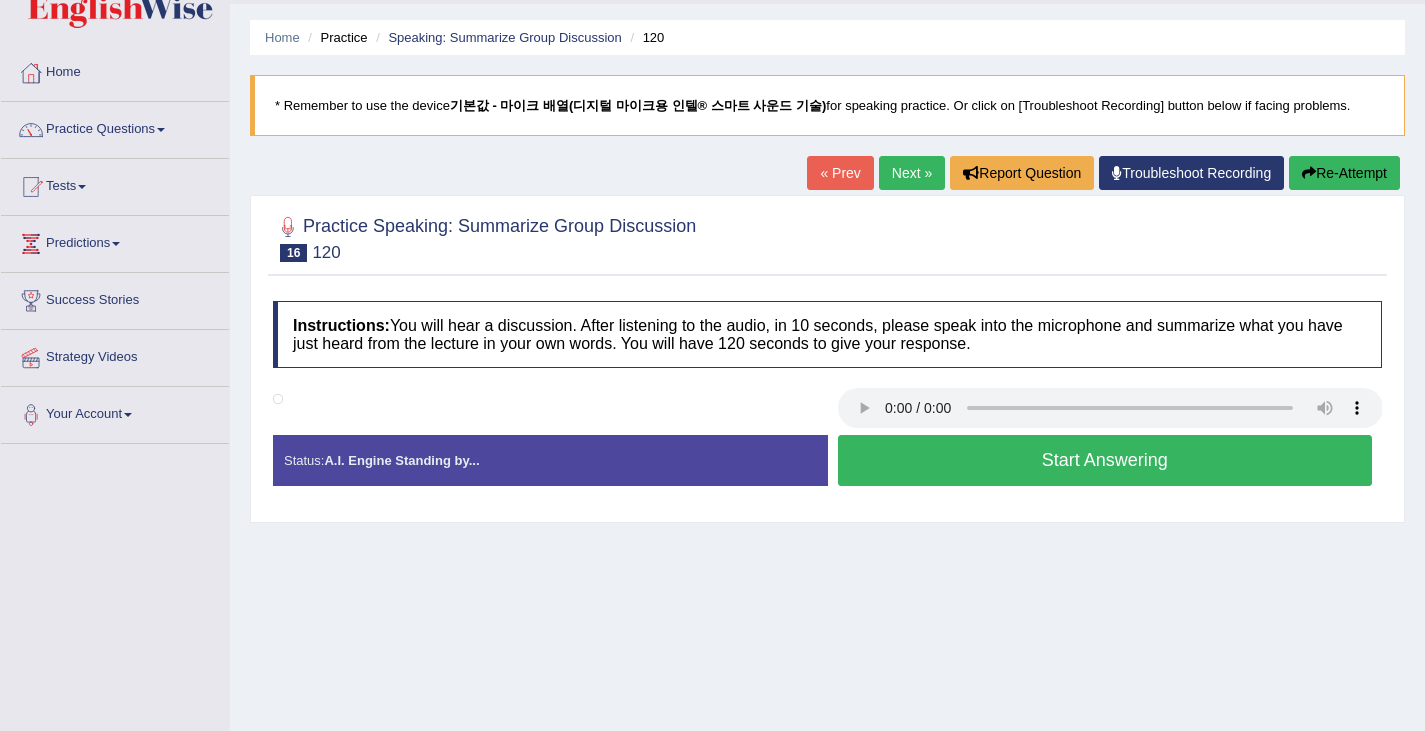 click on "Start Answering" at bounding box center [1105, 460] 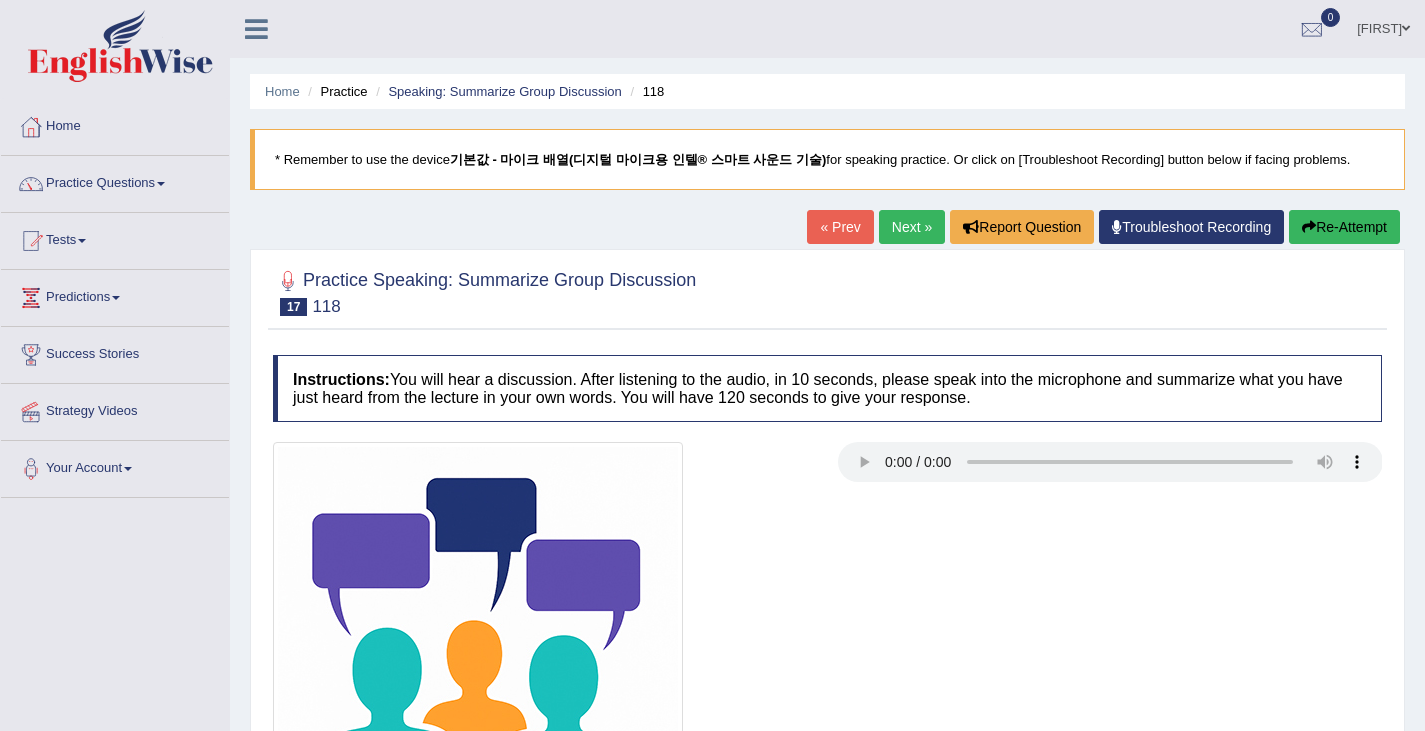 scroll, scrollTop: 0, scrollLeft: 0, axis: both 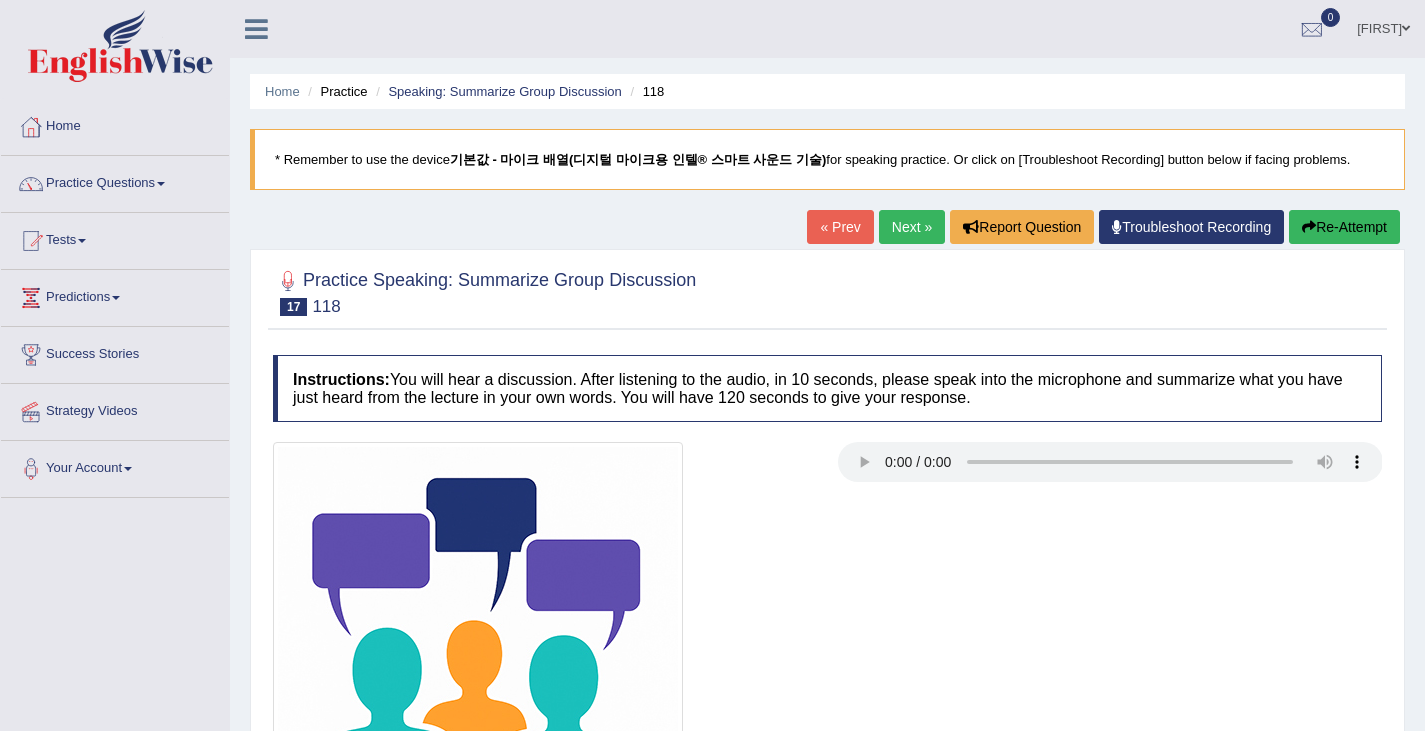 click on "« Prev" at bounding box center (840, 227) 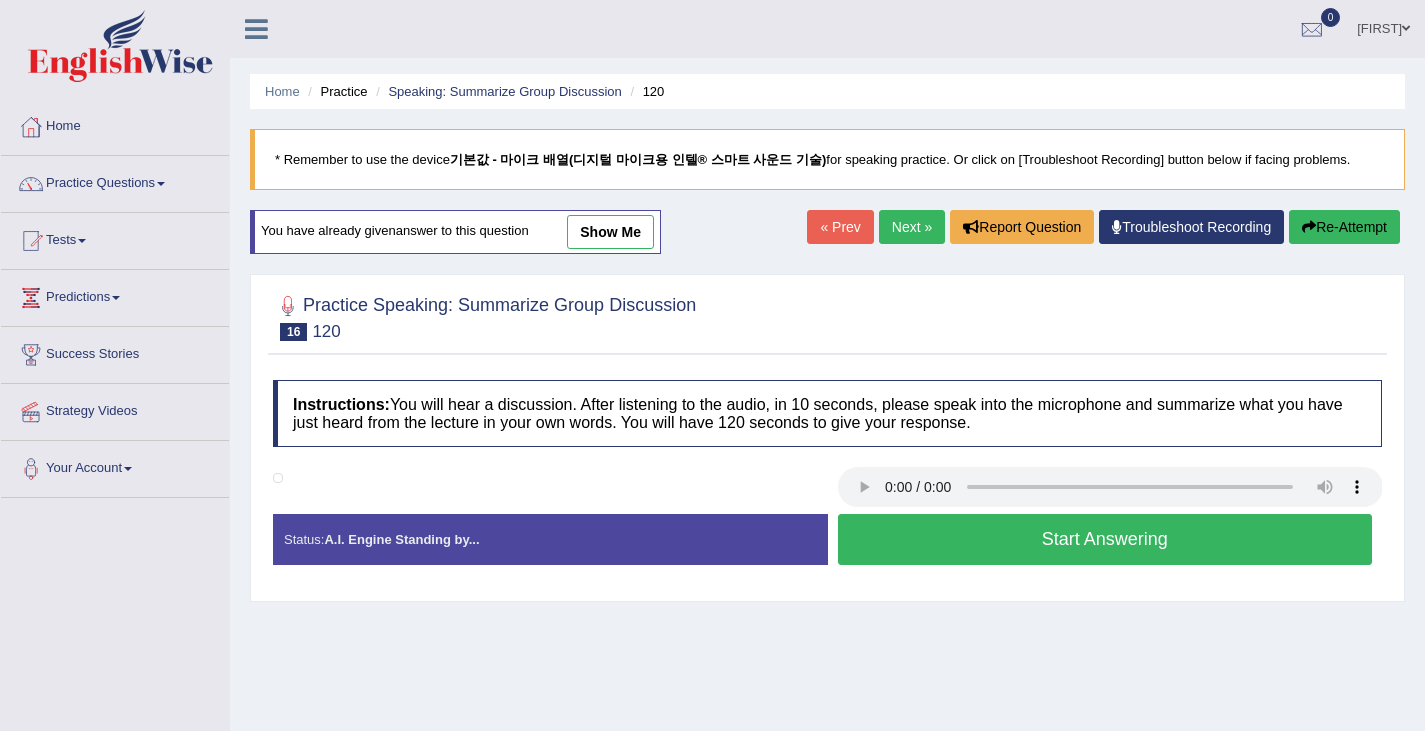 scroll, scrollTop: 0, scrollLeft: 0, axis: both 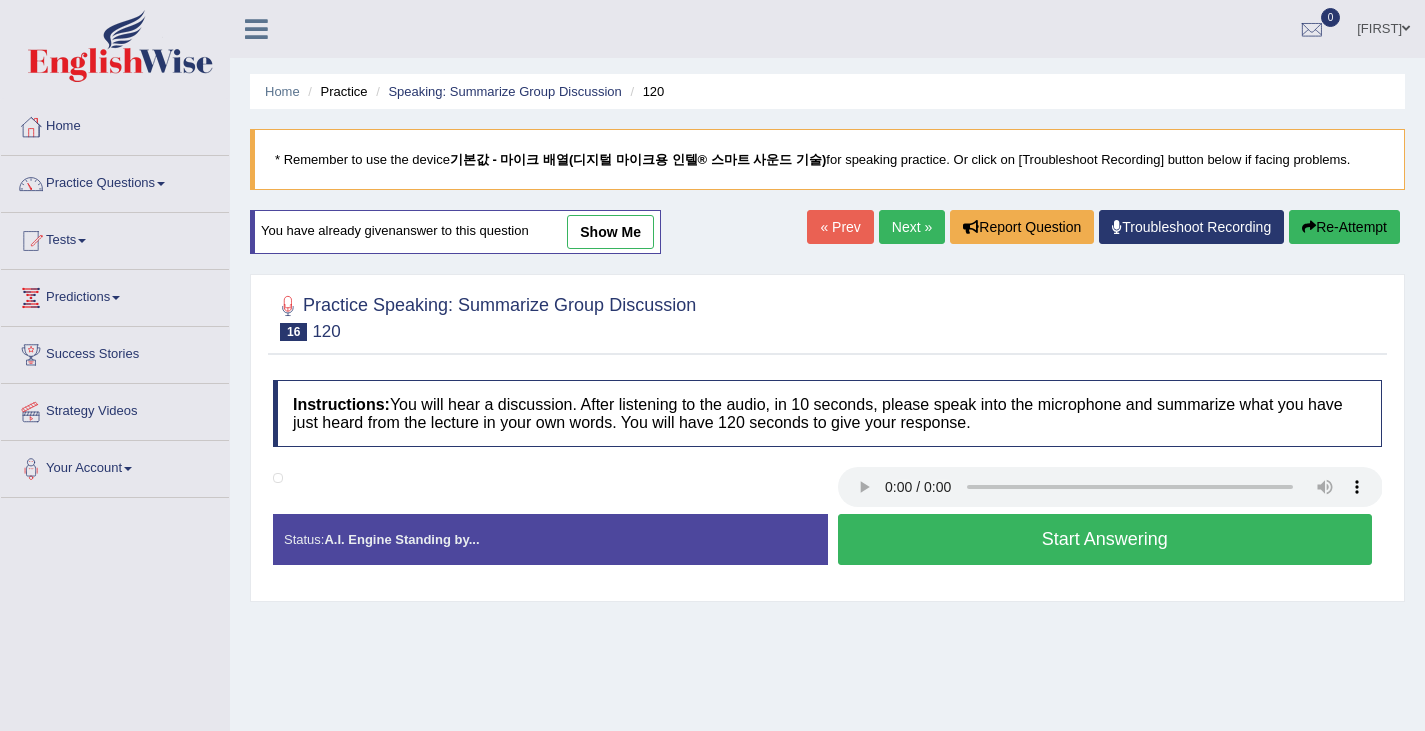 click on "« Prev" at bounding box center (840, 227) 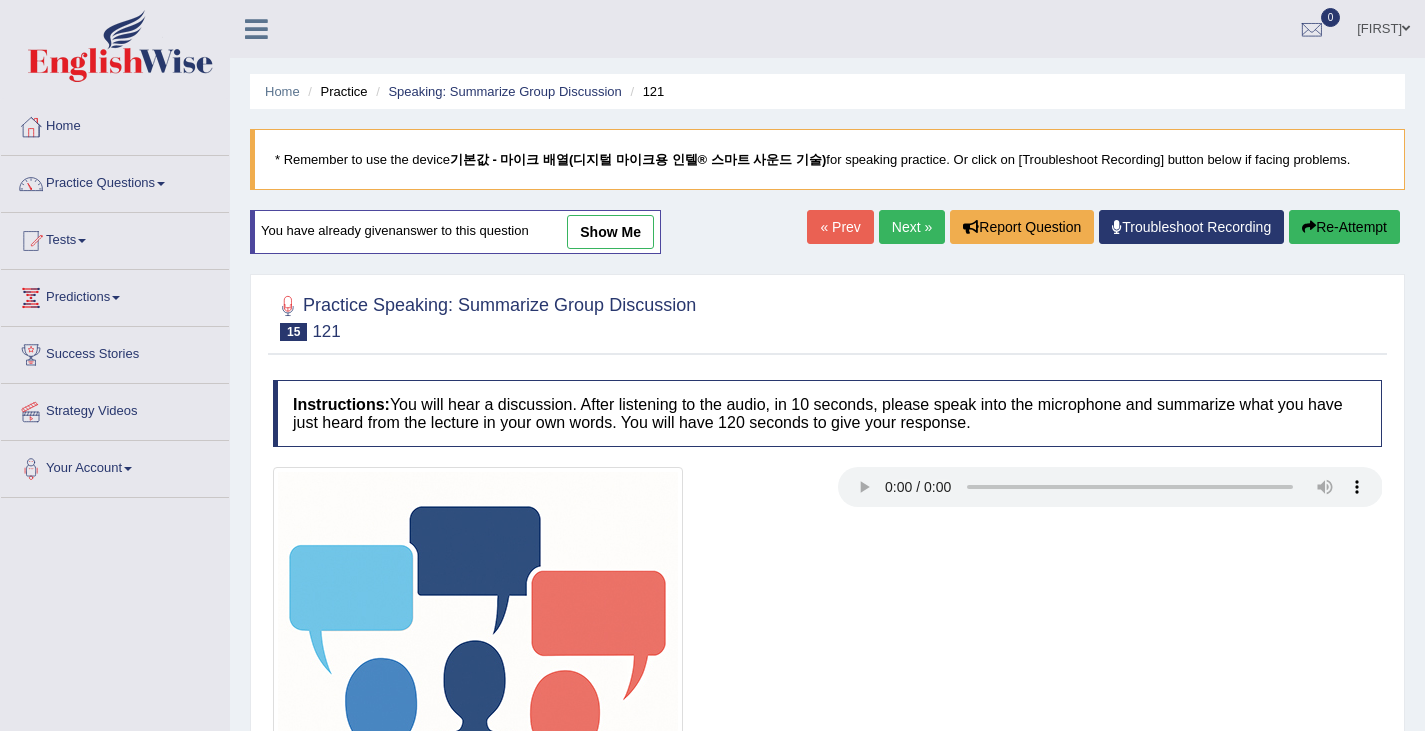scroll, scrollTop: 0, scrollLeft: 0, axis: both 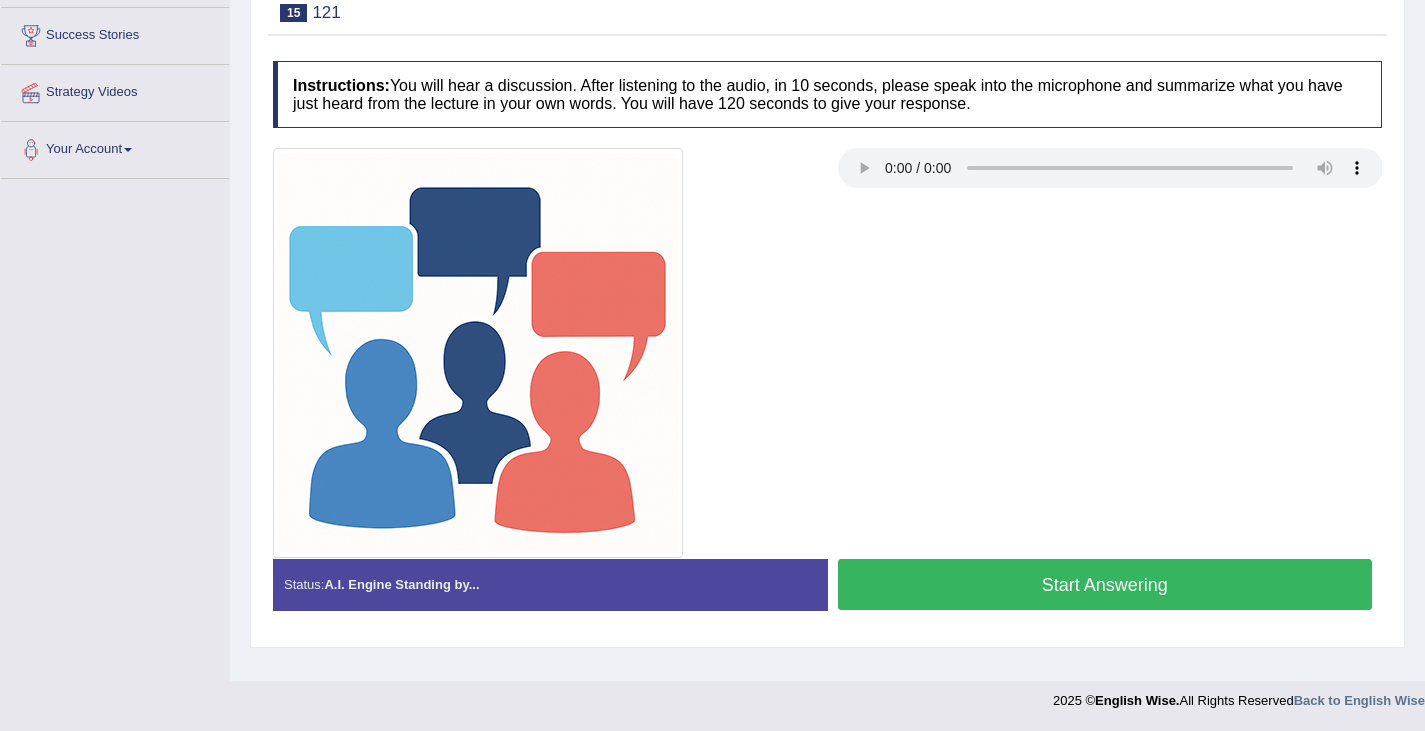 click on "Start Answering" at bounding box center (1105, 584) 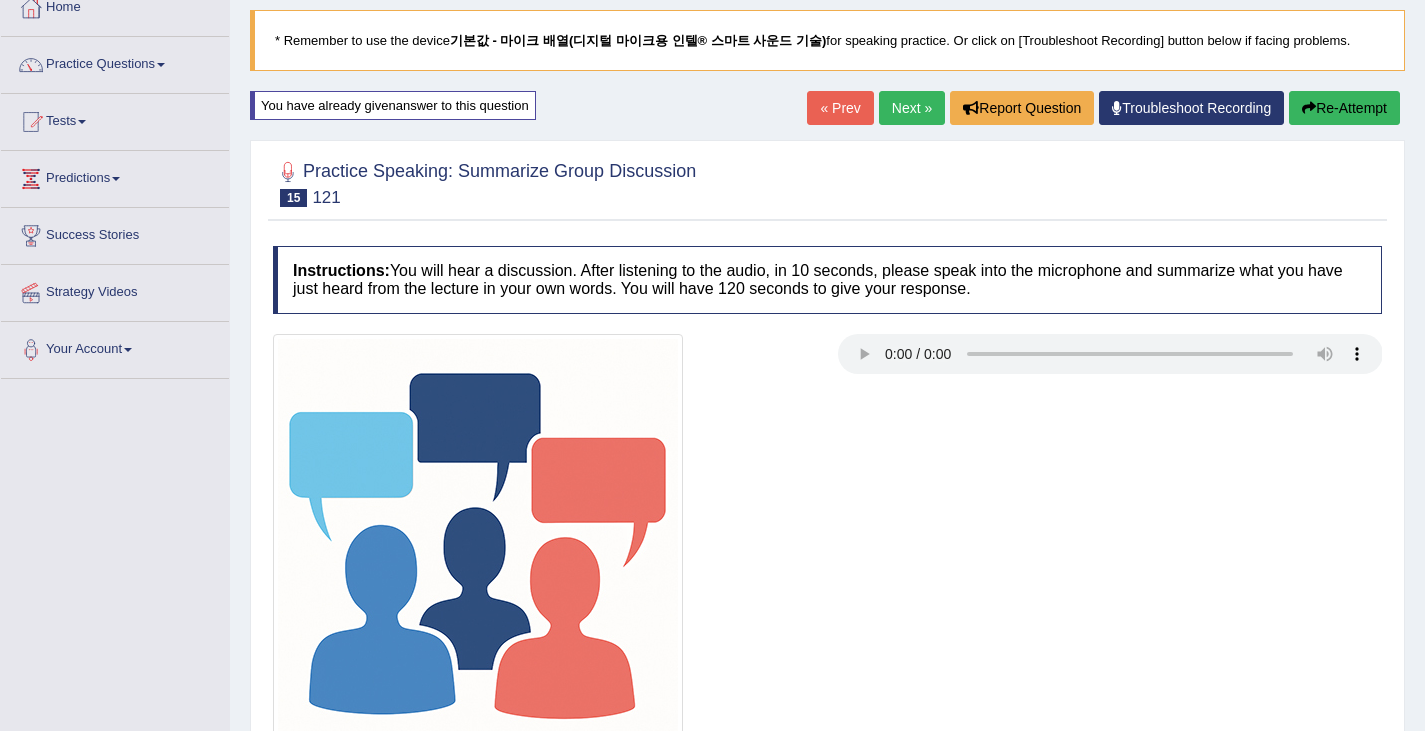 scroll, scrollTop: 319, scrollLeft: 0, axis: vertical 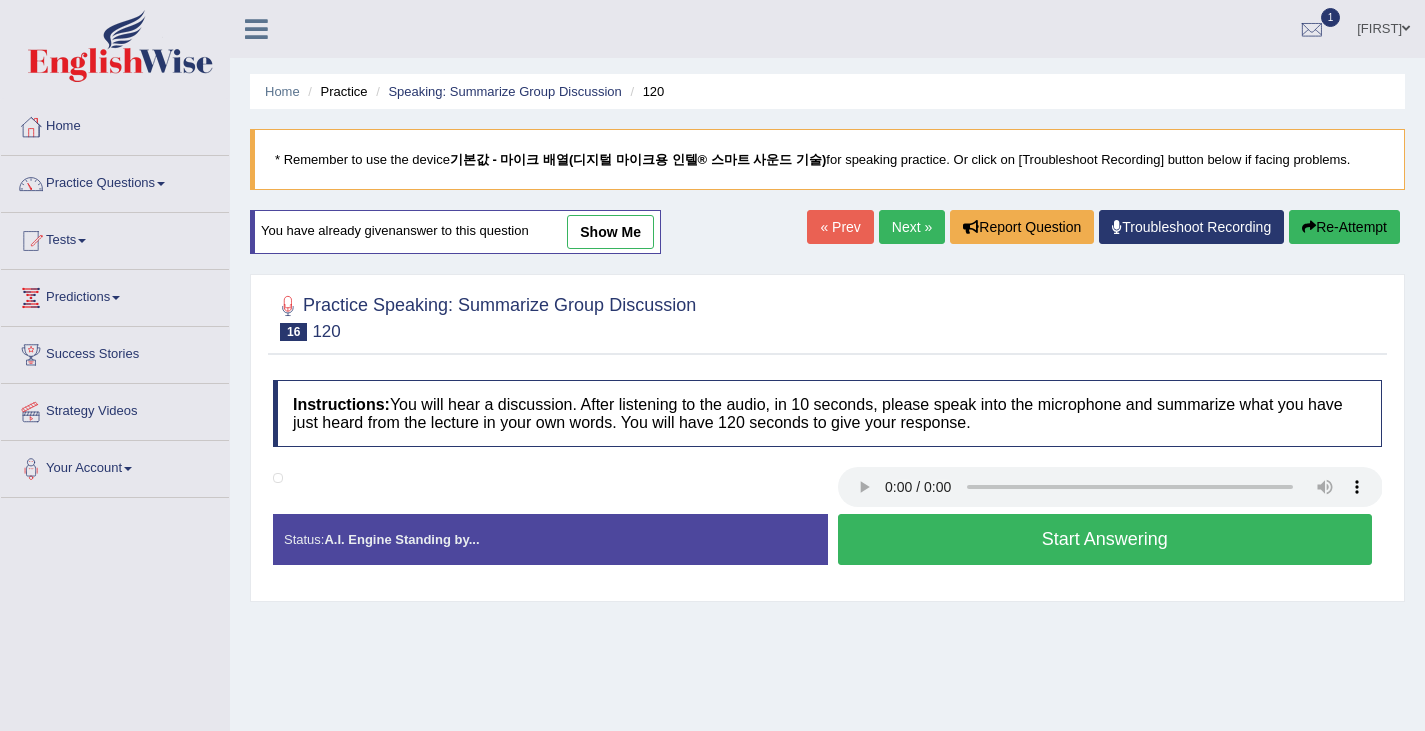 click on "Next »" at bounding box center [912, 227] 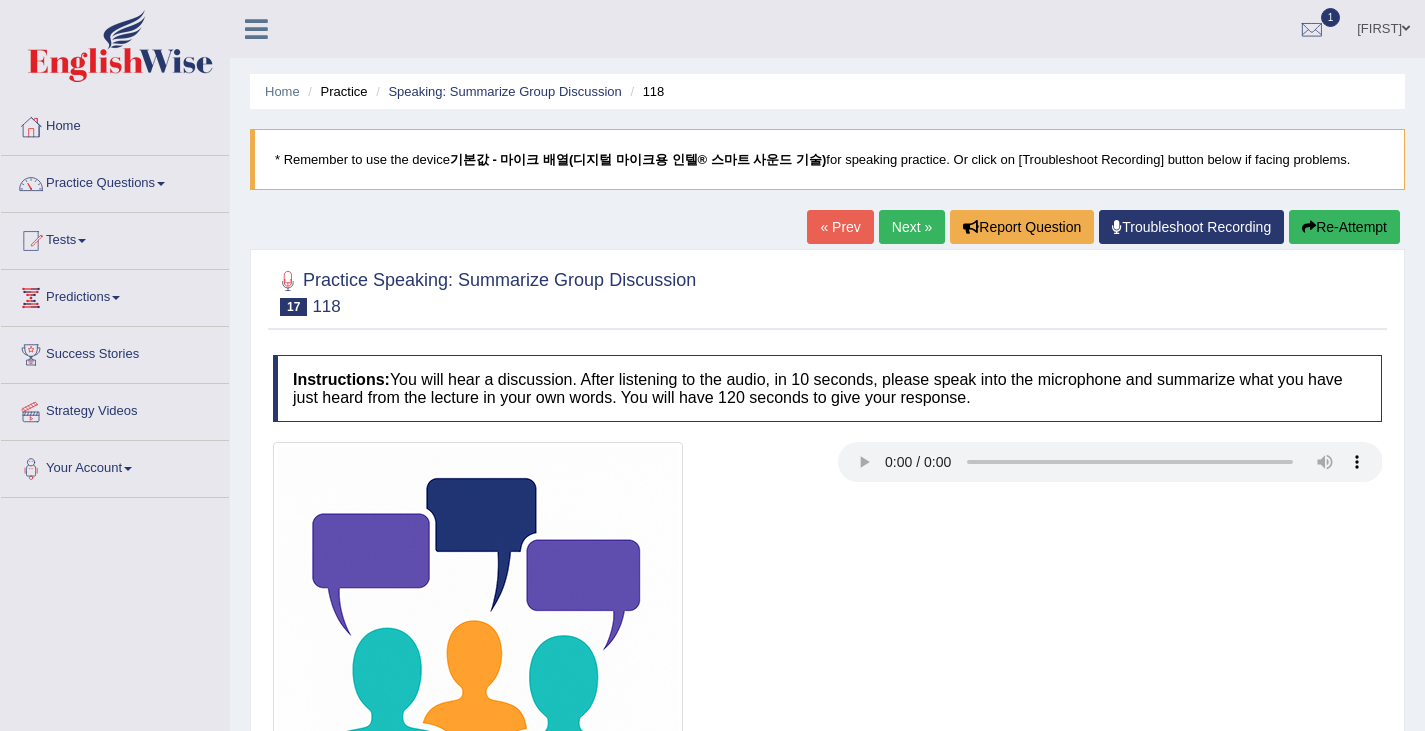 scroll, scrollTop: 0, scrollLeft: 0, axis: both 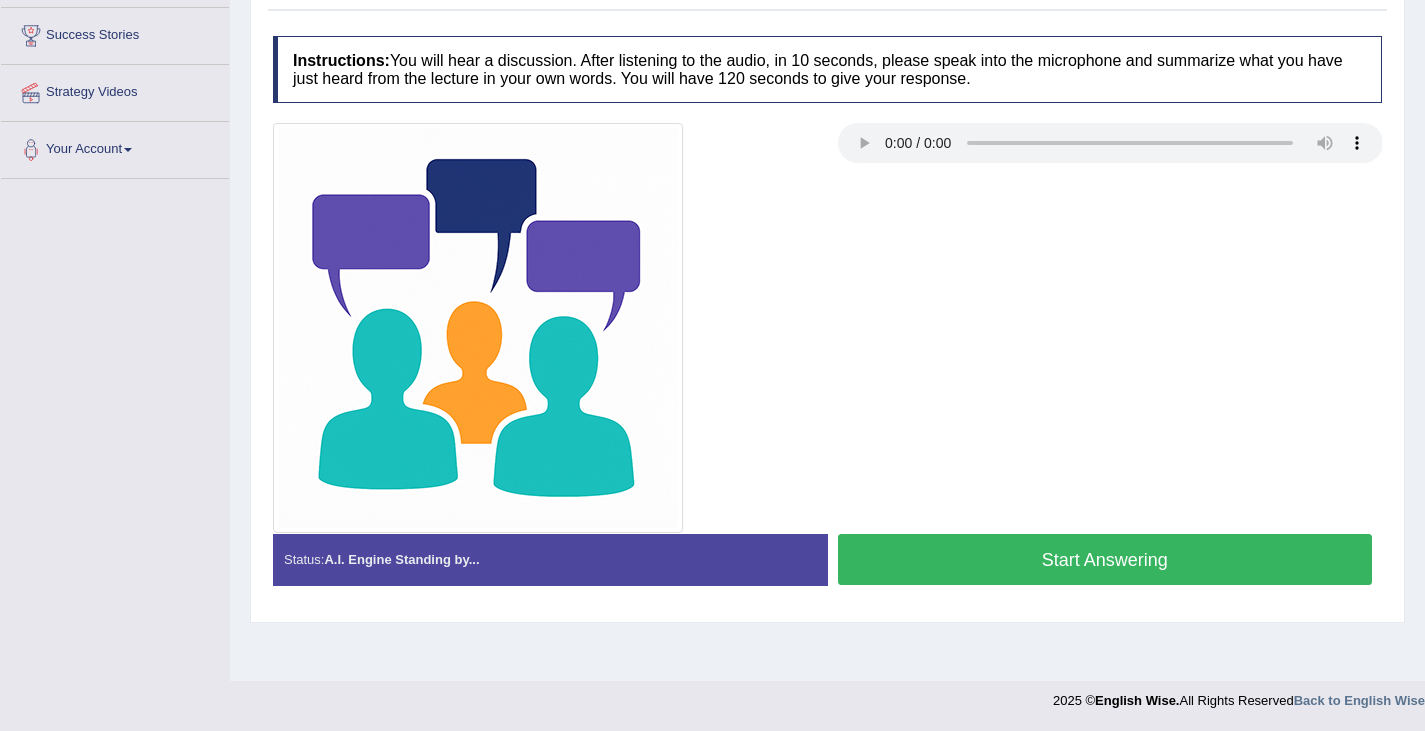 click on "Start Answering" at bounding box center [1105, 559] 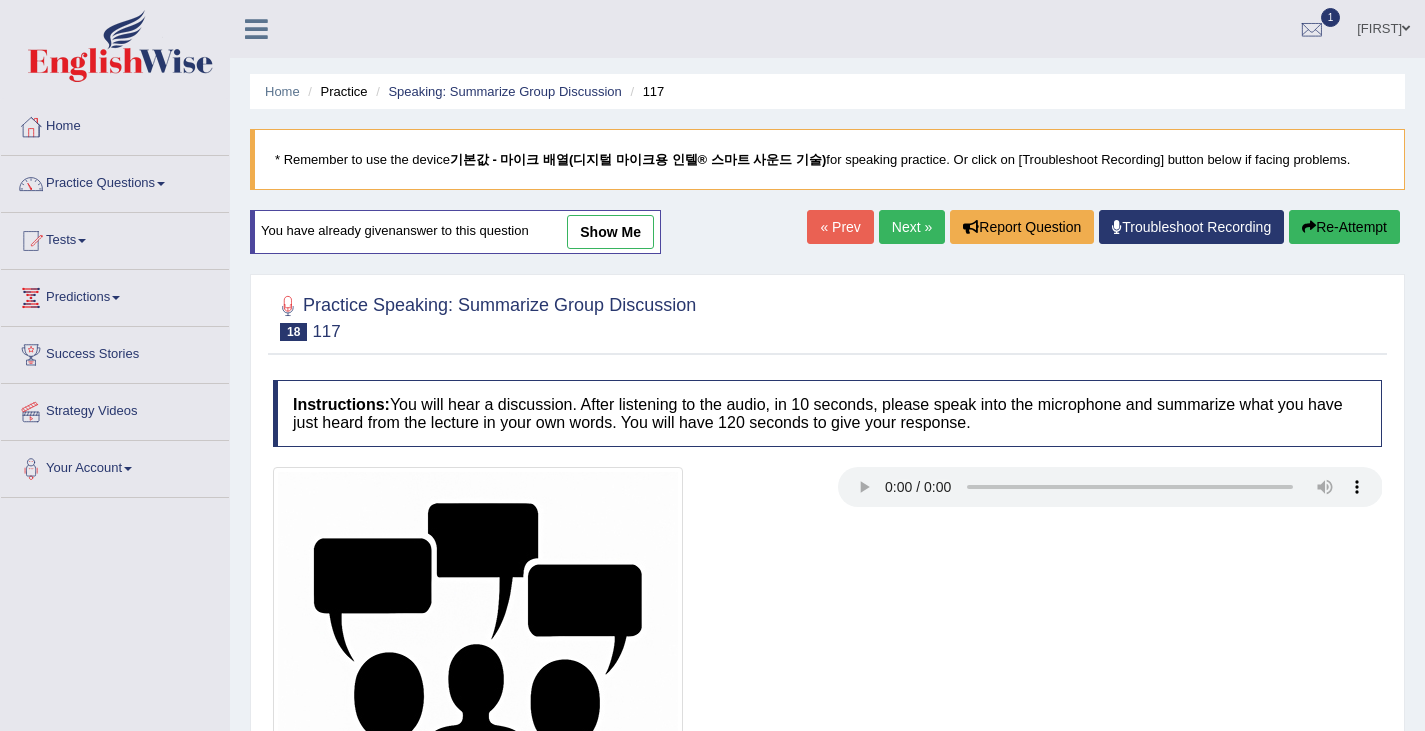 scroll, scrollTop: 319, scrollLeft: 0, axis: vertical 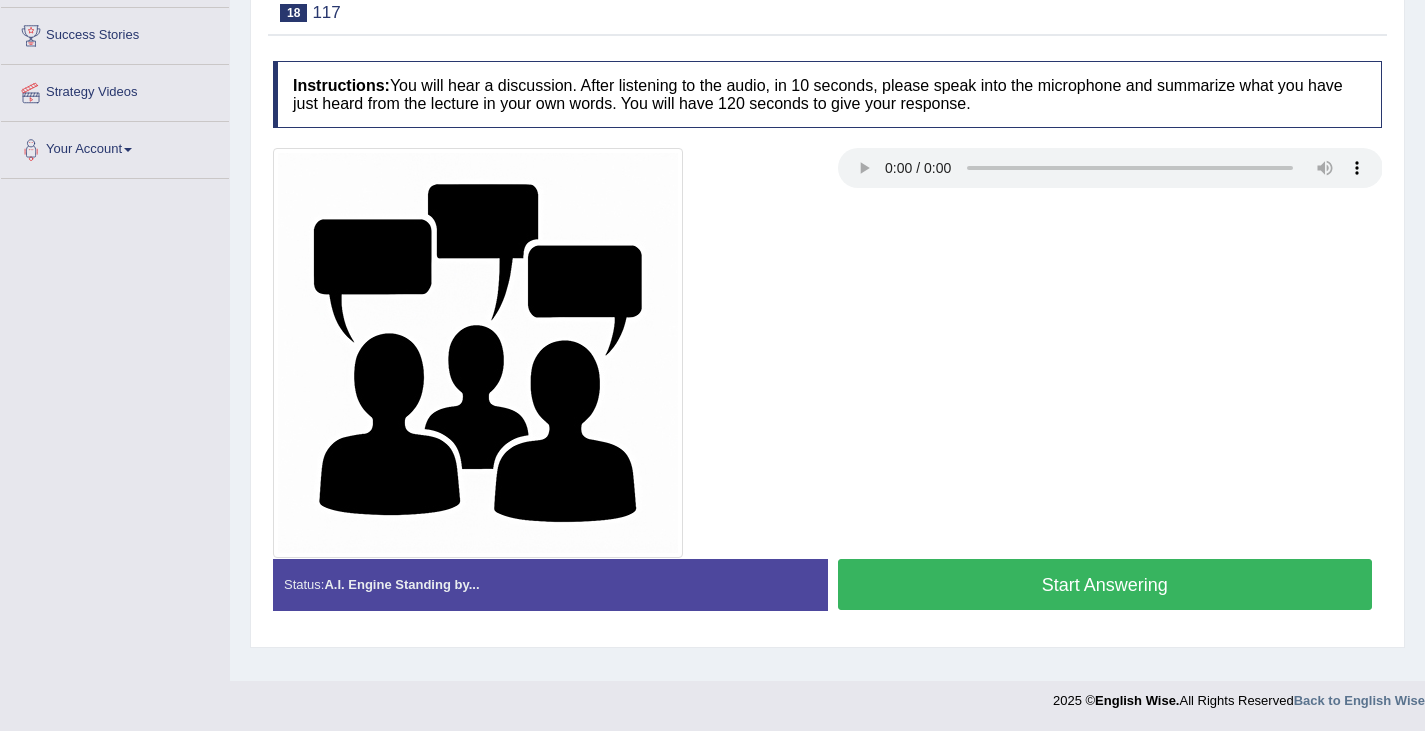 click on "Start Answering" at bounding box center [1105, 584] 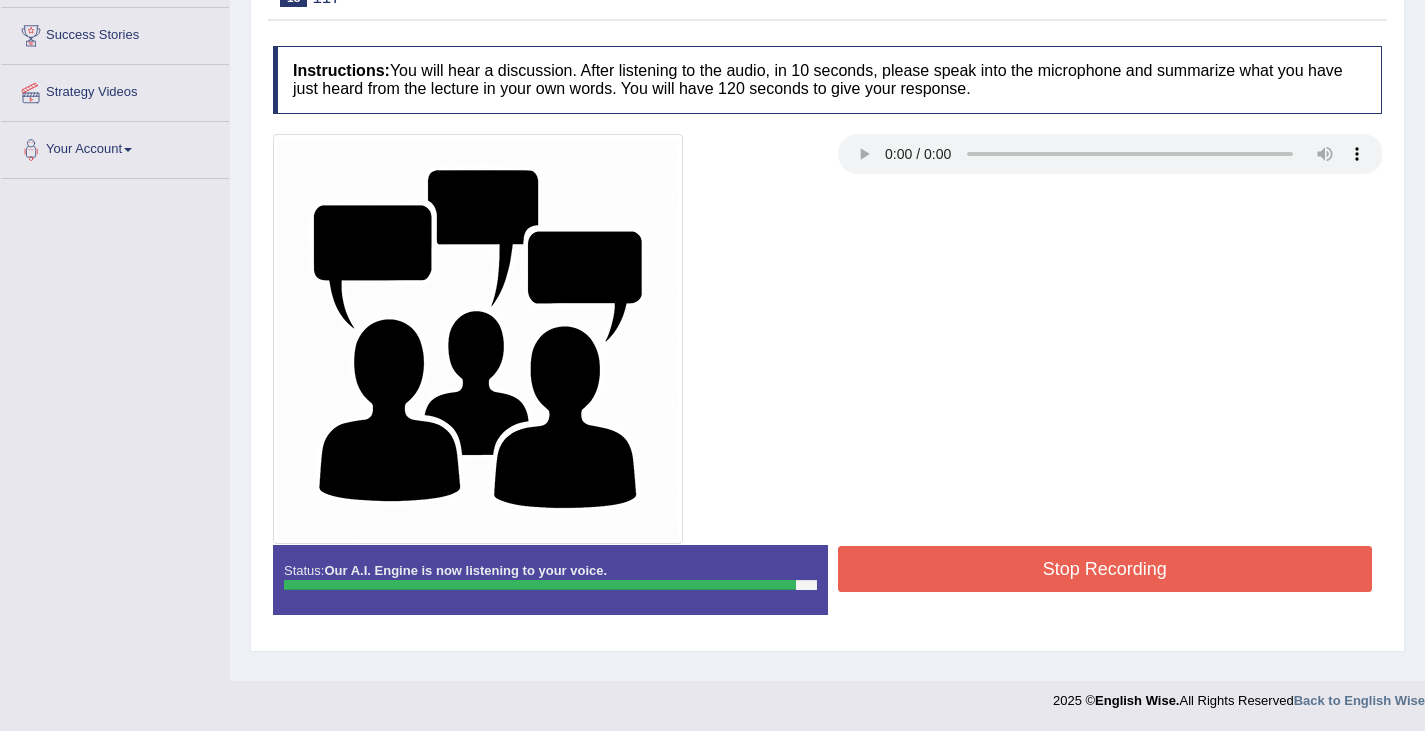 click on "Transcript:" at bounding box center (0, 0) 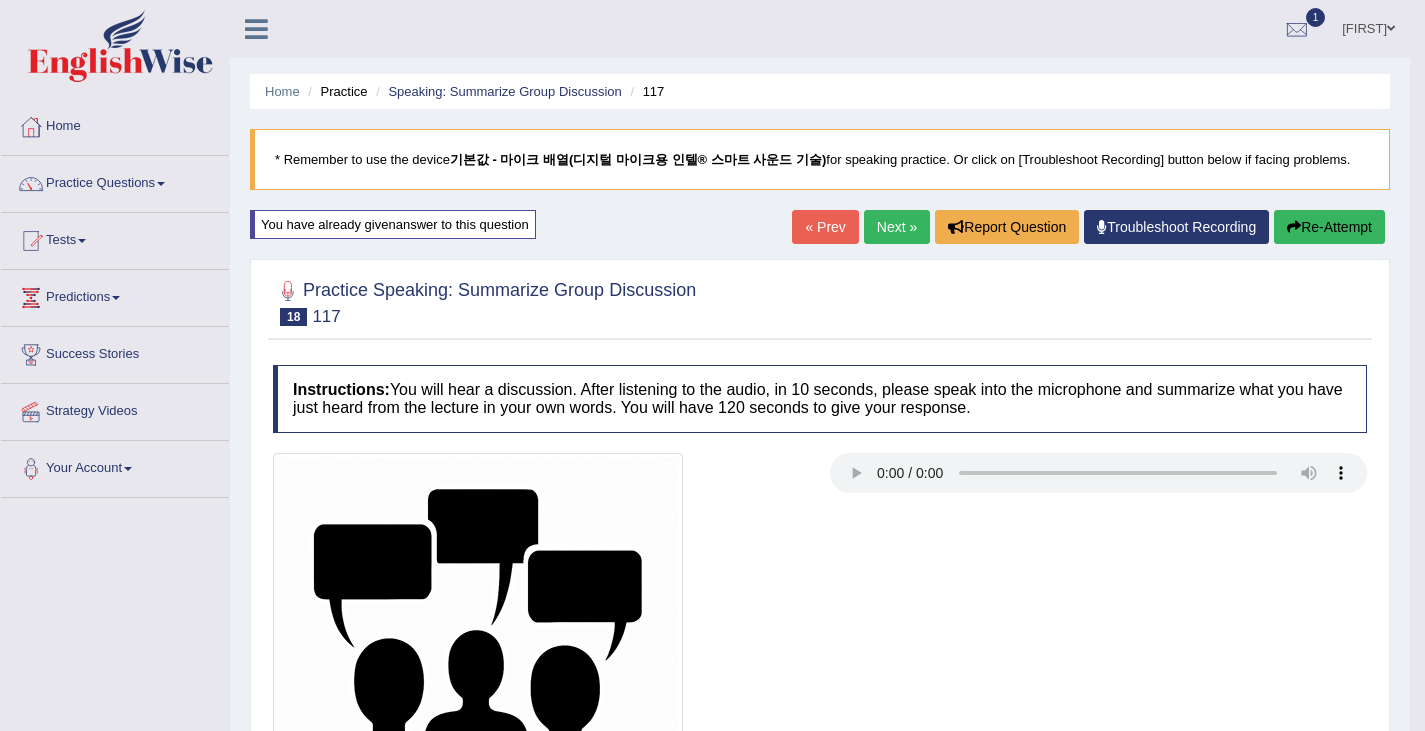 scroll, scrollTop: 1, scrollLeft: 0, axis: vertical 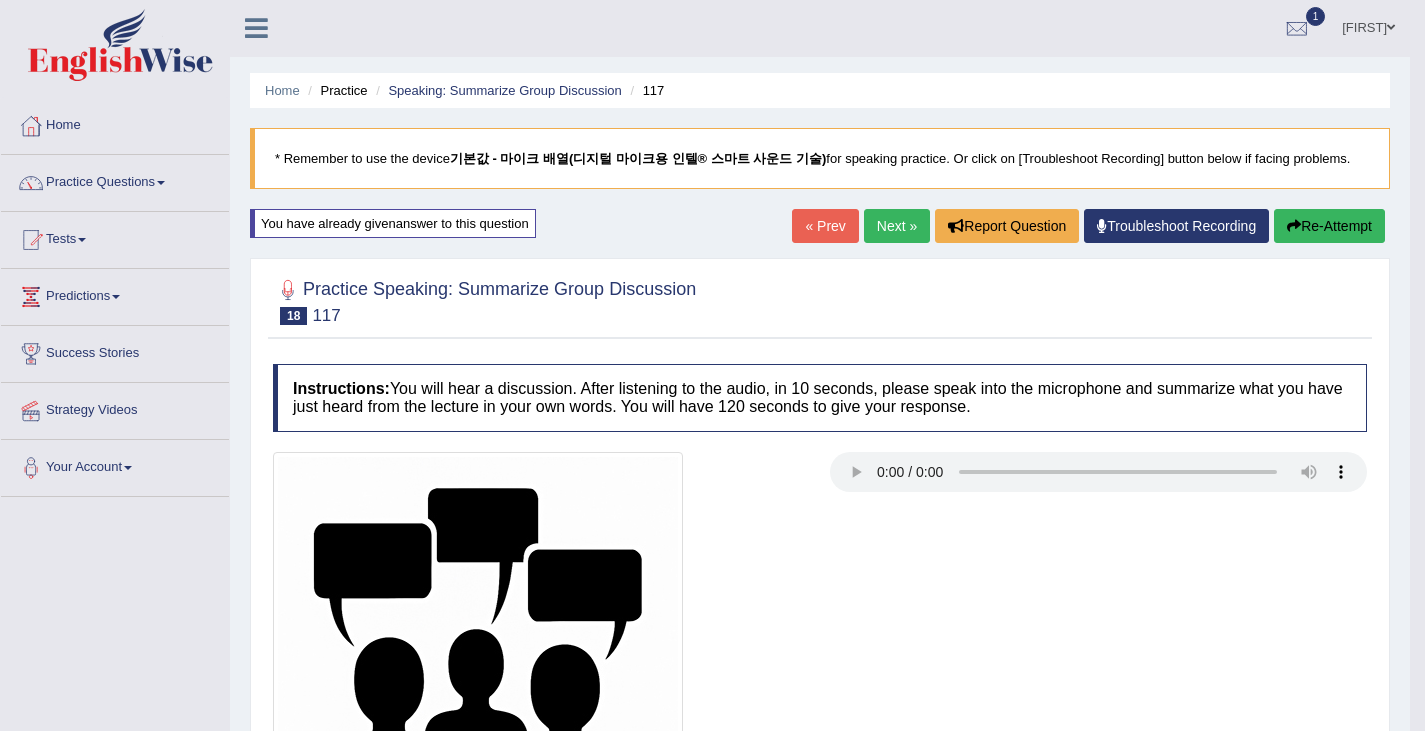 click on "Re-Attempt" at bounding box center (1329, 226) 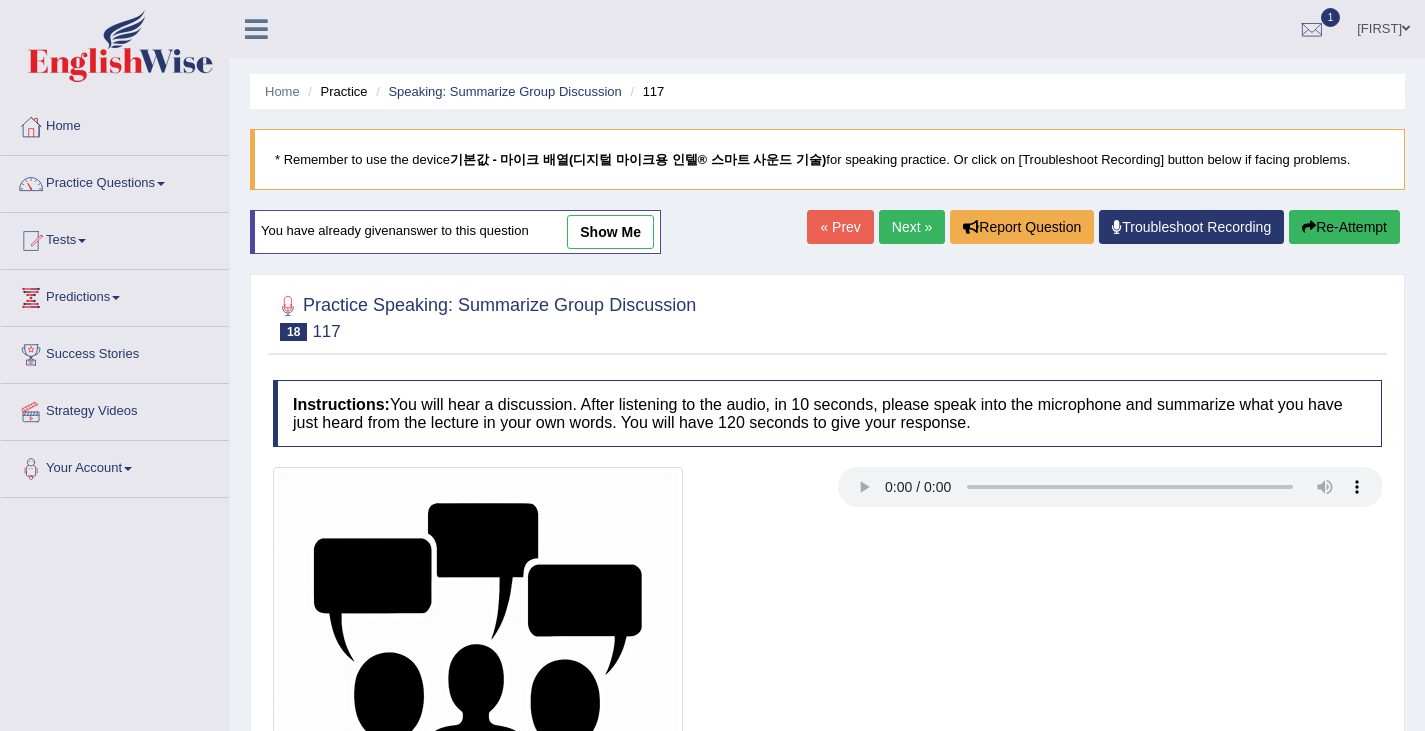 scroll, scrollTop: 1, scrollLeft: 0, axis: vertical 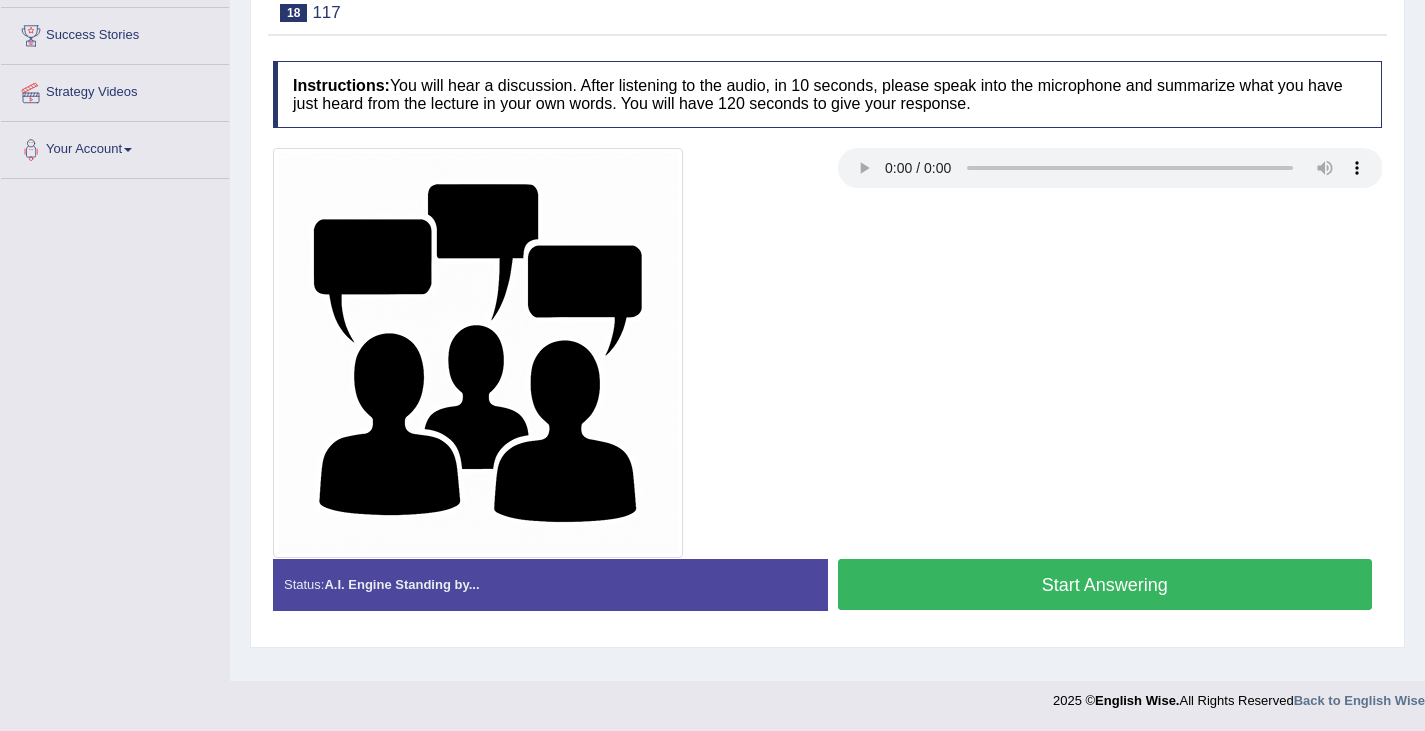 click on "Start Answering" at bounding box center [1105, 584] 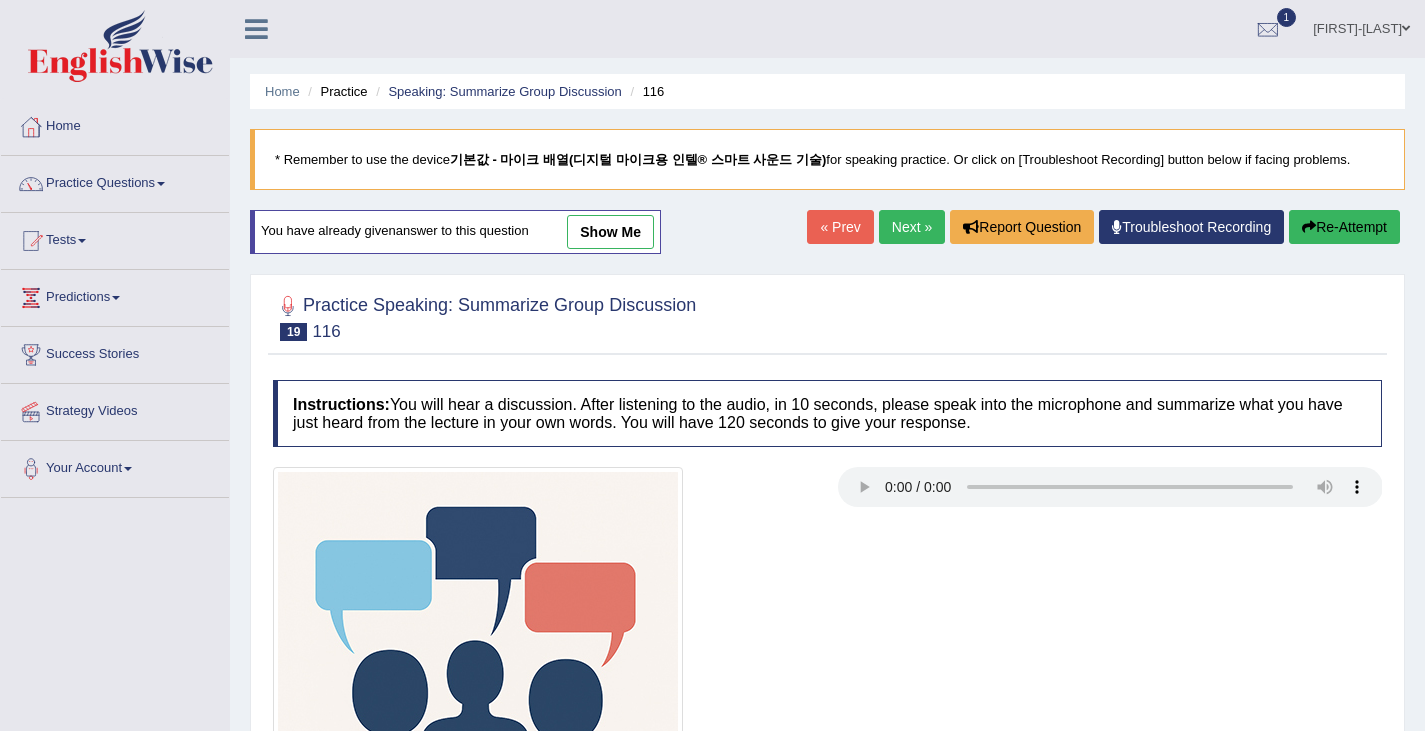 scroll, scrollTop: 0, scrollLeft: 0, axis: both 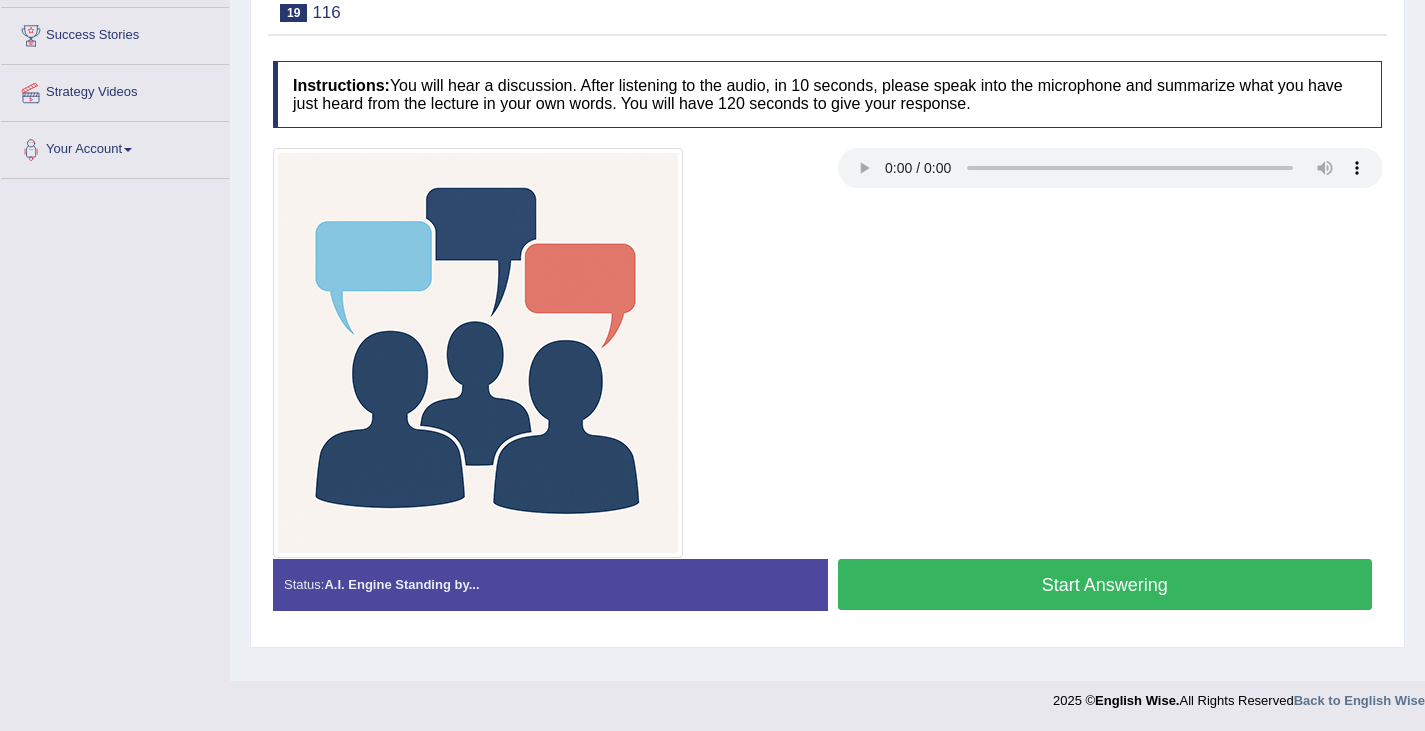 click on "Start Answering" at bounding box center [1105, 584] 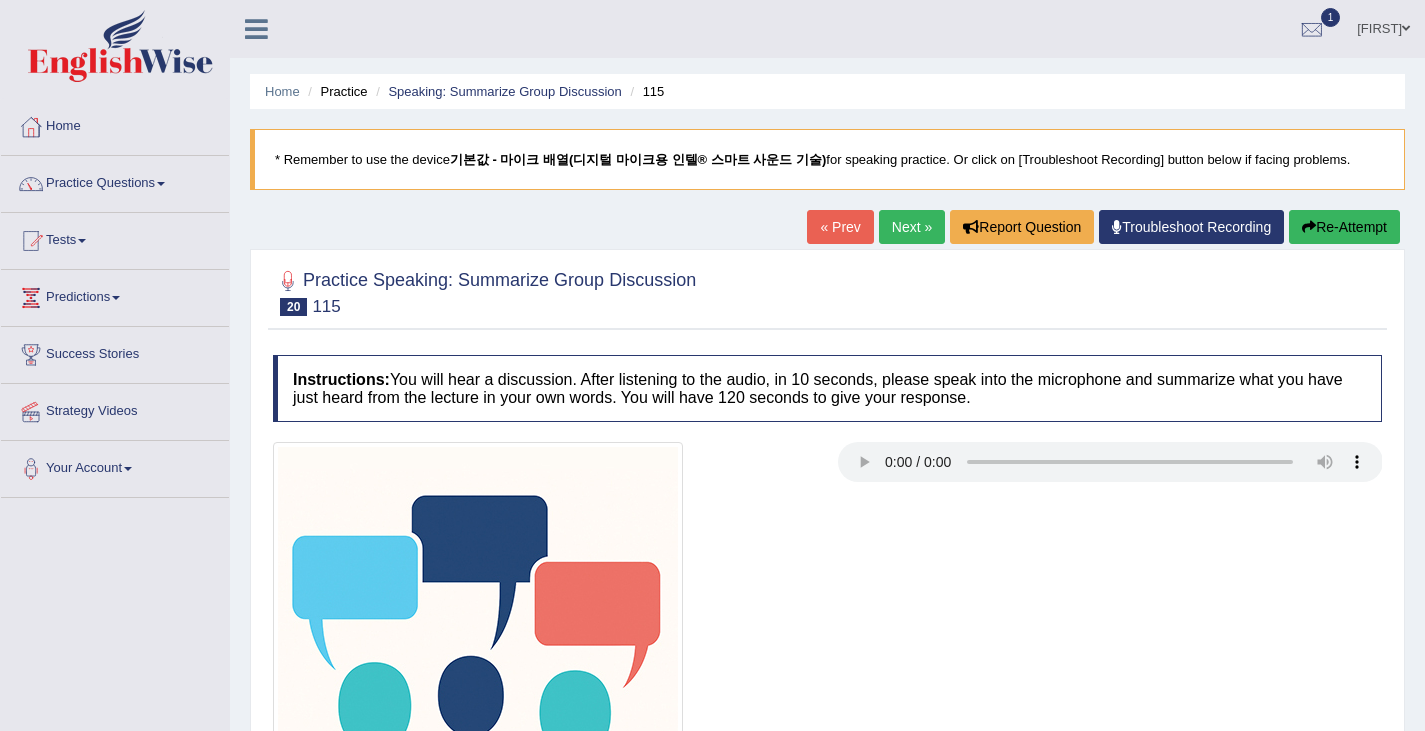 scroll, scrollTop: 0, scrollLeft: 0, axis: both 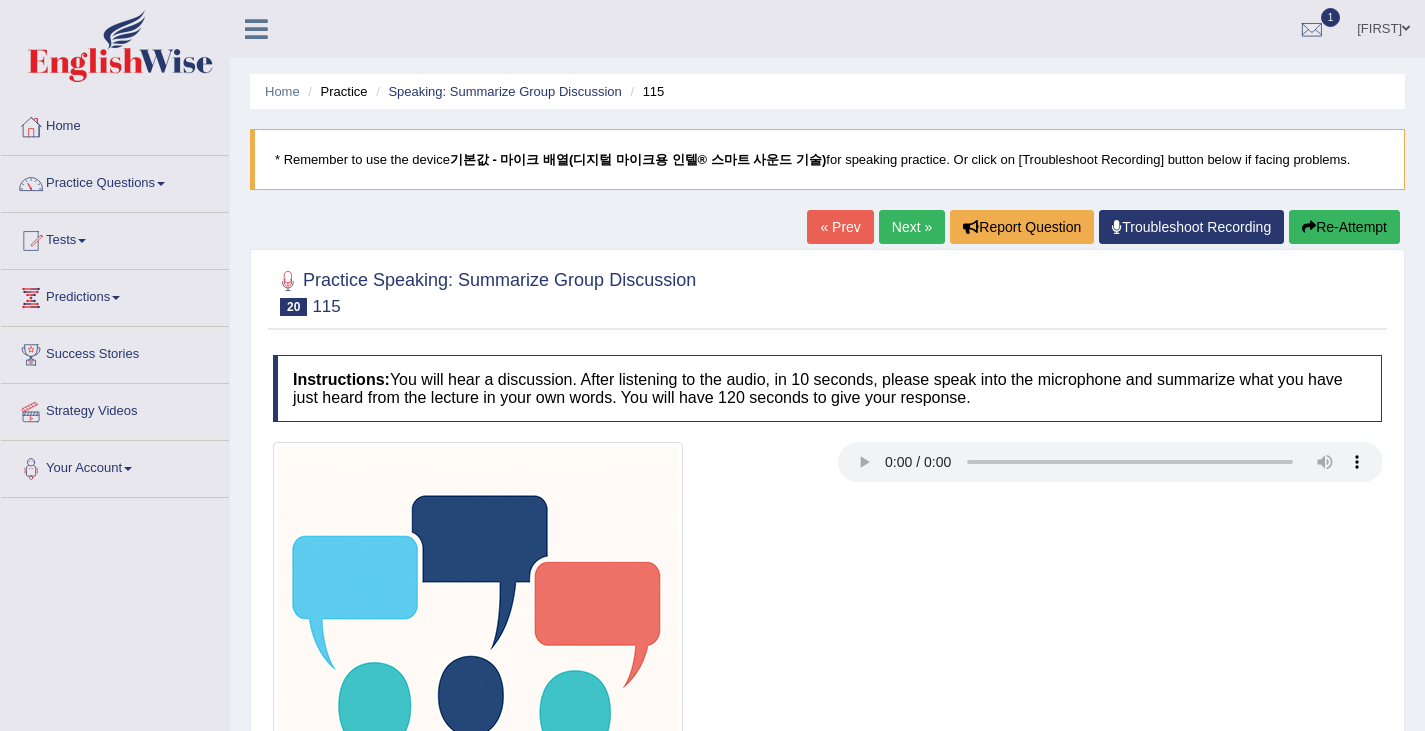 click on "« Prev" at bounding box center [840, 227] 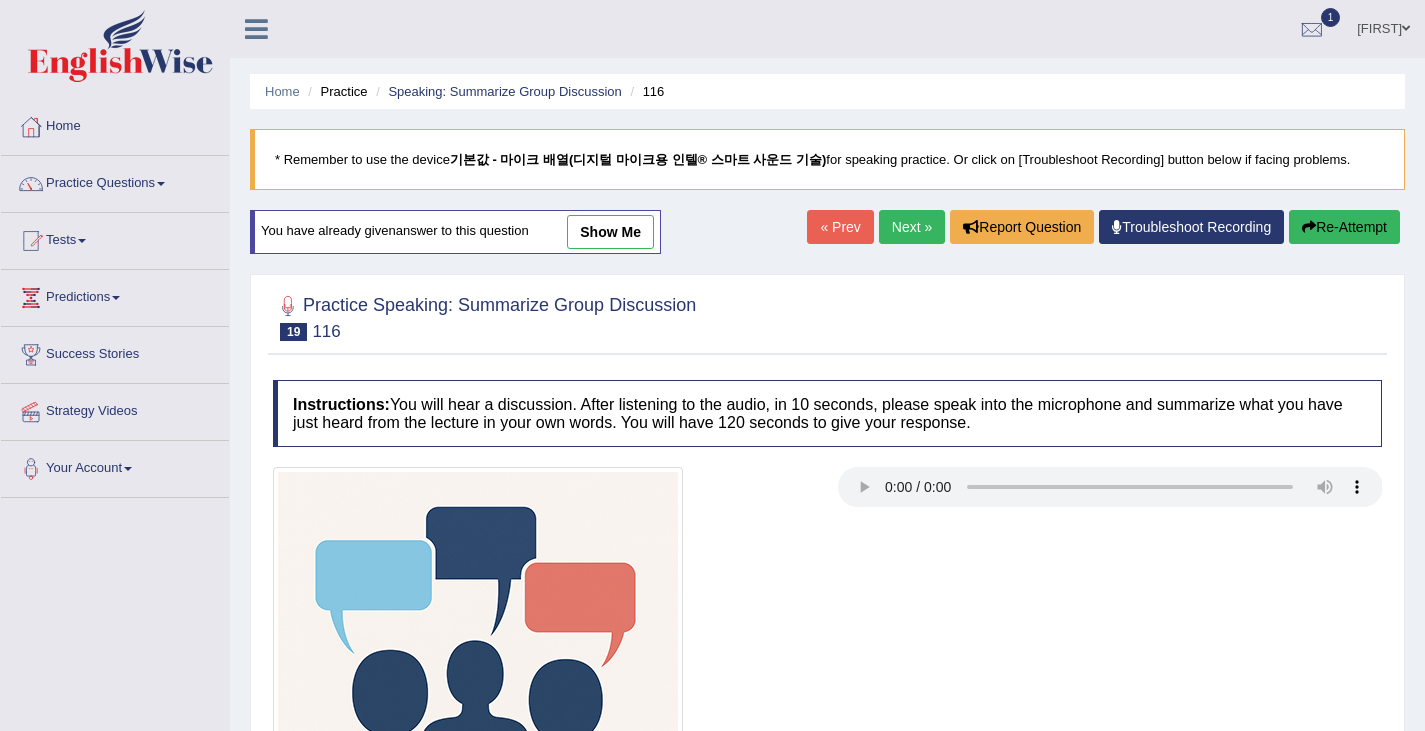 scroll, scrollTop: 0, scrollLeft: 0, axis: both 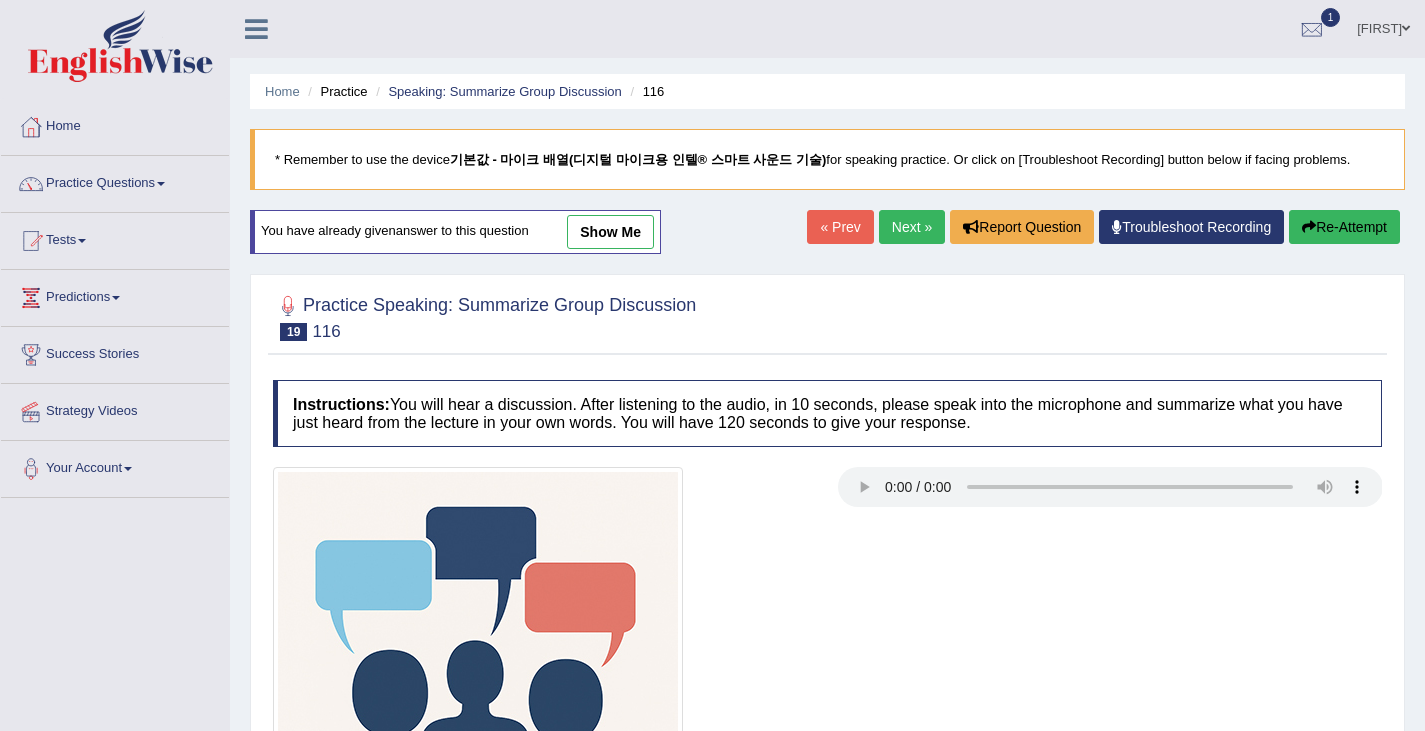 click on "Re-Attempt" at bounding box center (1344, 227) 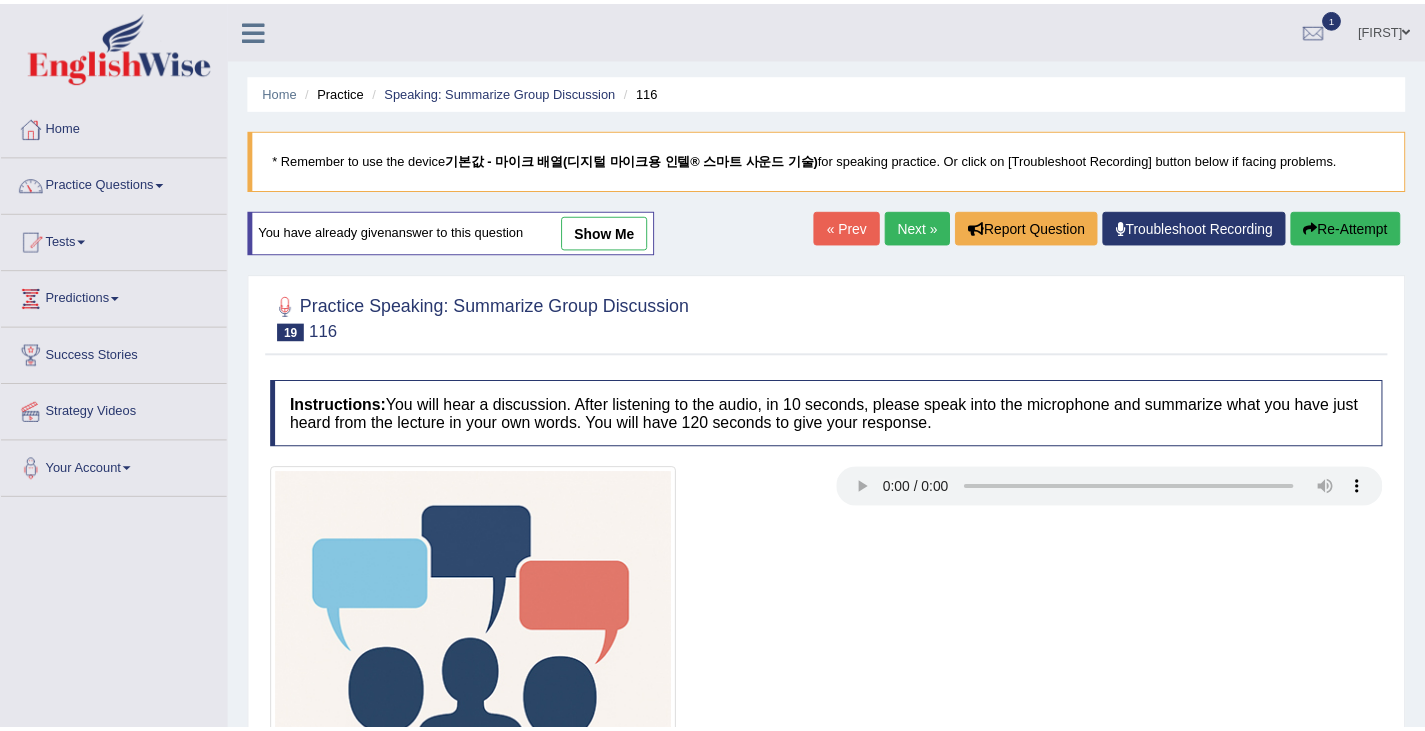scroll, scrollTop: 0, scrollLeft: 0, axis: both 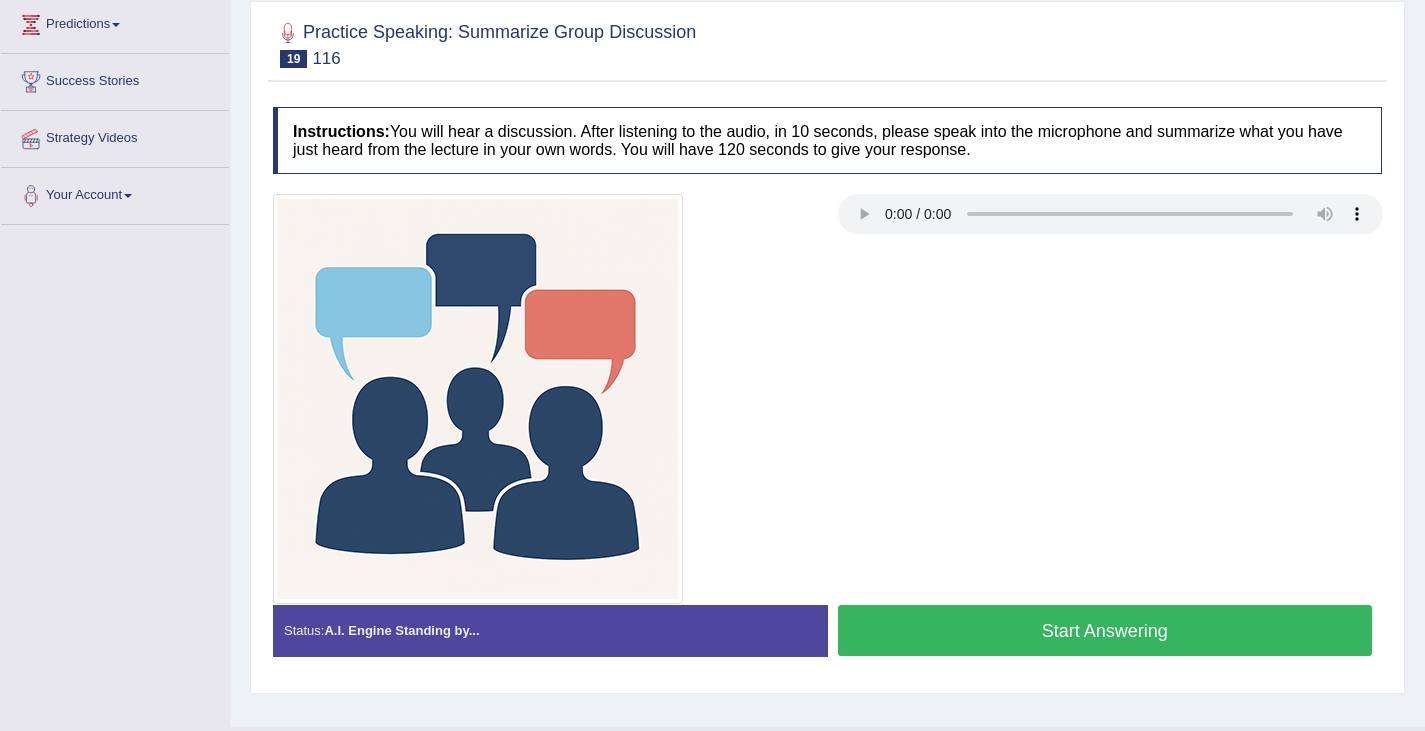 click on "Start Answering" at bounding box center [1105, 630] 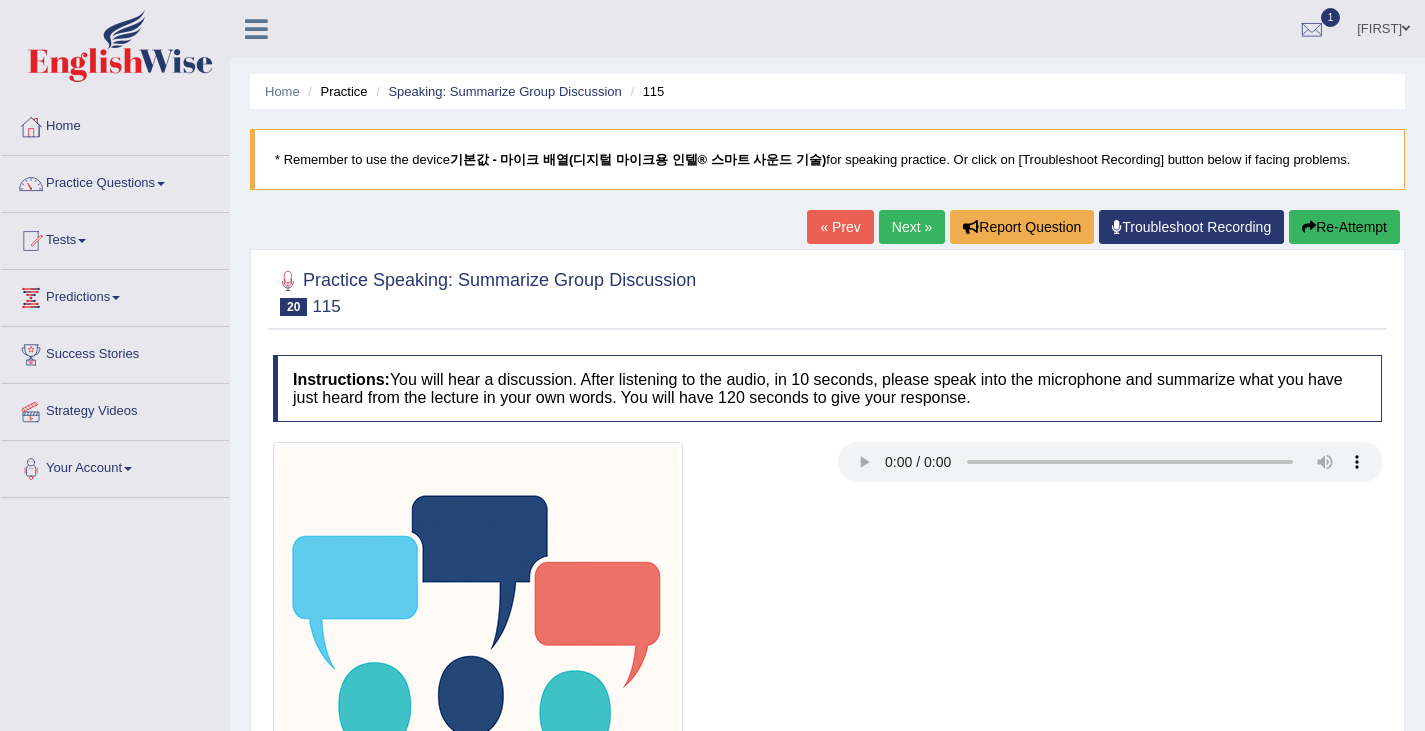scroll, scrollTop: 319, scrollLeft: 0, axis: vertical 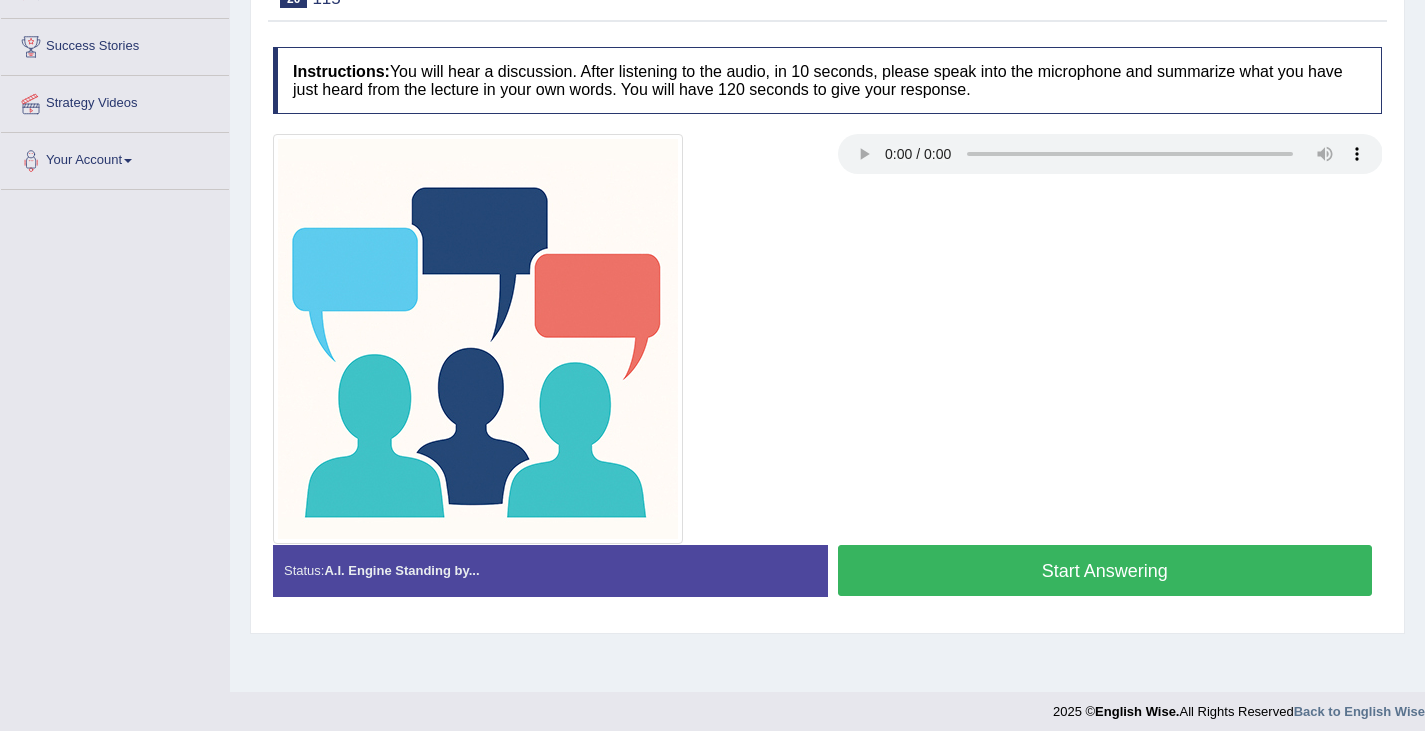 click at bounding box center [827, 339] 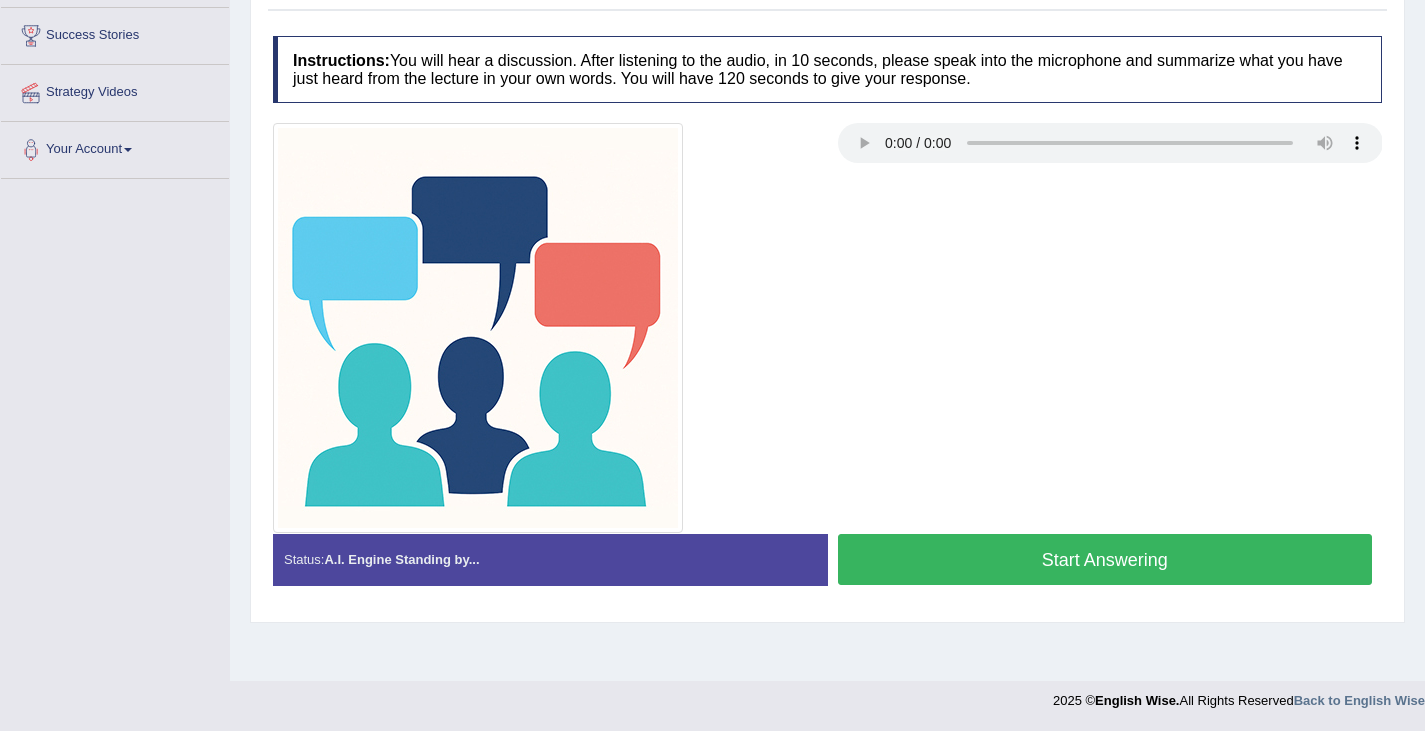 click on "Start Answering" at bounding box center (1105, 559) 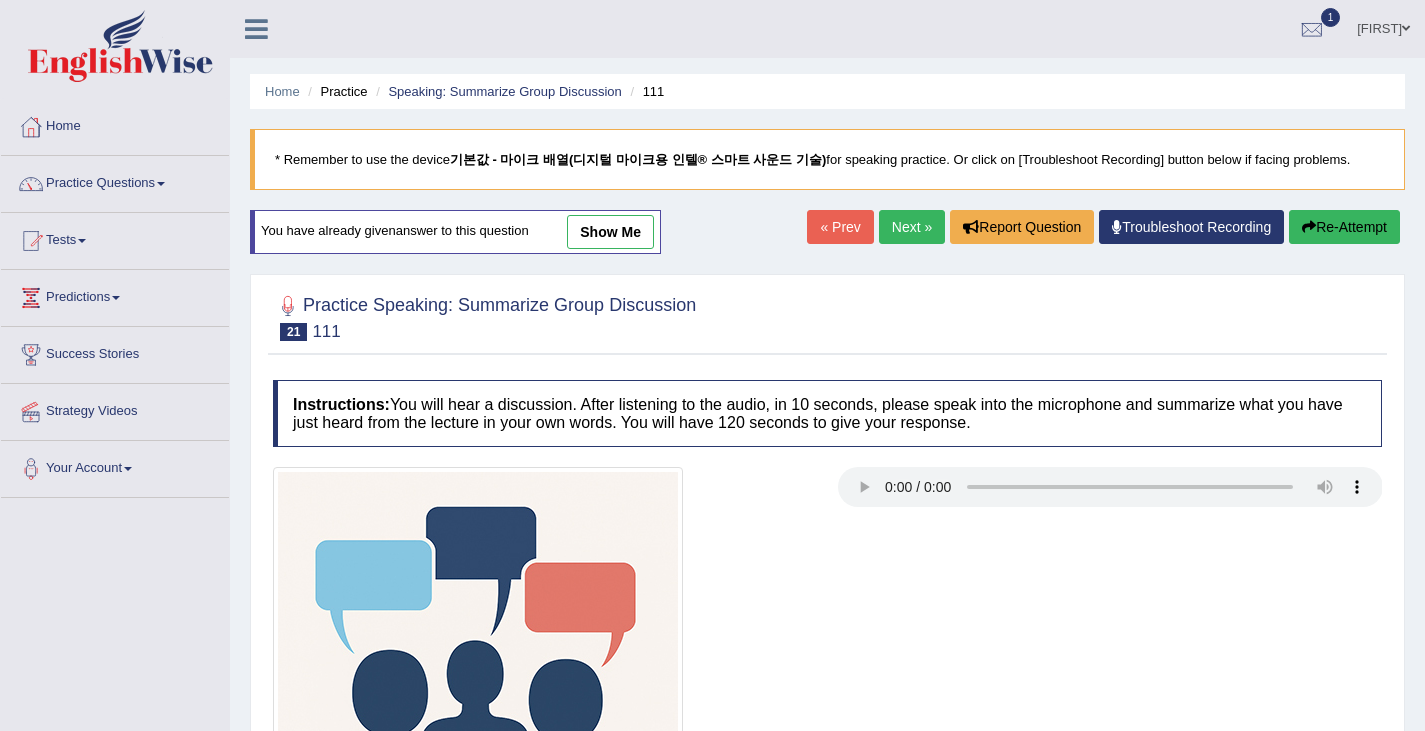 scroll, scrollTop: 0, scrollLeft: 0, axis: both 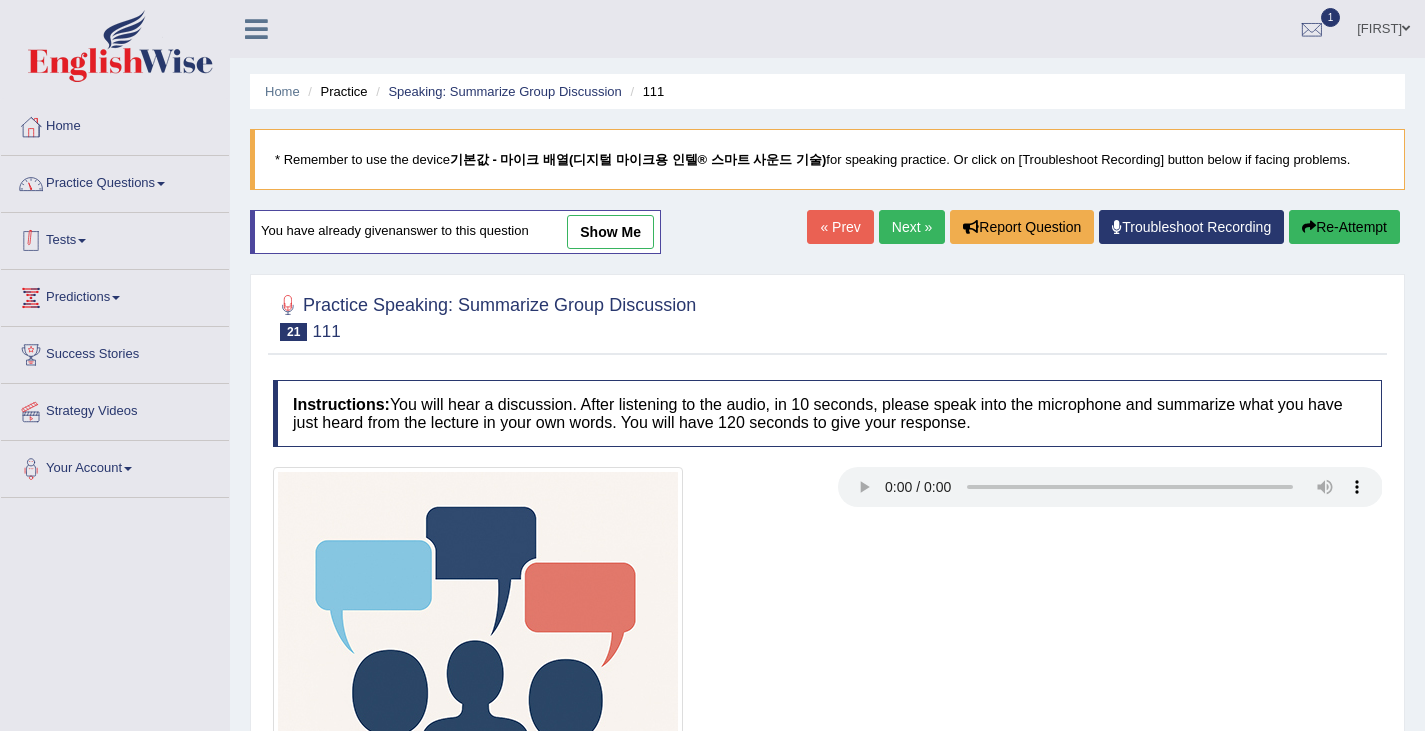 click on "Practice Questions" at bounding box center (115, 181) 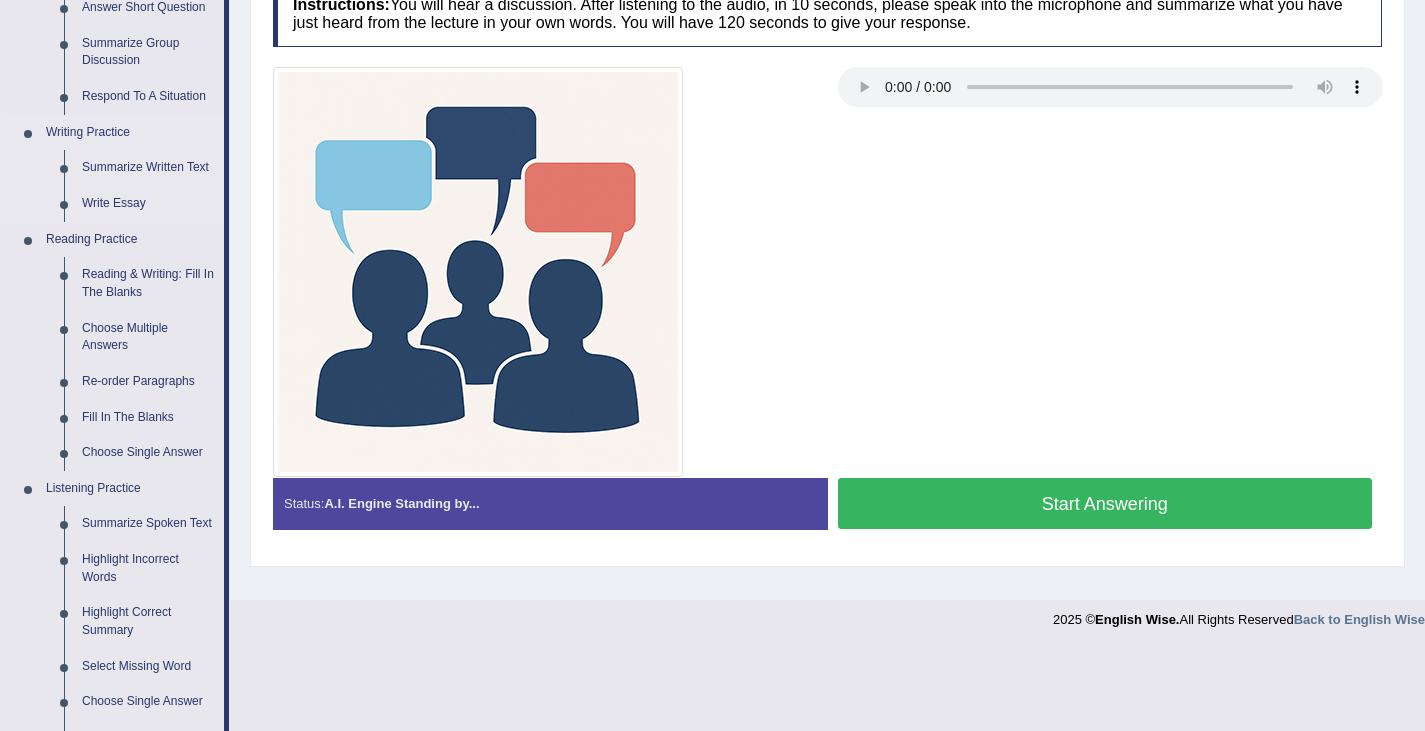 scroll, scrollTop: 200, scrollLeft: 0, axis: vertical 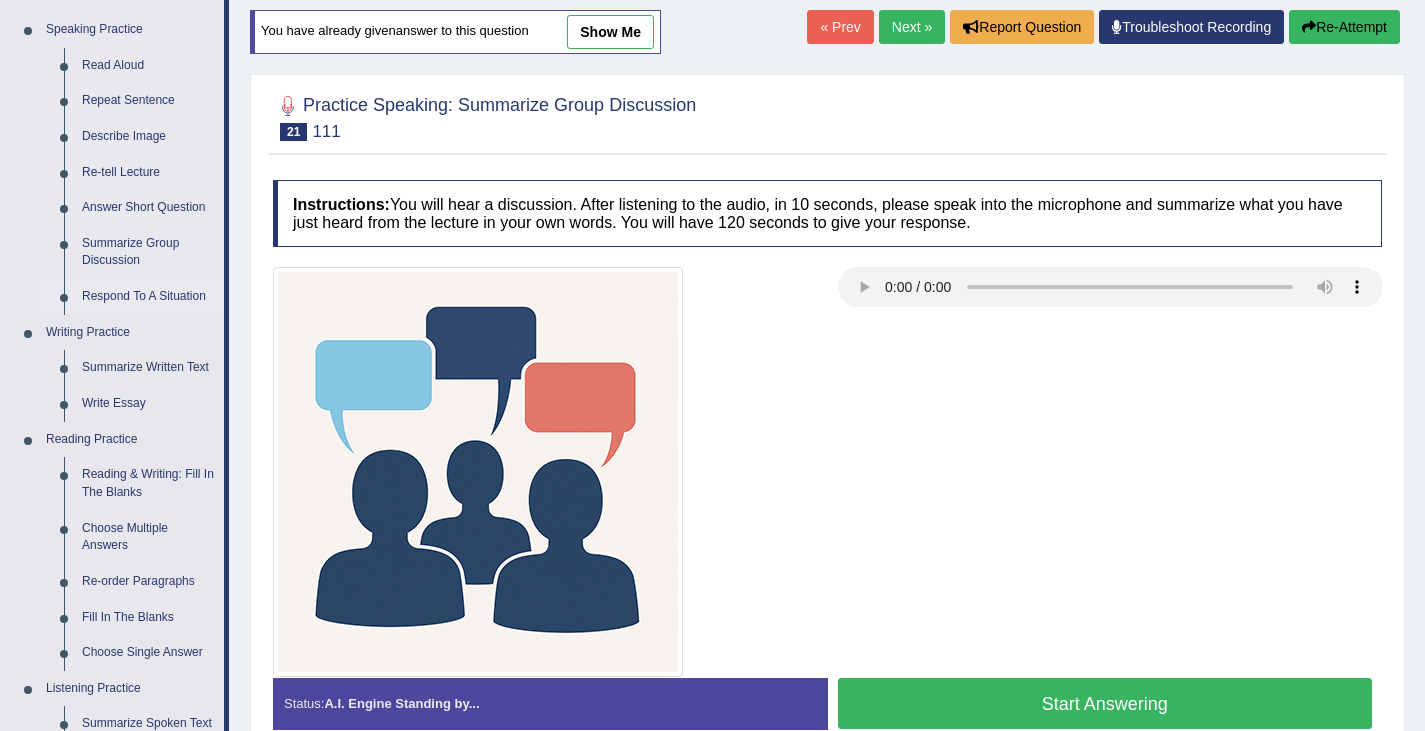 click on "Respond To A Situation" at bounding box center [148, 297] 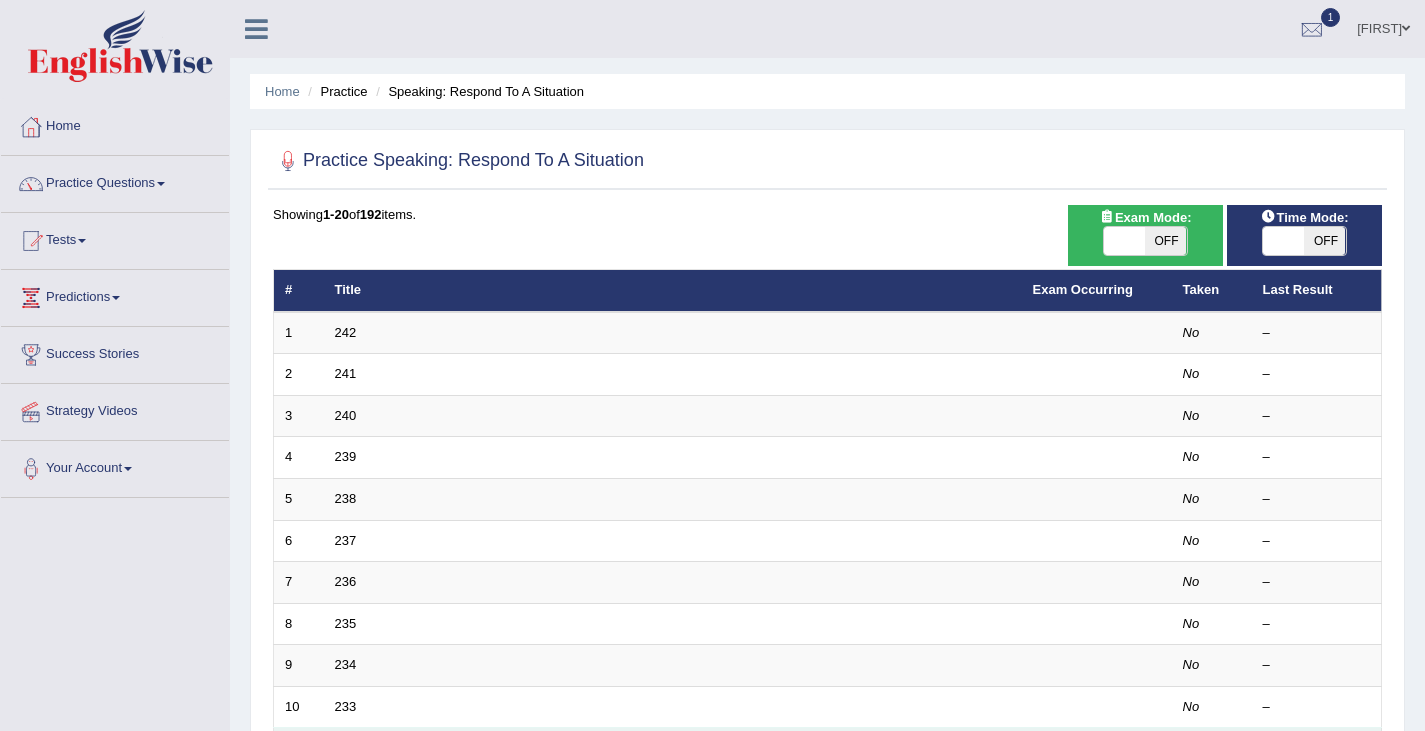 scroll, scrollTop: 500, scrollLeft: 0, axis: vertical 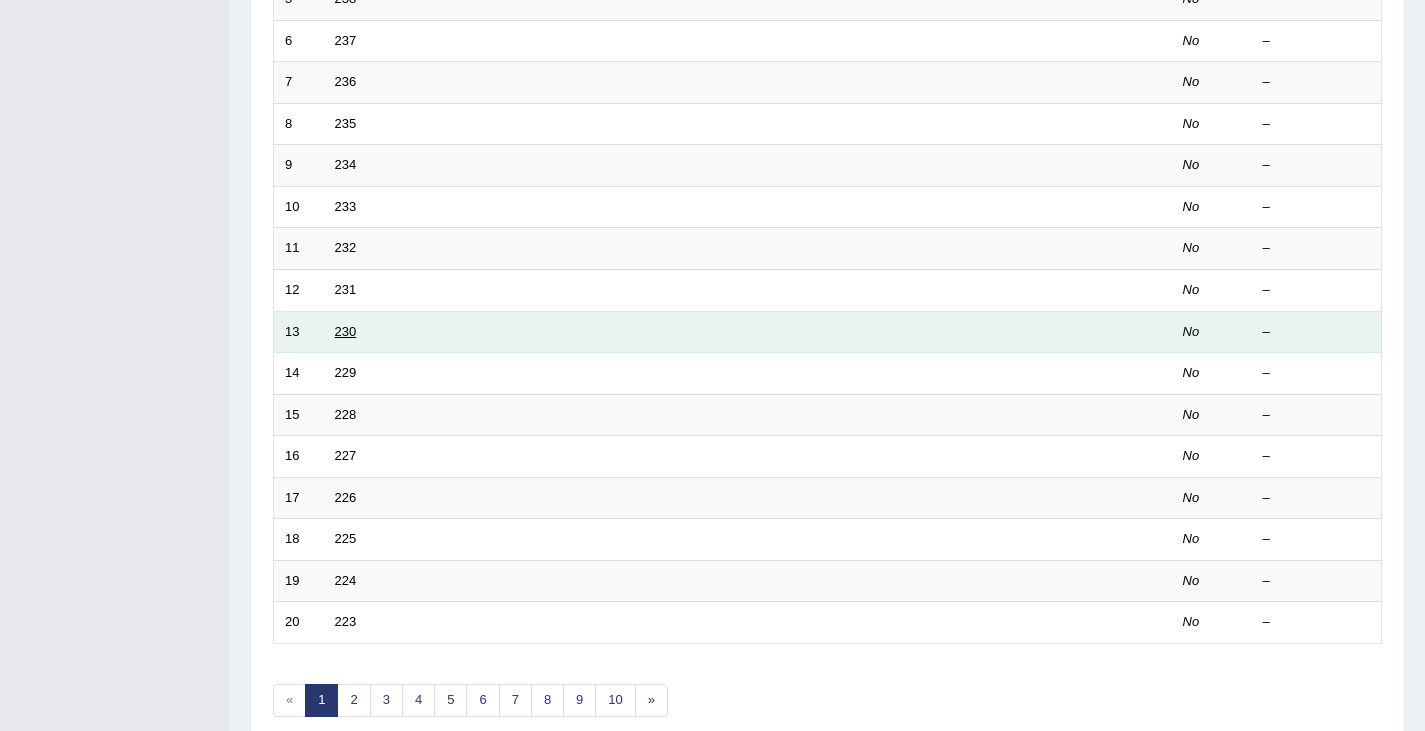 click on "230" at bounding box center [346, 331] 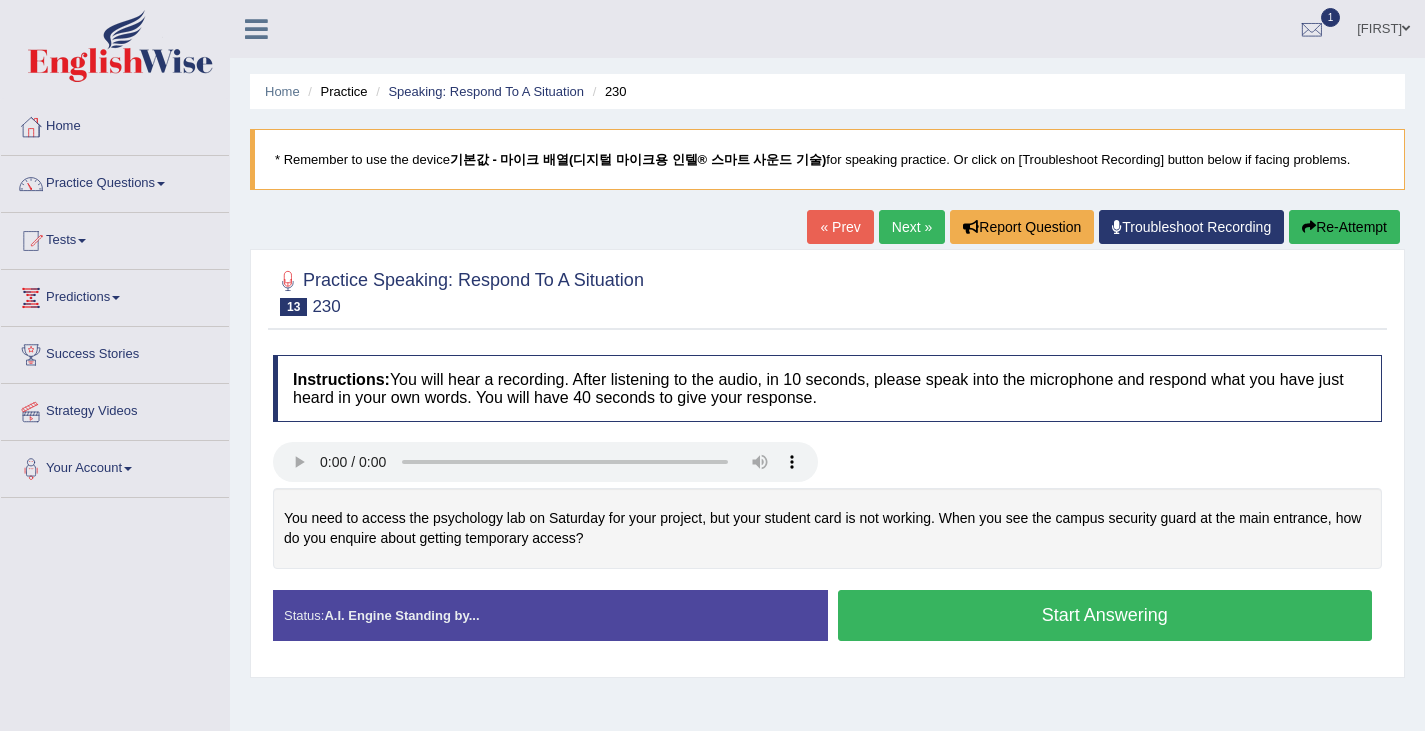 scroll, scrollTop: 0, scrollLeft: 0, axis: both 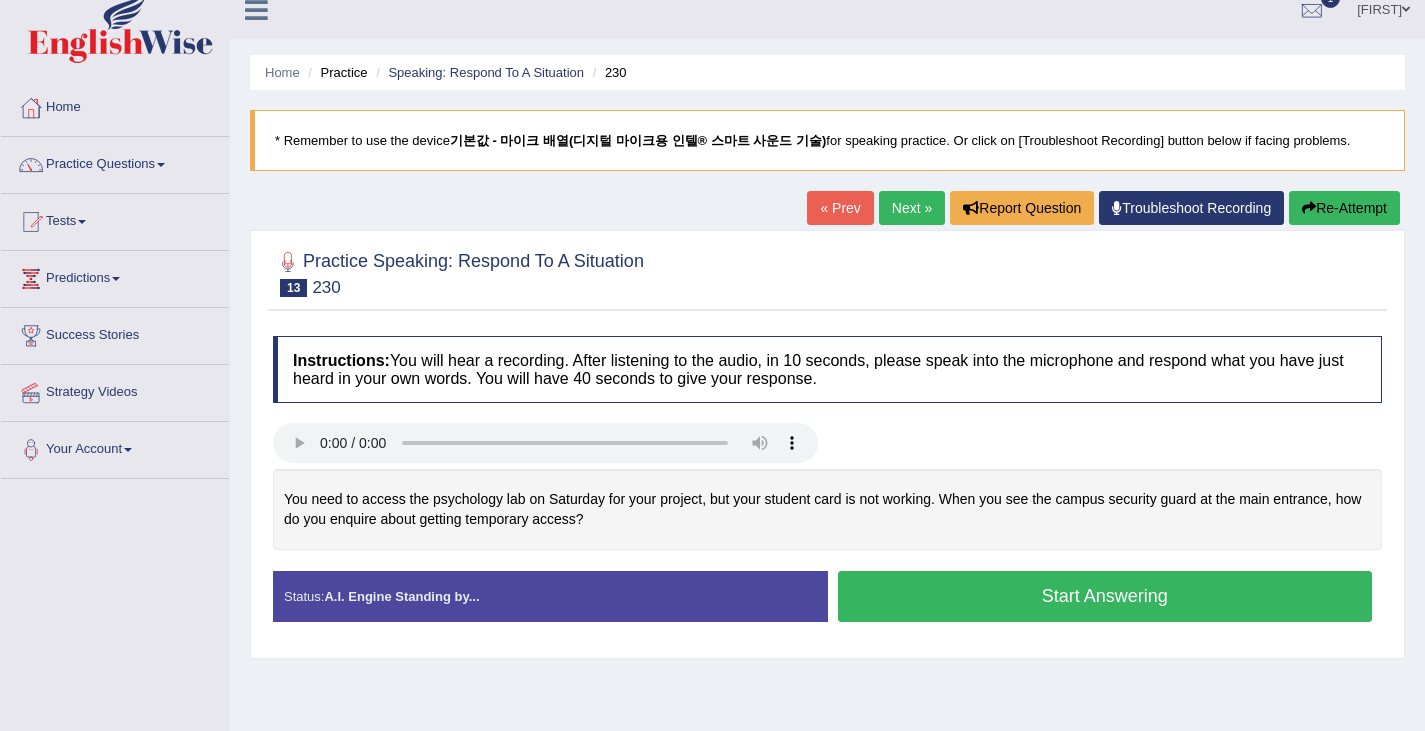 click on "Start Answering" at bounding box center (1105, 596) 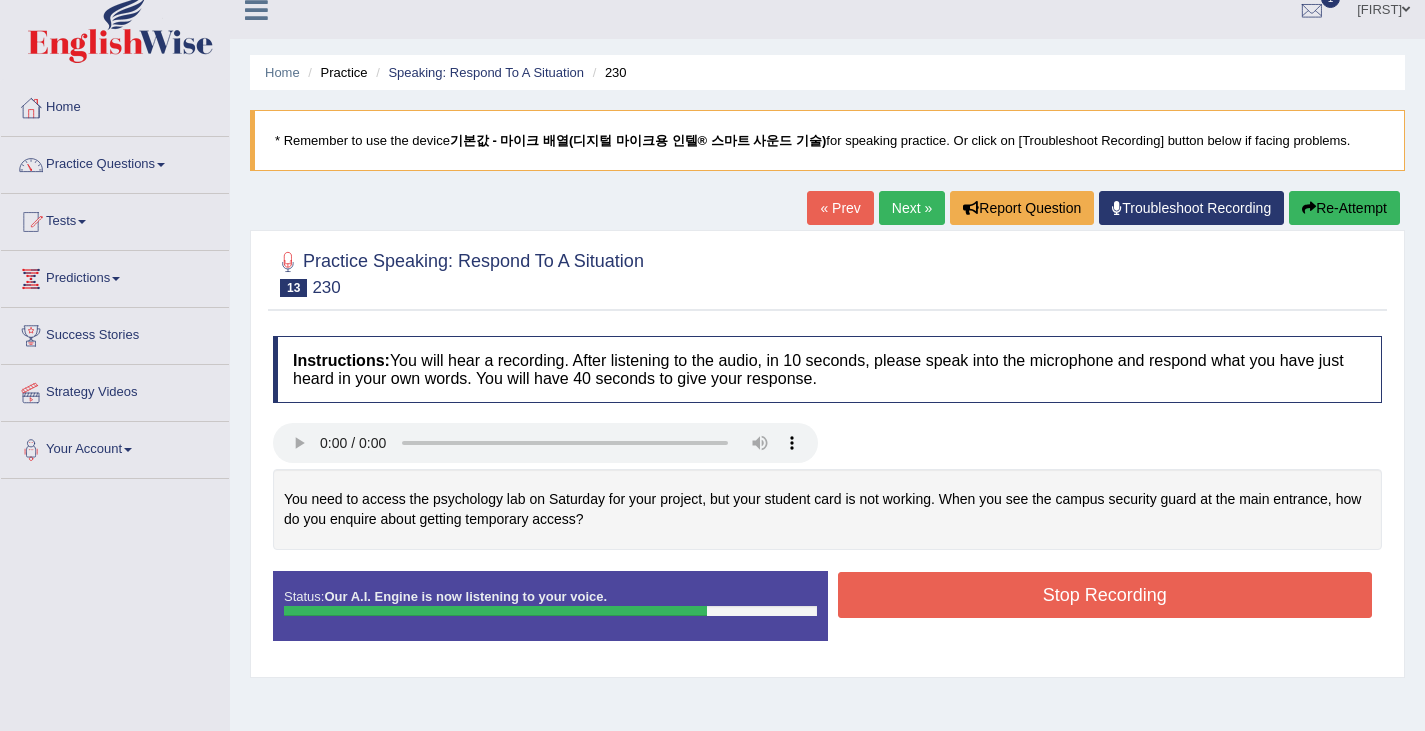 click on "Stop Recording" at bounding box center [1105, 595] 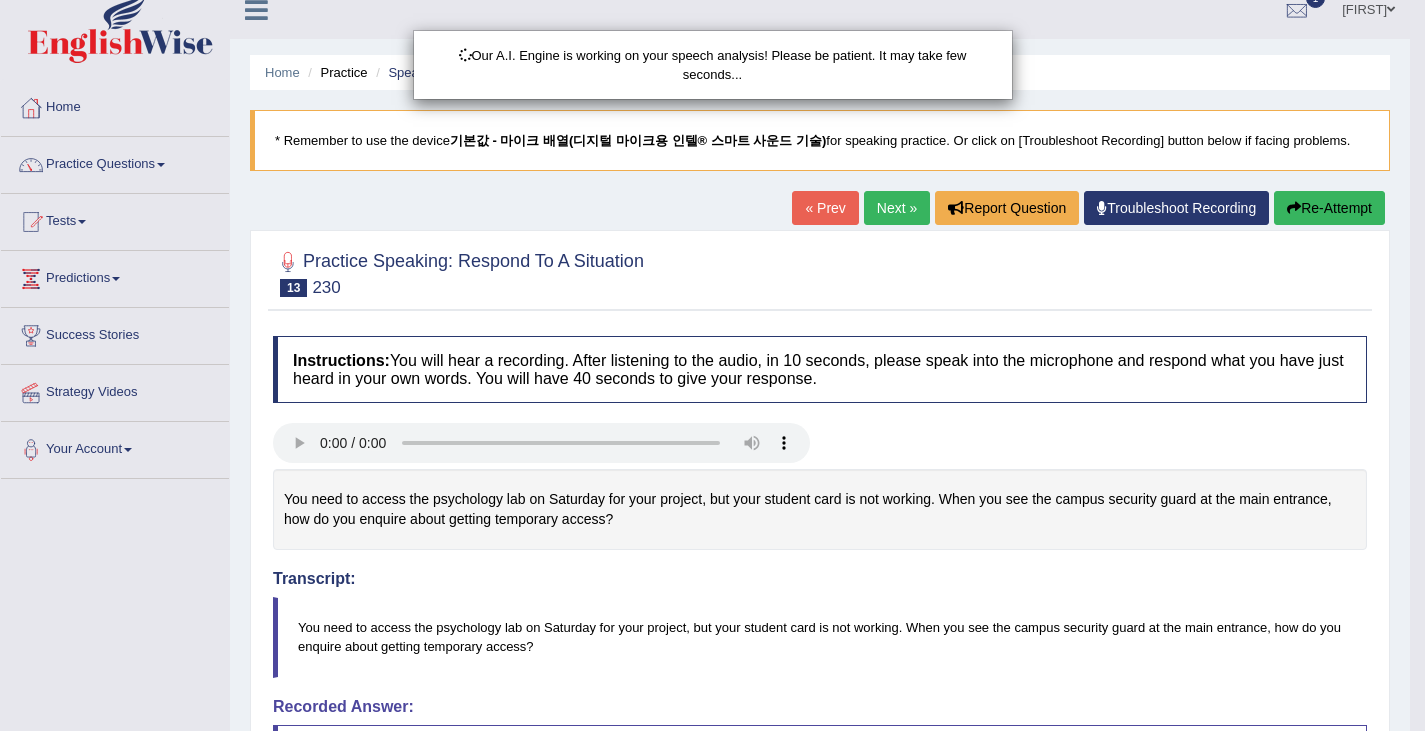scroll, scrollTop: 425, scrollLeft: 0, axis: vertical 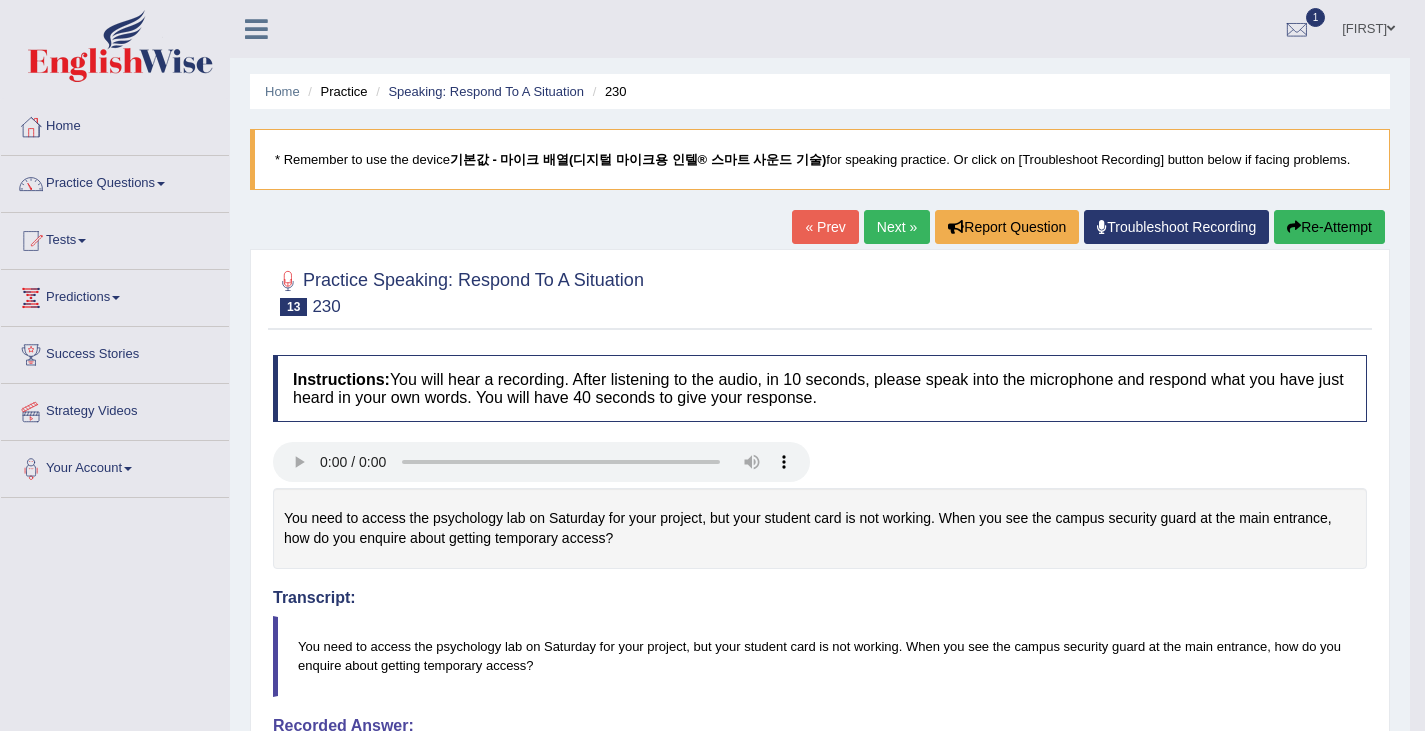 click on "Next »" at bounding box center [897, 227] 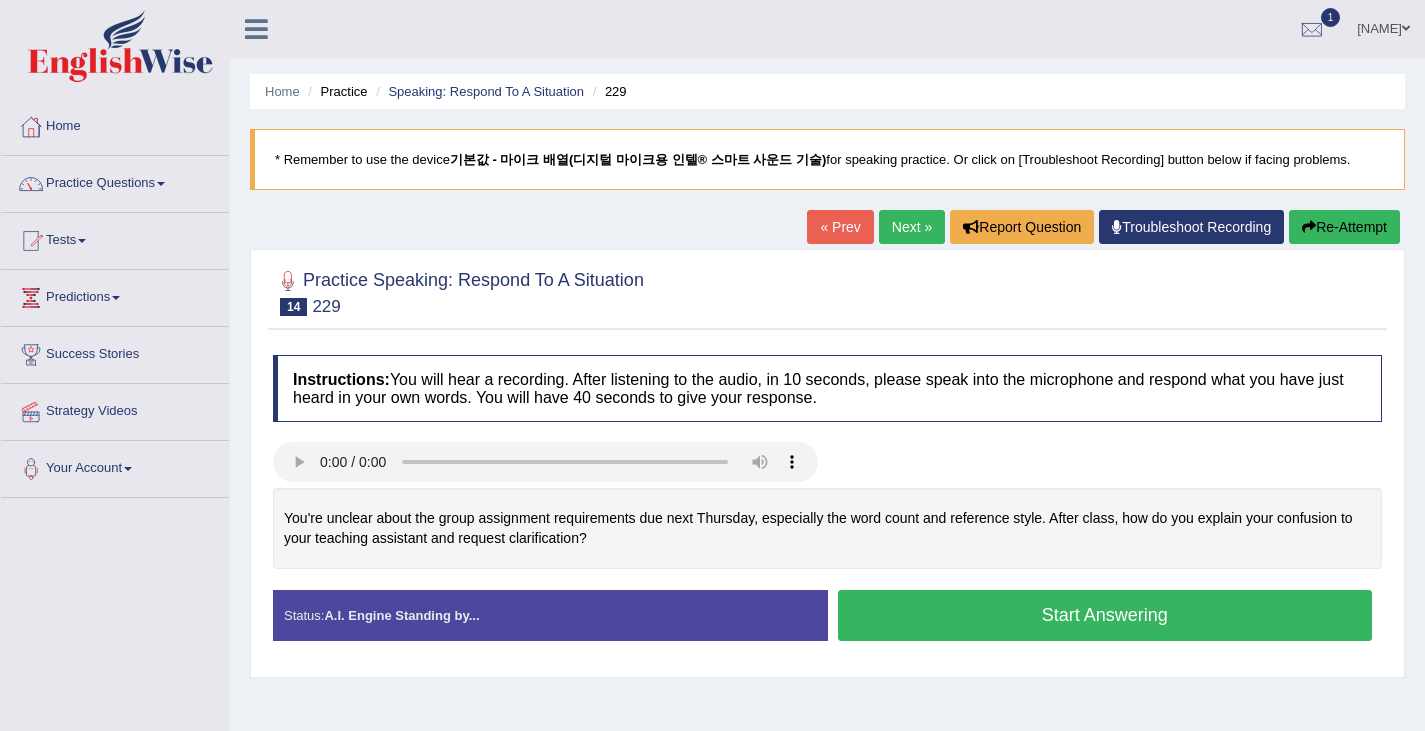 scroll, scrollTop: 0, scrollLeft: 0, axis: both 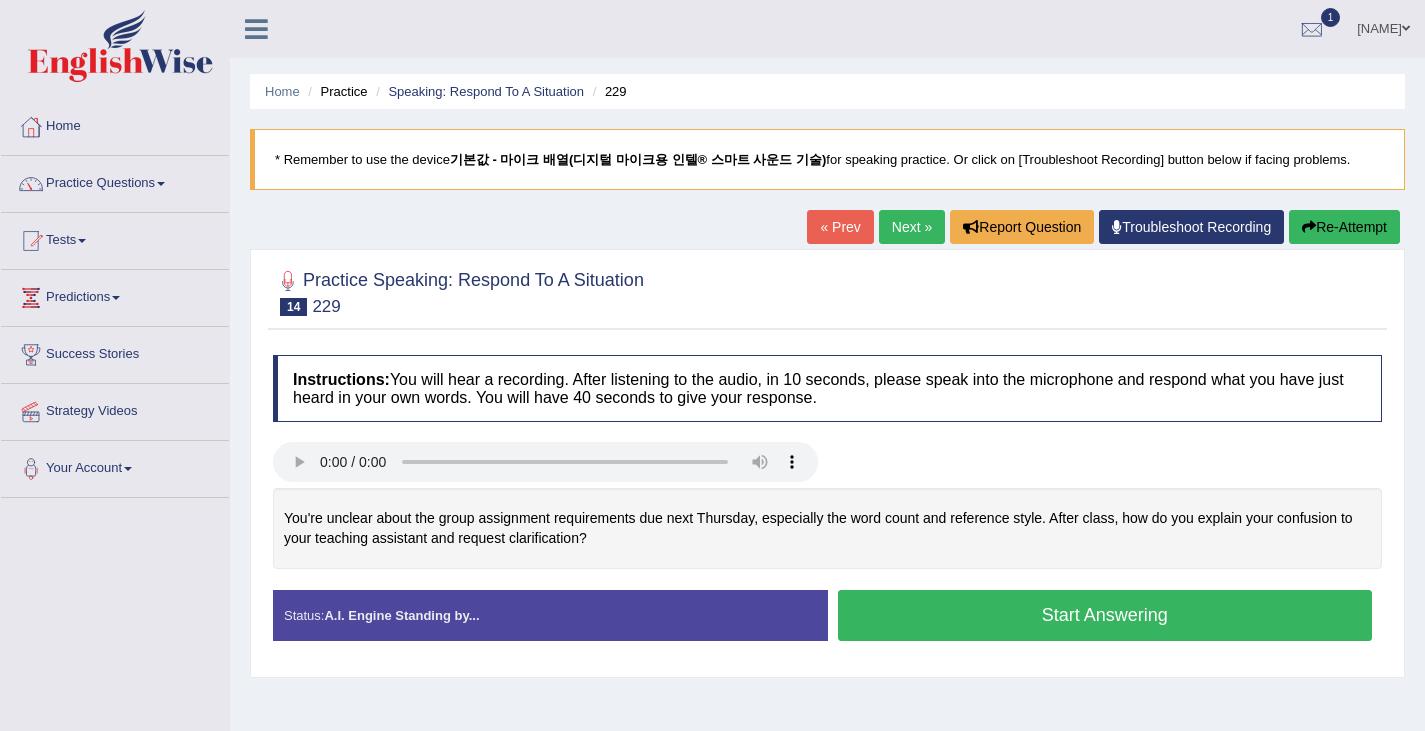click on "Start Answering" at bounding box center [1105, 615] 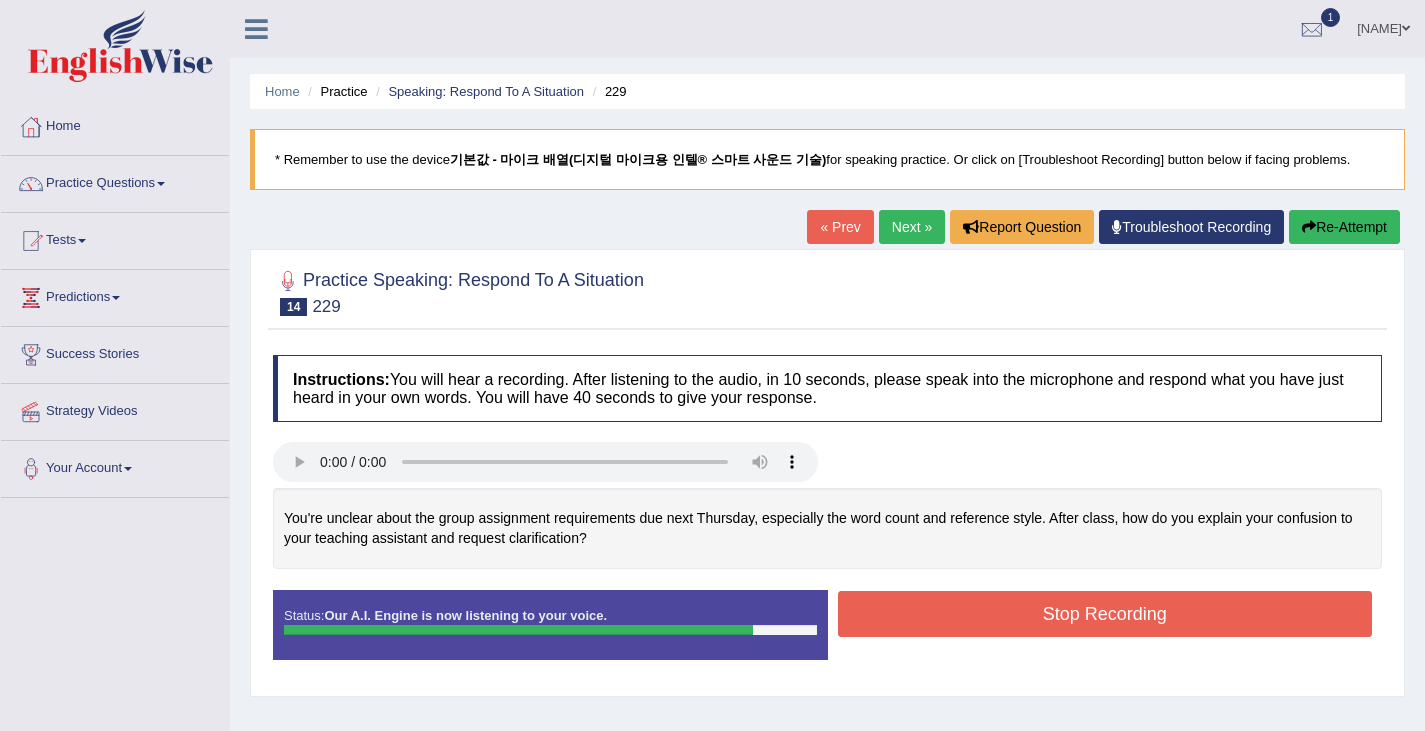 click on "Stop Recording" at bounding box center (1105, 614) 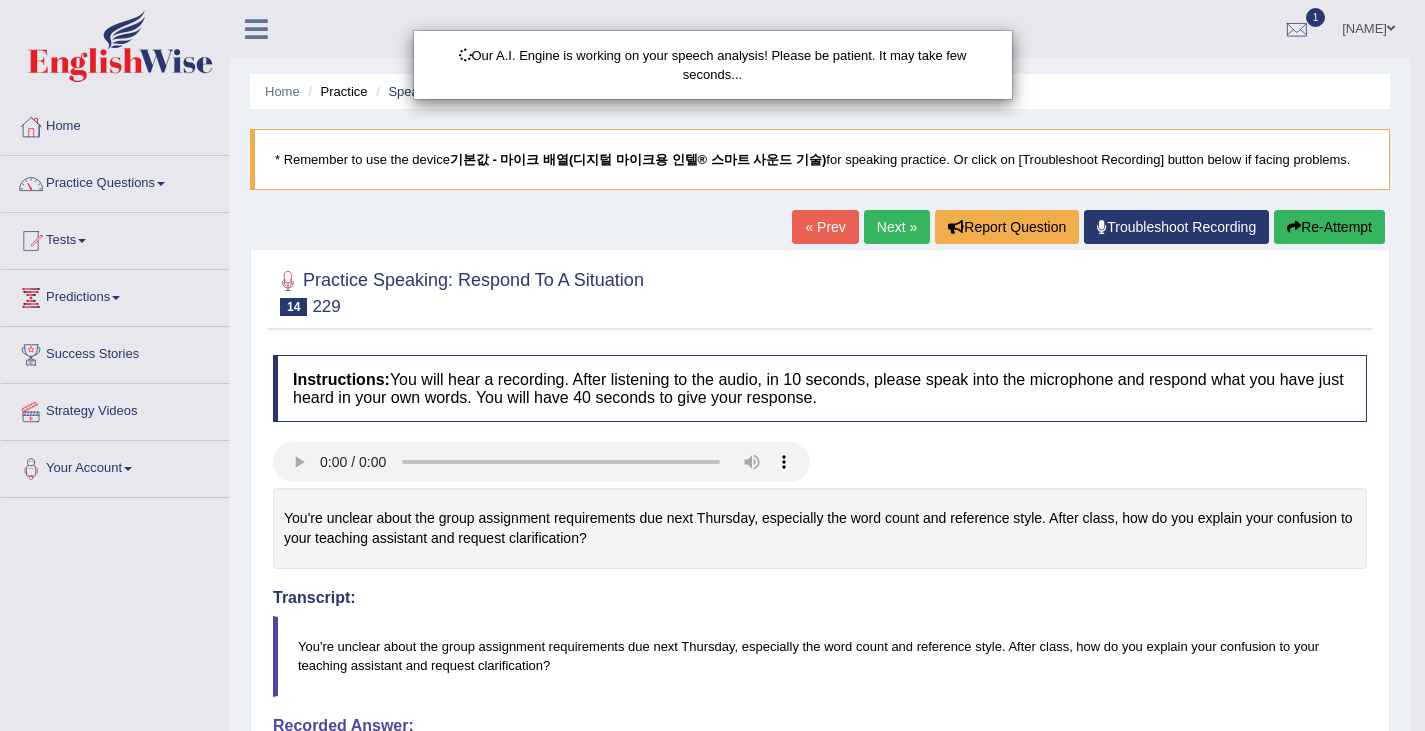 scroll, scrollTop: 425, scrollLeft: 0, axis: vertical 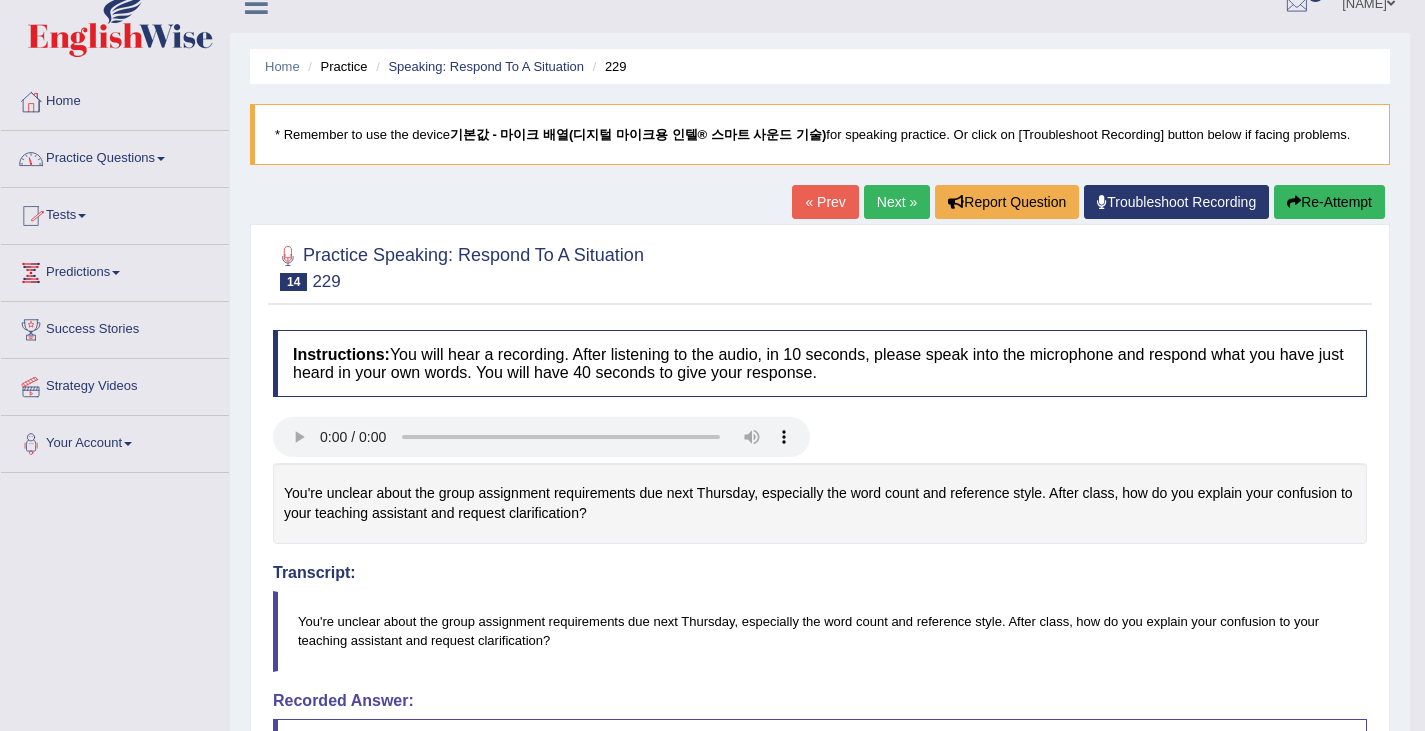 click on "Practice Questions" at bounding box center (115, 156) 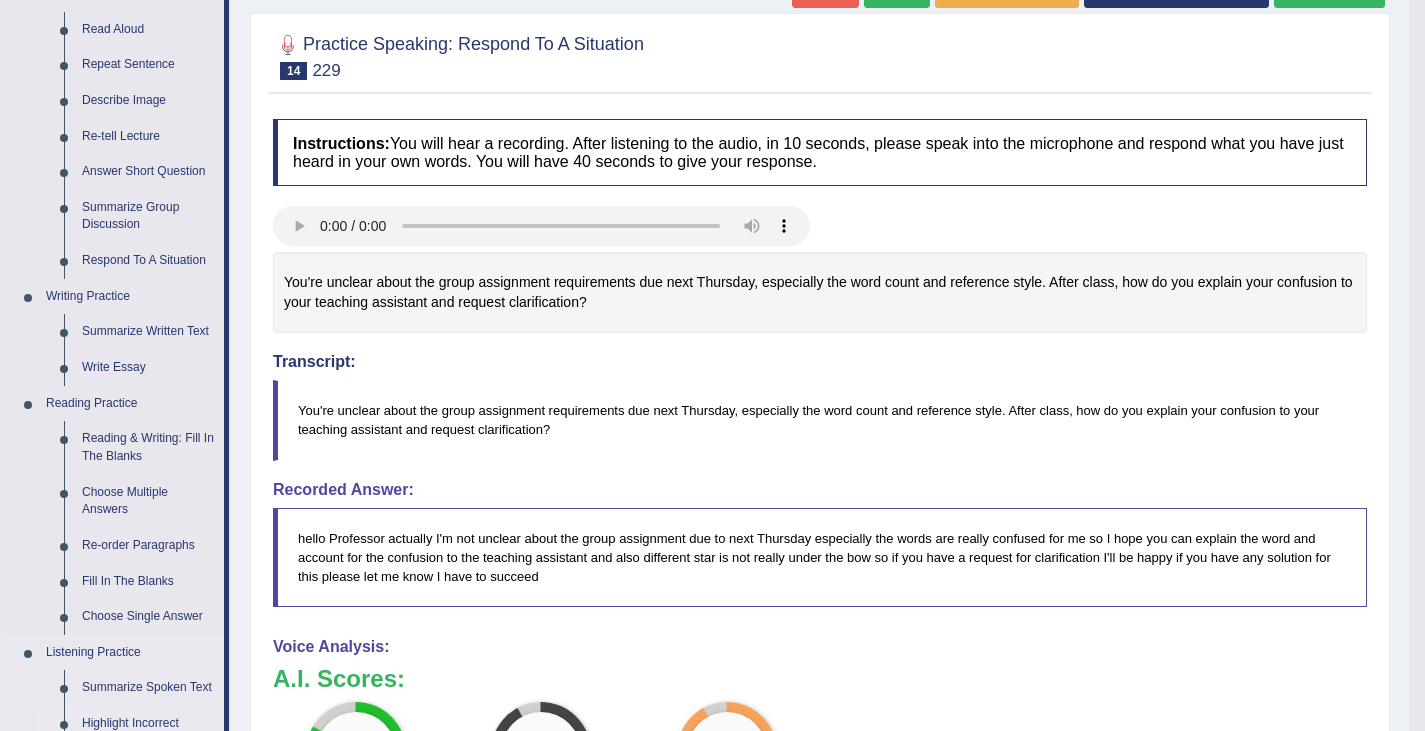 scroll, scrollTop: 136, scrollLeft: 0, axis: vertical 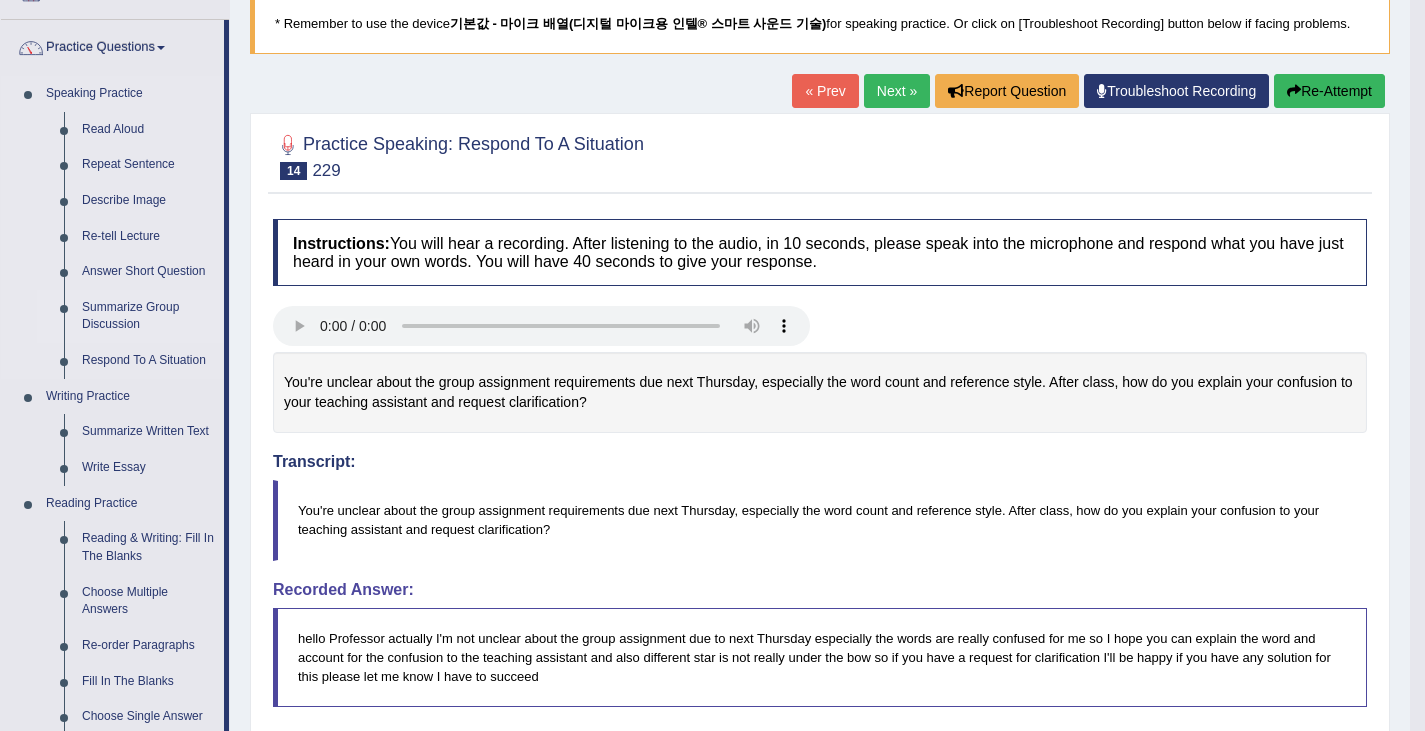 click on "Summarize Group Discussion" at bounding box center (148, 316) 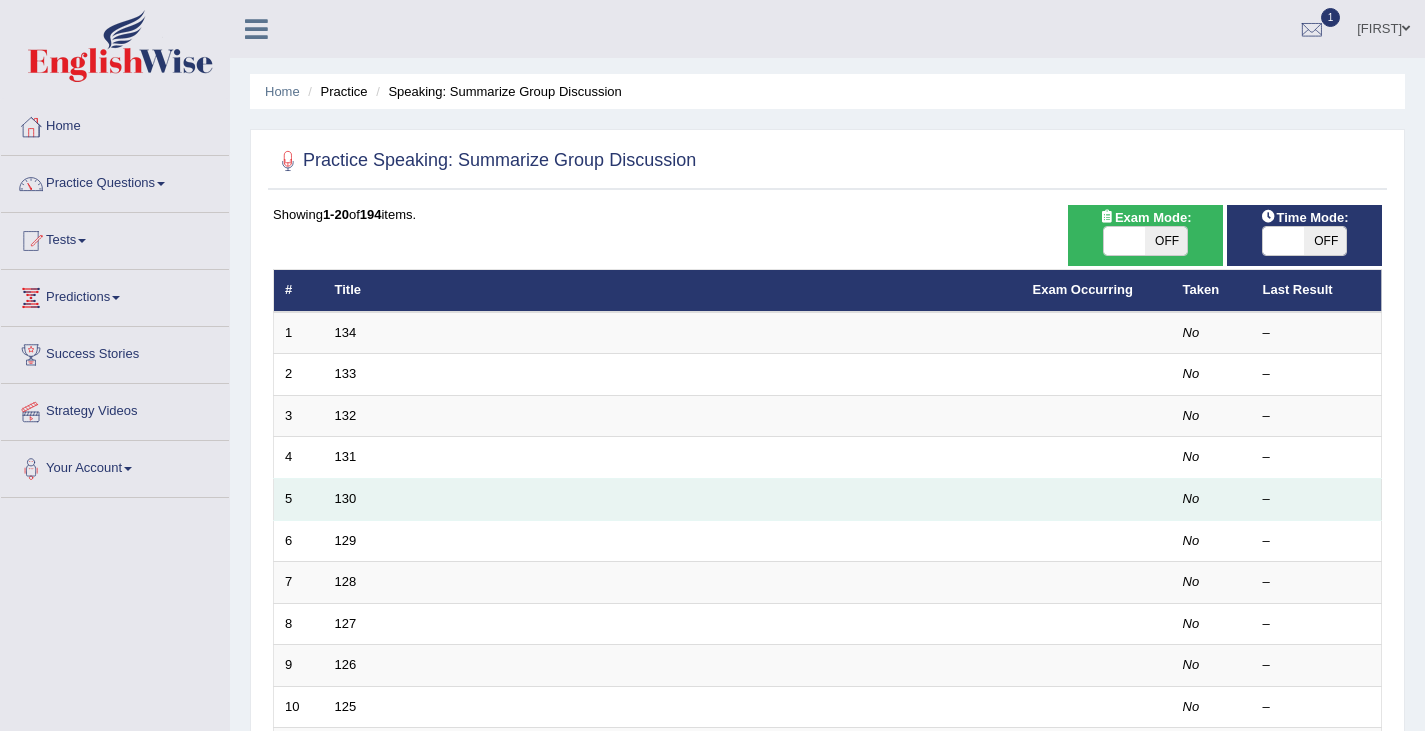 scroll, scrollTop: 0, scrollLeft: 0, axis: both 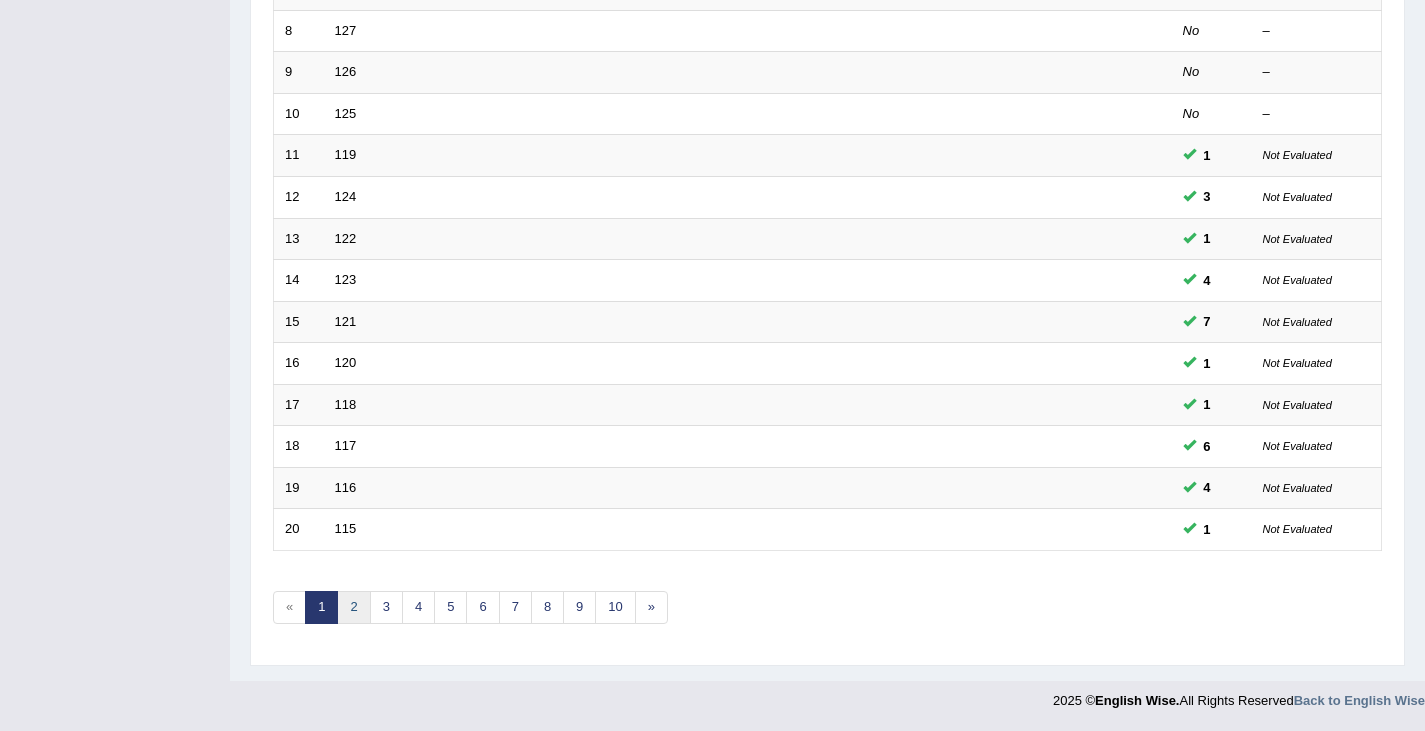 click on "2" at bounding box center [353, 607] 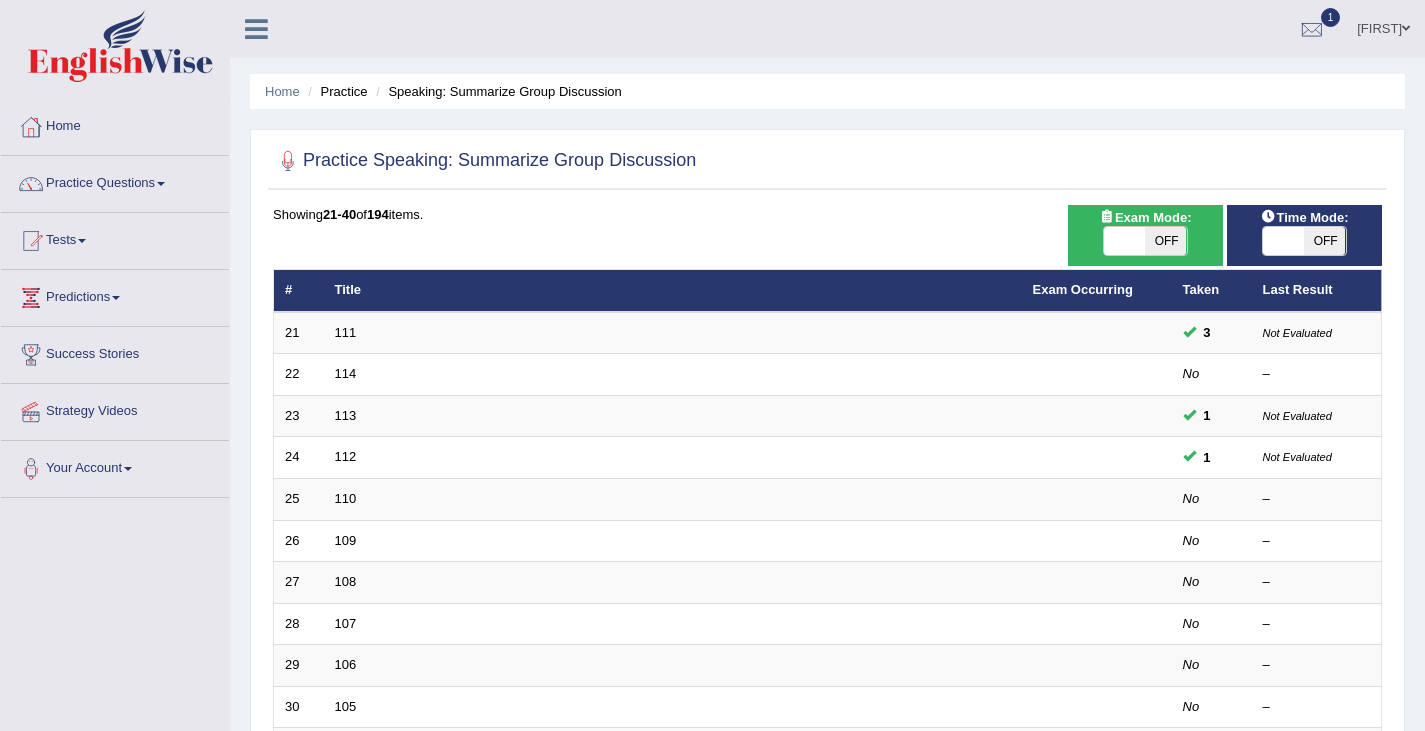 scroll, scrollTop: 500, scrollLeft: 0, axis: vertical 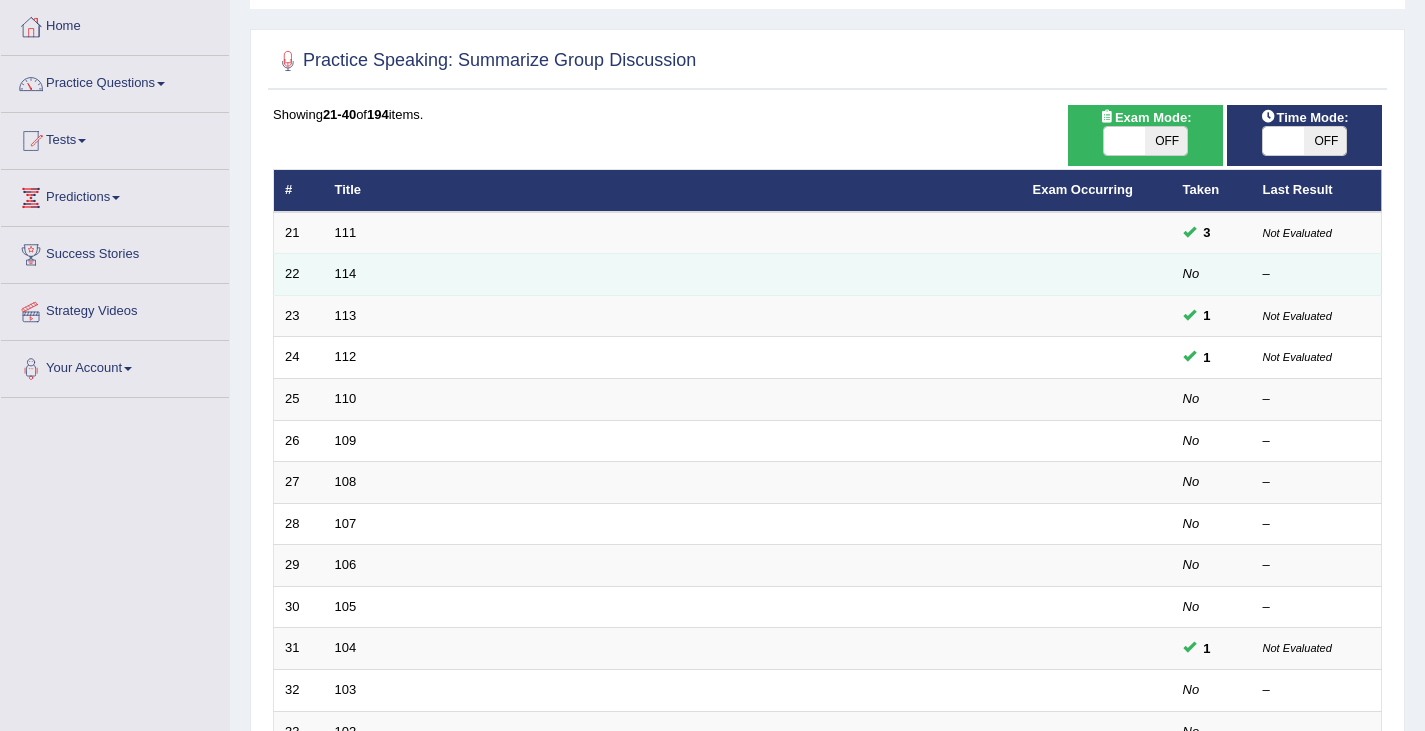 click on "114" at bounding box center (673, 275) 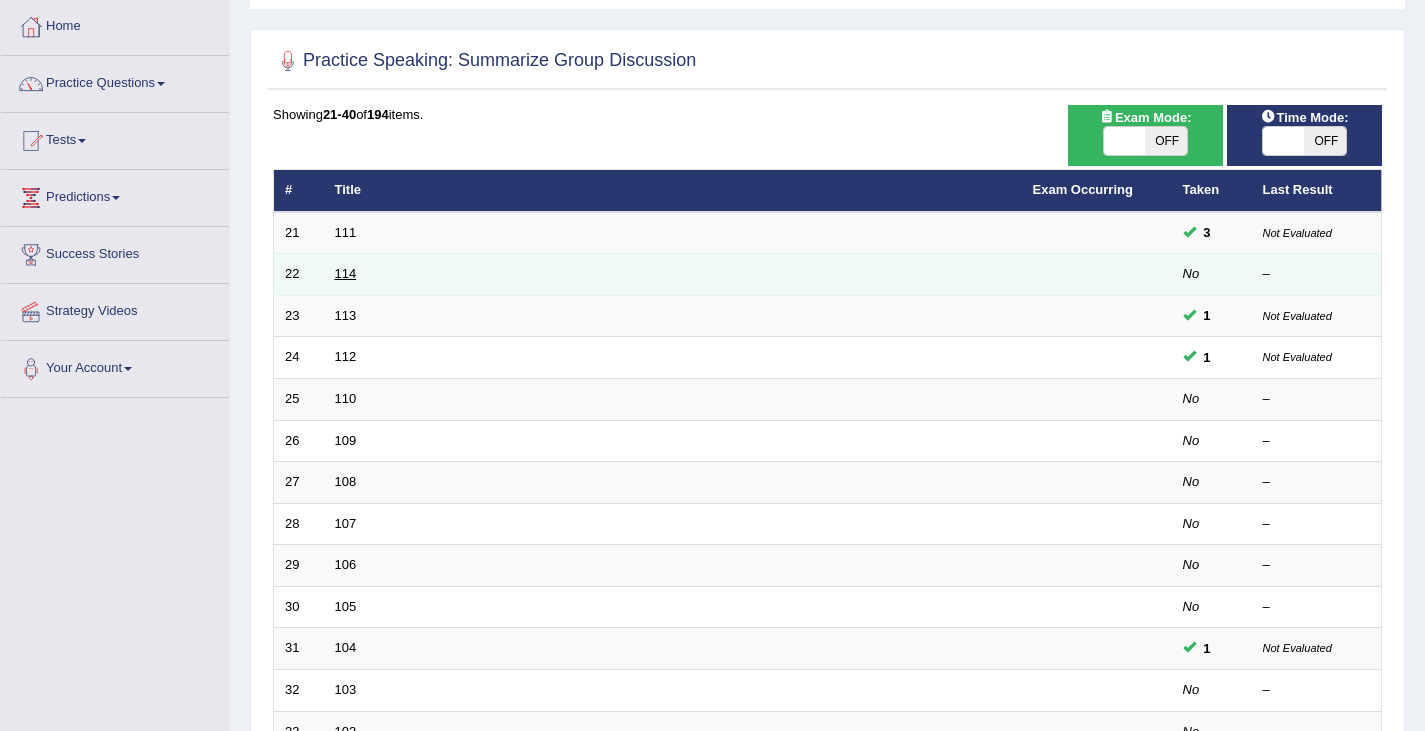 click on "114" at bounding box center [346, 273] 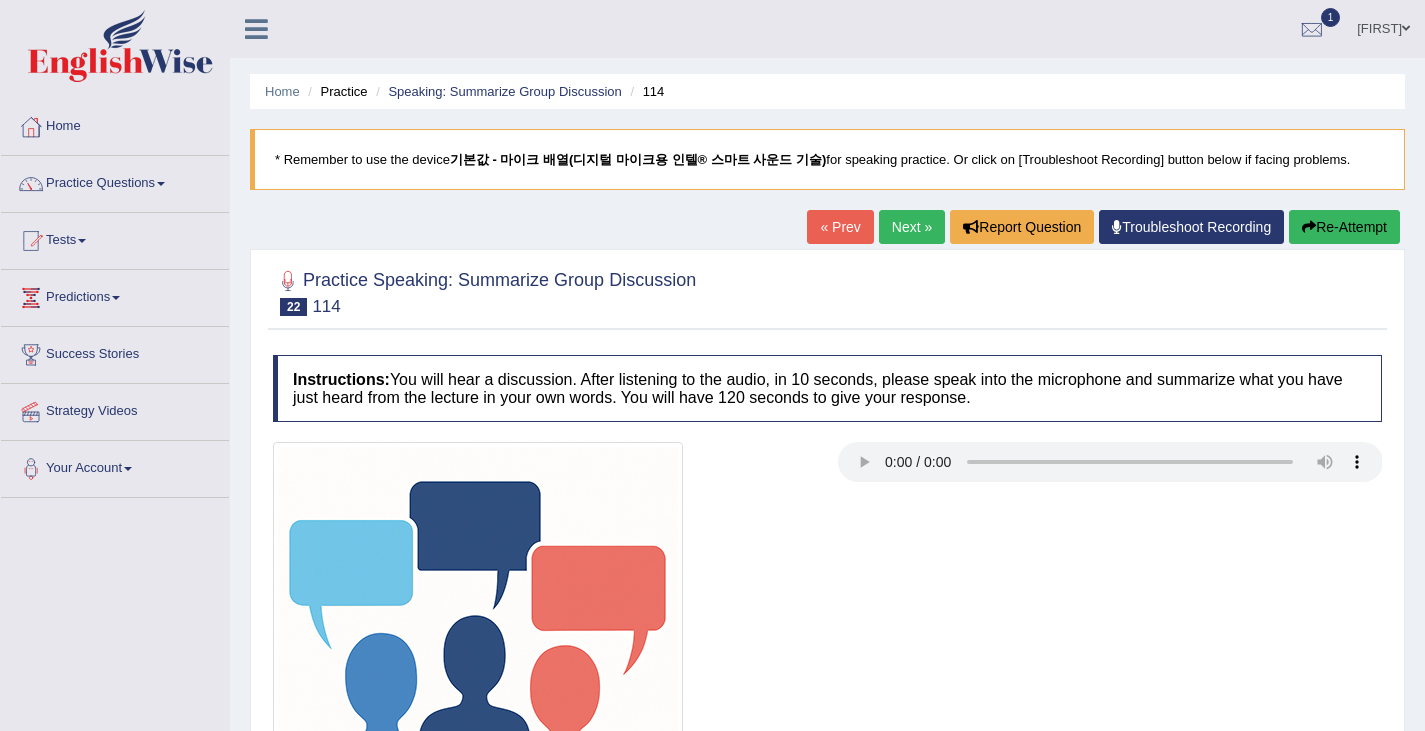 scroll, scrollTop: 0, scrollLeft: 0, axis: both 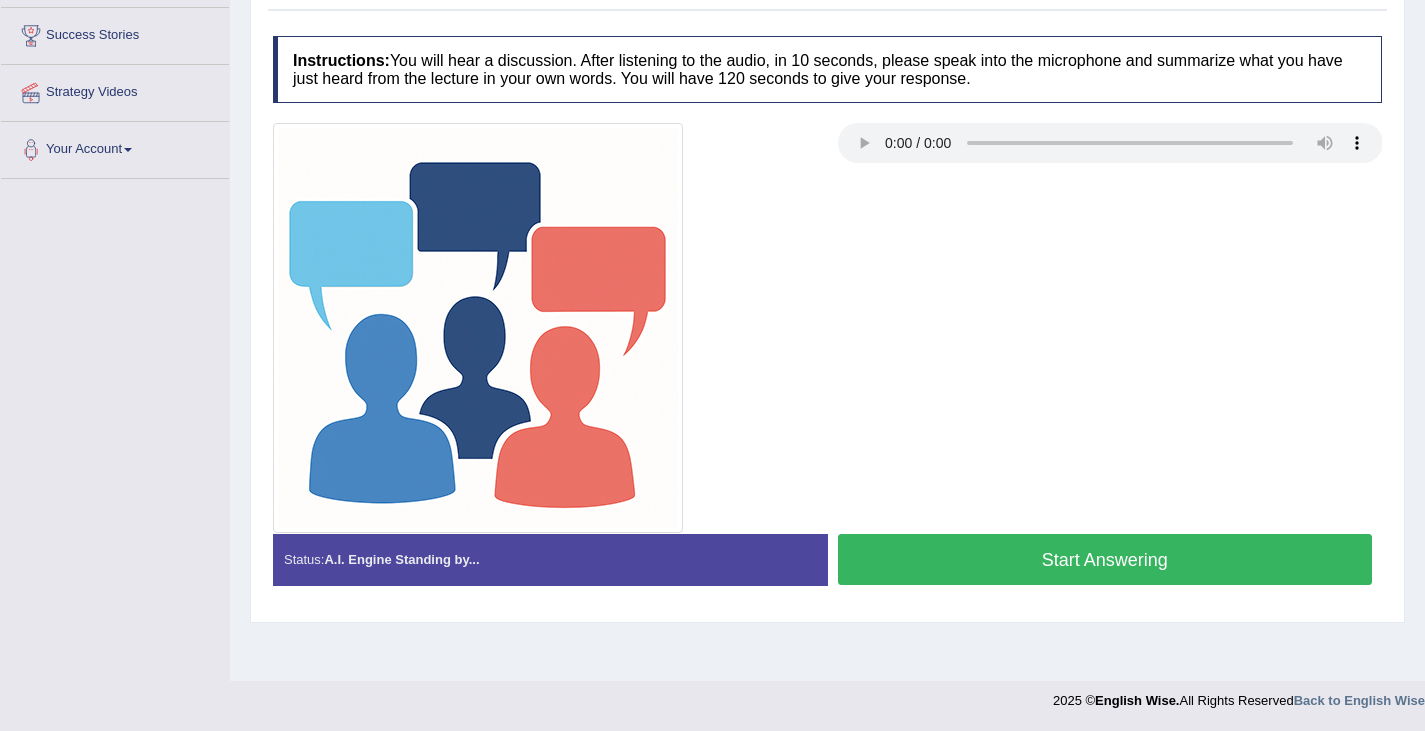 click on "Start Answering" at bounding box center (1105, 559) 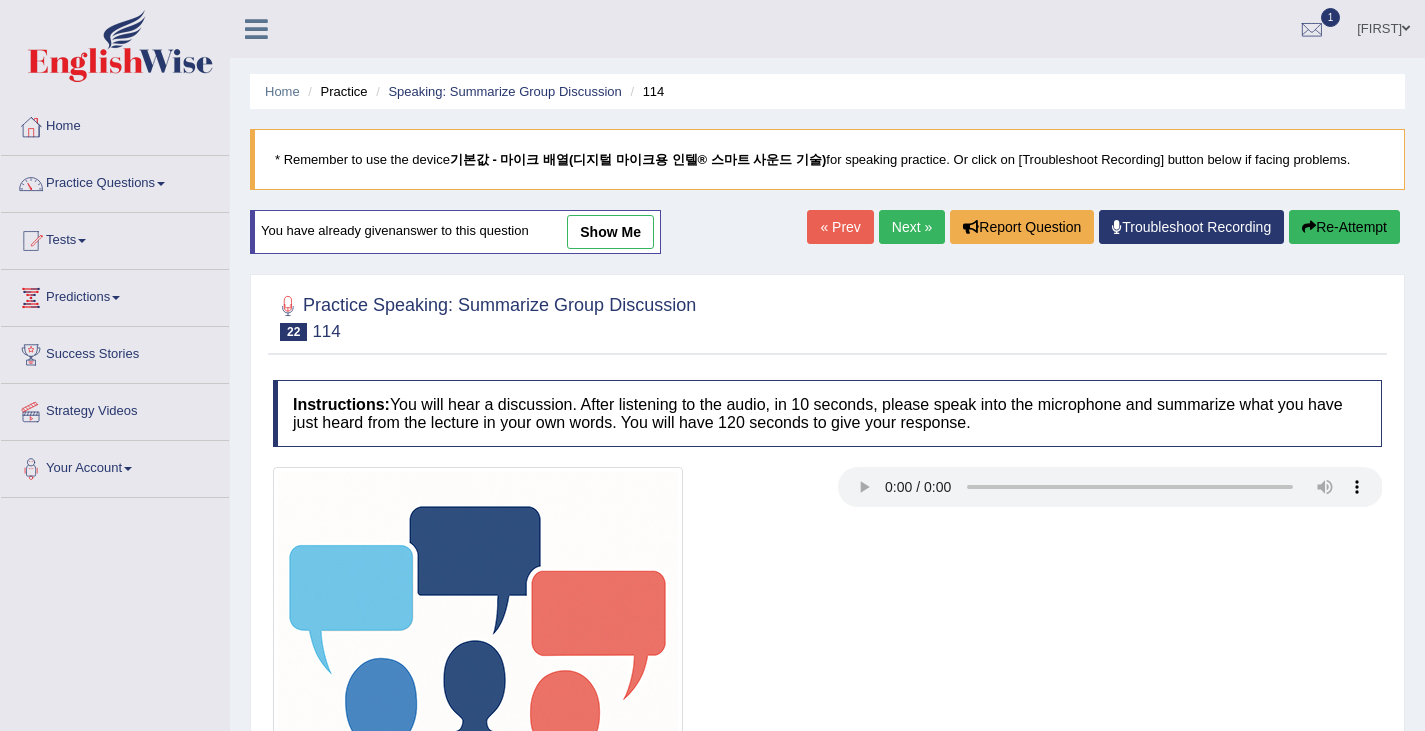 scroll, scrollTop: 319, scrollLeft: 0, axis: vertical 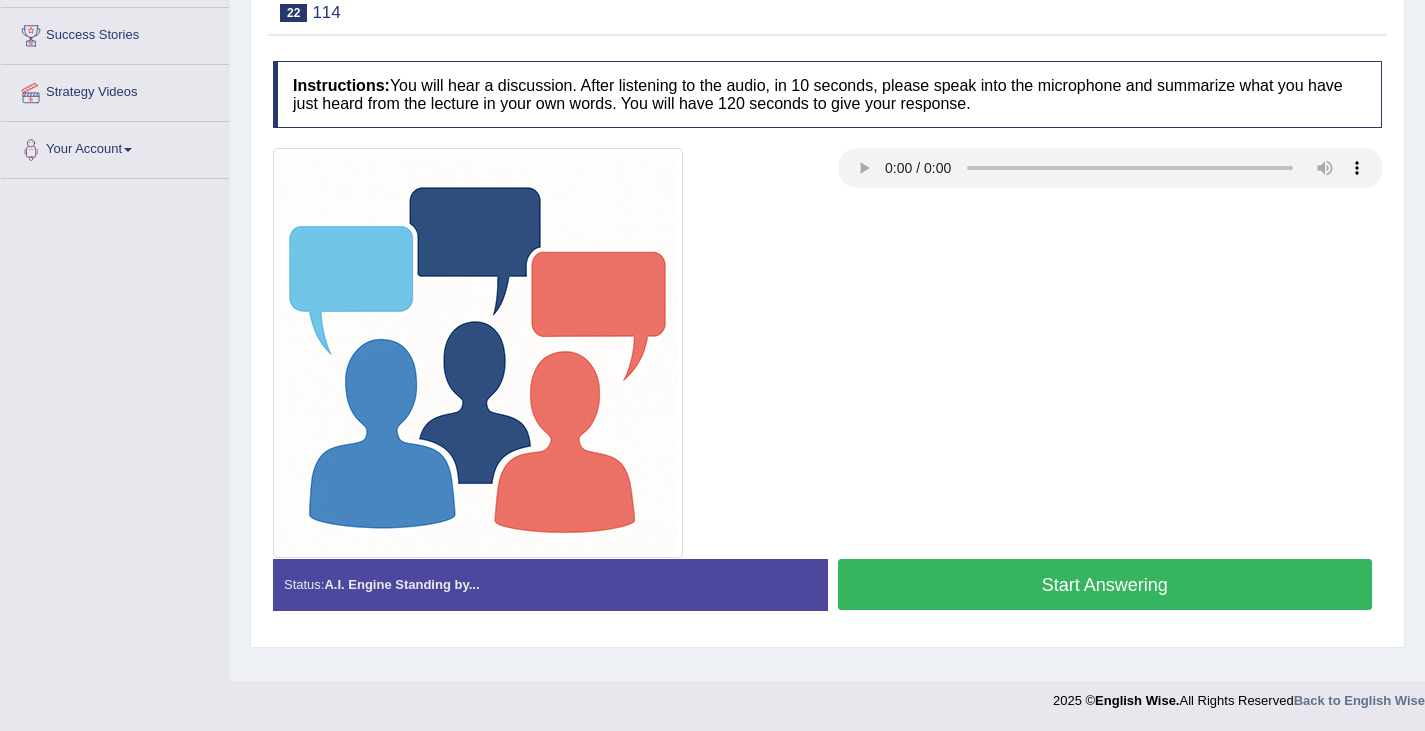click on "Start Answering" at bounding box center (1105, 584) 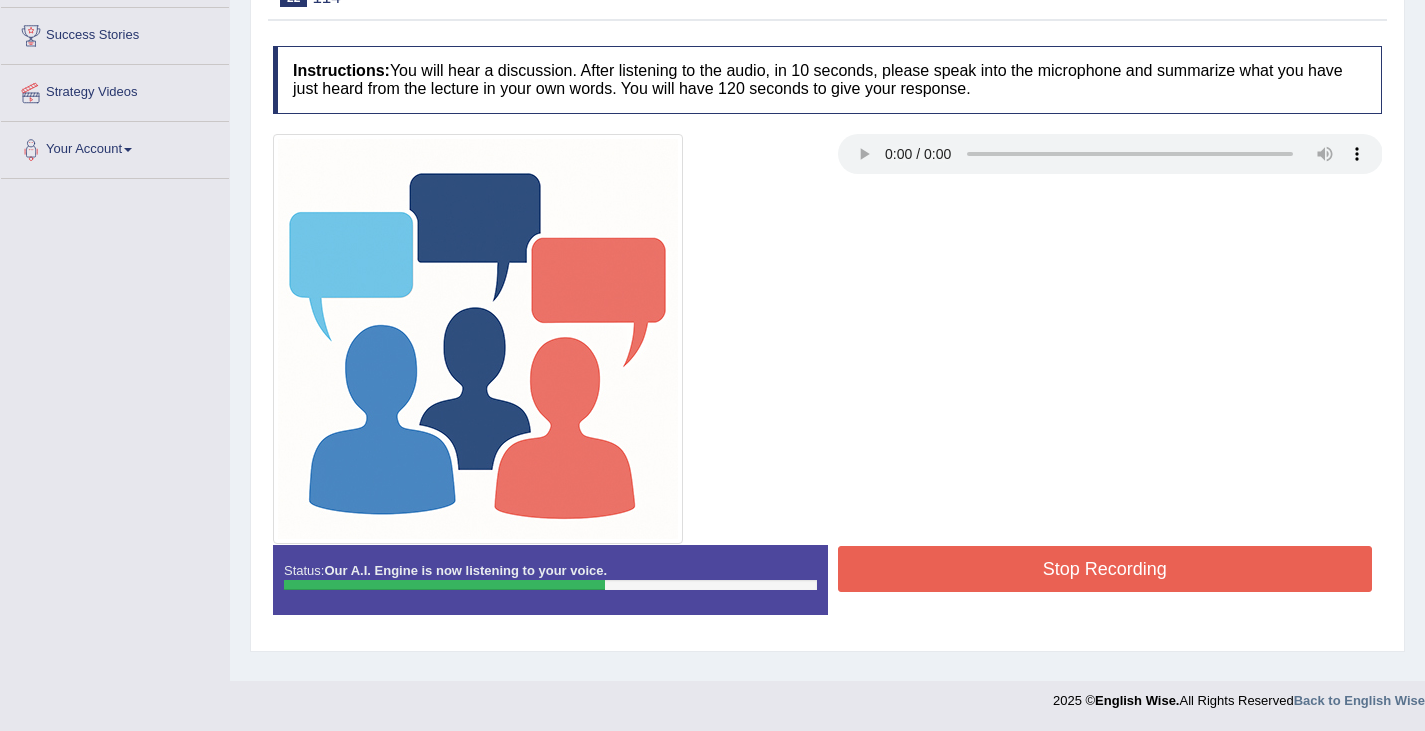 click on "Stop Recording" at bounding box center (1105, 569) 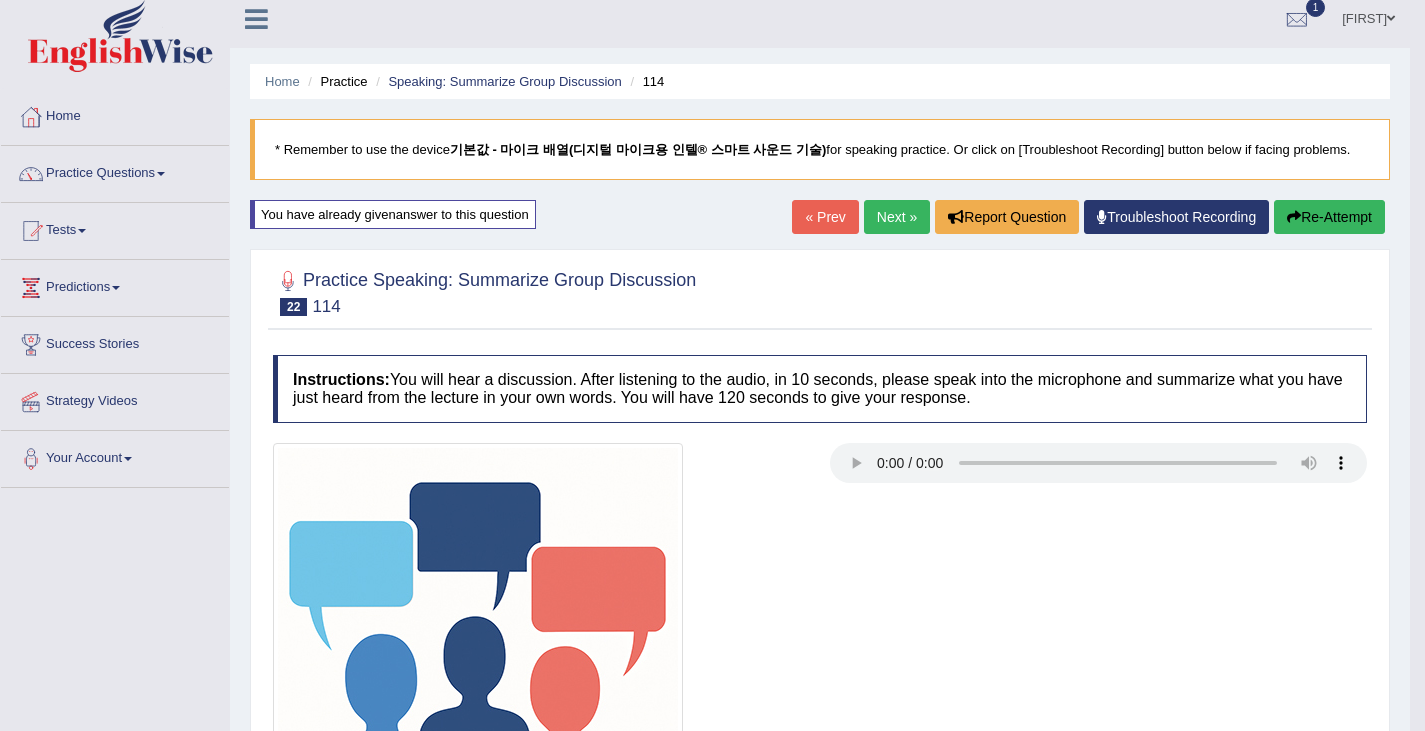 scroll, scrollTop: 0, scrollLeft: 0, axis: both 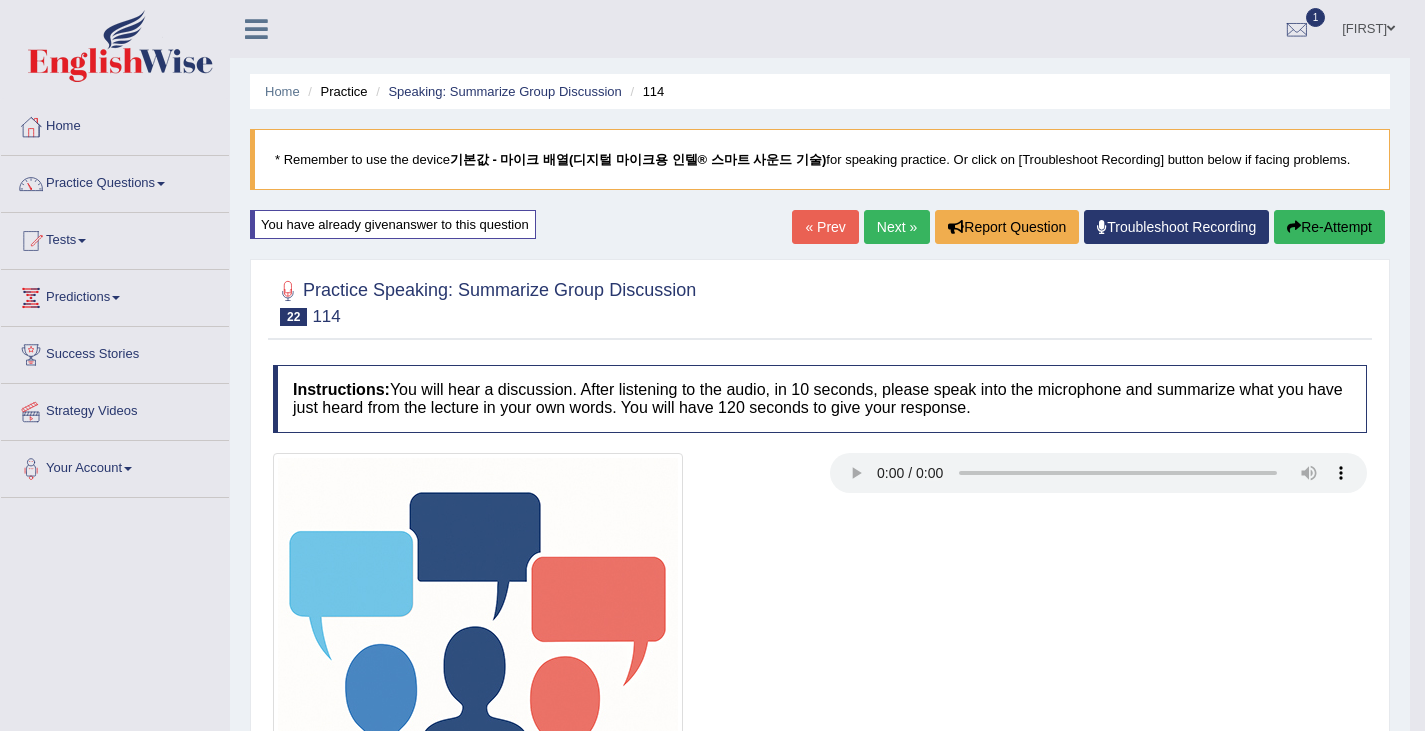 click on "Next »" at bounding box center (897, 227) 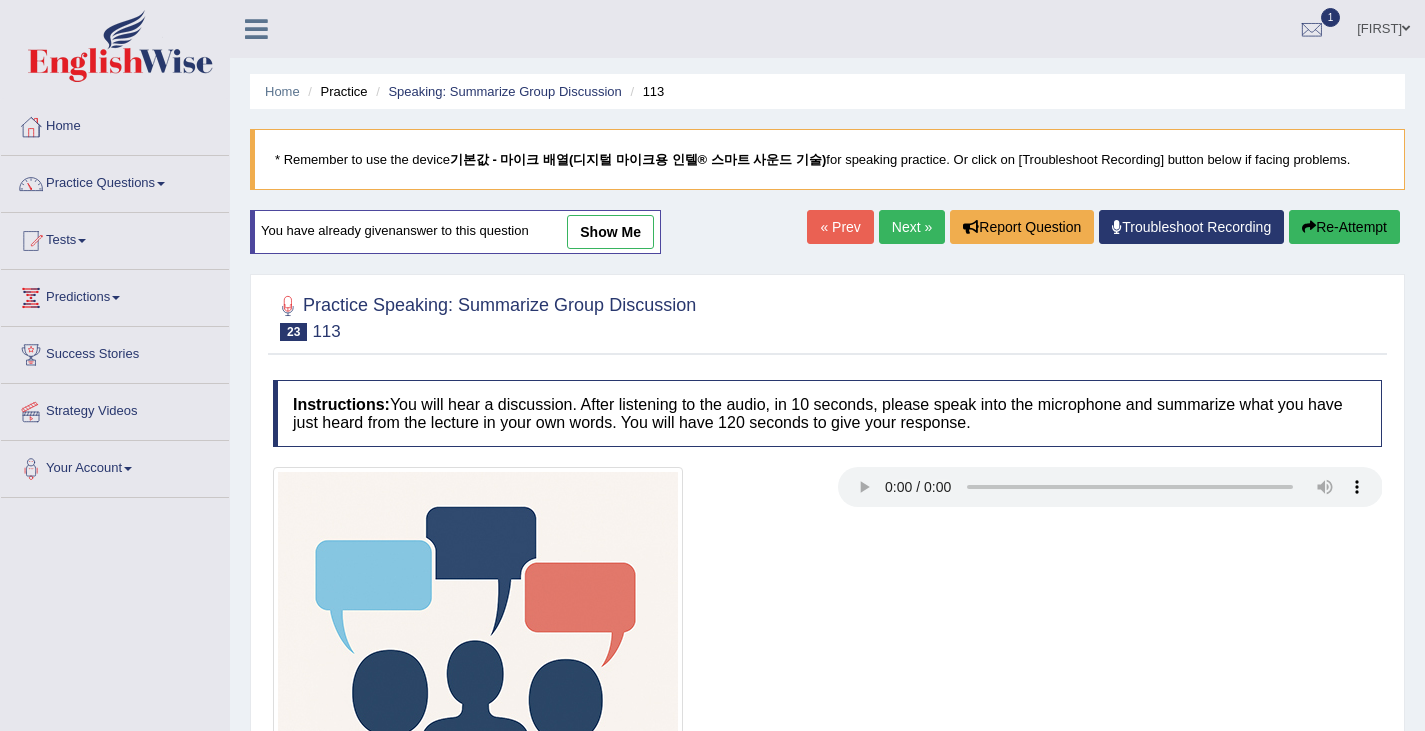 scroll, scrollTop: 0, scrollLeft: 0, axis: both 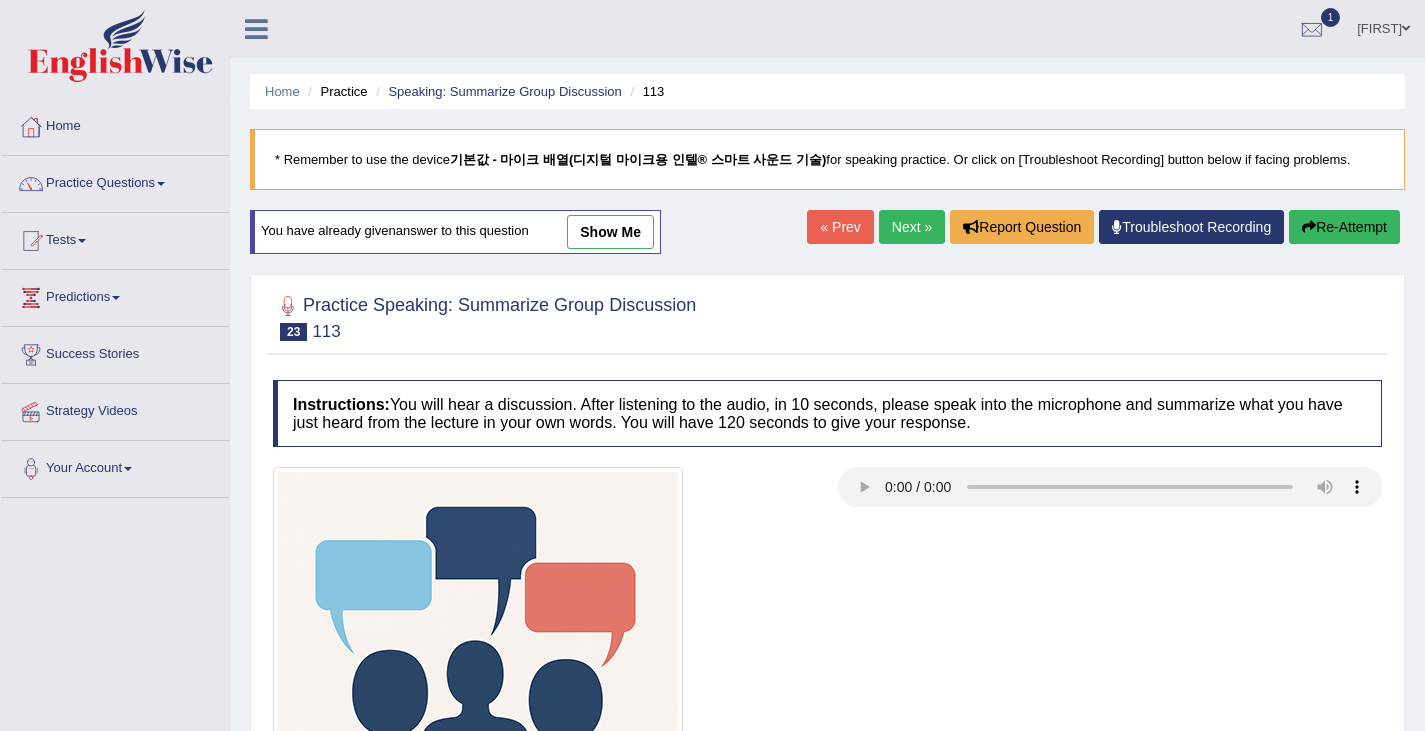 click on "Next »" at bounding box center (912, 227) 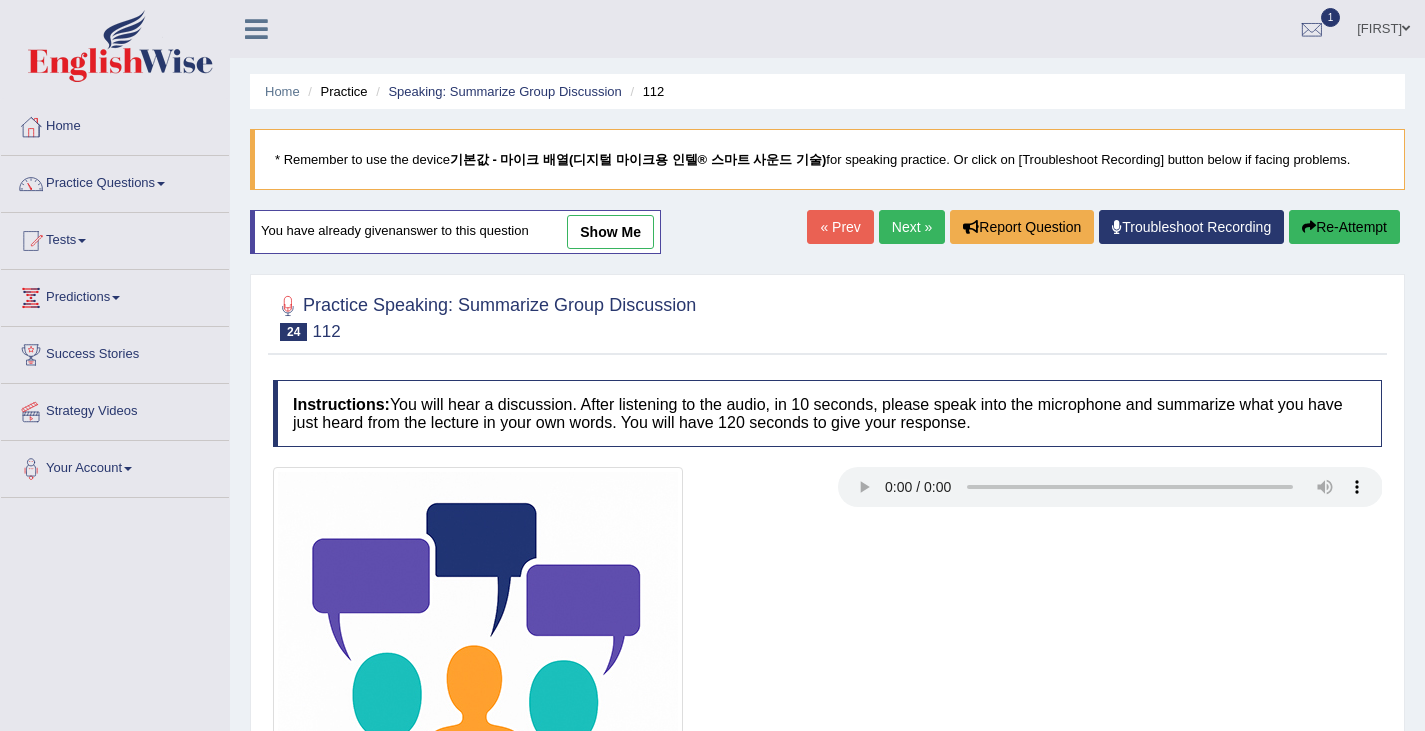 scroll, scrollTop: 0, scrollLeft: 0, axis: both 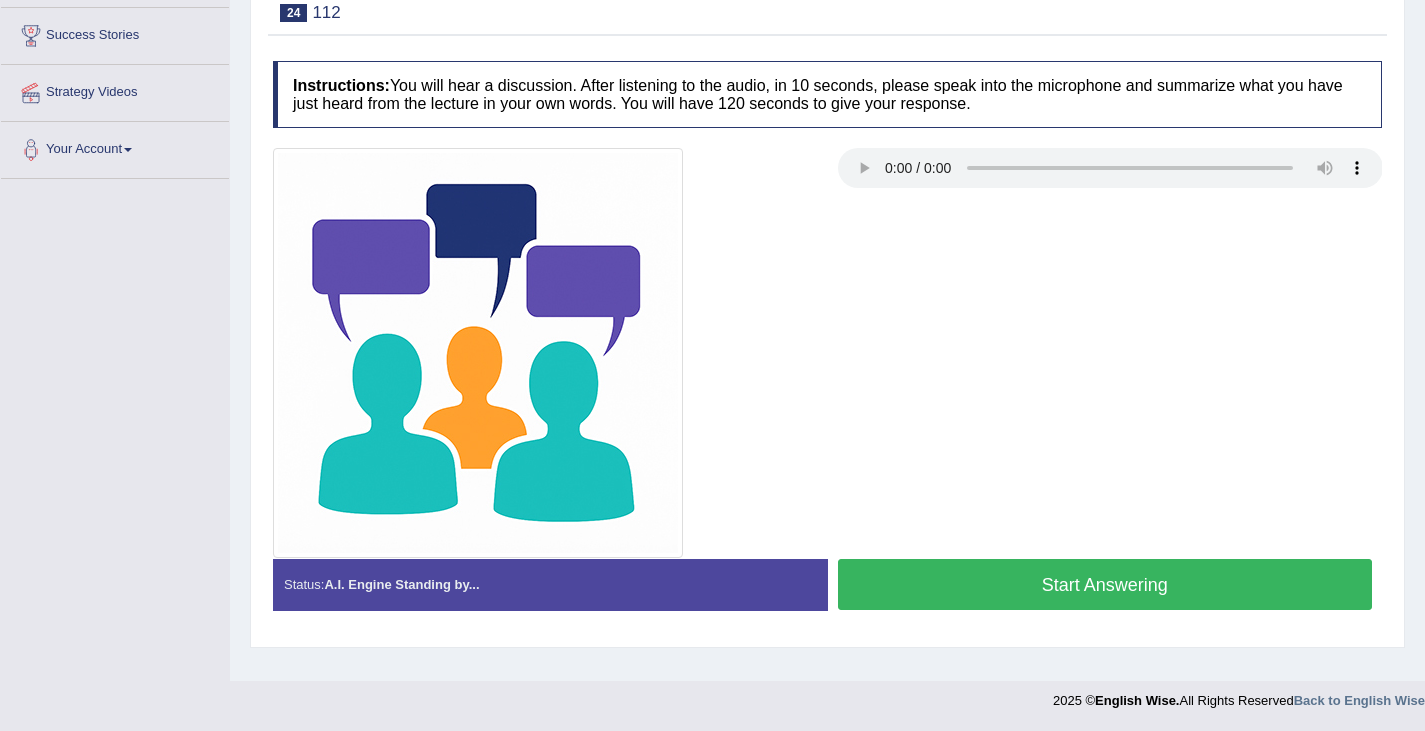 click on "Start Answering" at bounding box center [1105, 584] 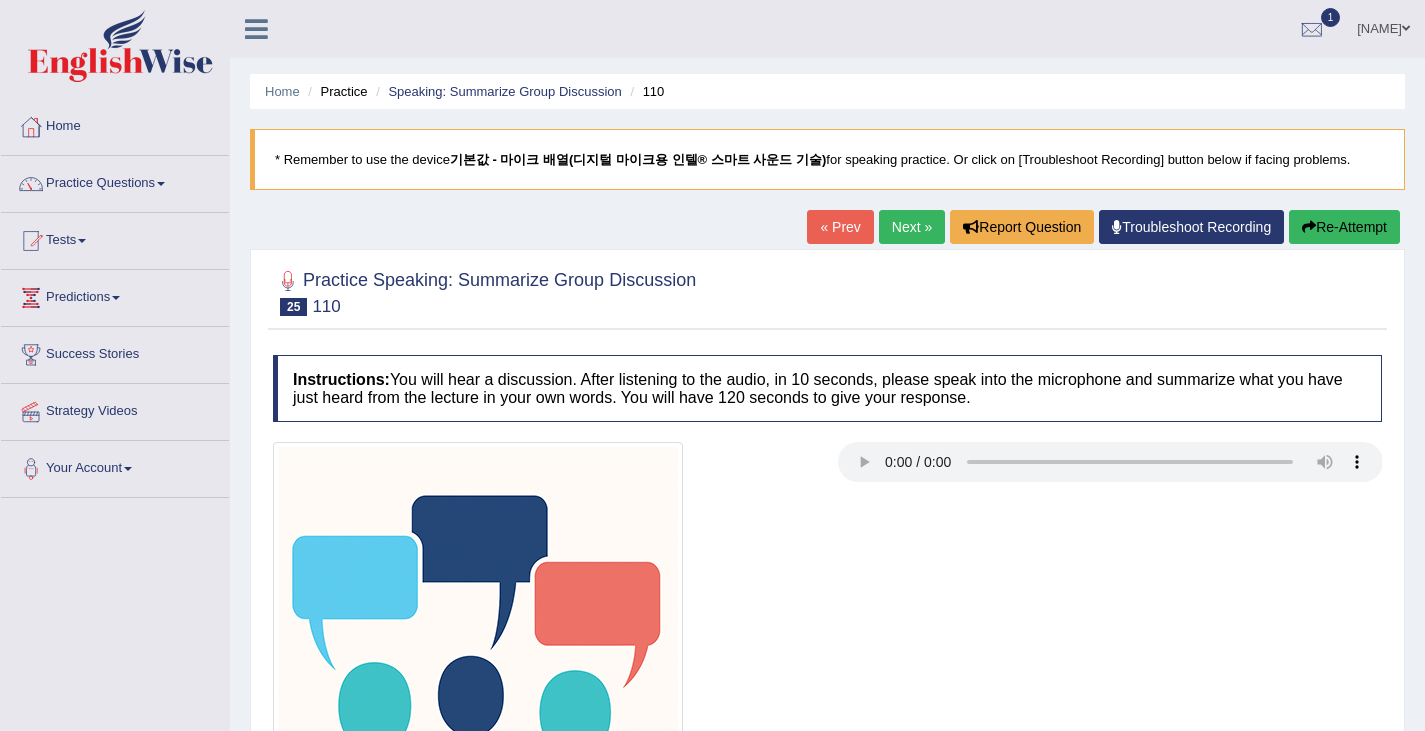 scroll, scrollTop: 0, scrollLeft: 0, axis: both 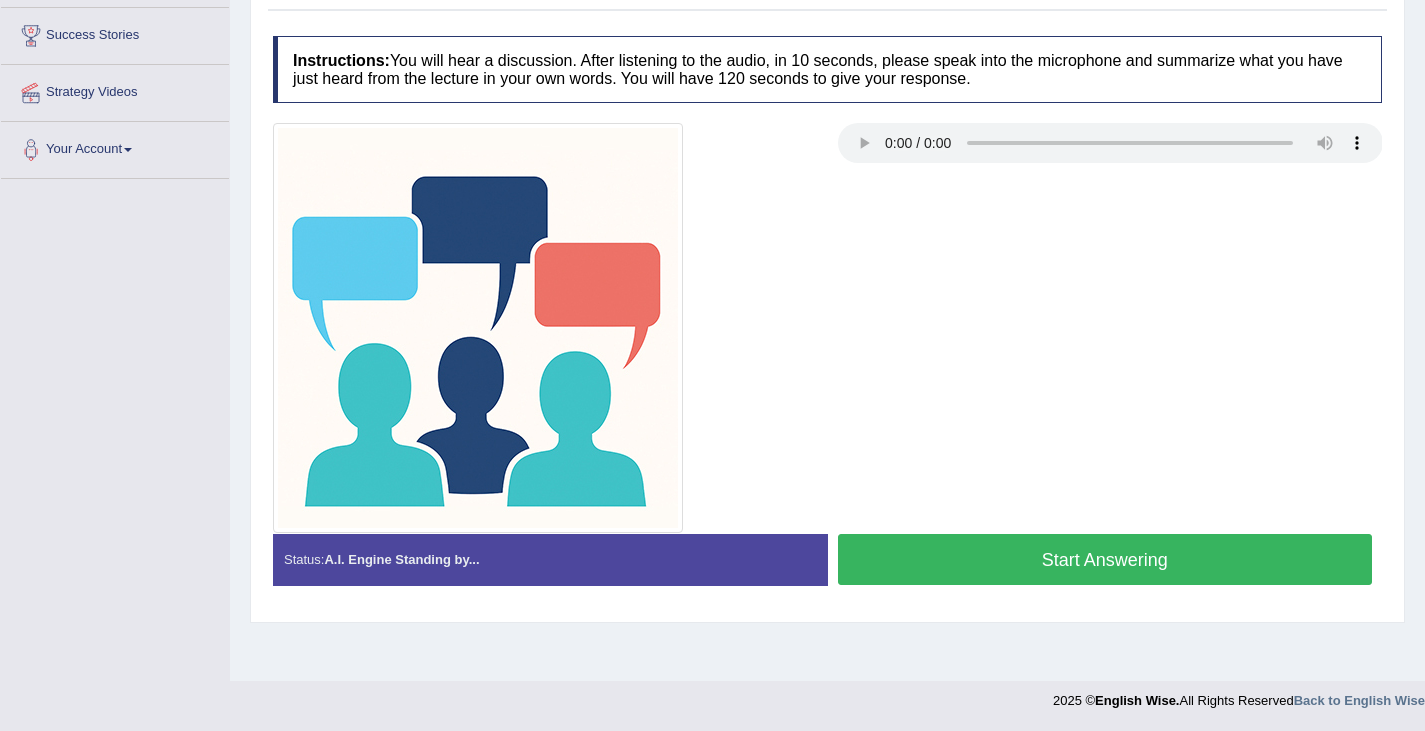 click on "Start Answering" at bounding box center [1105, 559] 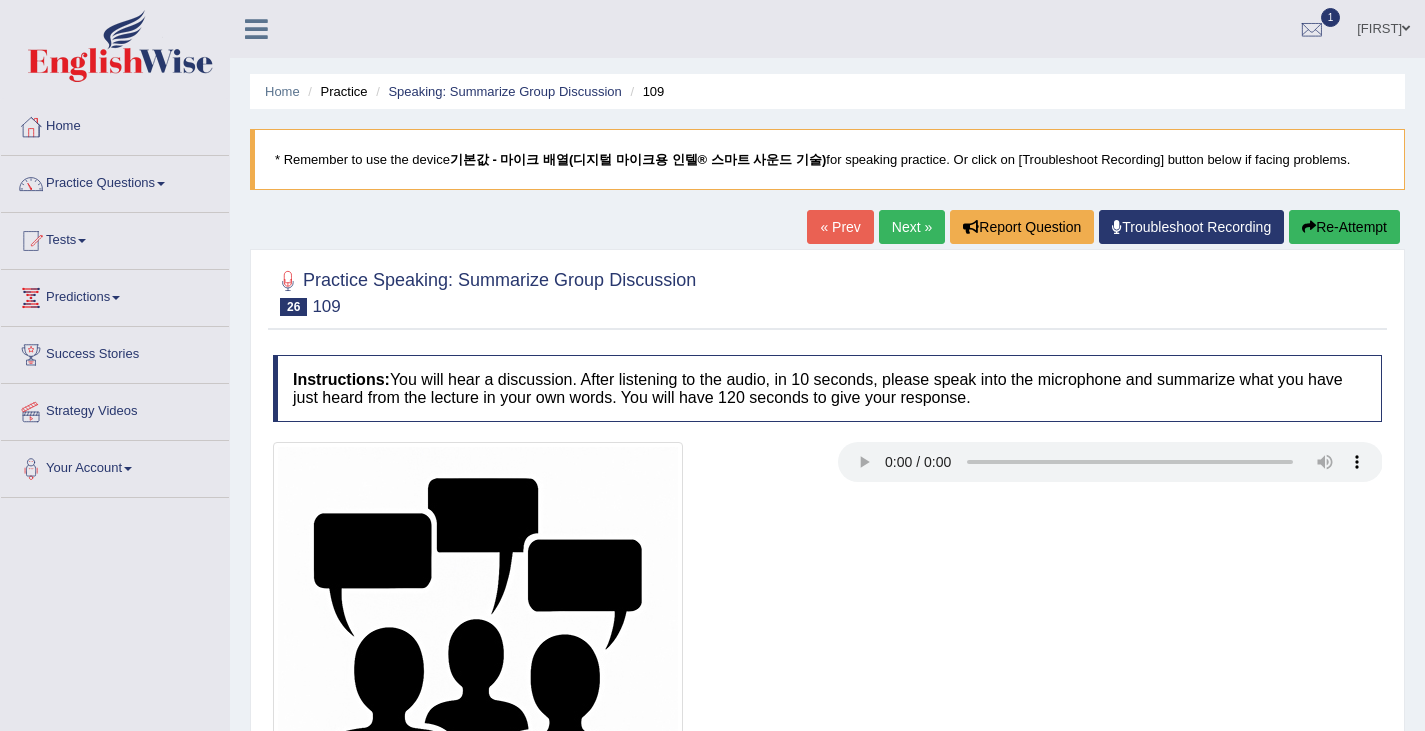 scroll, scrollTop: 319, scrollLeft: 0, axis: vertical 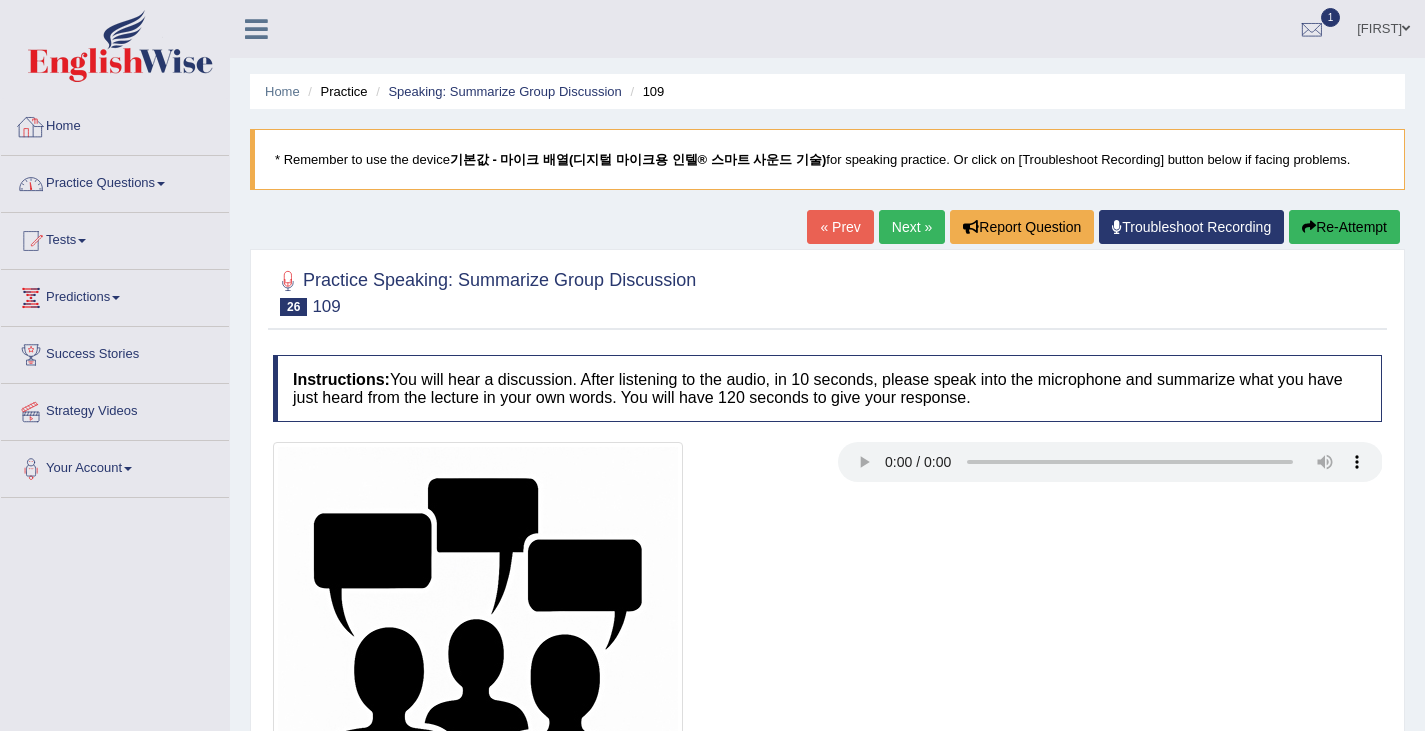 click on "Practice Questions" at bounding box center (115, 181) 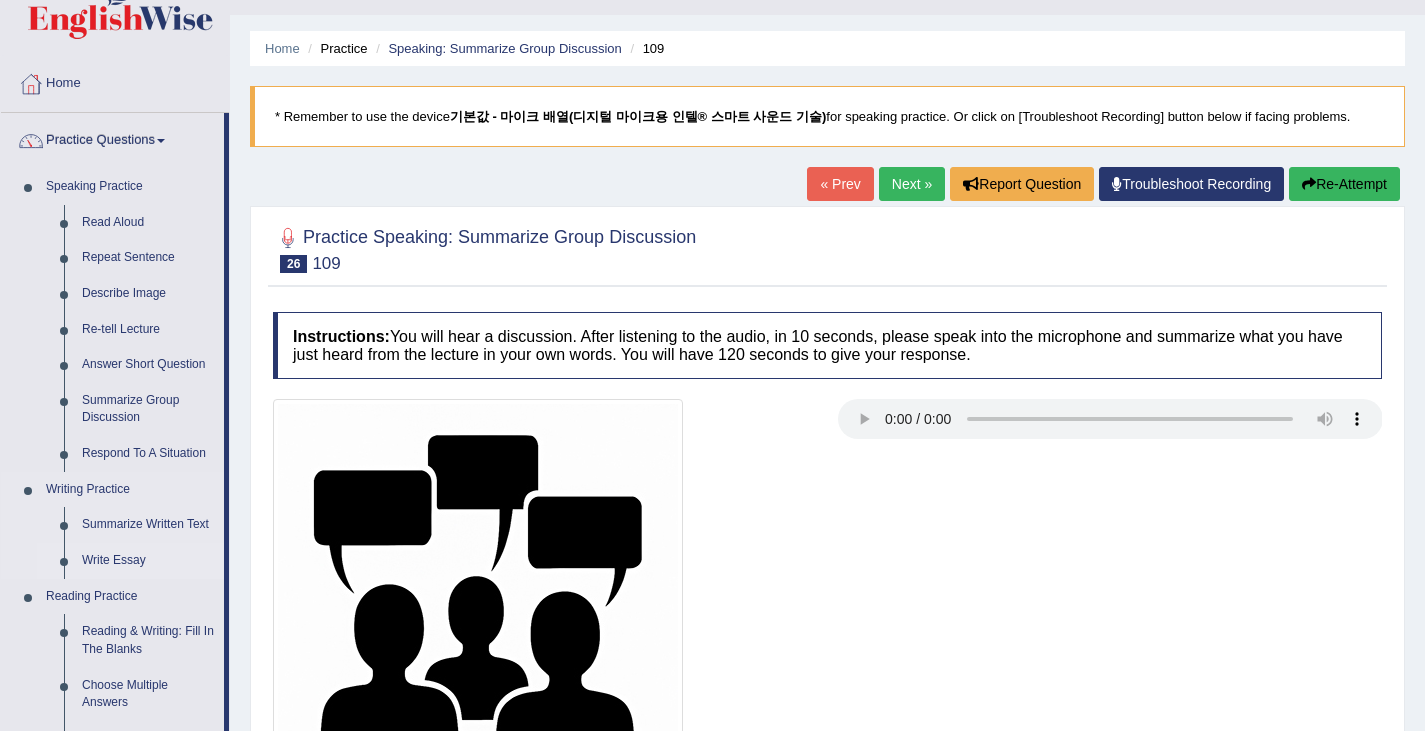 scroll, scrollTop: 45, scrollLeft: 0, axis: vertical 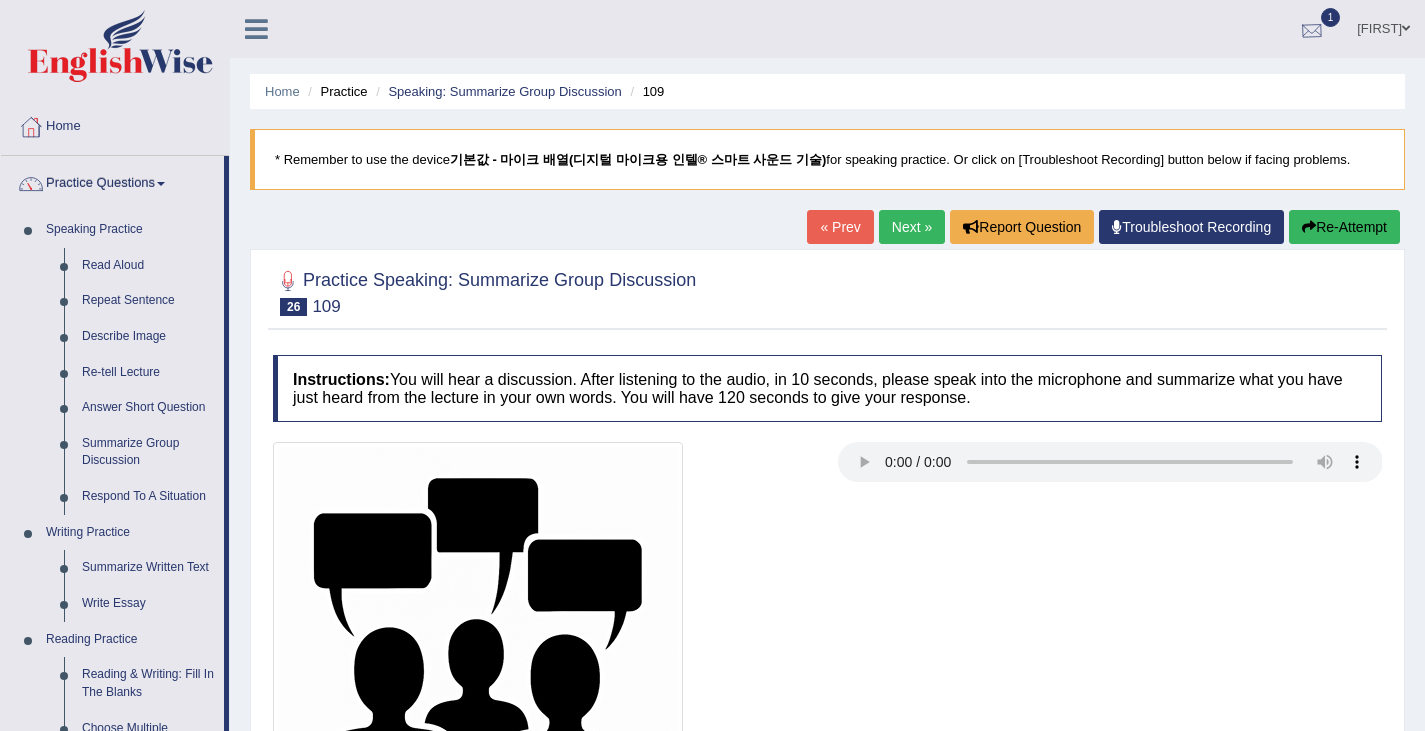 click at bounding box center (1312, 30) 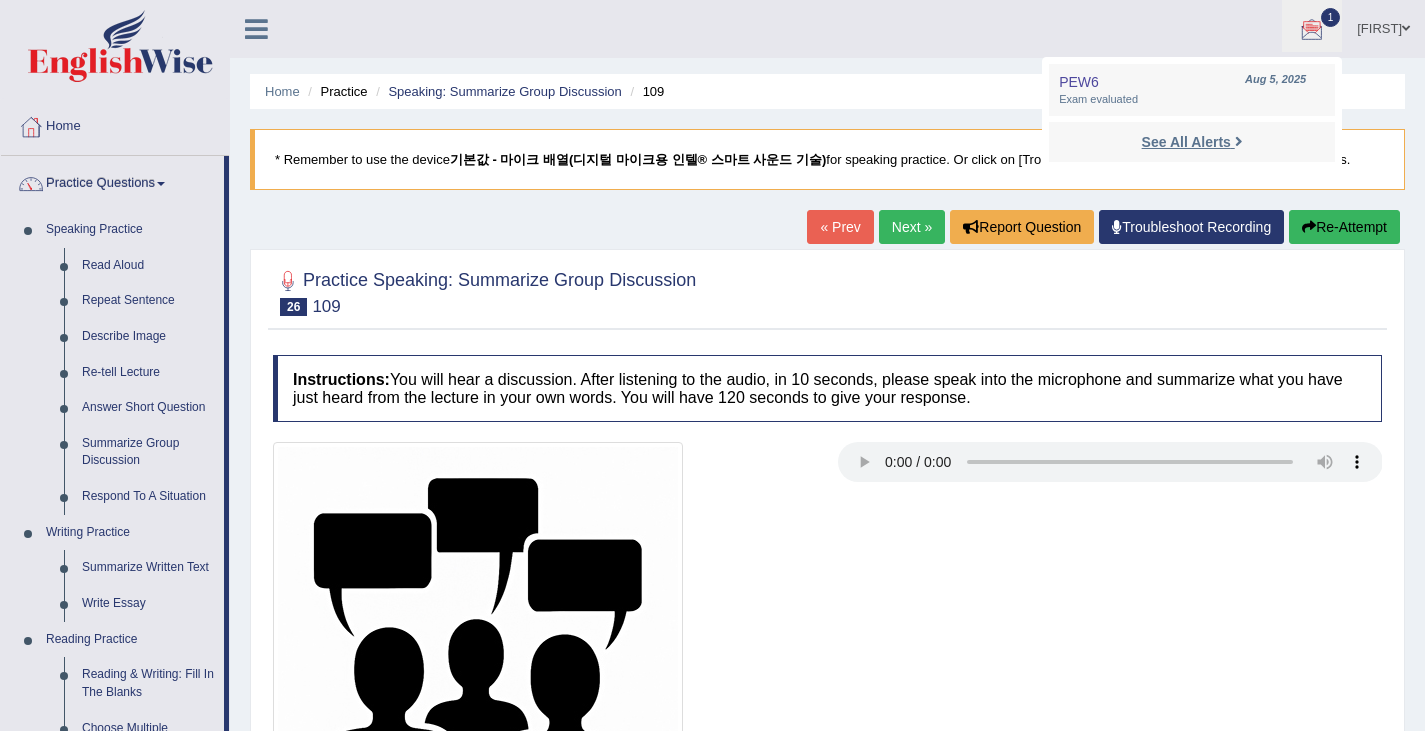 click on "See All Alerts" at bounding box center [1186, 142] 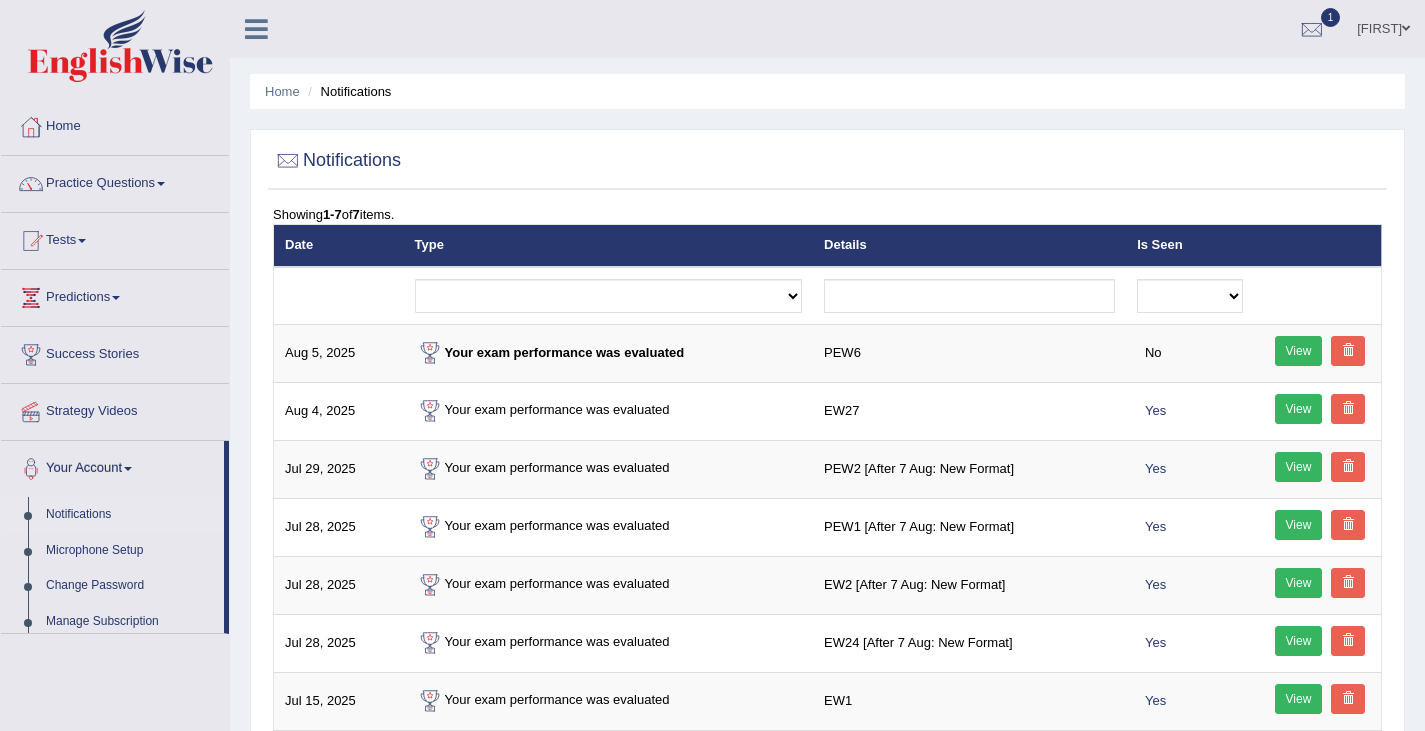 scroll, scrollTop: 0, scrollLeft: 0, axis: both 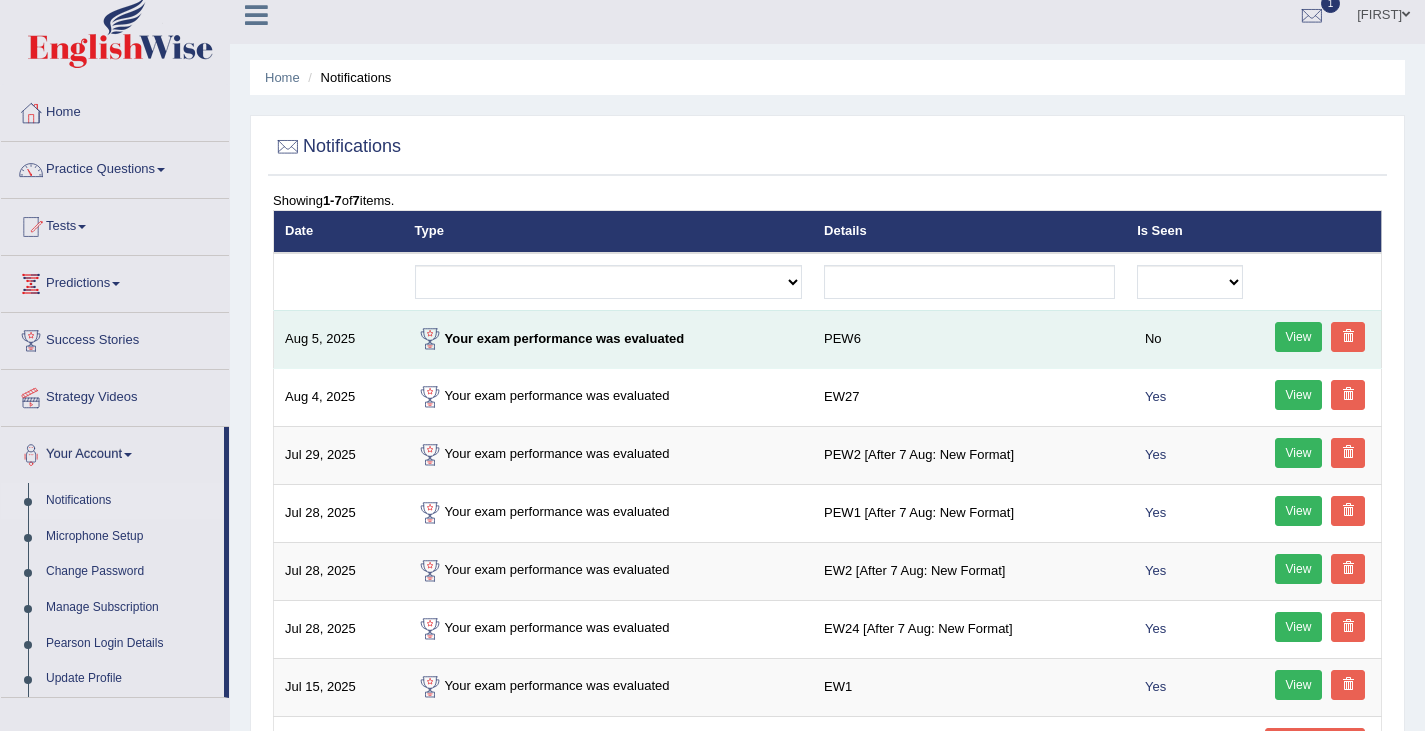 click on "View" at bounding box center [1299, 337] 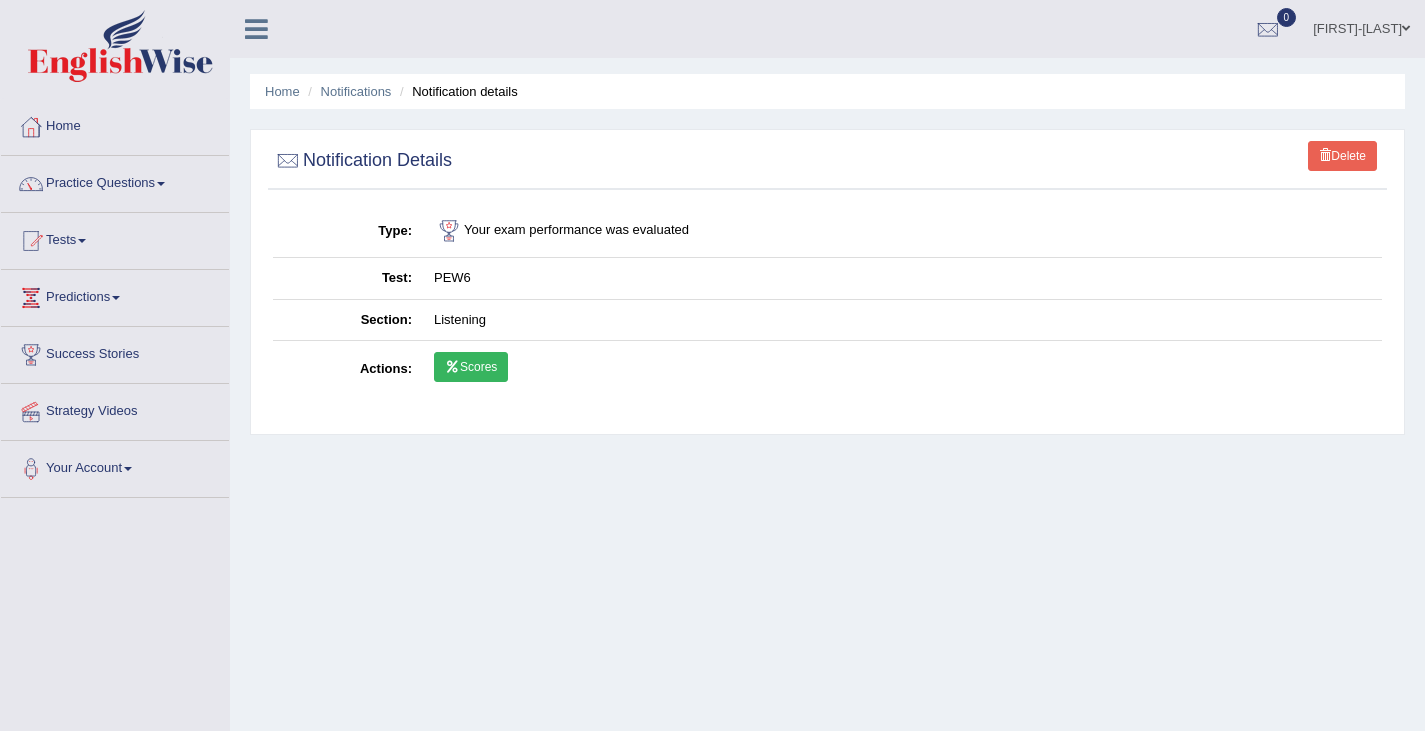 scroll, scrollTop: 0, scrollLeft: 0, axis: both 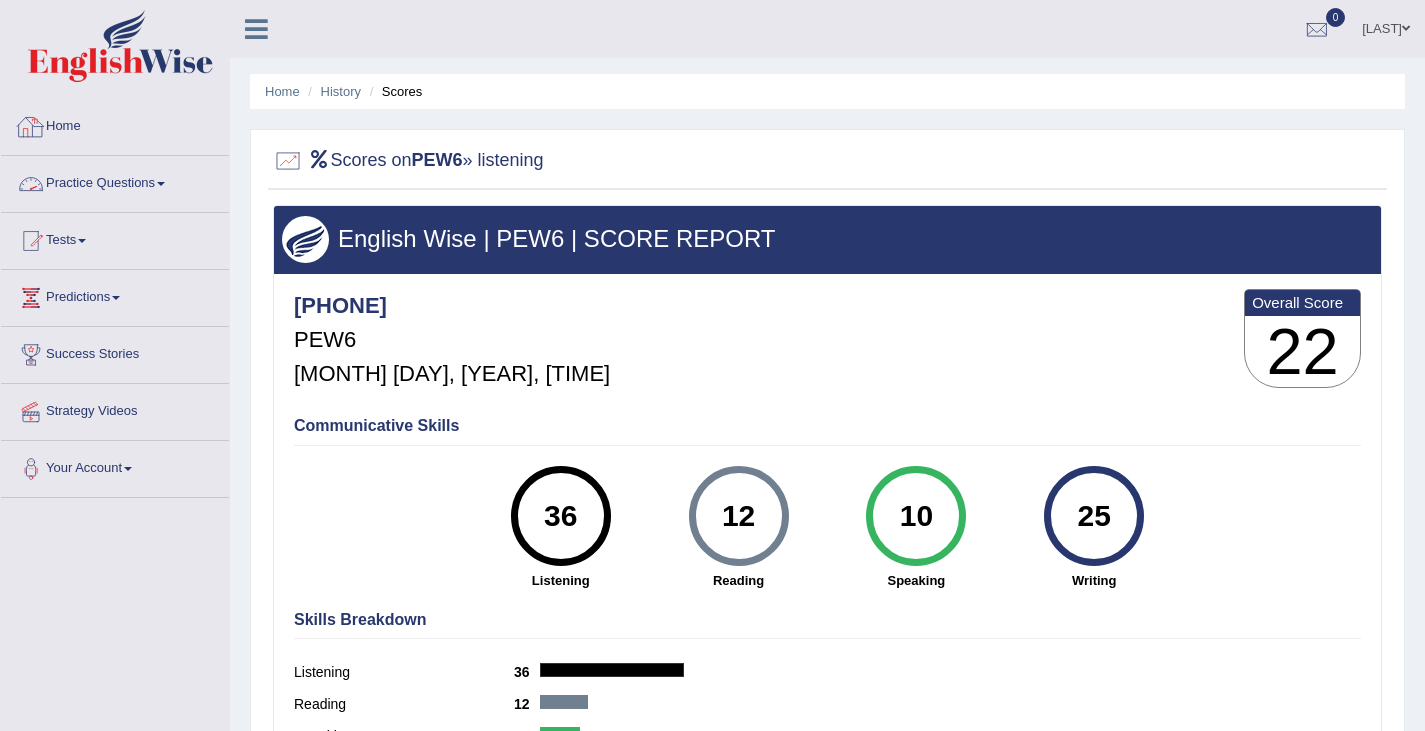 click on "Practice Questions" at bounding box center [115, 181] 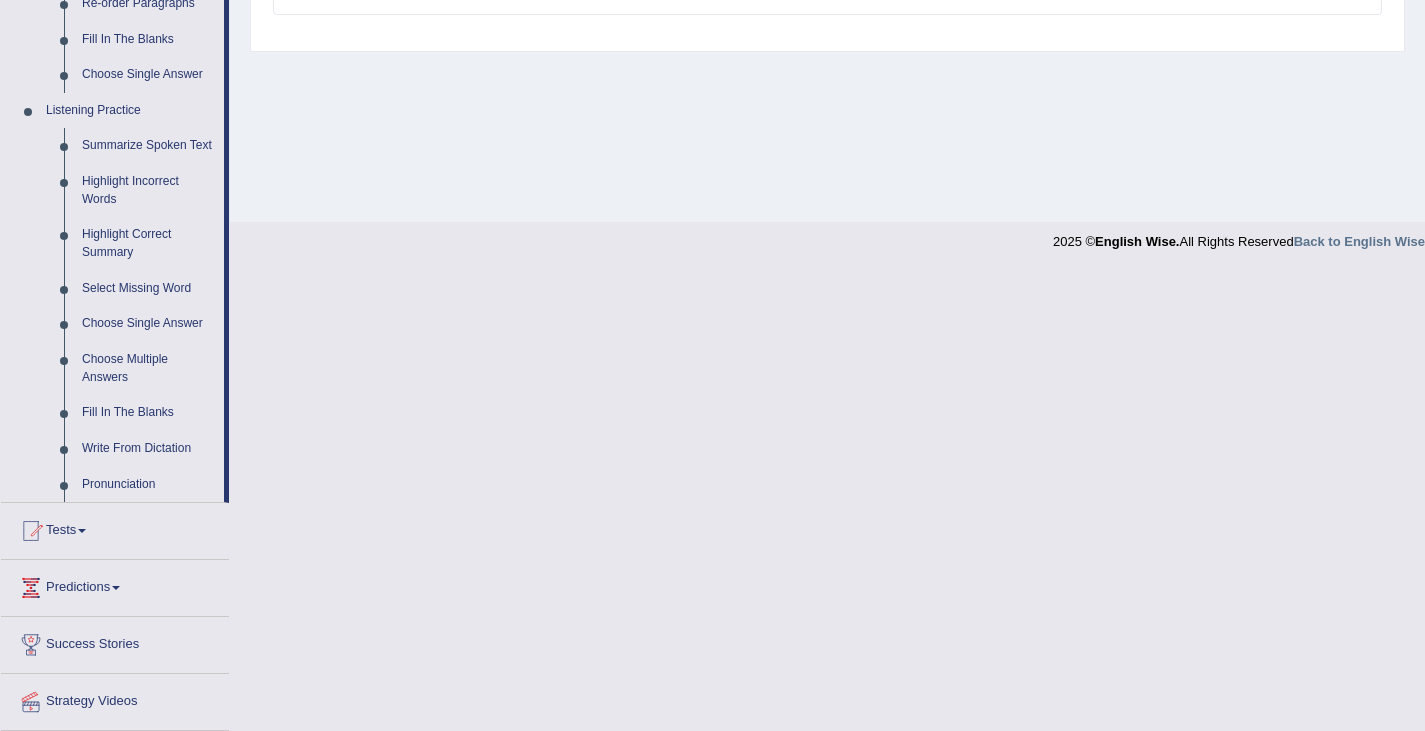 scroll, scrollTop: 789, scrollLeft: 0, axis: vertical 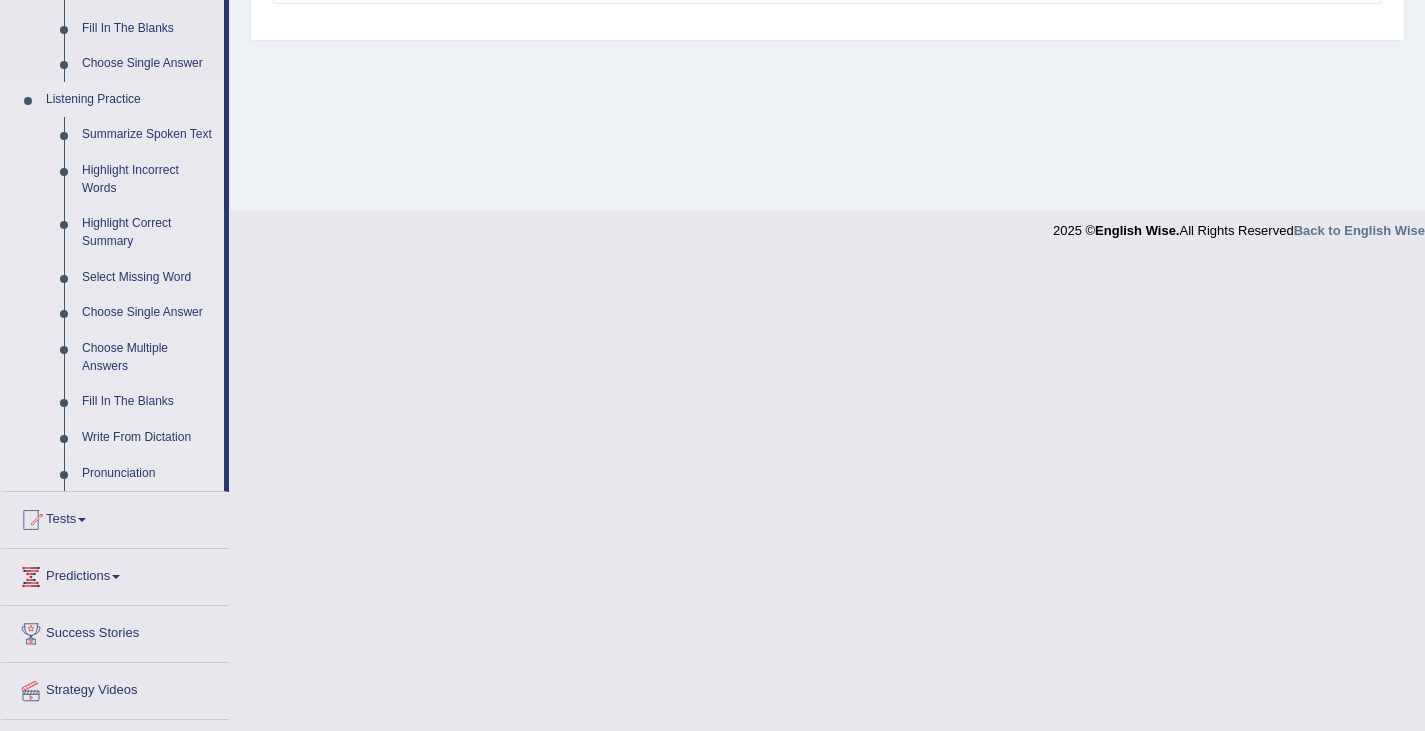 click on "Write From Dictation" at bounding box center [148, 438] 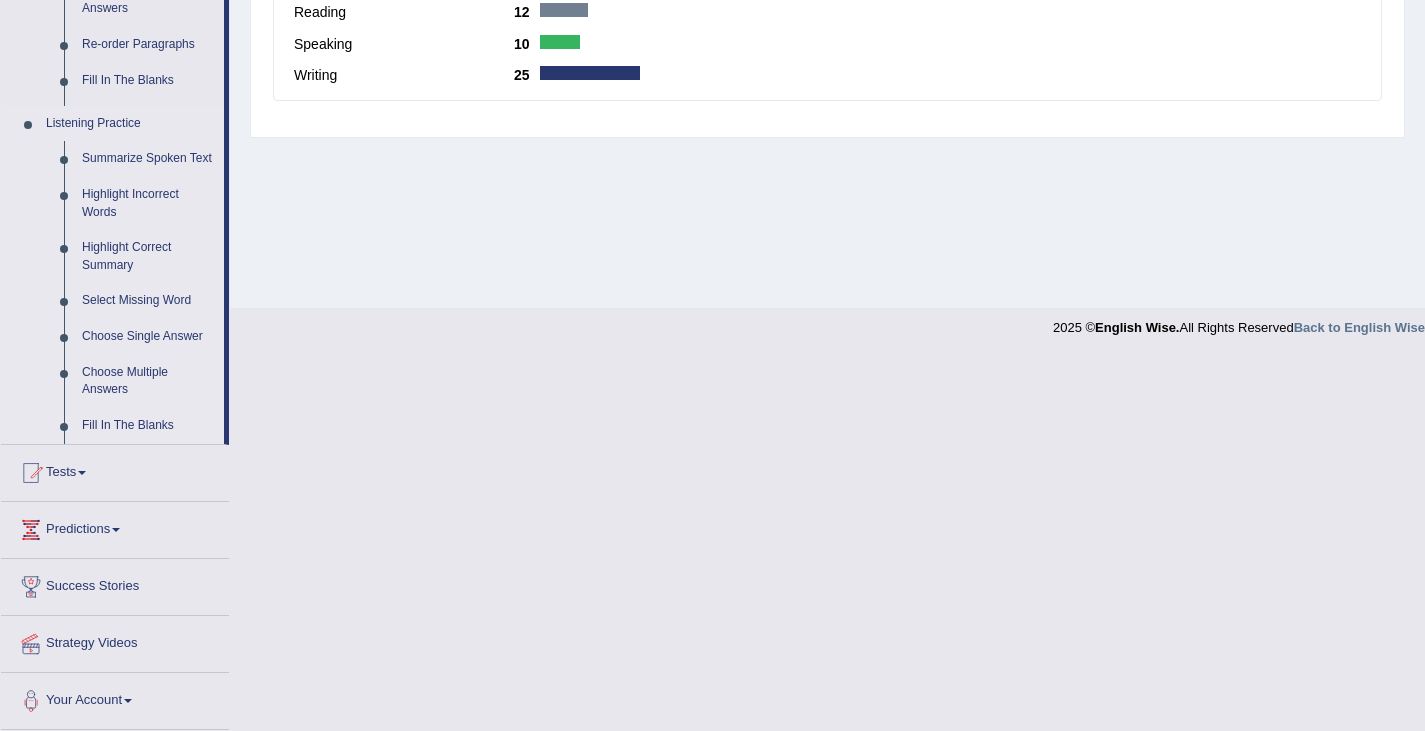 scroll, scrollTop: 319, scrollLeft: 0, axis: vertical 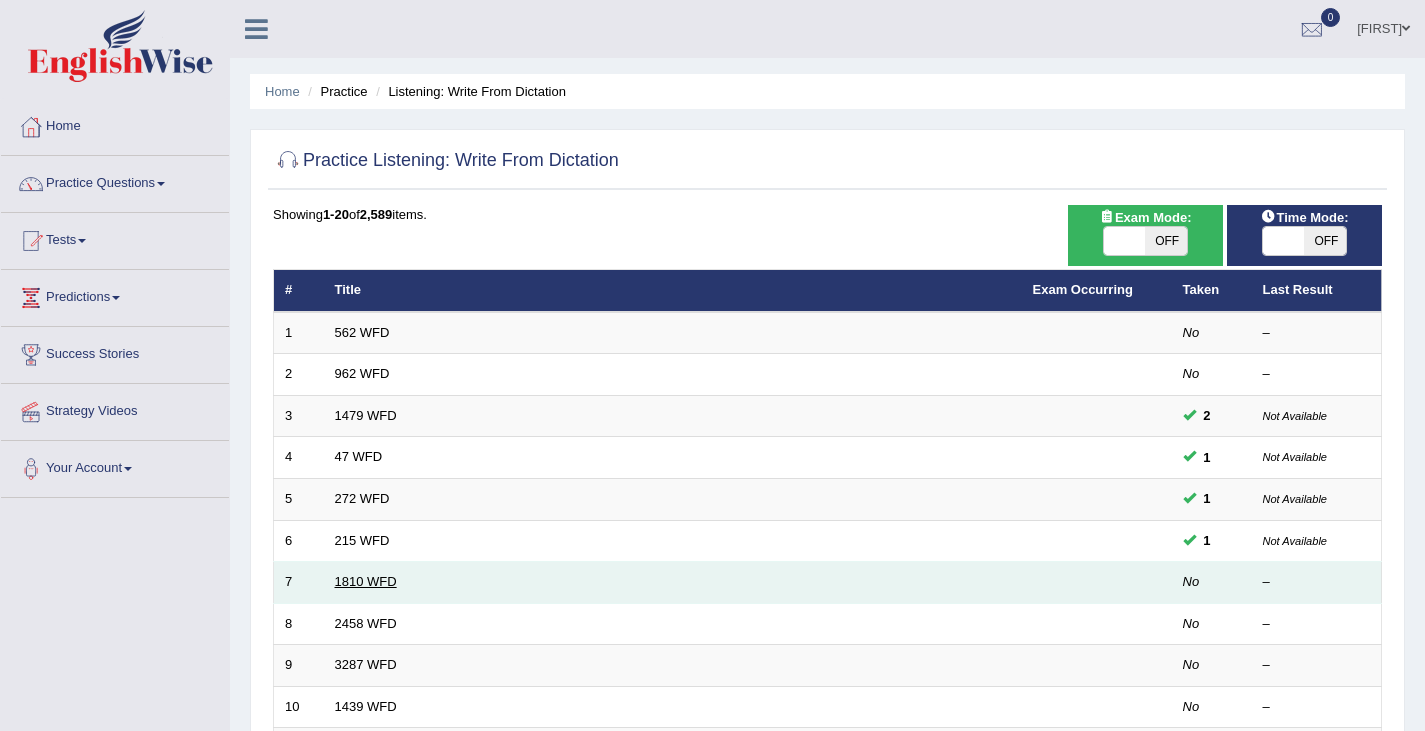 click on "1810 WFD" at bounding box center [366, 581] 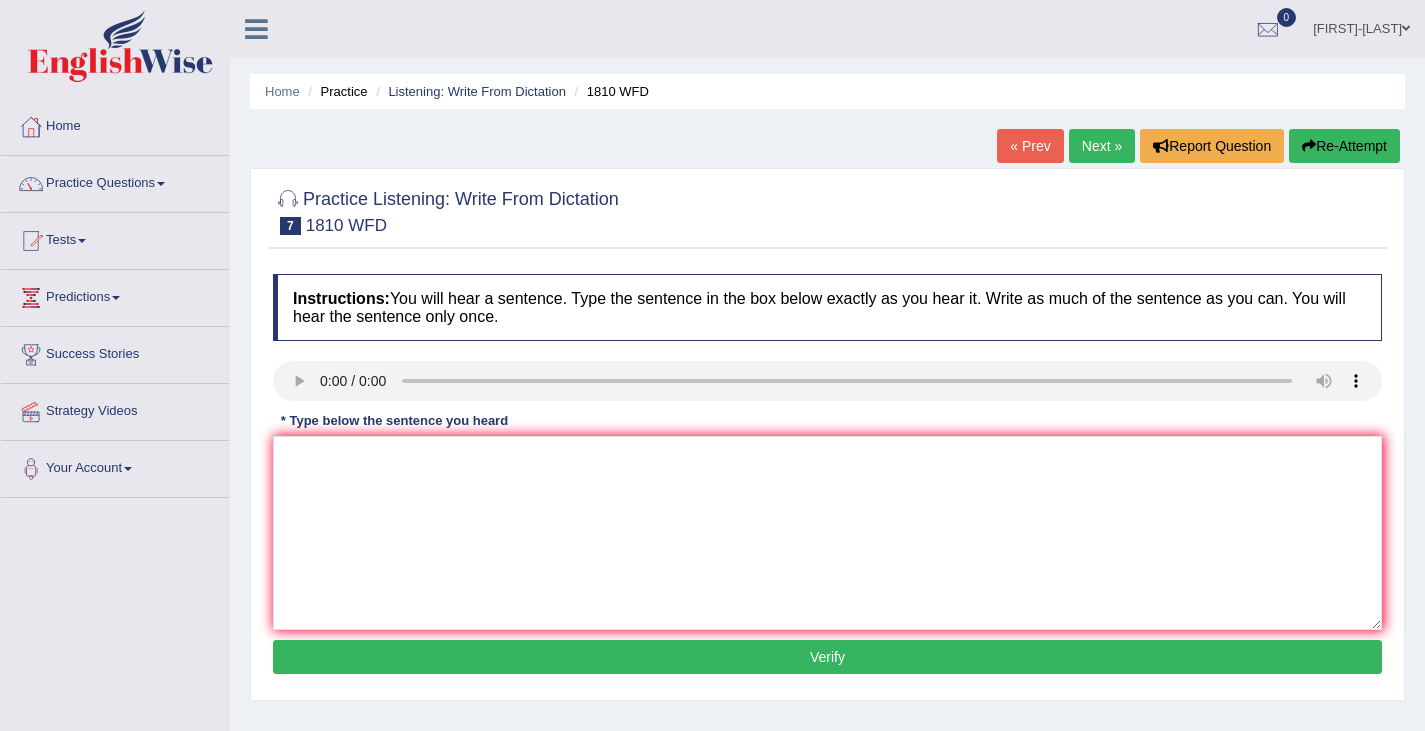 scroll, scrollTop: 0, scrollLeft: 0, axis: both 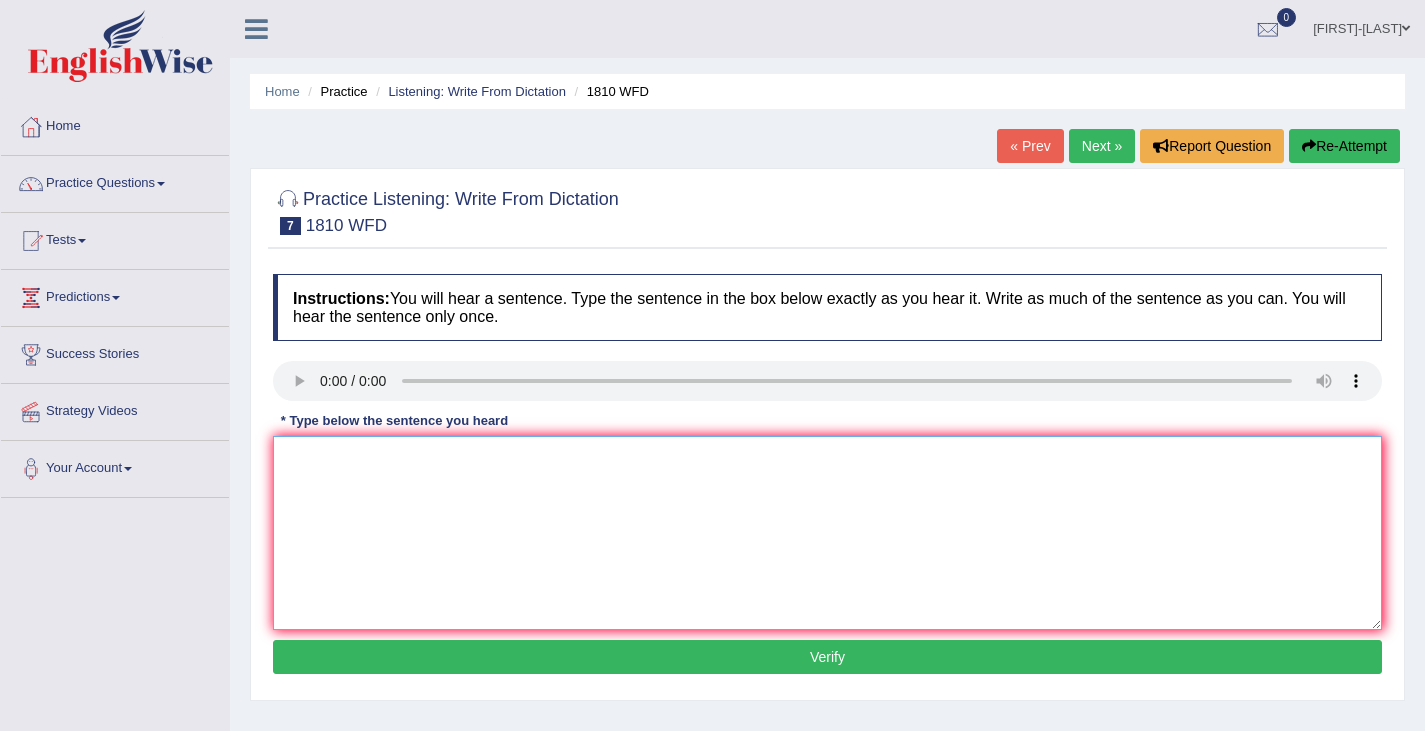 click at bounding box center (827, 533) 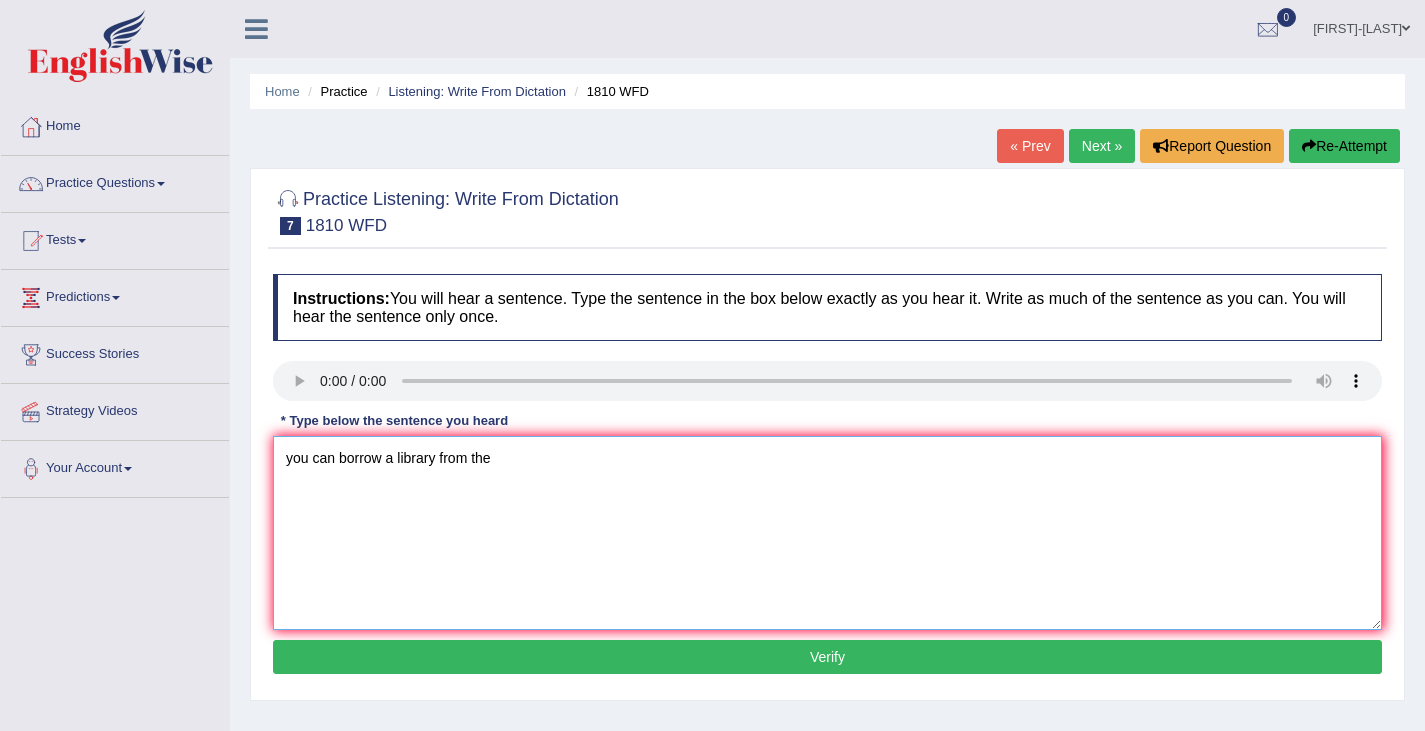 click on "you can borrow a library from the" at bounding box center (827, 533) 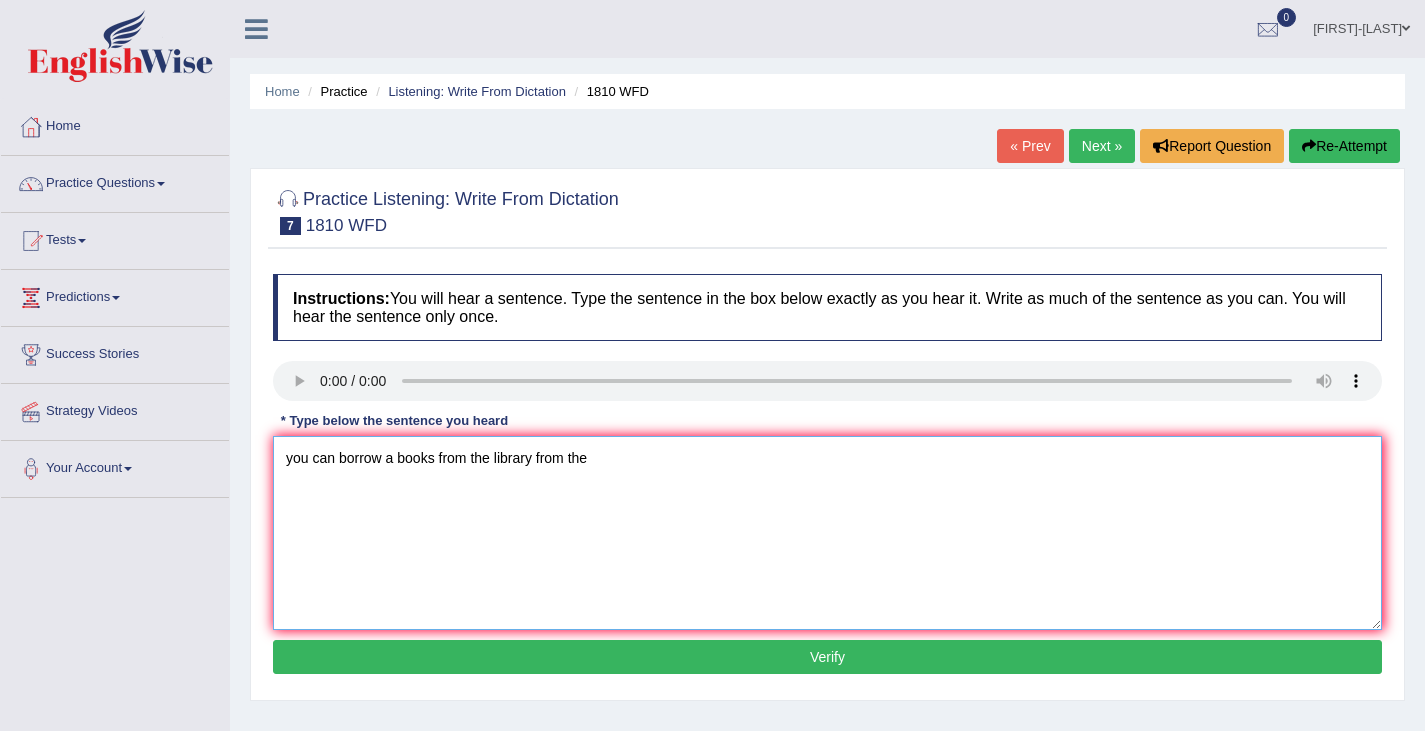 drag, startPoint x: 536, startPoint y: 454, endPoint x: 663, endPoint y: 477, distance: 129.06587 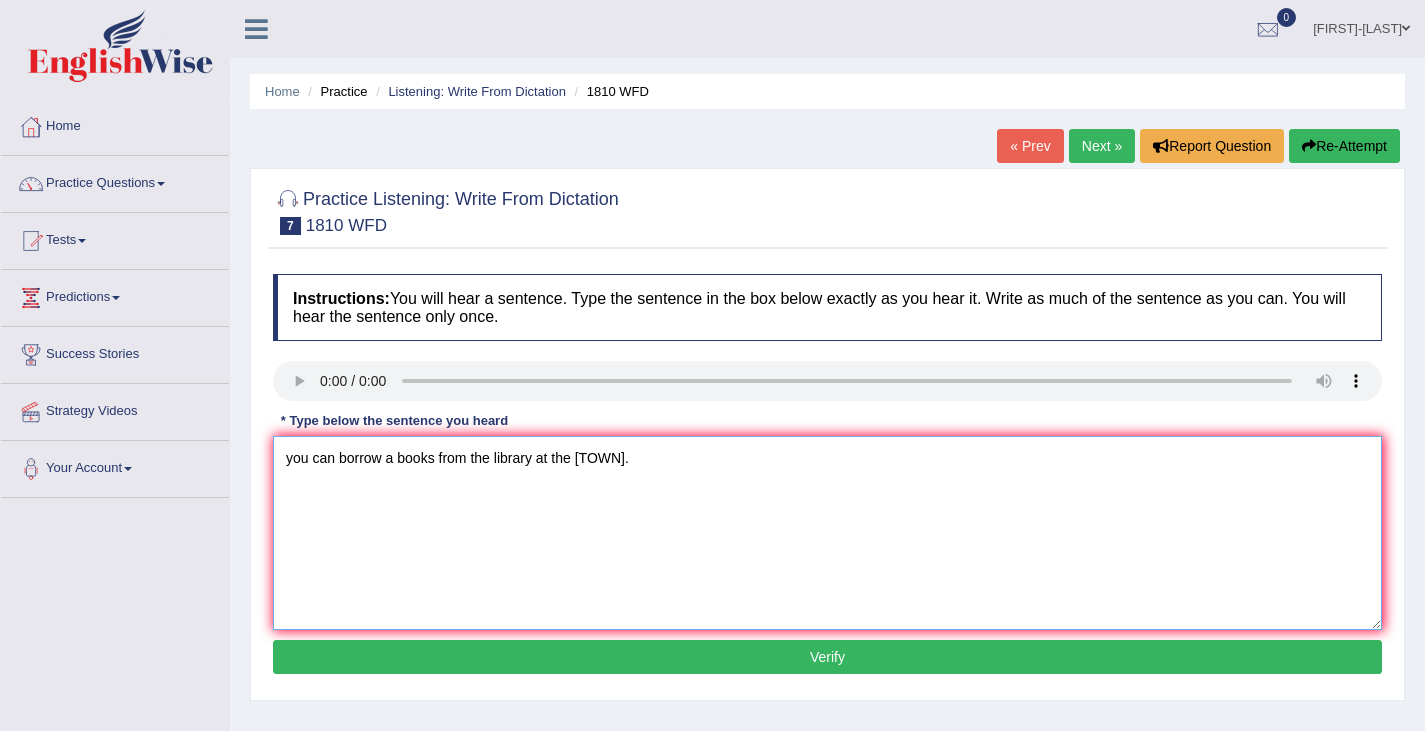 click on "you can borrow a books from the library at the town." at bounding box center (827, 533) 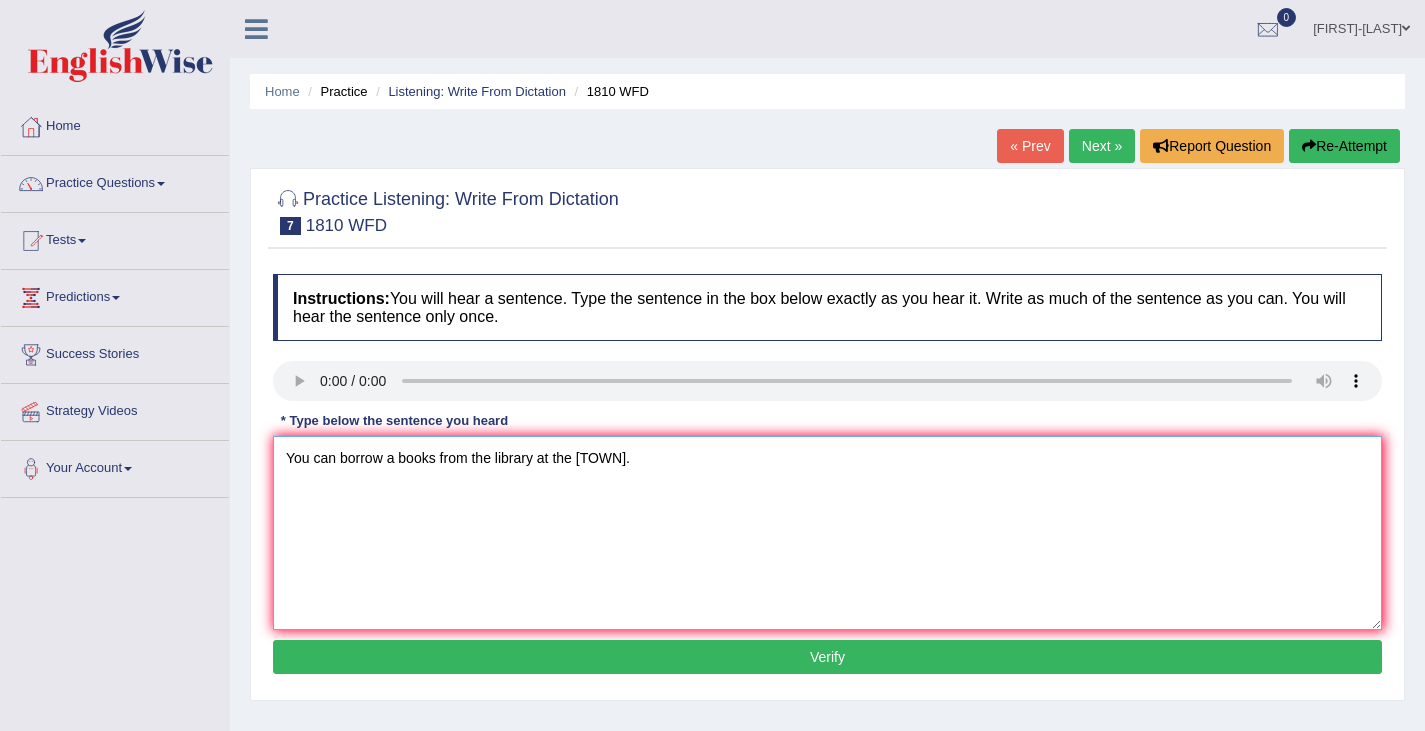 click on "You can borrow a books from the library at the town." at bounding box center (827, 533) 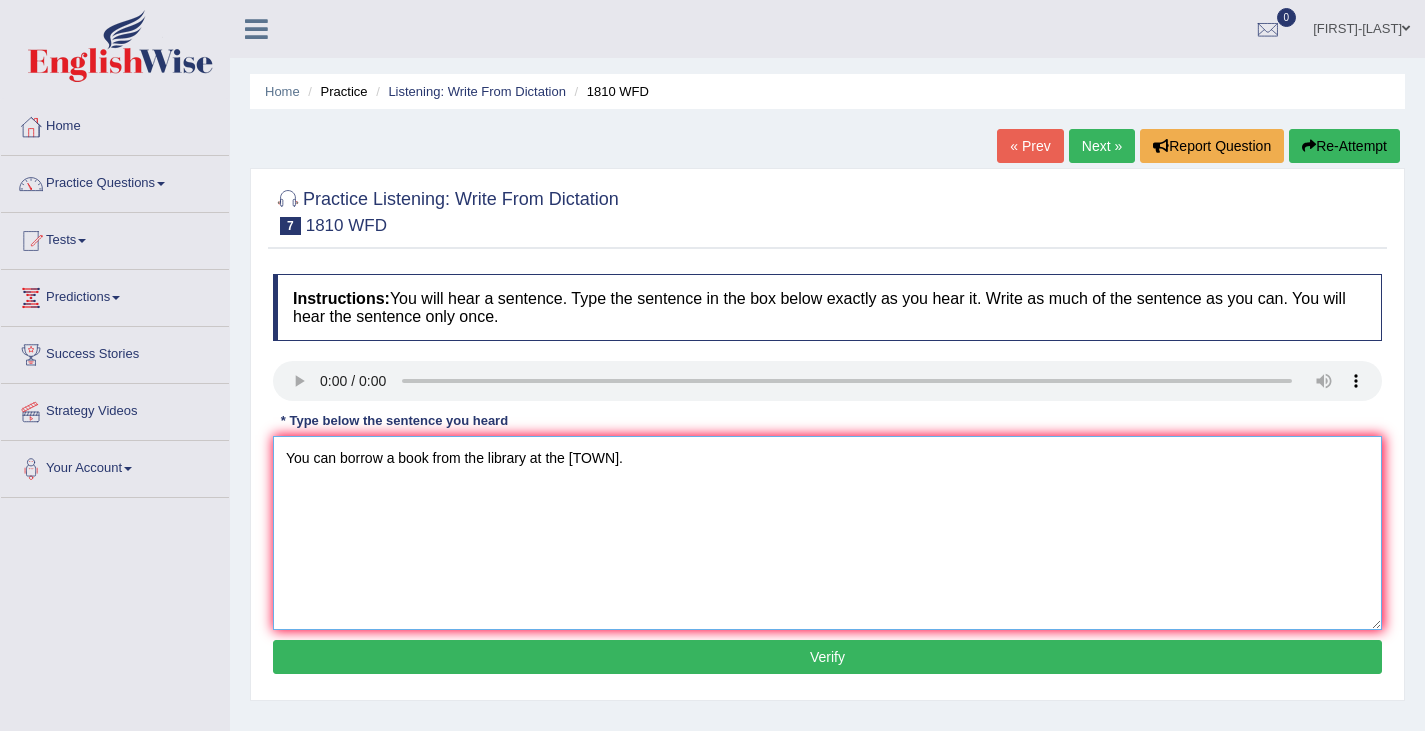 click on "You can borrow a book from the library at the town." at bounding box center [827, 533] 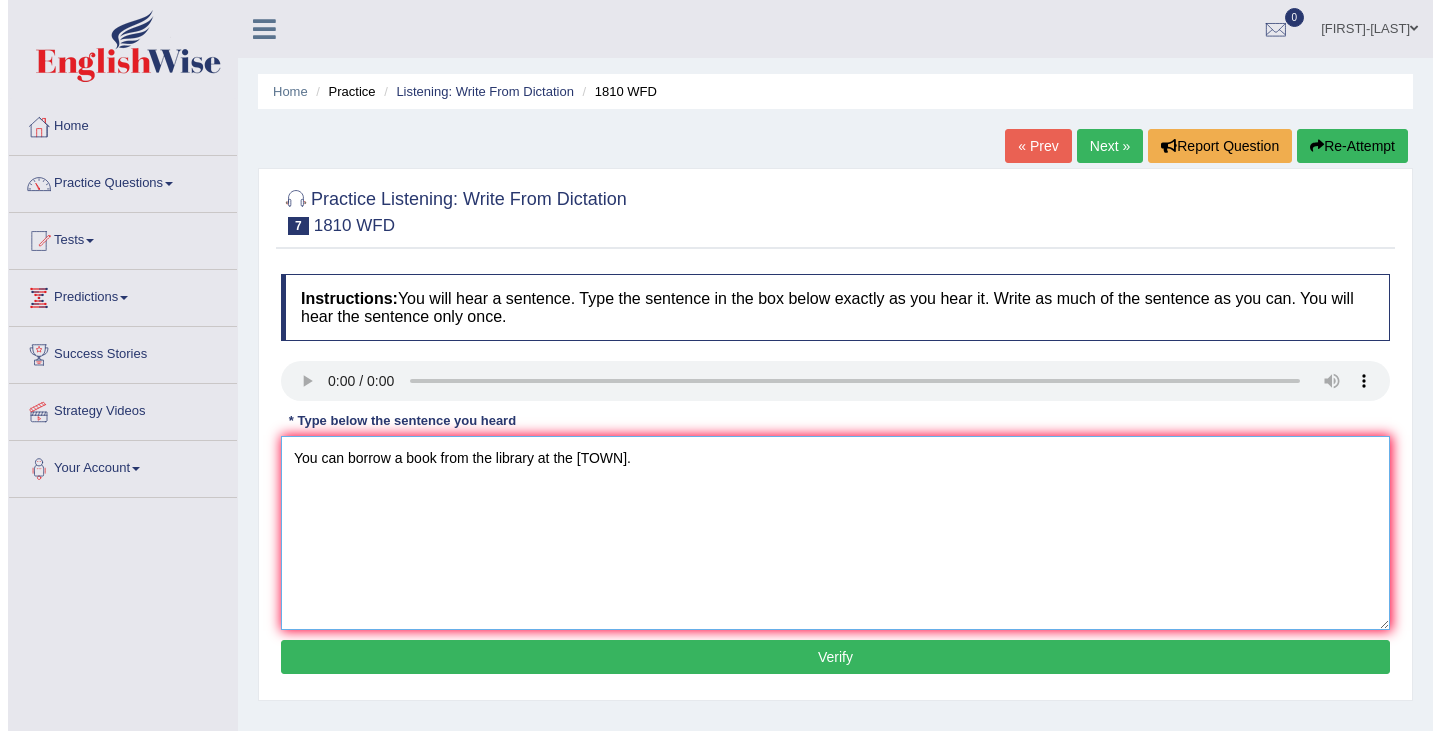 scroll, scrollTop: 15, scrollLeft: 0, axis: vertical 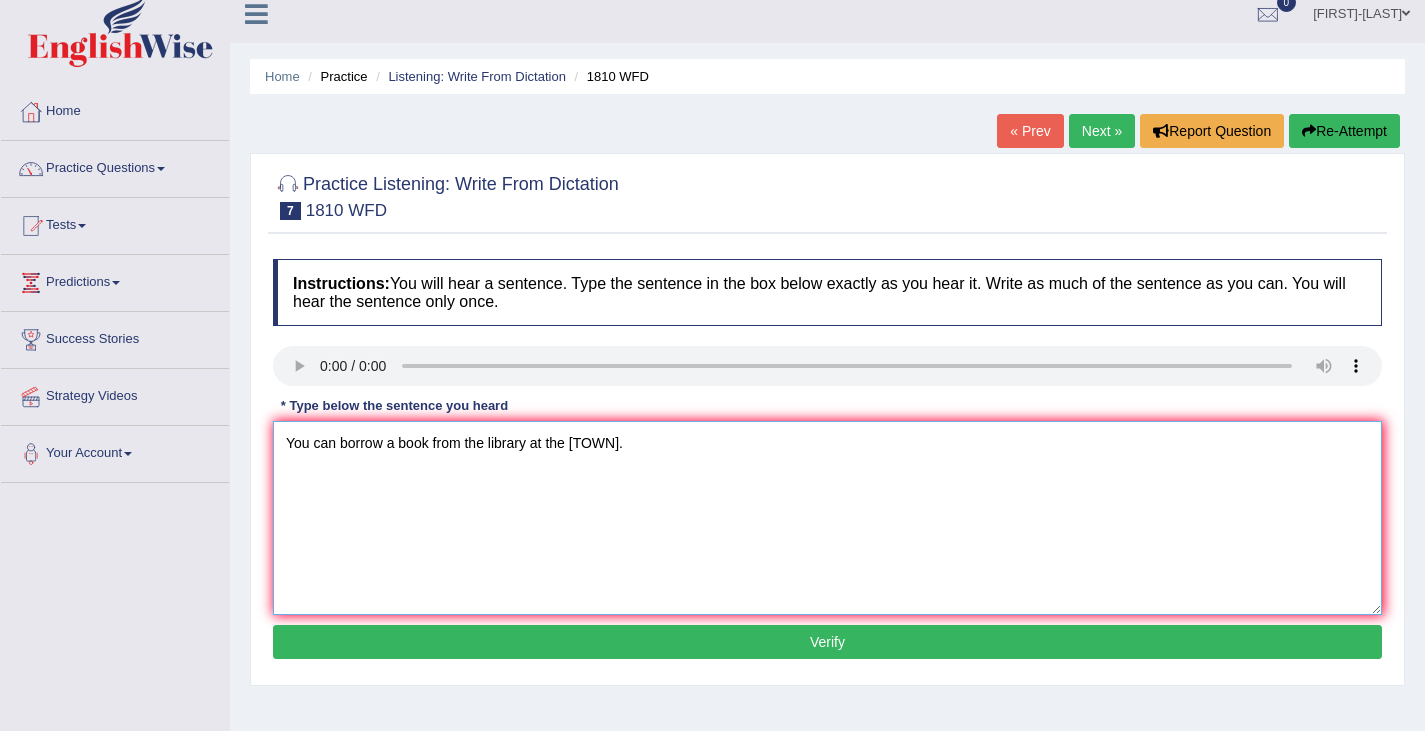 type on "You can borrow a book from the library at the town." 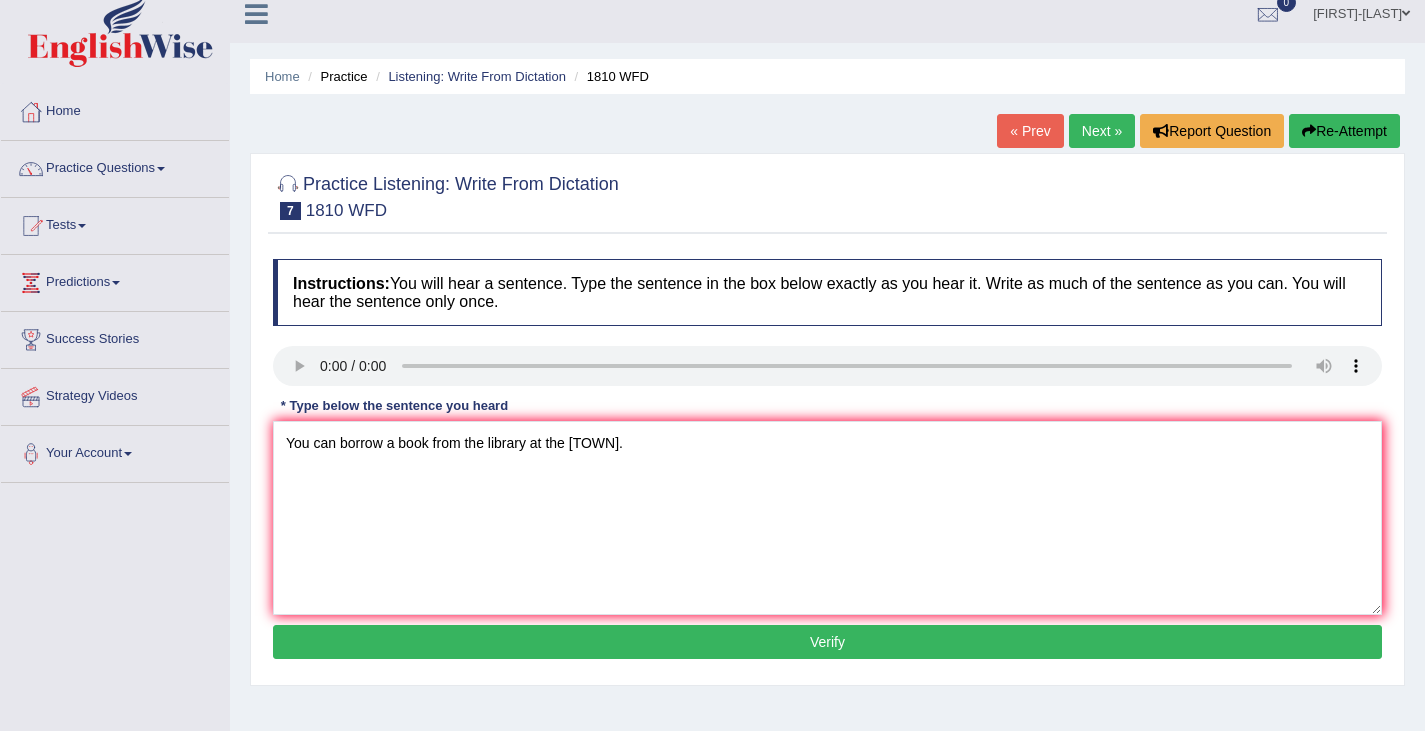 click on "Verify" at bounding box center [827, 642] 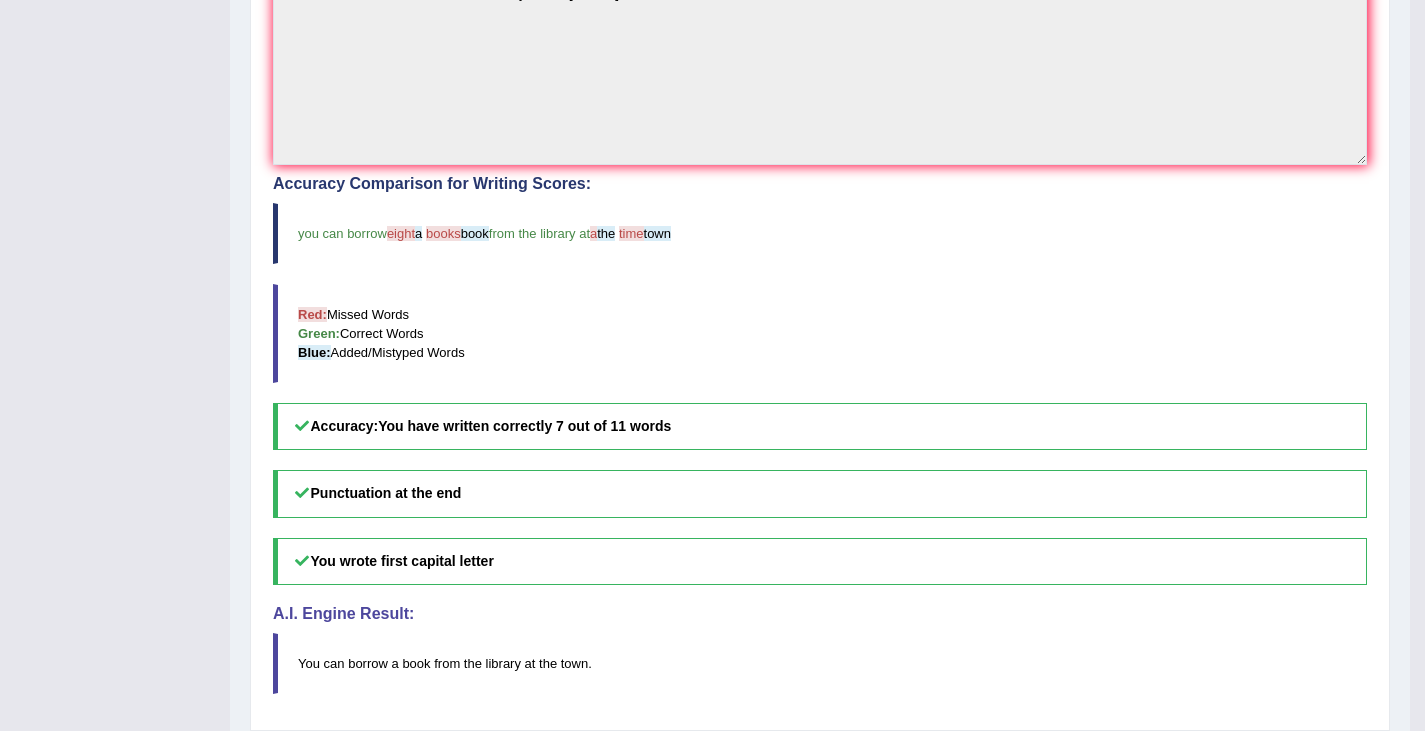scroll, scrollTop: 497, scrollLeft: 0, axis: vertical 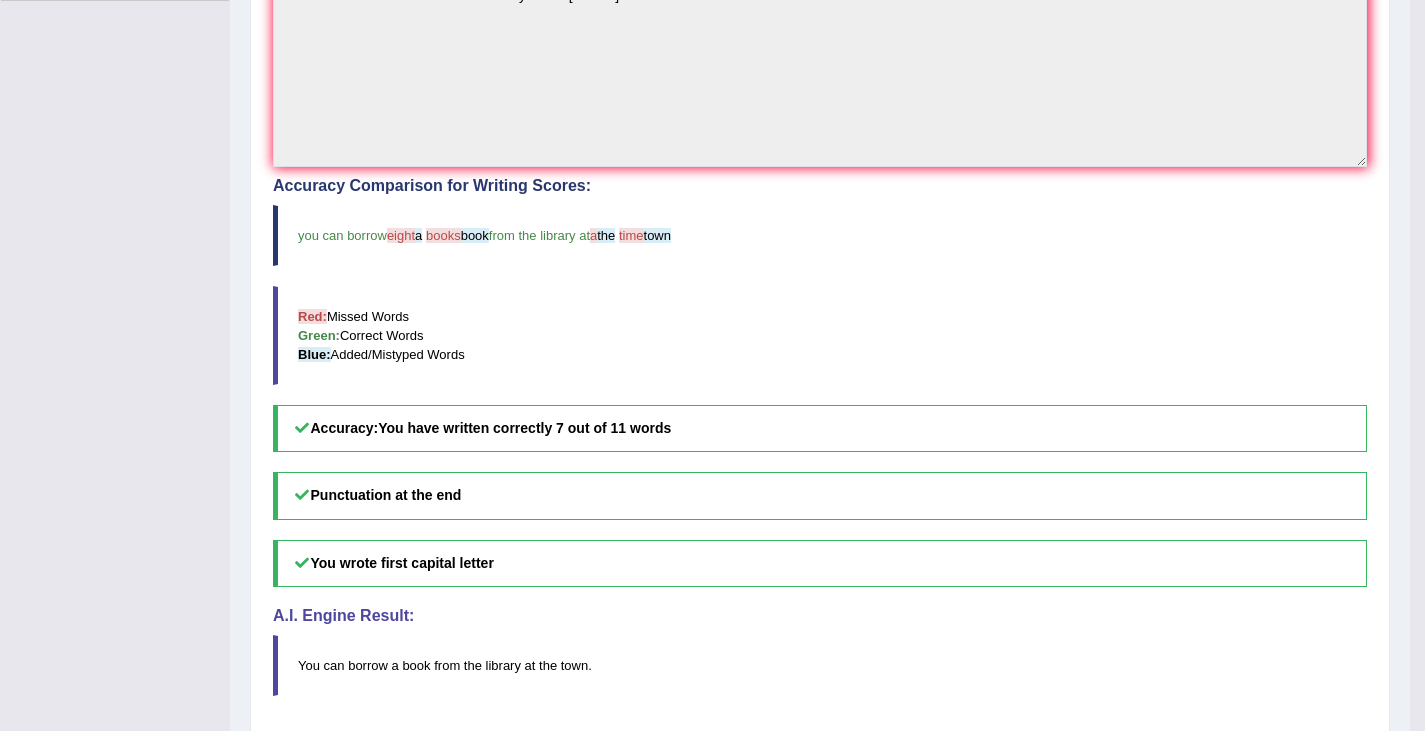 click on "You   can   borrow   a   book   from   the   library   at   the   town ." at bounding box center (820, 665) 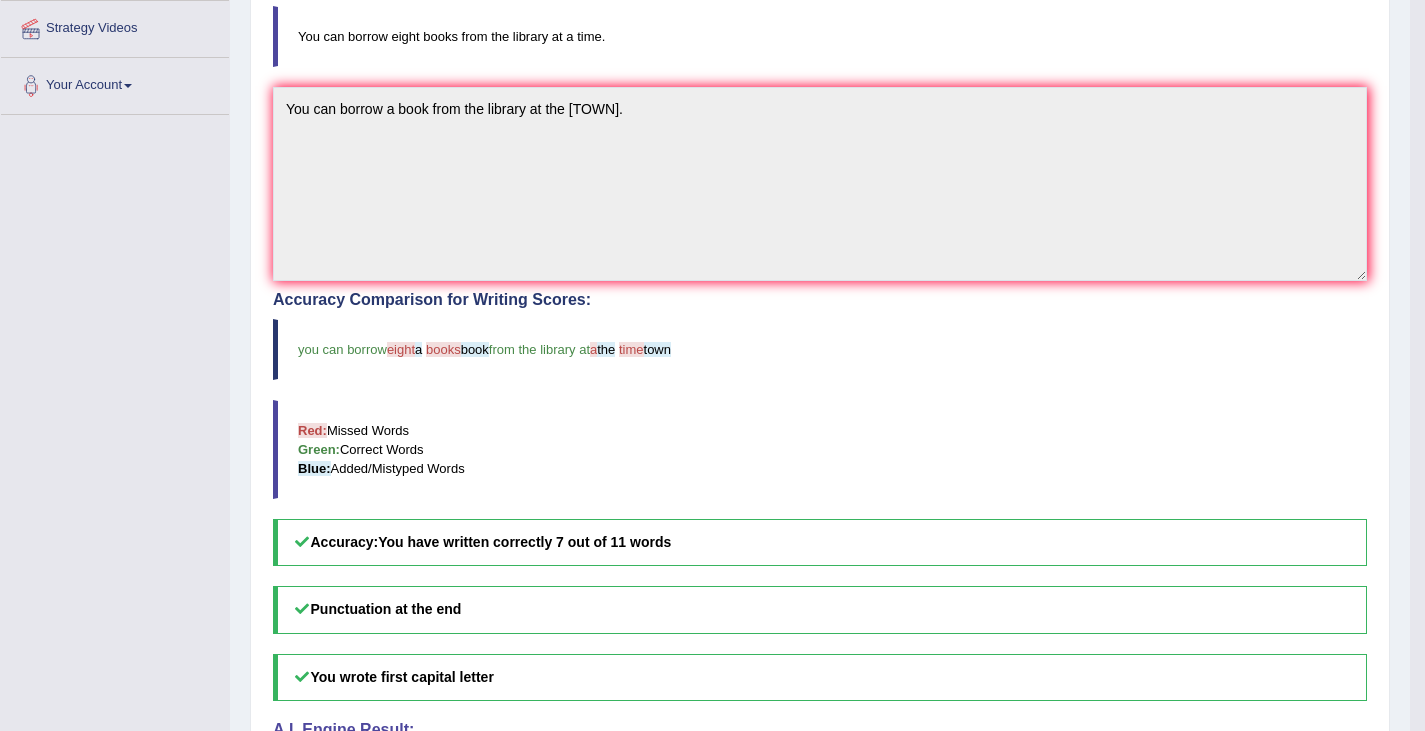 scroll, scrollTop: 0, scrollLeft: 0, axis: both 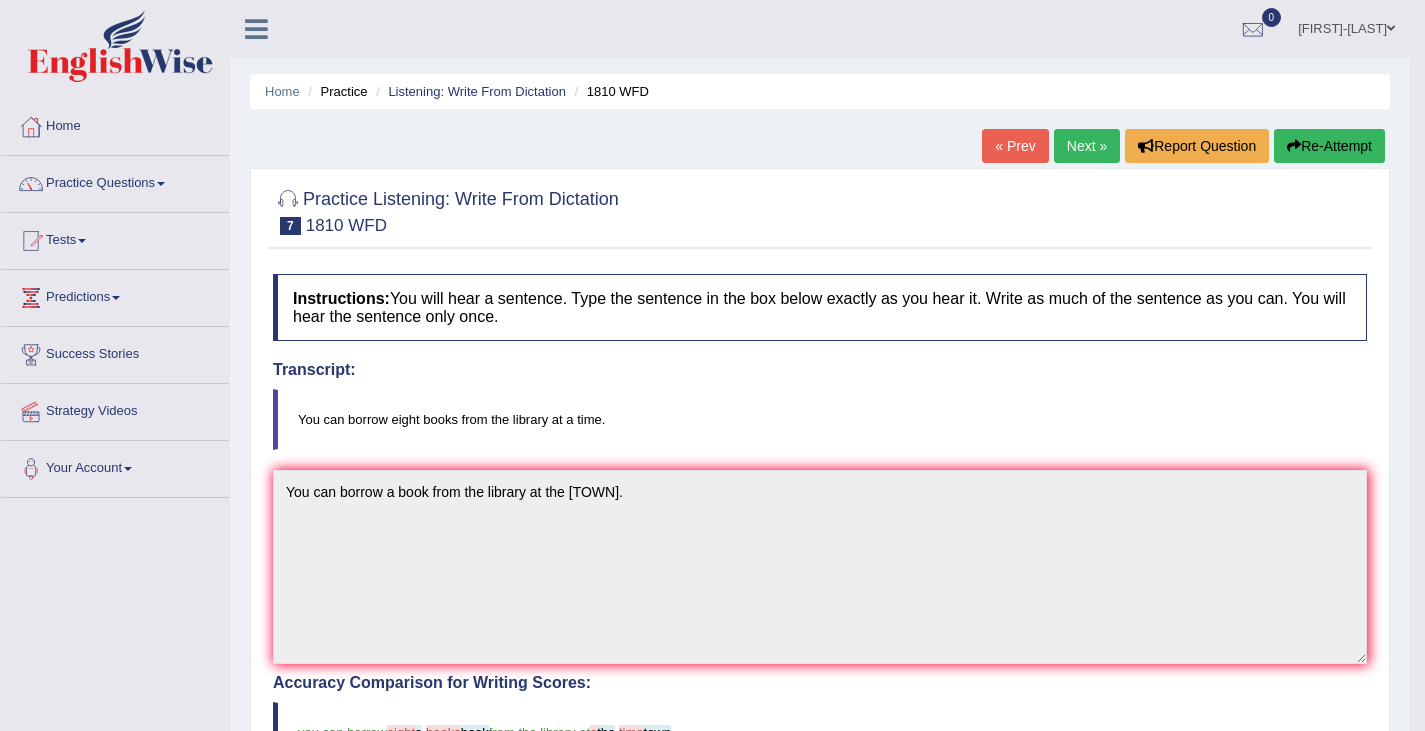 click on "Re-Attempt" at bounding box center [1329, 146] 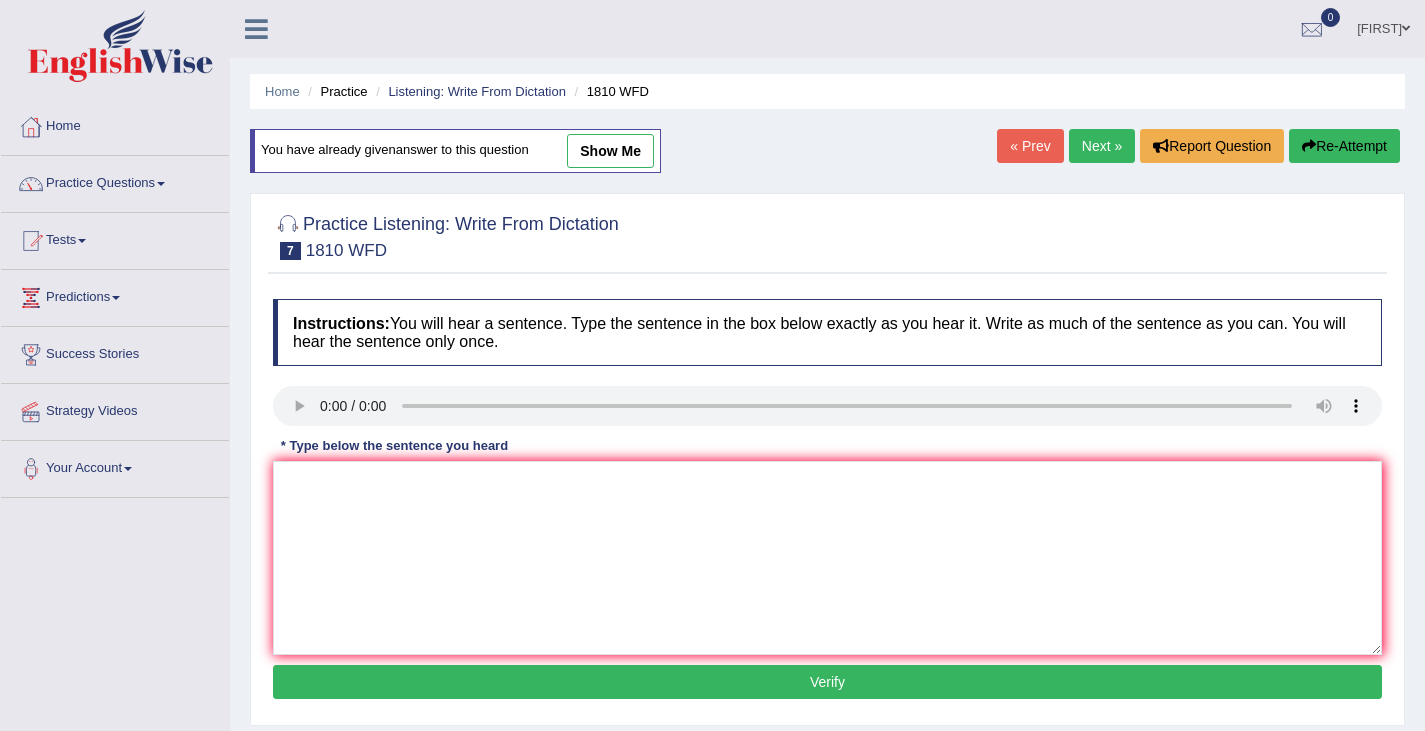 scroll, scrollTop: 0, scrollLeft: 0, axis: both 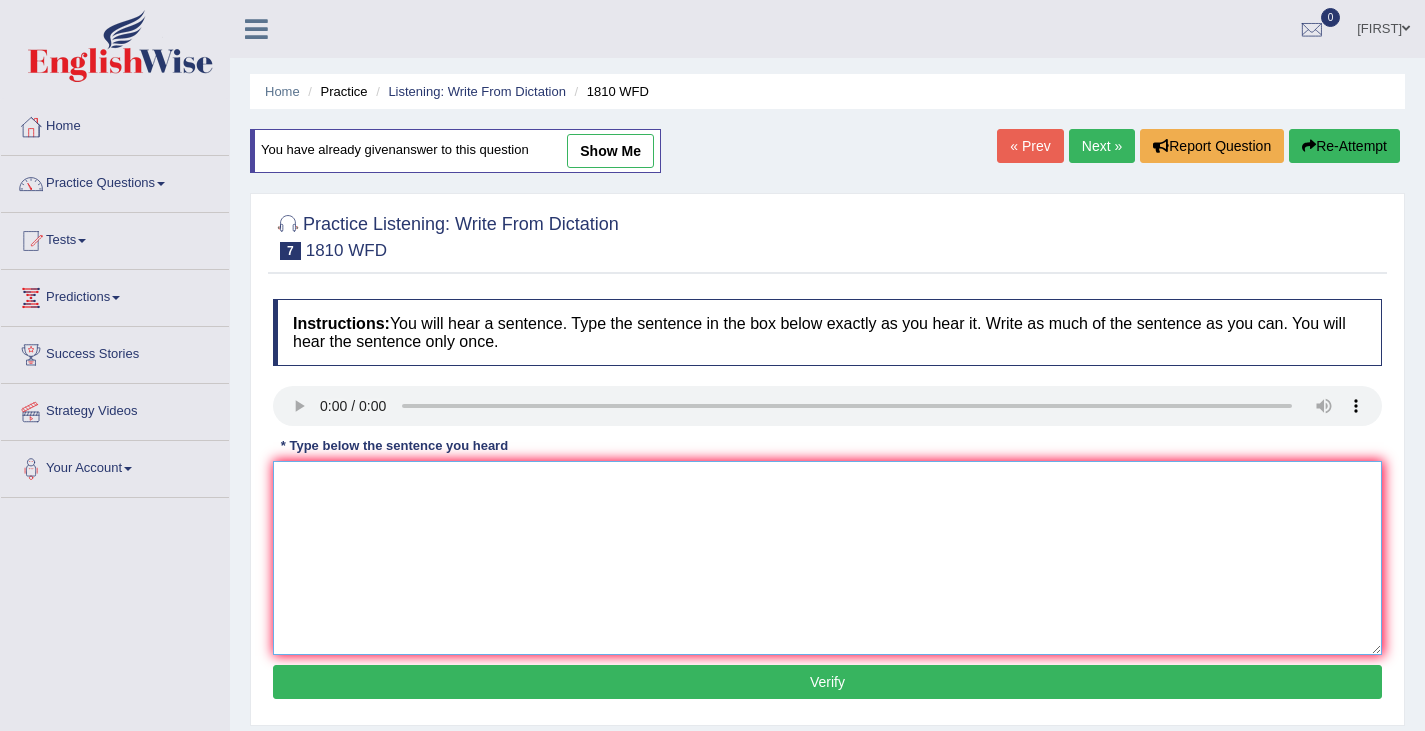 click at bounding box center (827, 558) 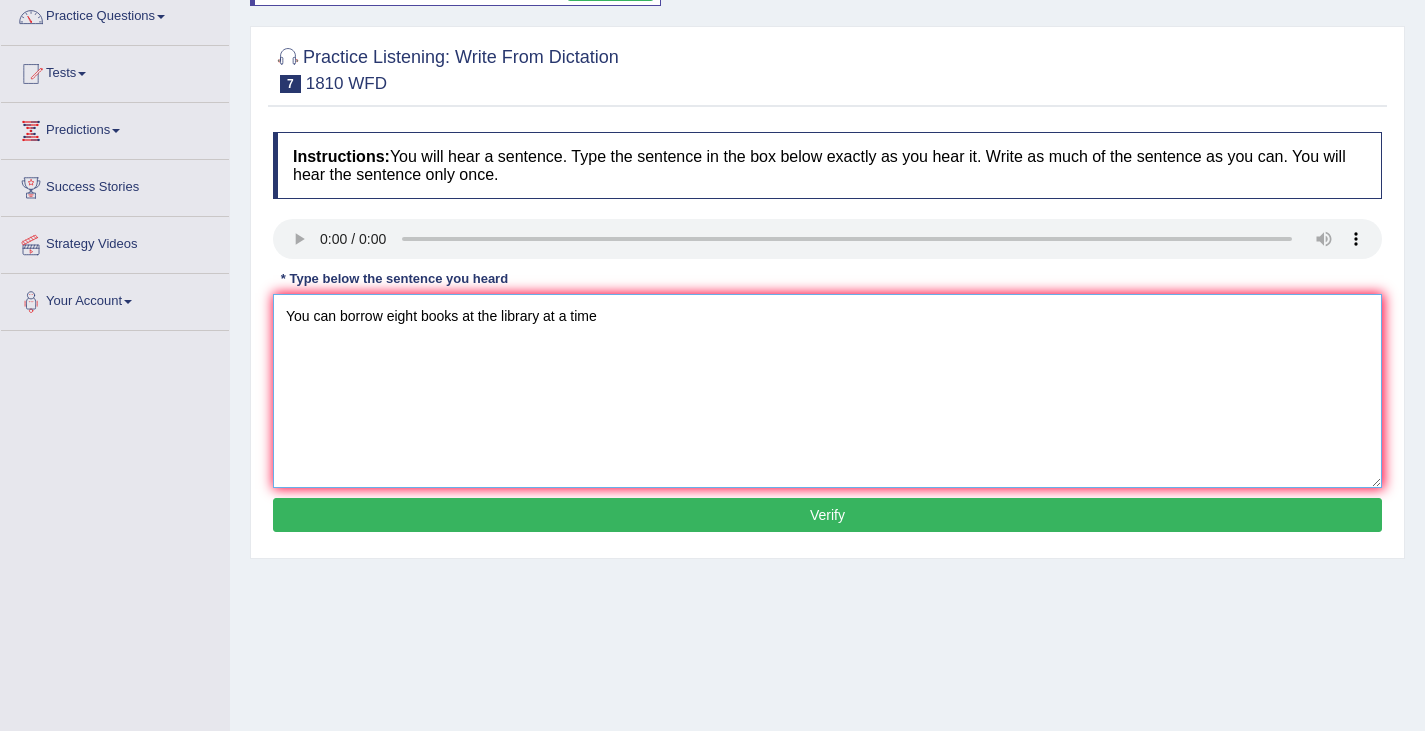 scroll, scrollTop: 173, scrollLeft: 0, axis: vertical 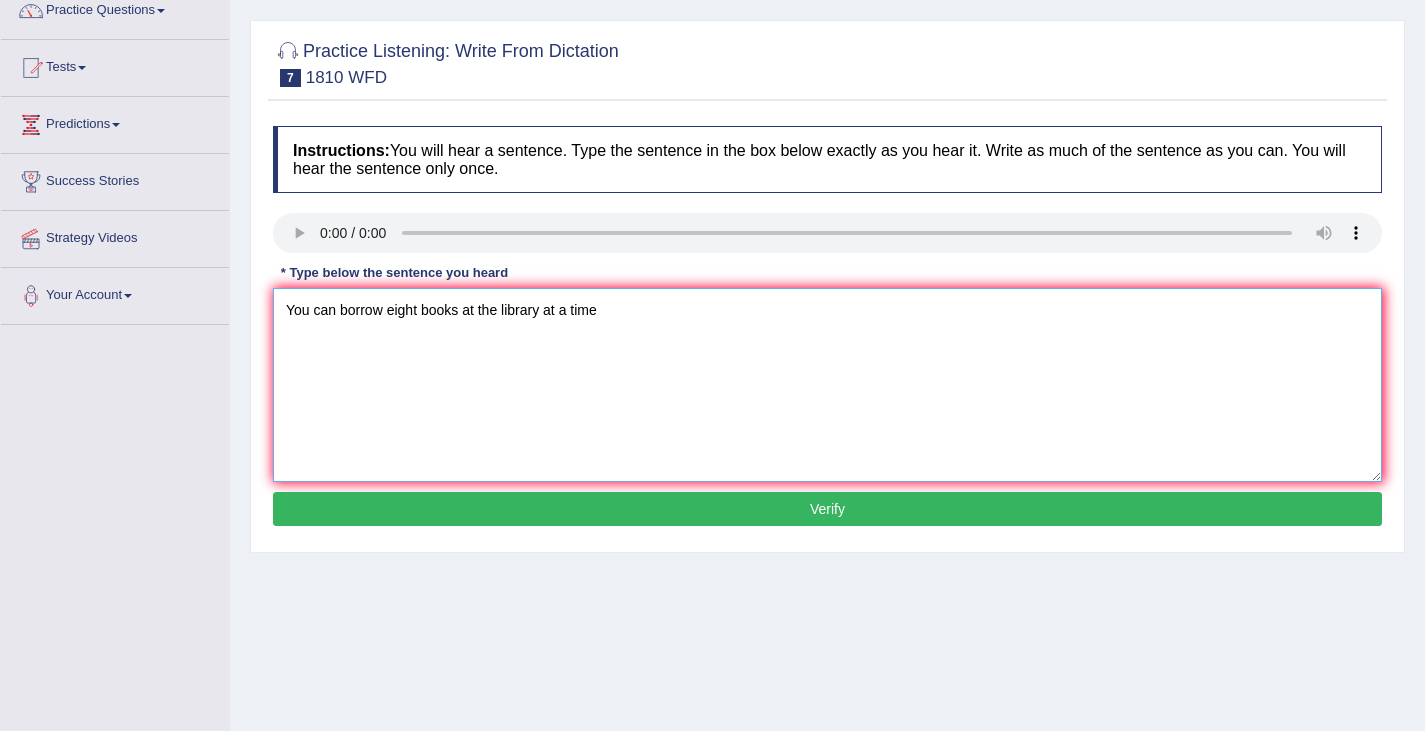 type on "You can borrow eight books at the library at a time" 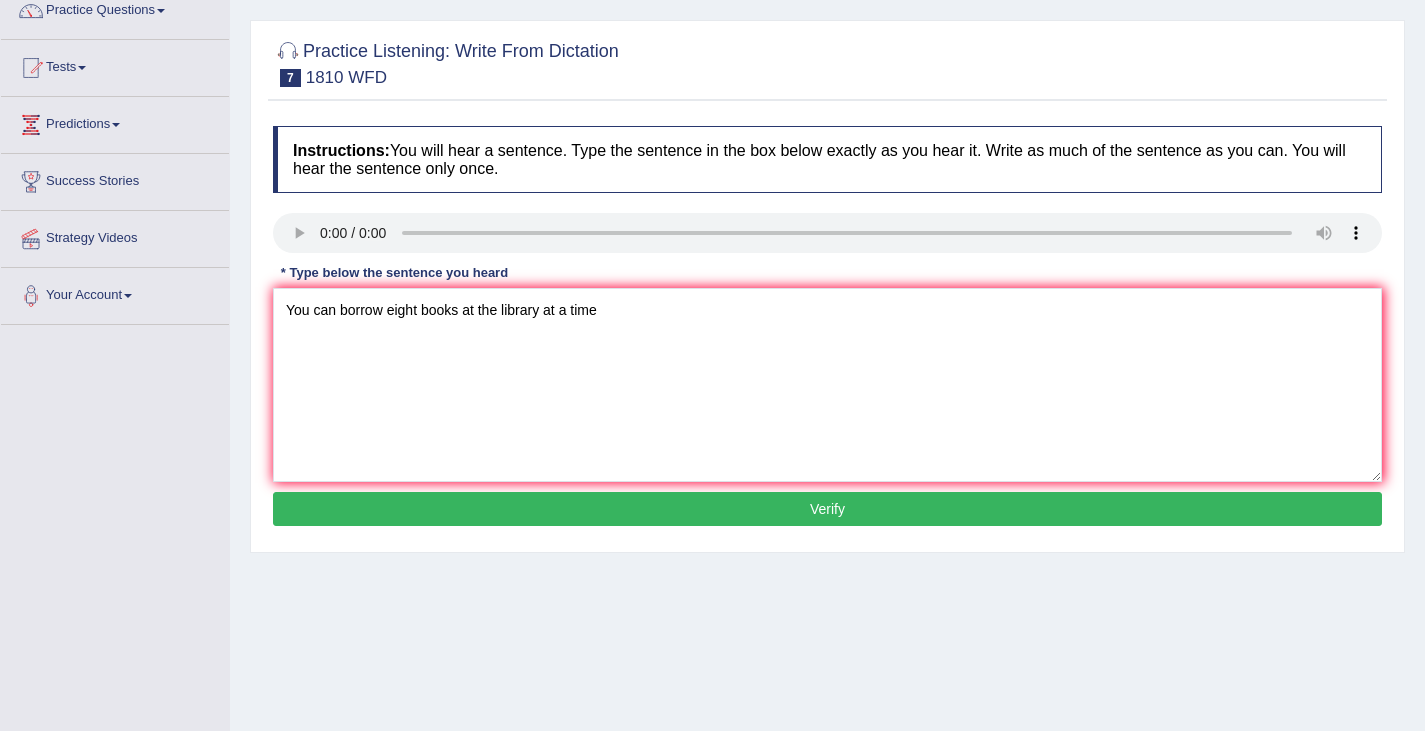 click on "Verify" at bounding box center (827, 509) 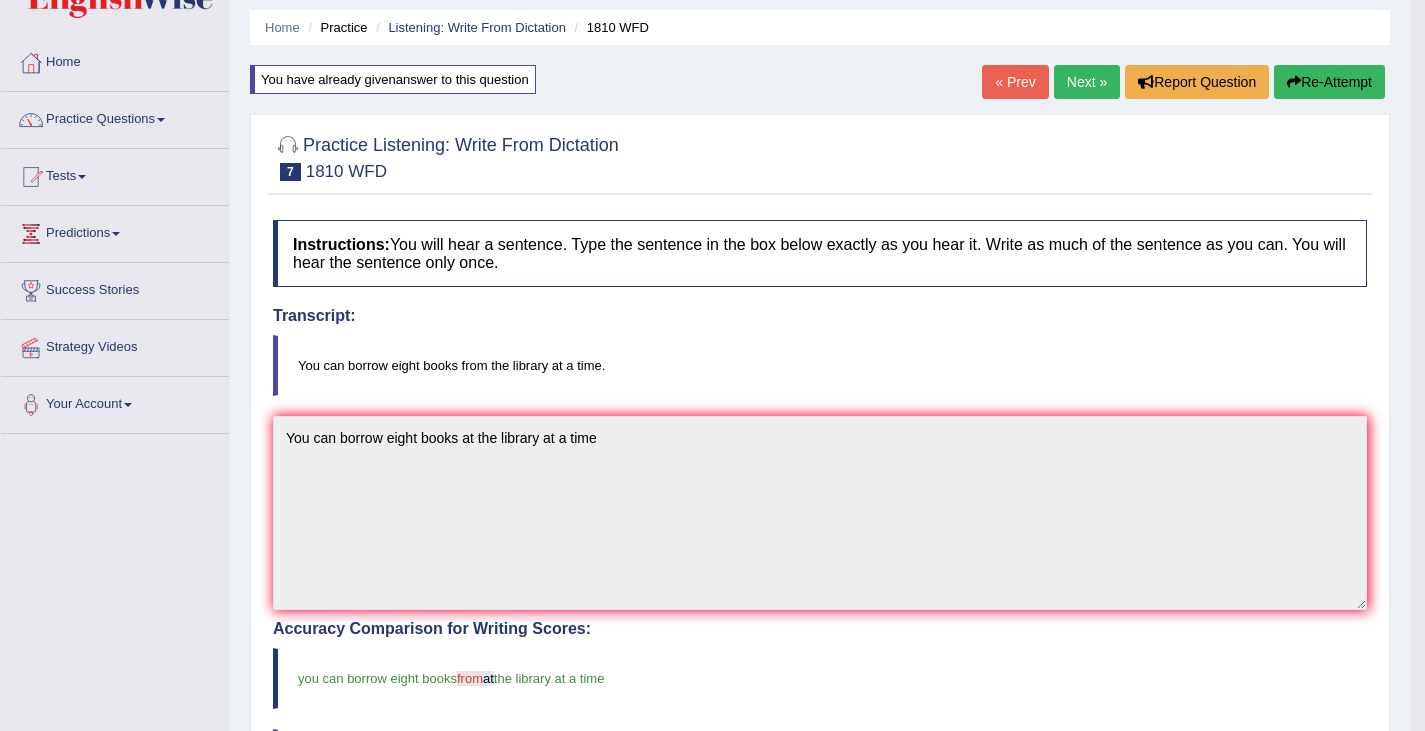scroll, scrollTop: 0, scrollLeft: 0, axis: both 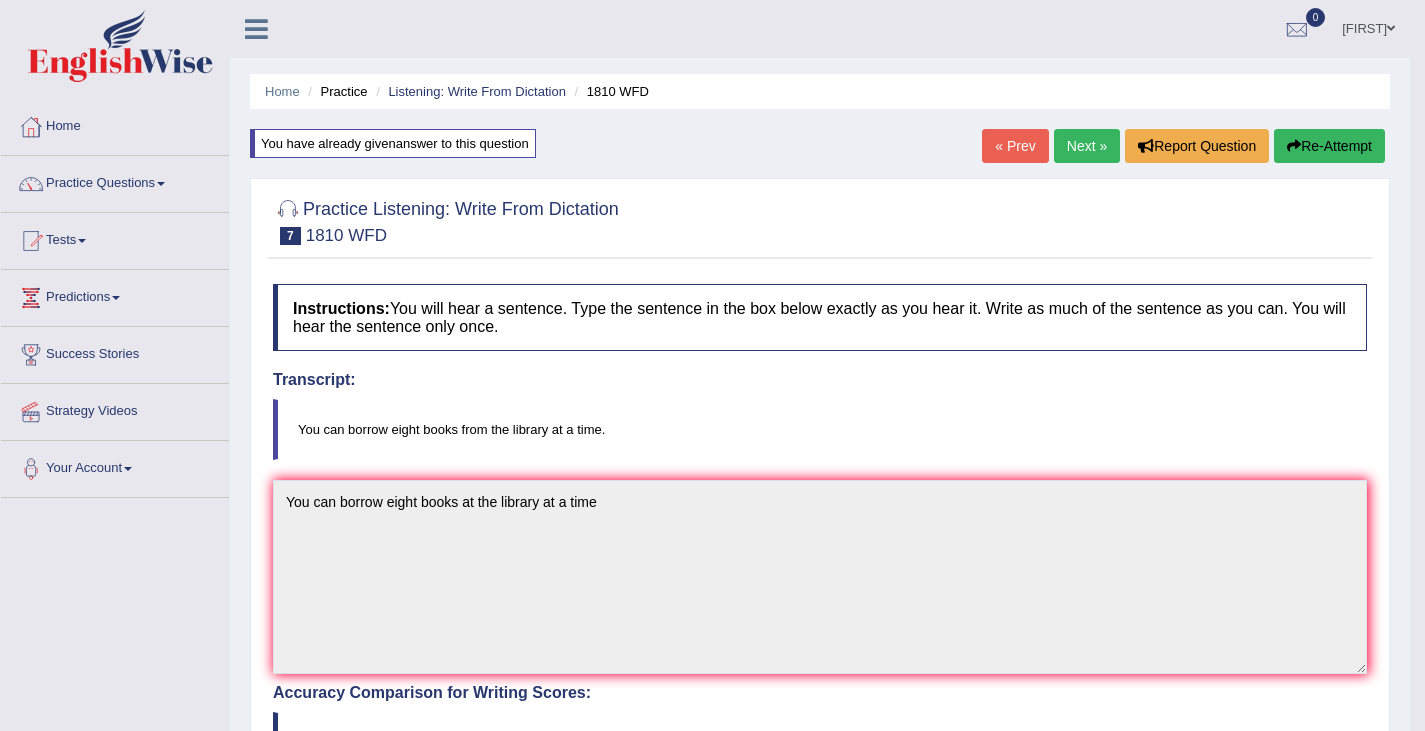click on "Next »" at bounding box center (1087, 146) 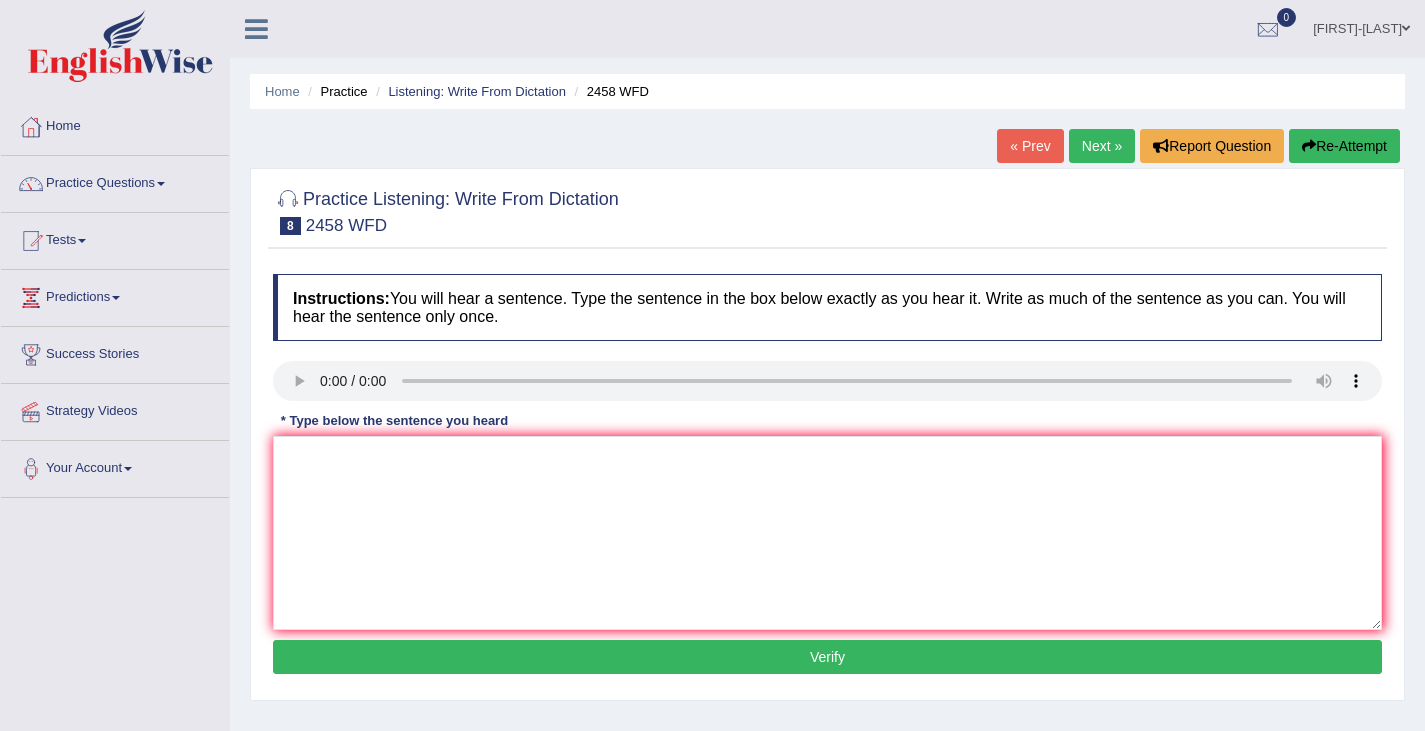 scroll, scrollTop: 0, scrollLeft: 0, axis: both 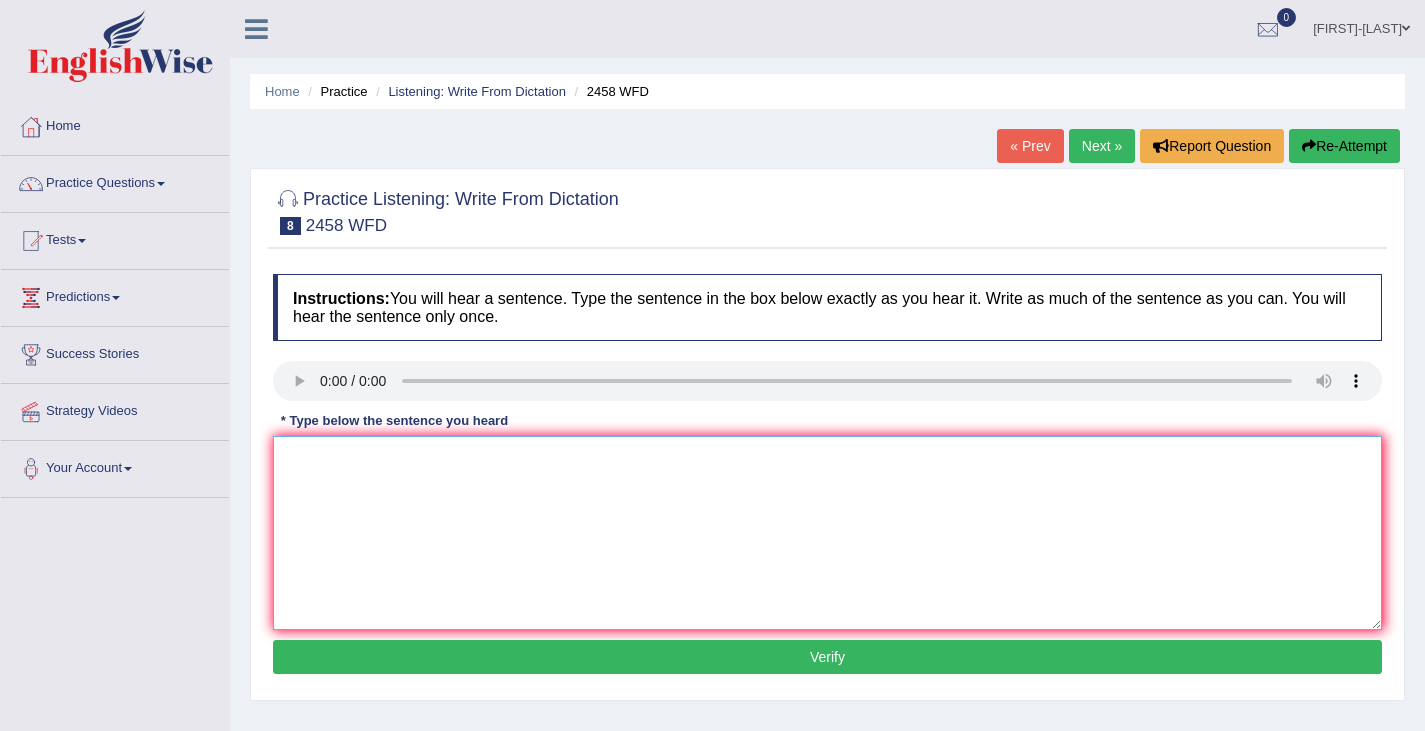 click at bounding box center [827, 533] 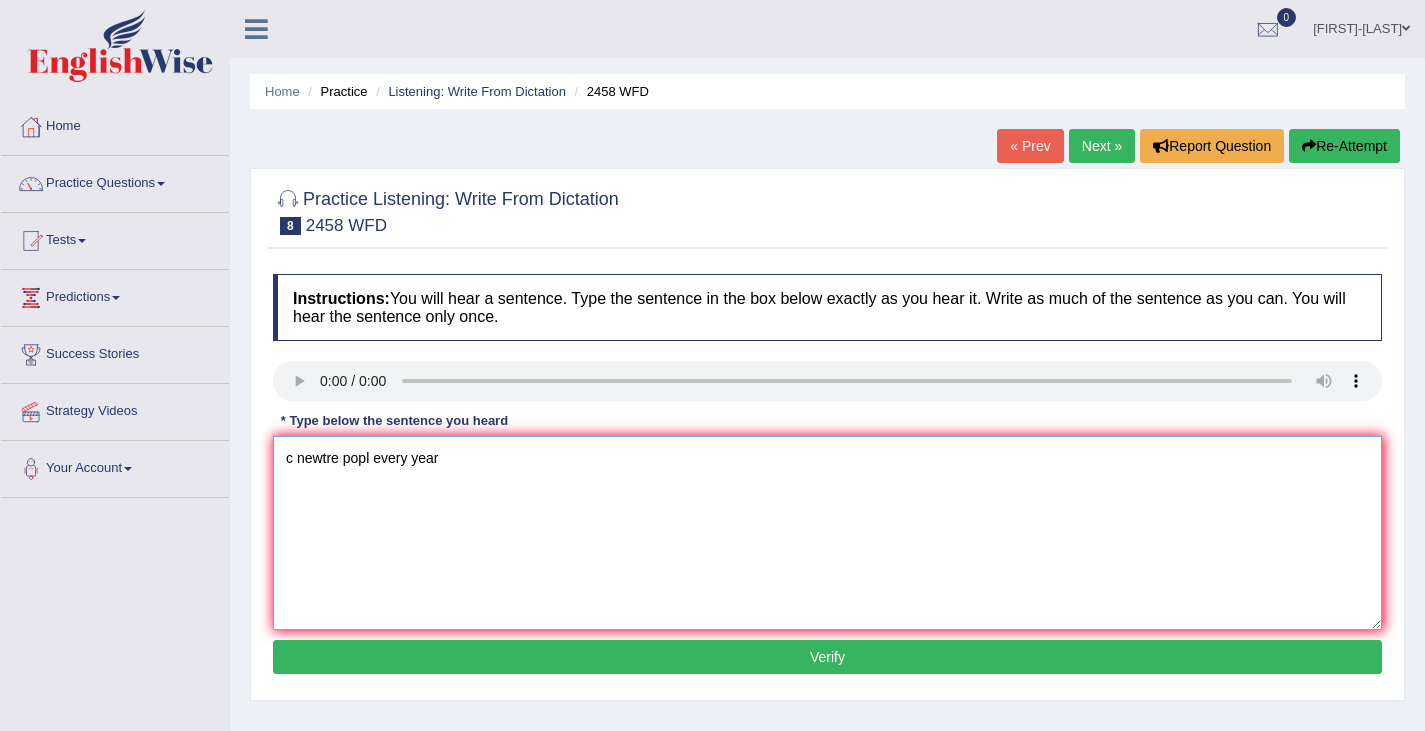 click on "c newtre popl every year" at bounding box center [827, 533] 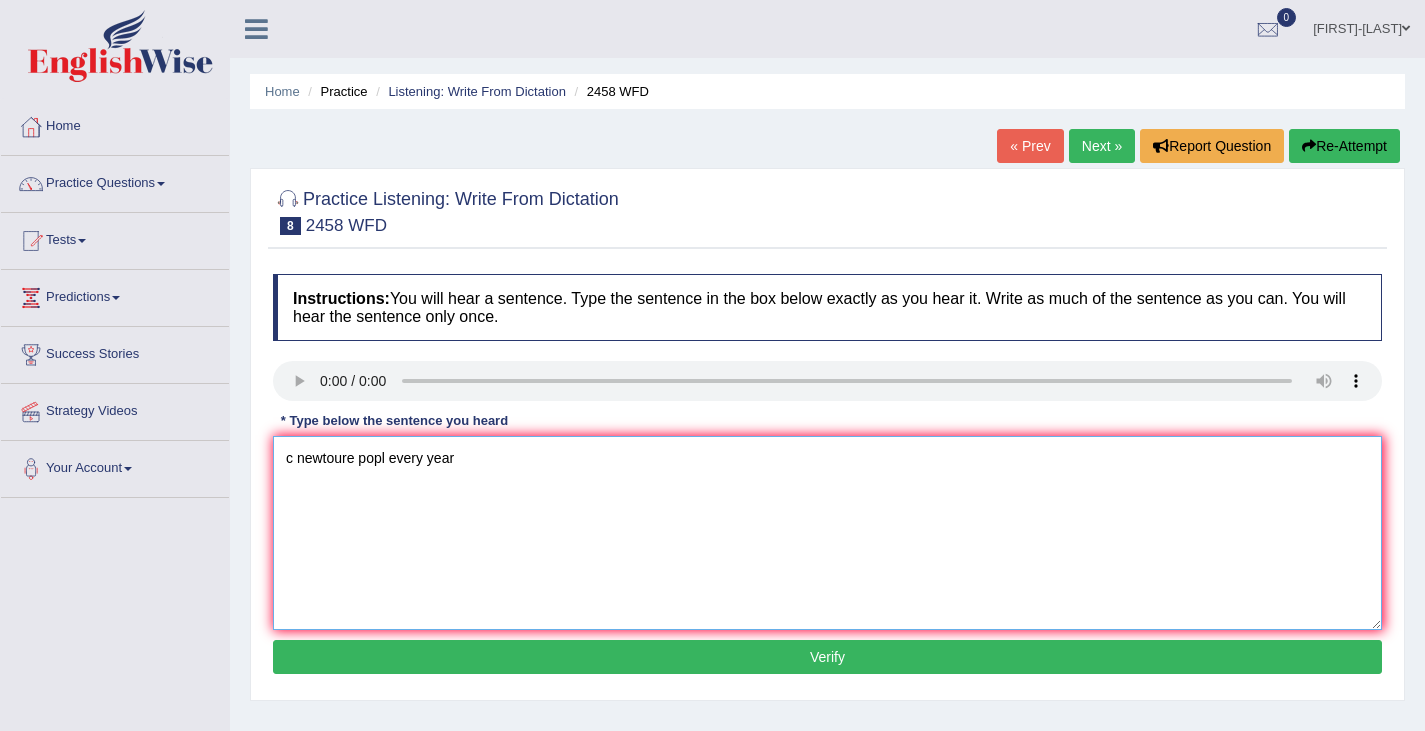 click on "c newtoure popl every year" at bounding box center (827, 533) 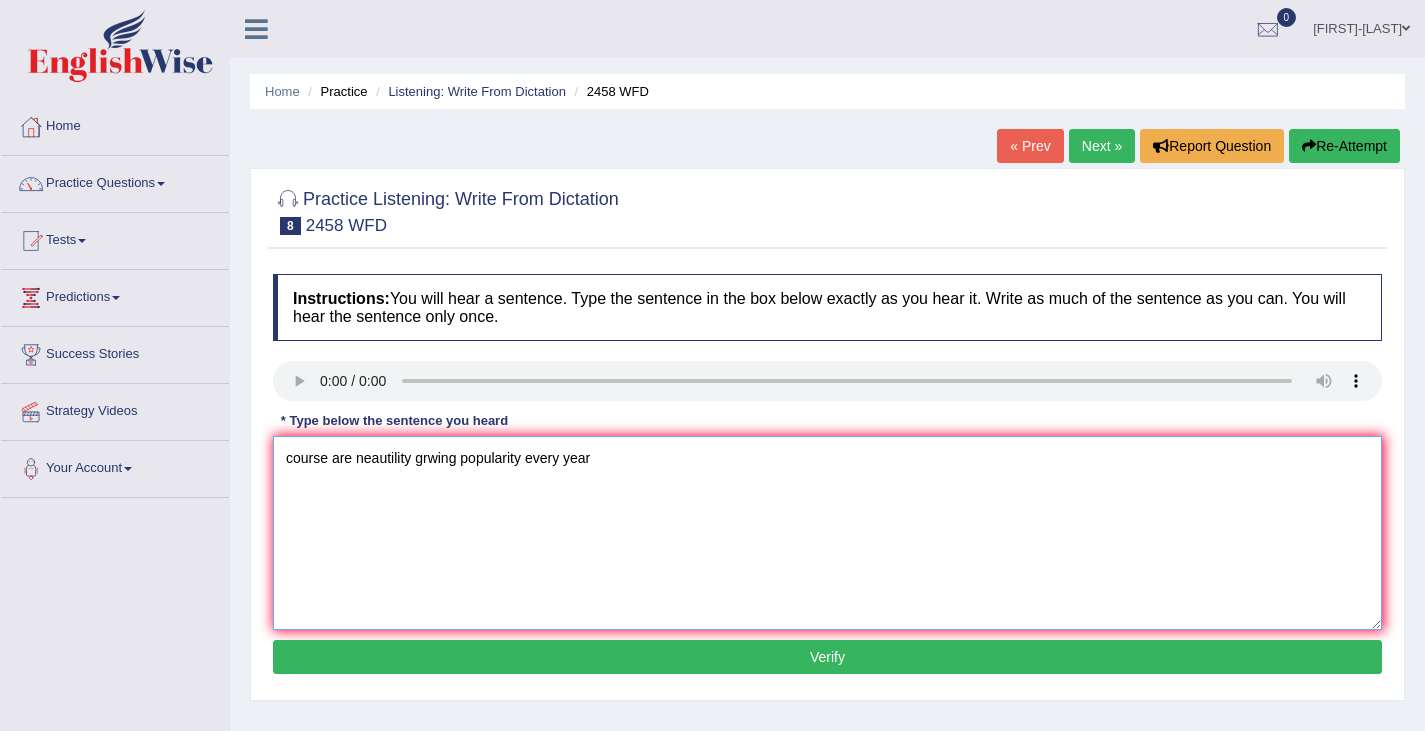 drag, startPoint x: 307, startPoint y: 455, endPoint x: 252, endPoint y: 455, distance: 55 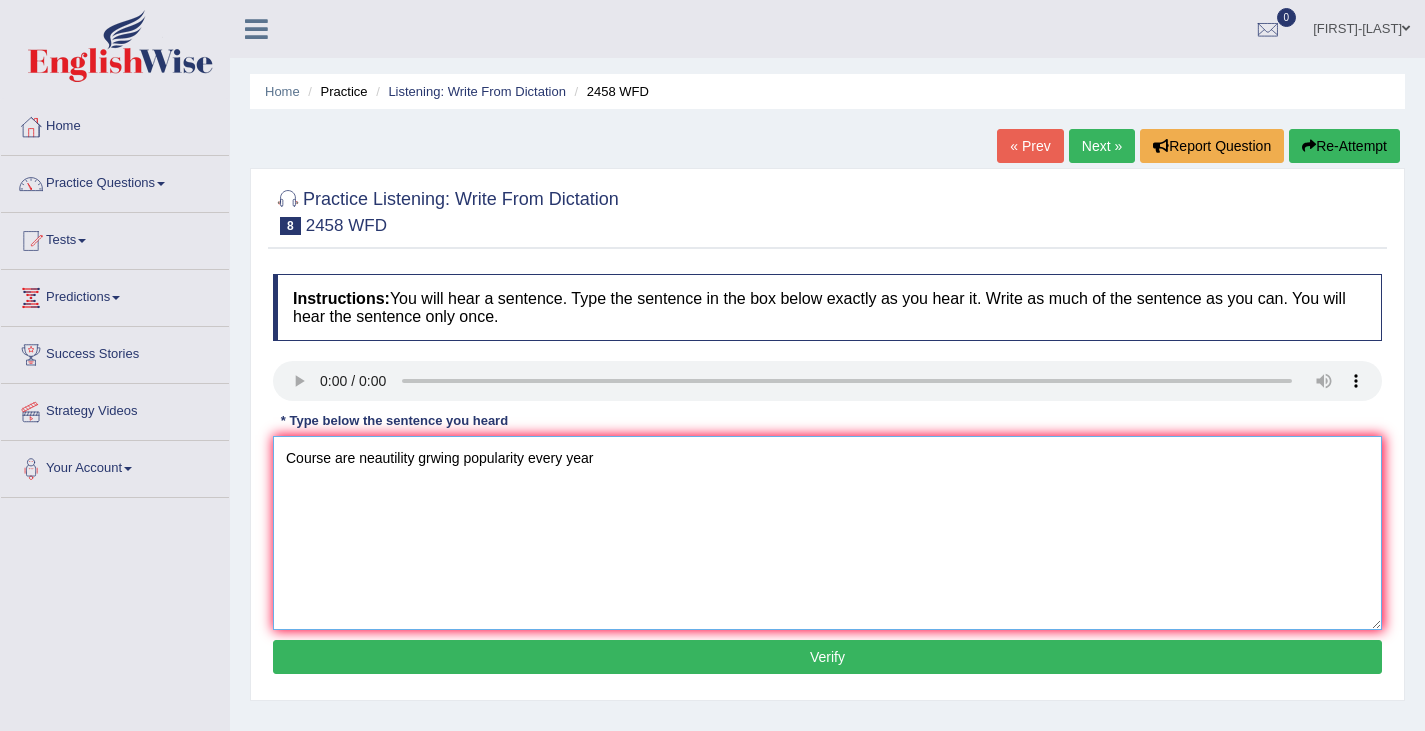 click on "Course are neautility grwing popularity every year" at bounding box center (827, 533) 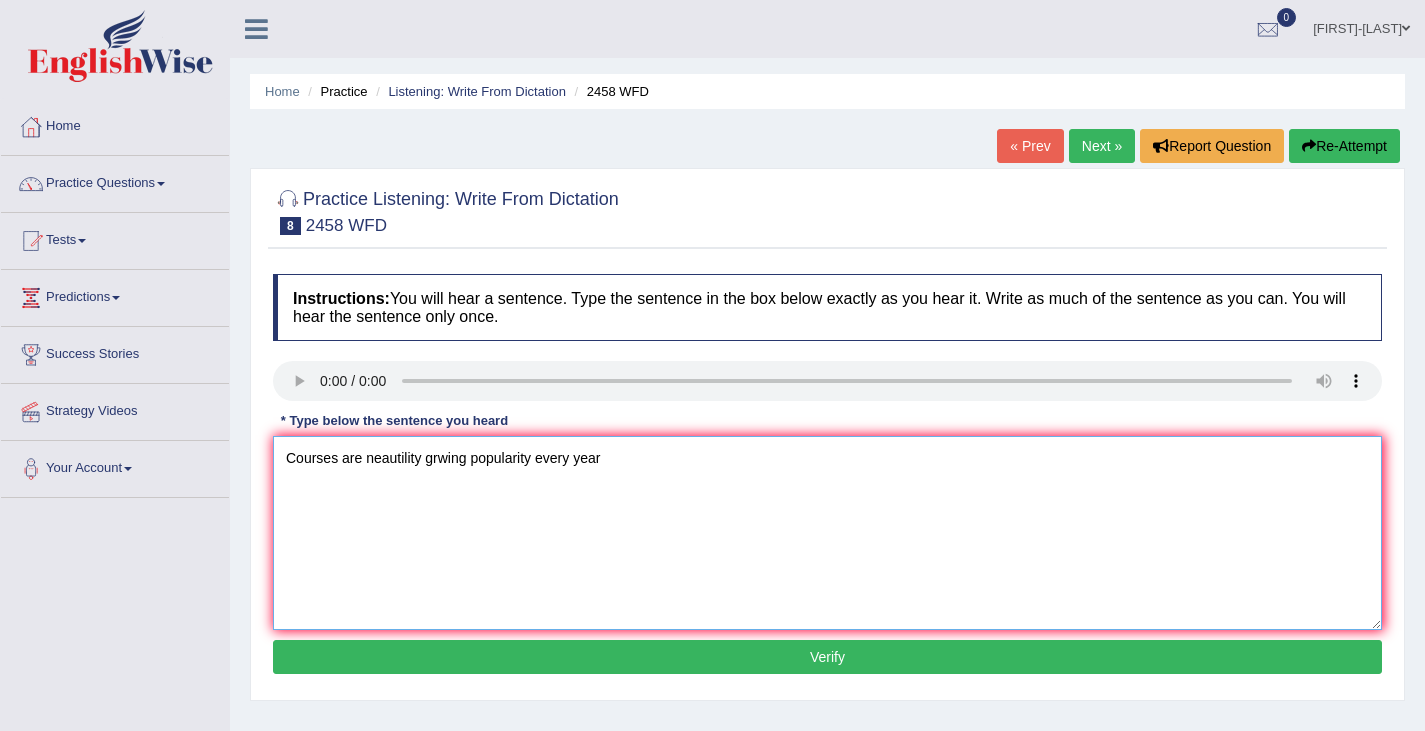 click on "Courses are neautility grwing popularity every year" at bounding box center (827, 533) 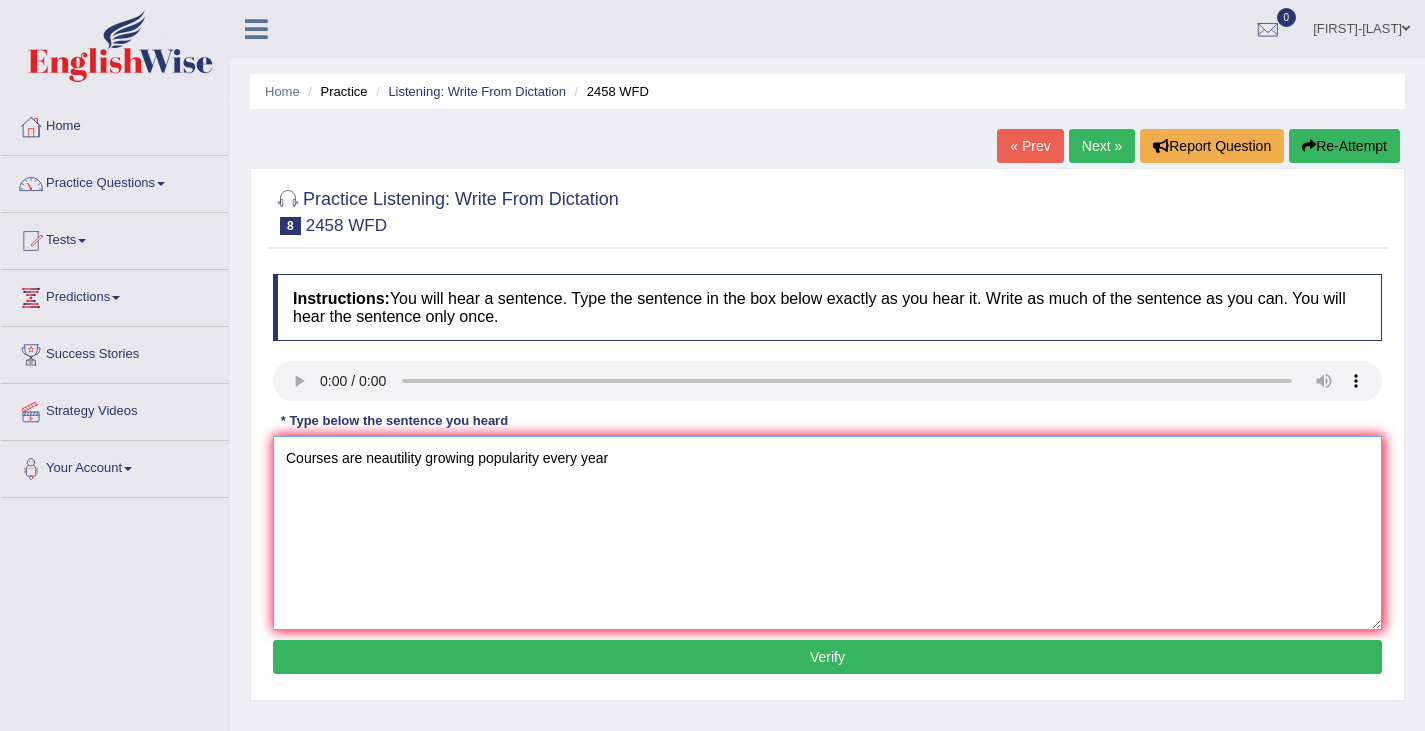 click on "Courses are neautility growing popularity every year" at bounding box center (827, 533) 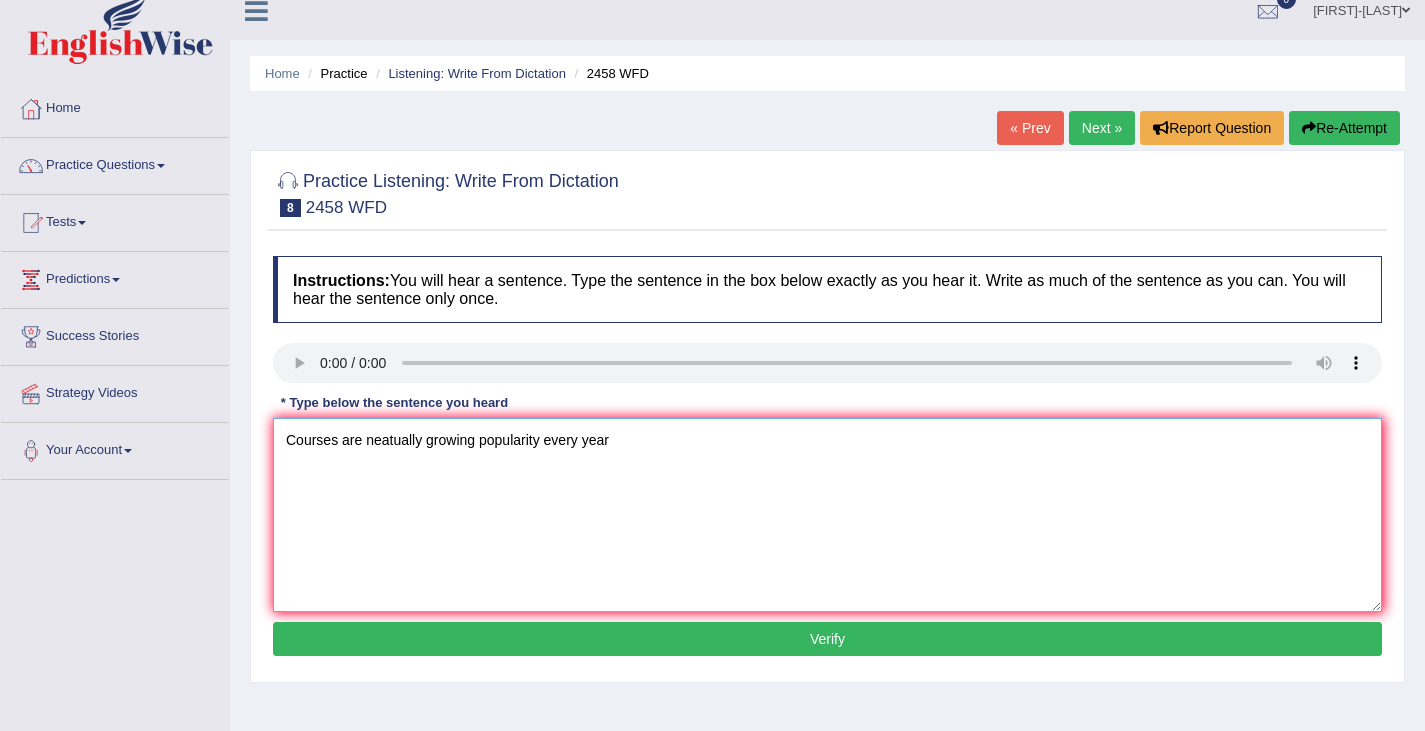 scroll, scrollTop: 23, scrollLeft: 0, axis: vertical 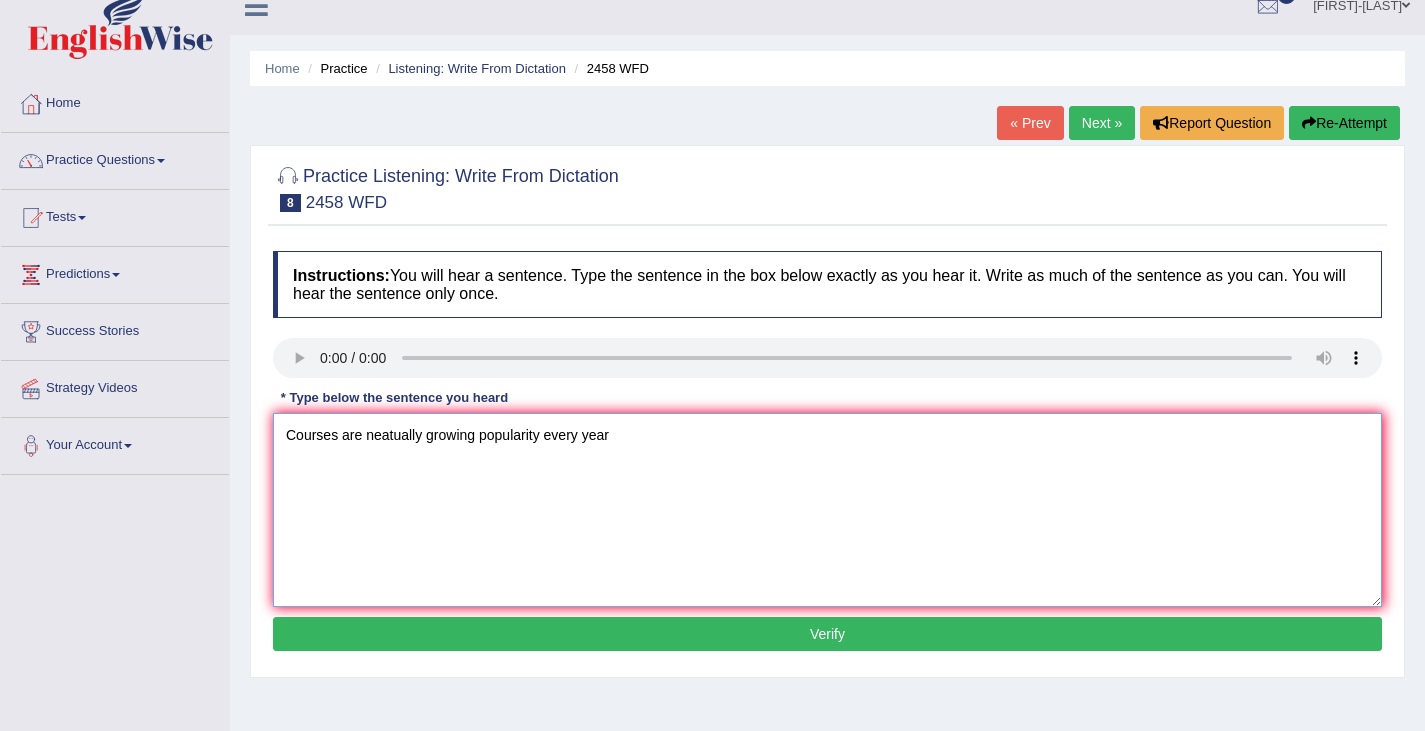 click on "Courses are neatually growing popularity every year" at bounding box center (827, 510) 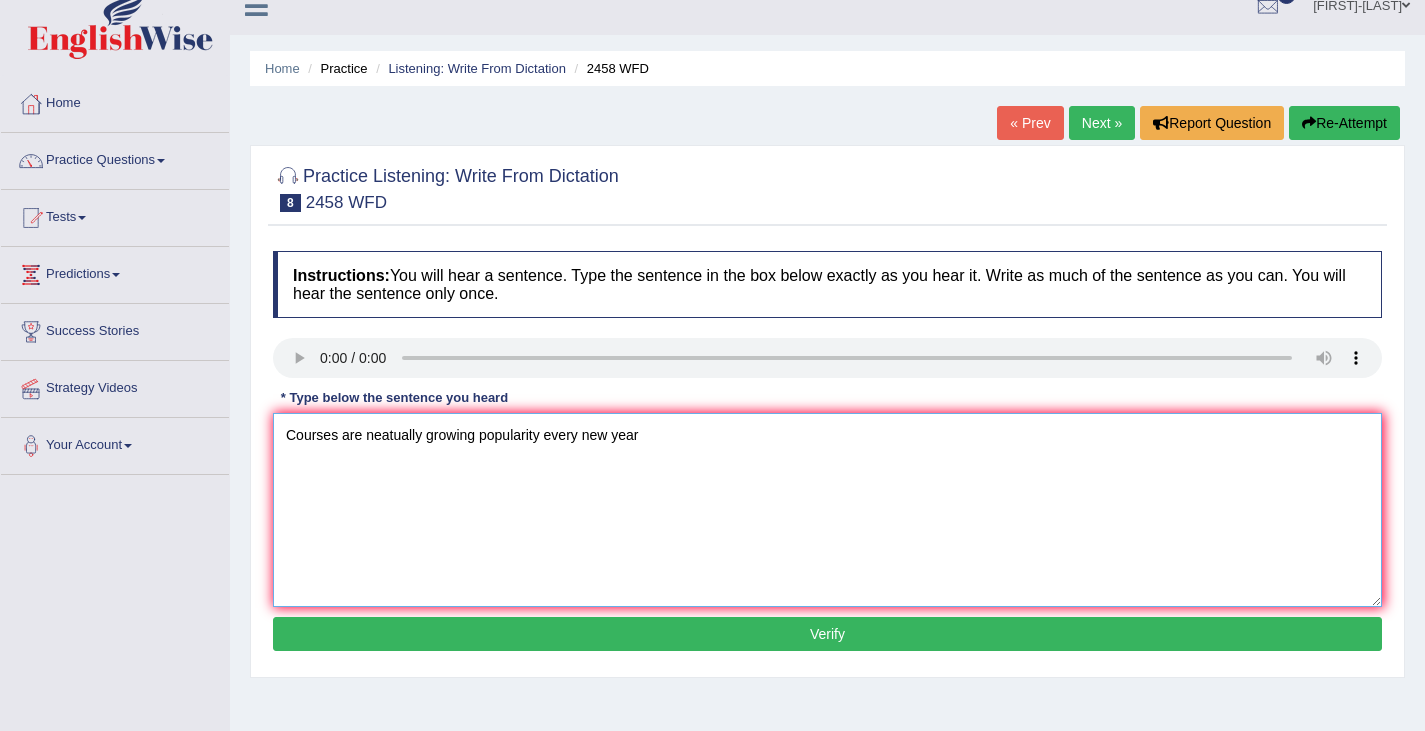 type on "Courses are neatually growing popularity every new year" 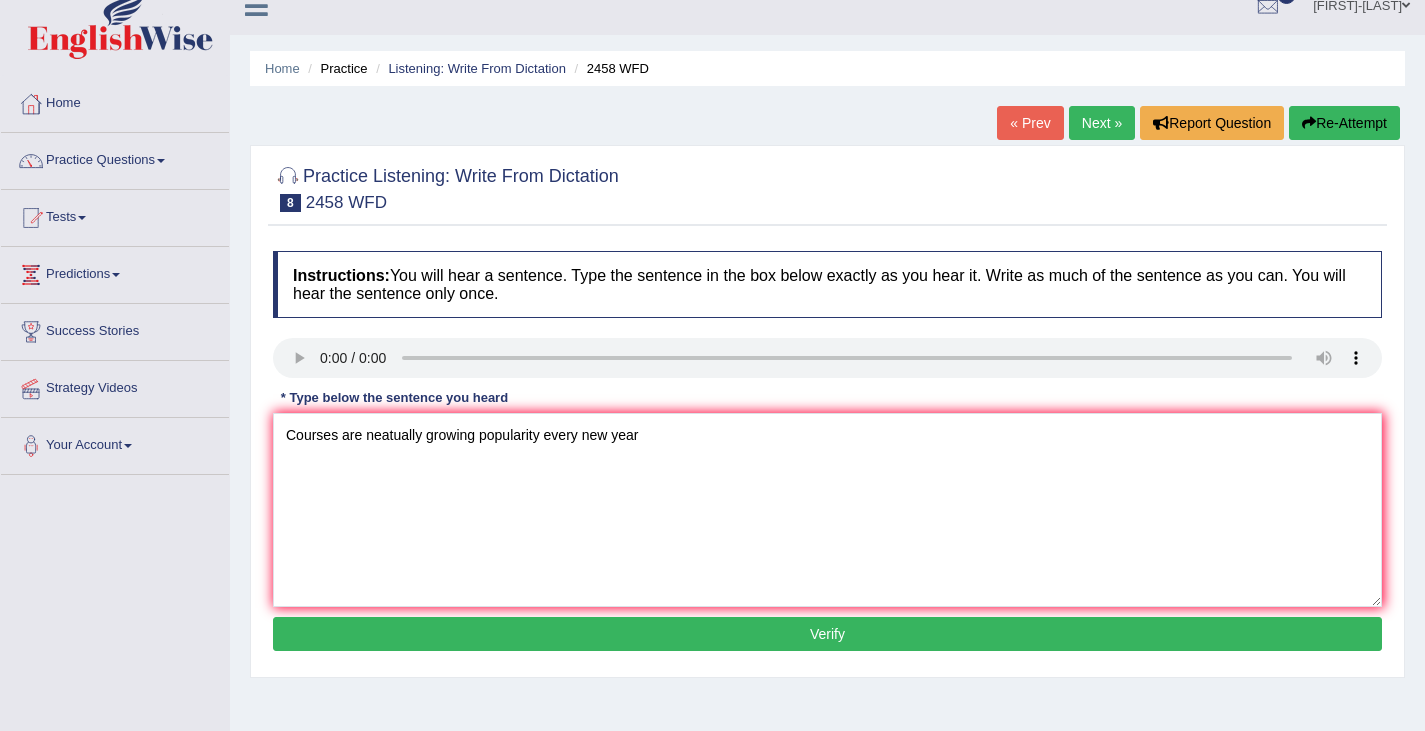 click on "Verify" at bounding box center [827, 634] 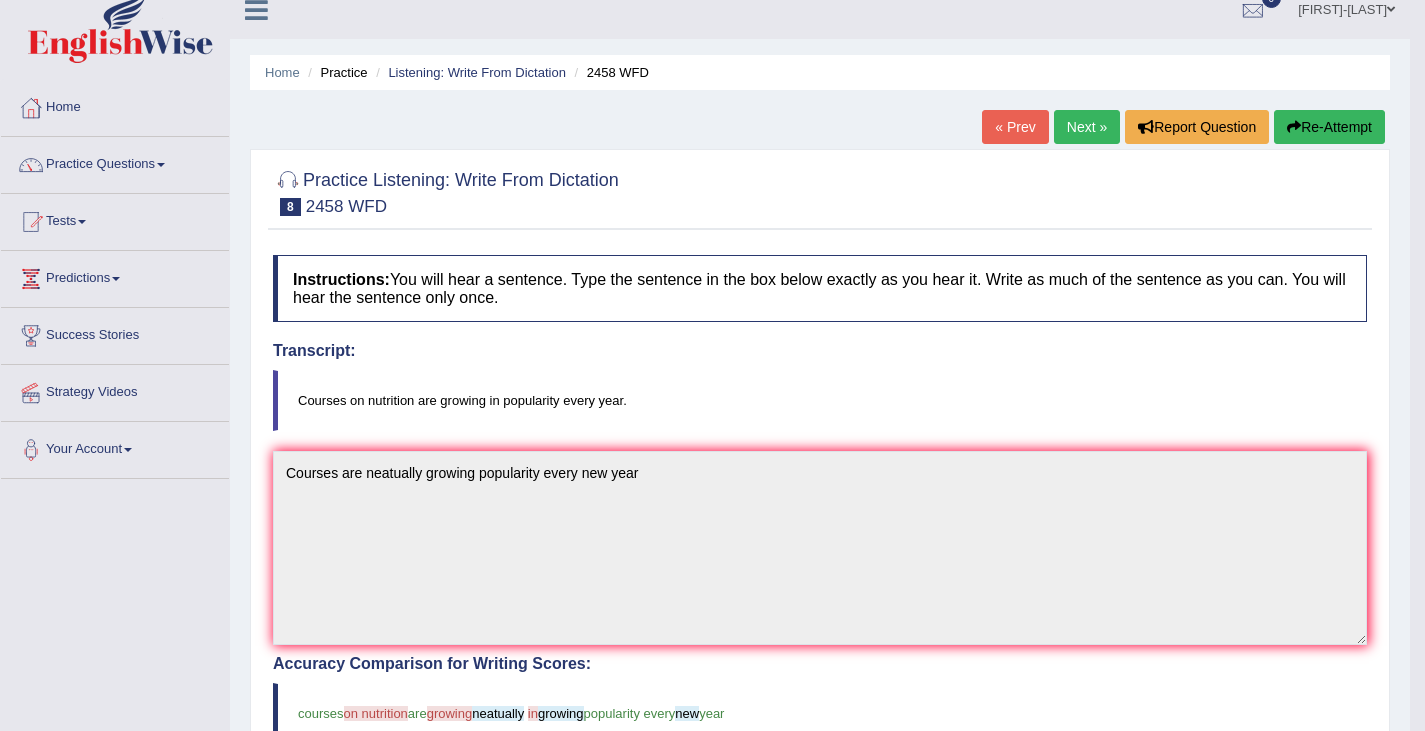scroll, scrollTop: 21, scrollLeft: 0, axis: vertical 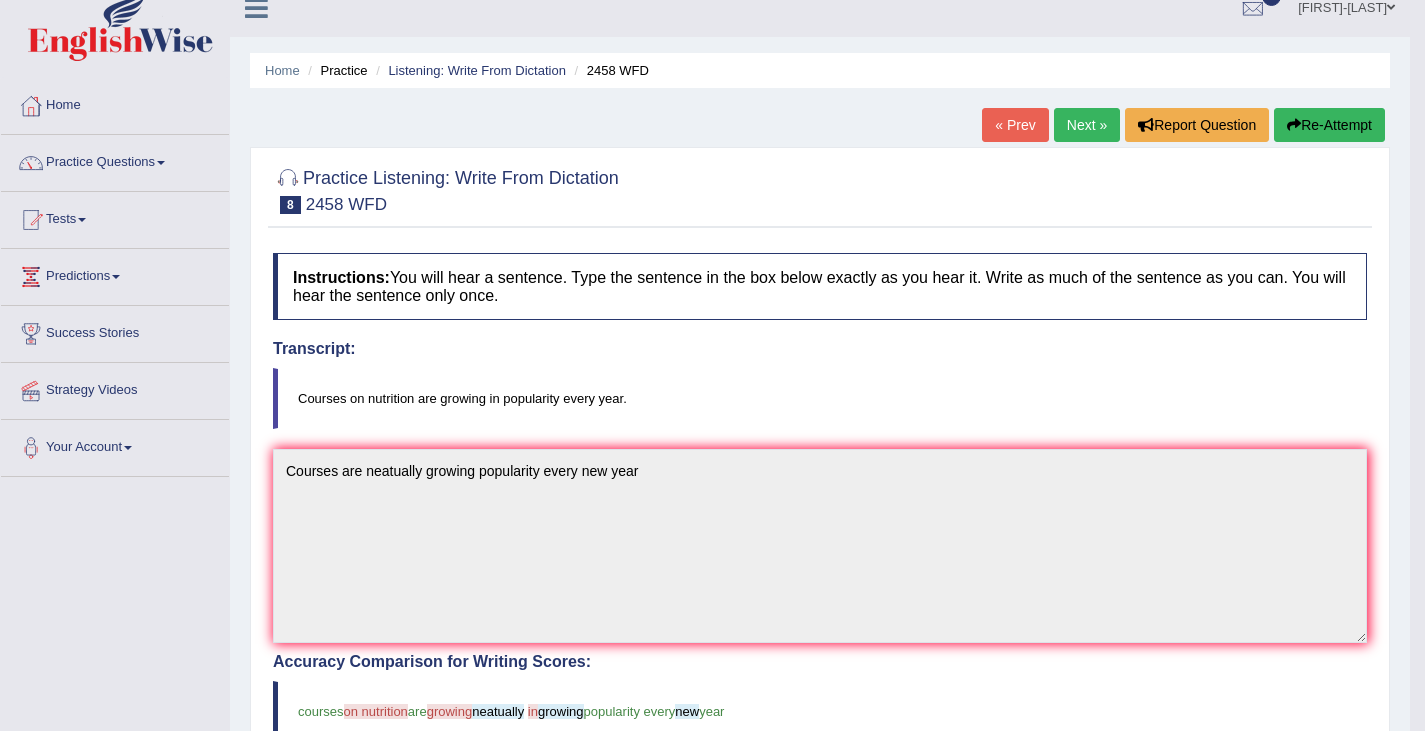 click on "Next »" at bounding box center (1087, 125) 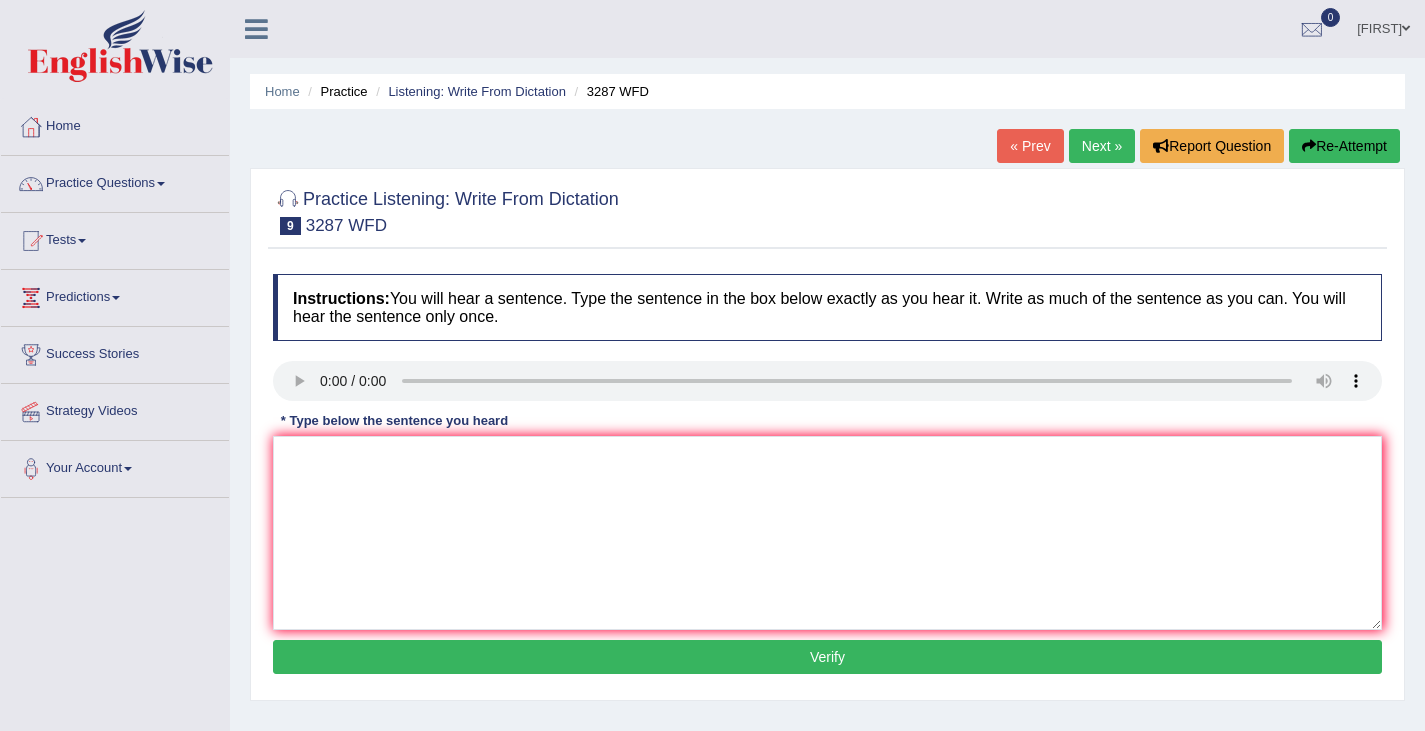 scroll, scrollTop: 0, scrollLeft: 0, axis: both 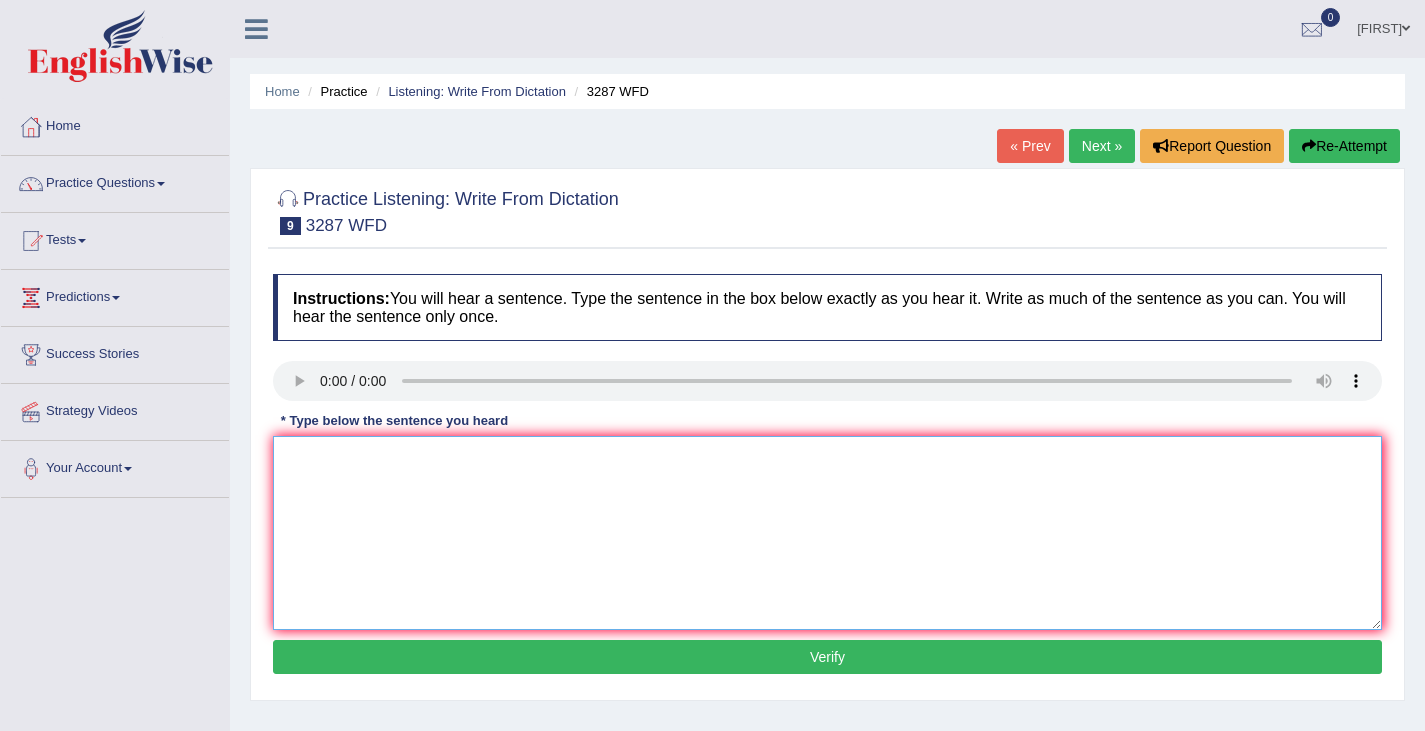 click at bounding box center [827, 533] 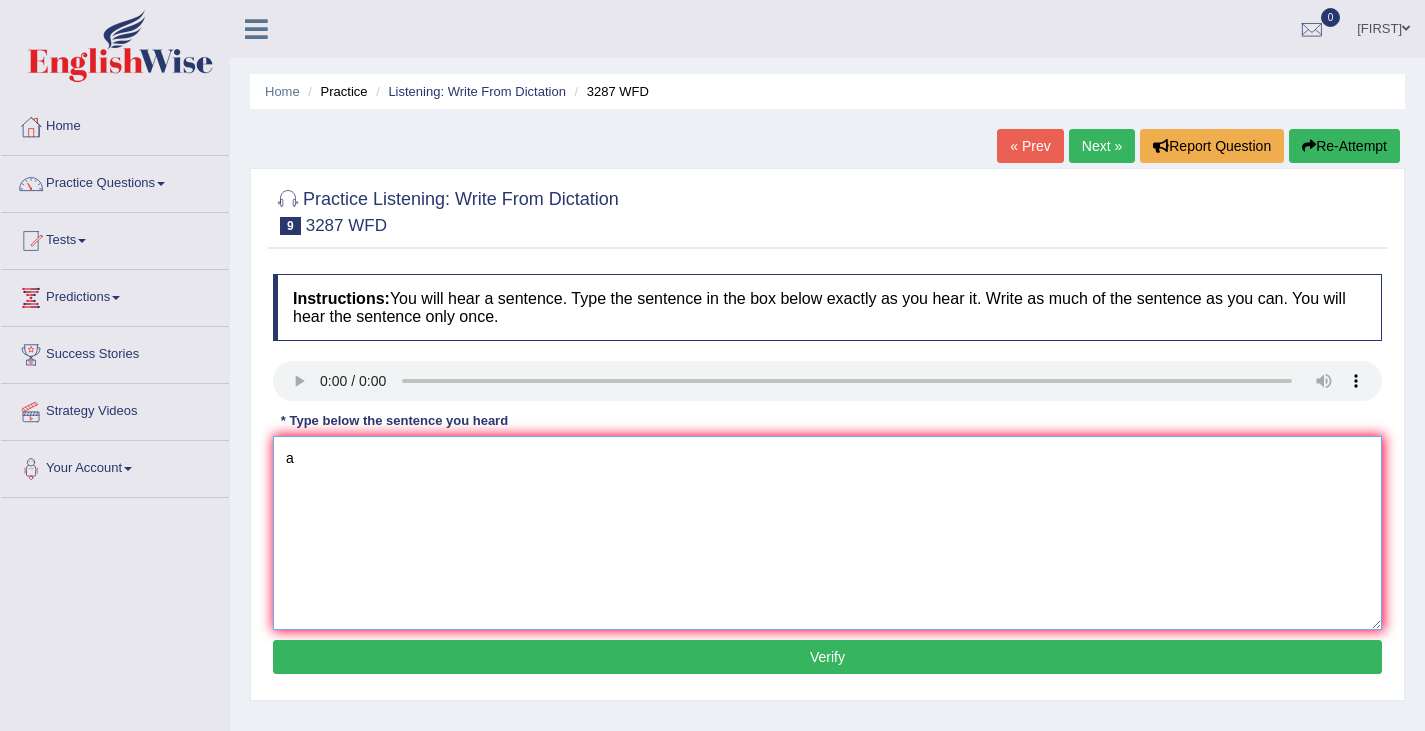 click on "a" at bounding box center (827, 533) 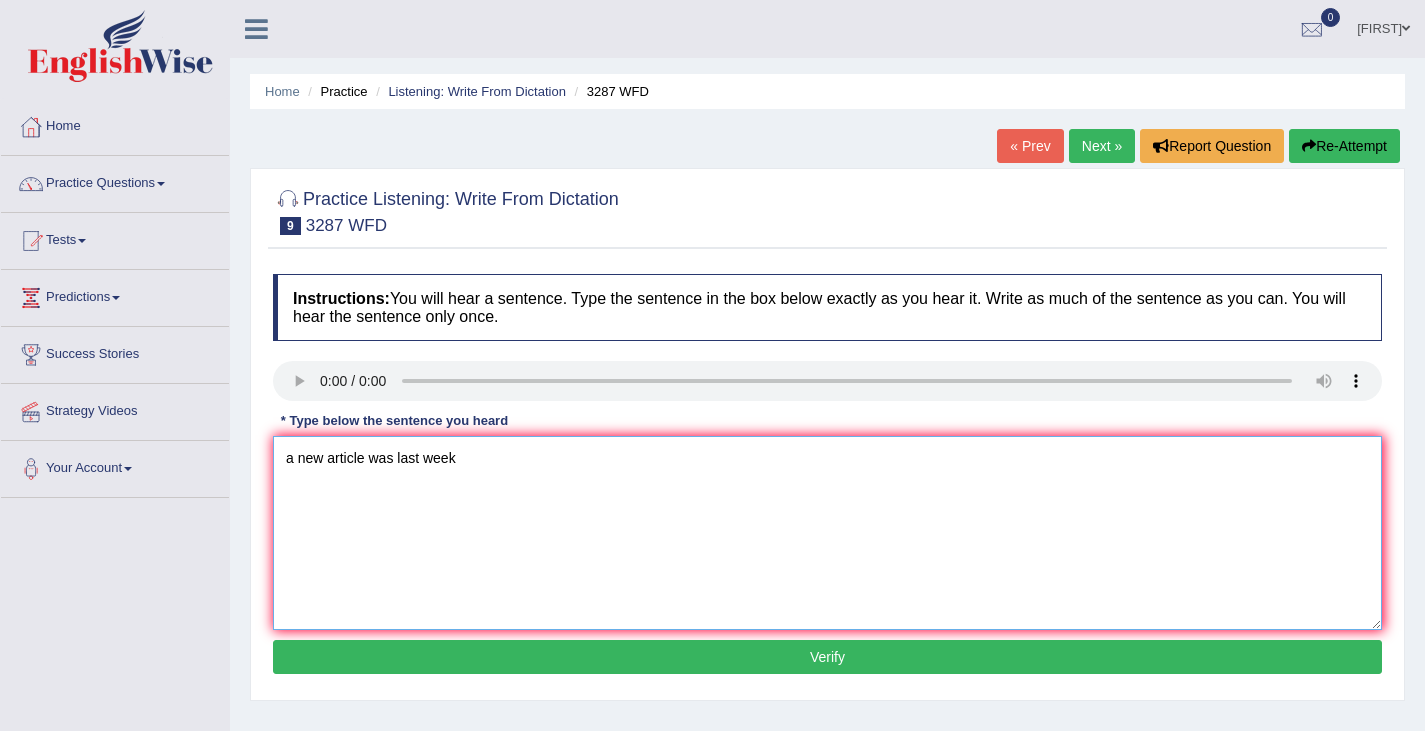 click on "a new article was last week" at bounding box center [827, 533] 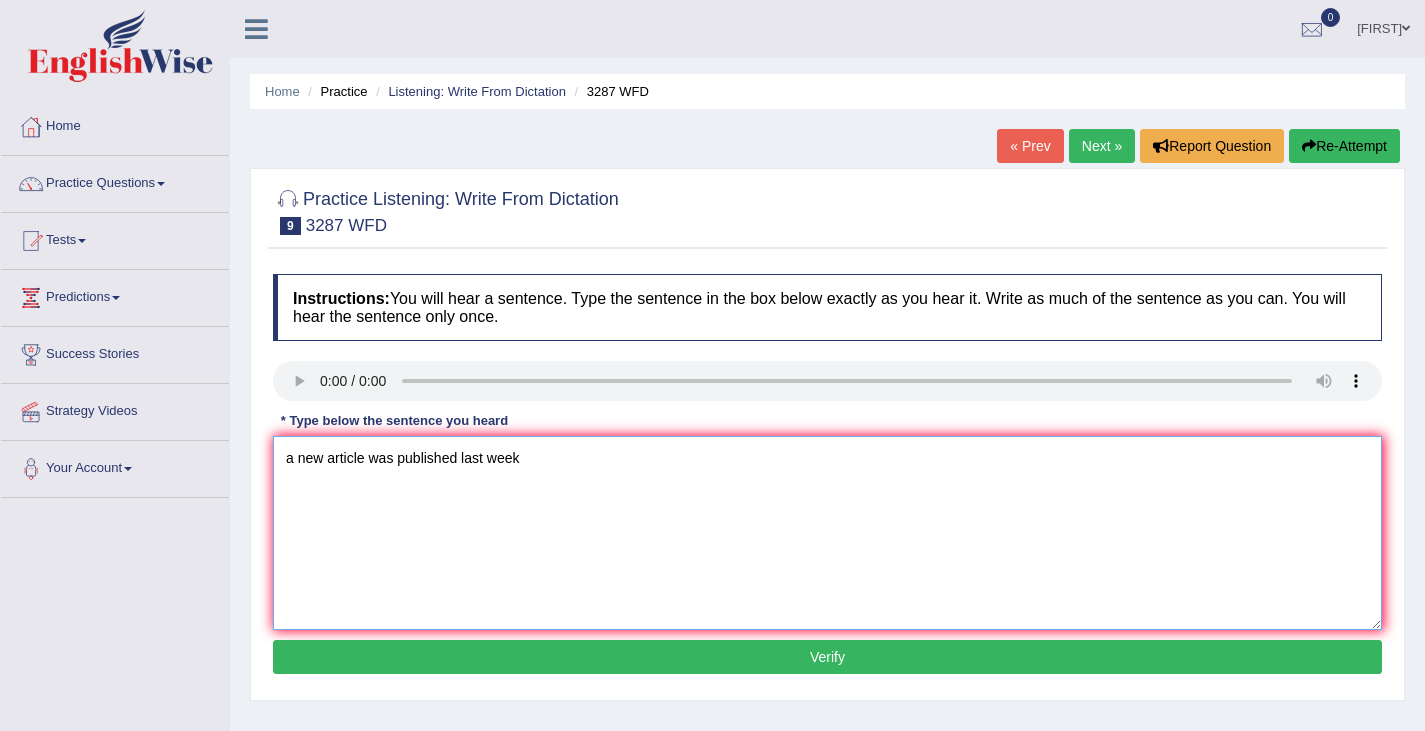 click on "a new article was published last week" at bounding box center [827, 533] 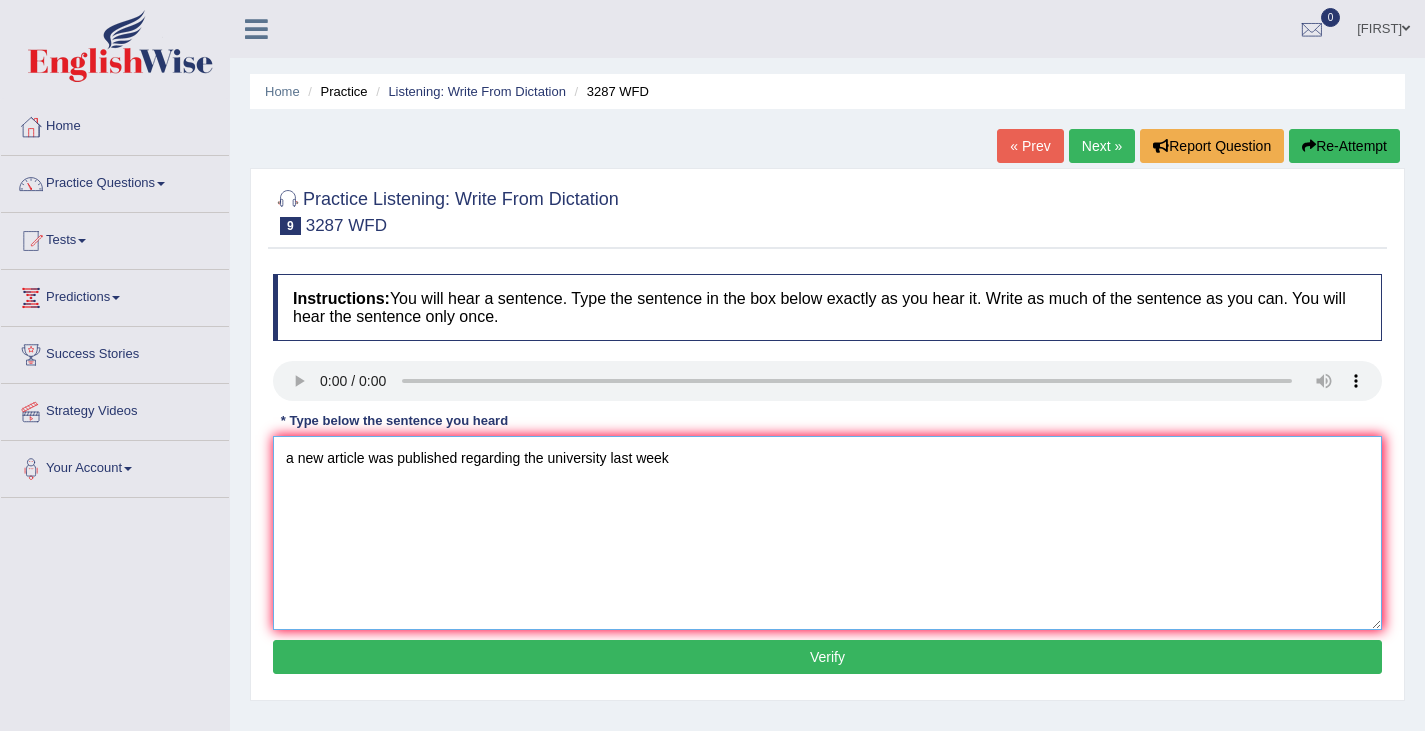 click on "a new article was published regarding the university last week" at bounding box center (827, 533) 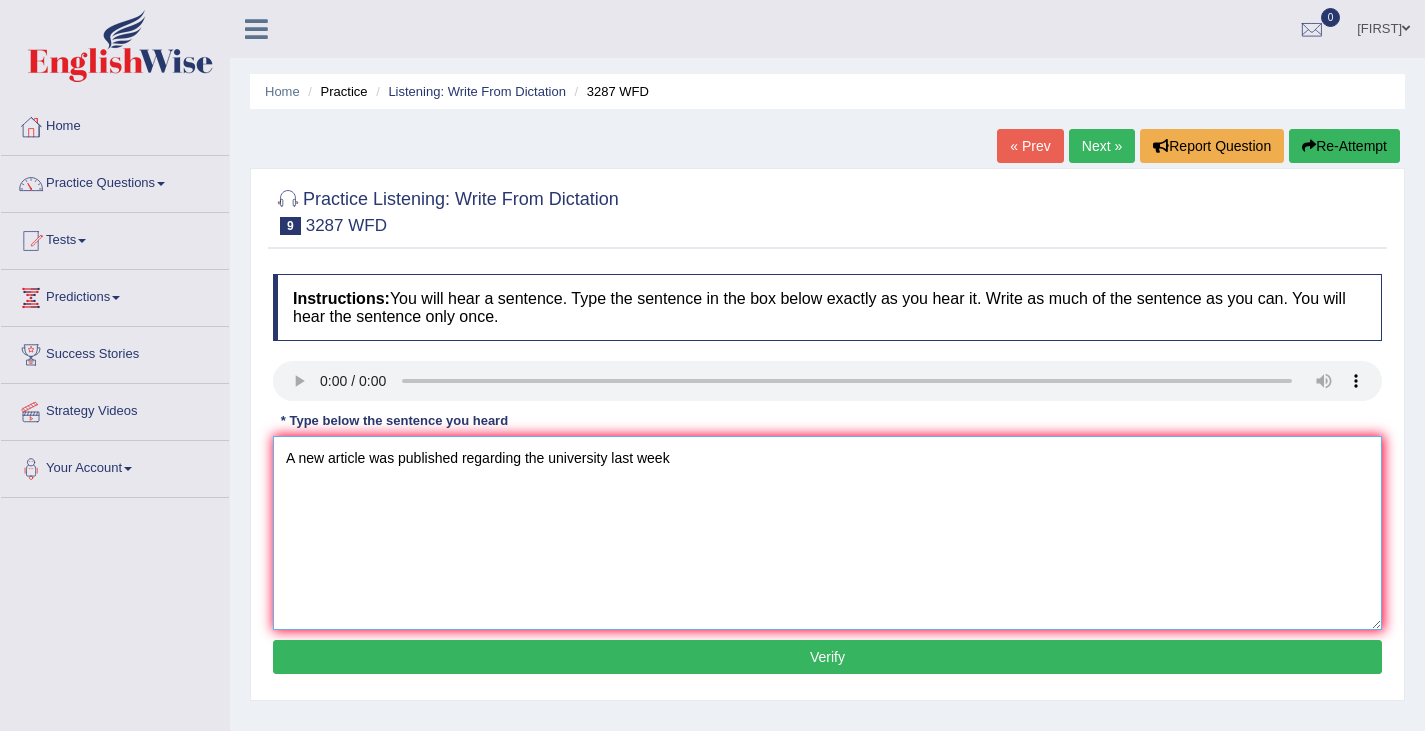 type on "A new article was published regarding the university last week" 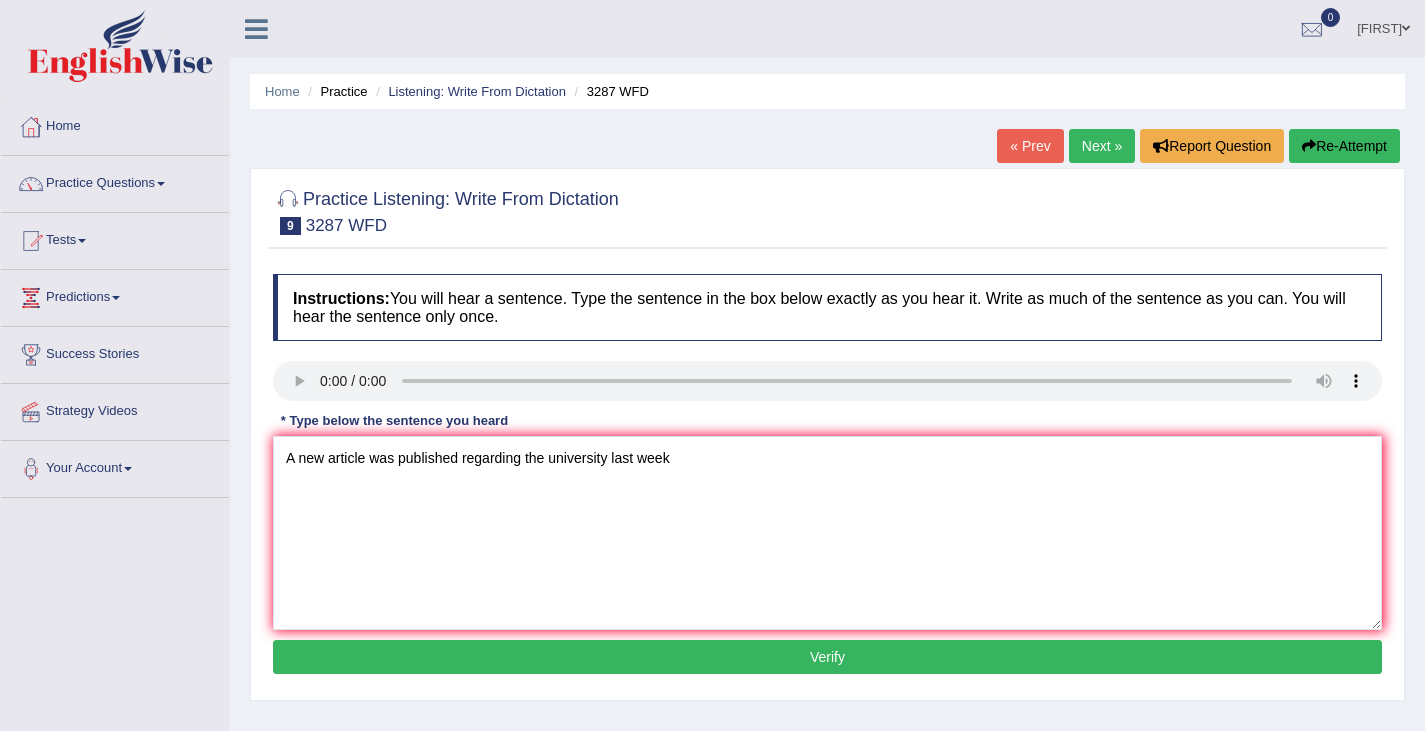 click on "Verify" at bounding box center (827, 657) 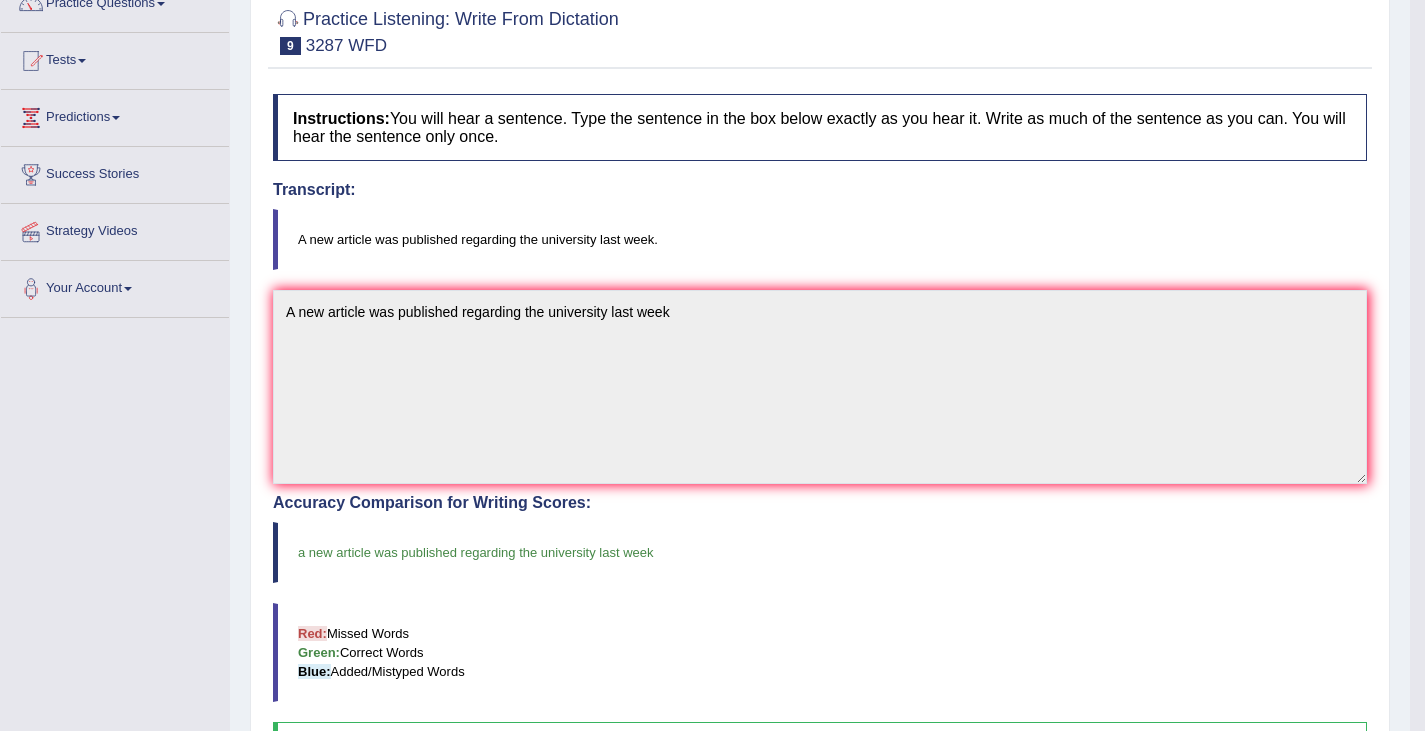 scroll, scrollTop: 0, scrollLeft: 0, axis: both 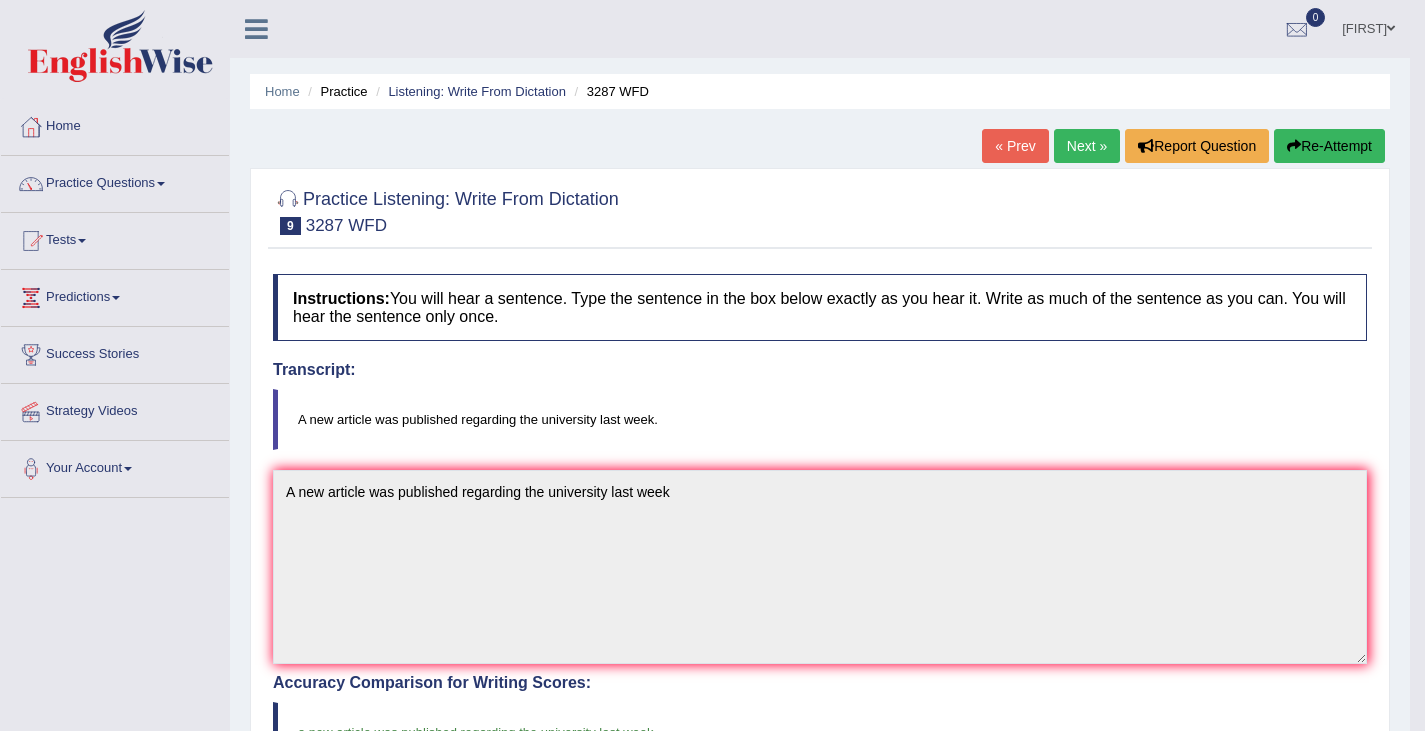 click on "Next »" at bounding box center [1087, 146] 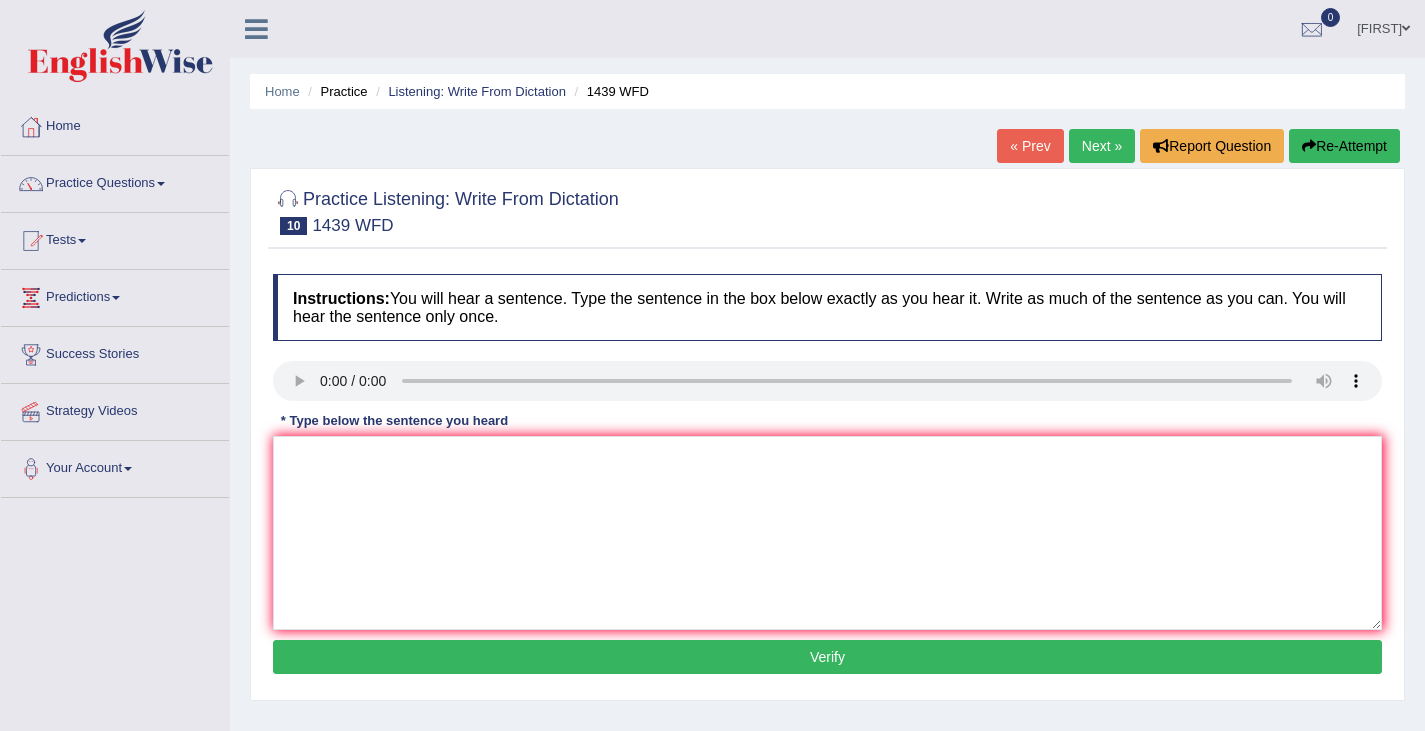 scroll, scrollTop: 0, scrollLeft: 0, axis: both 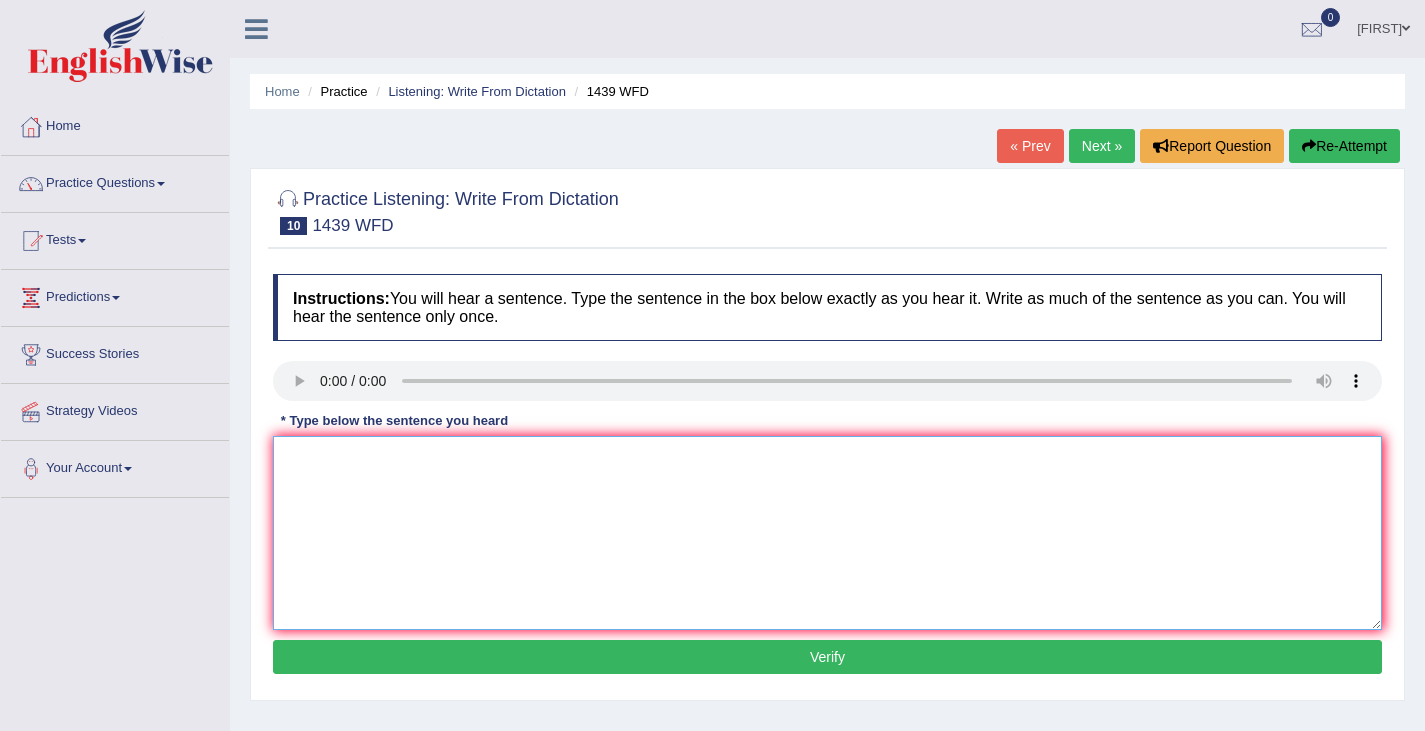 click at bounding box center (827, 533) 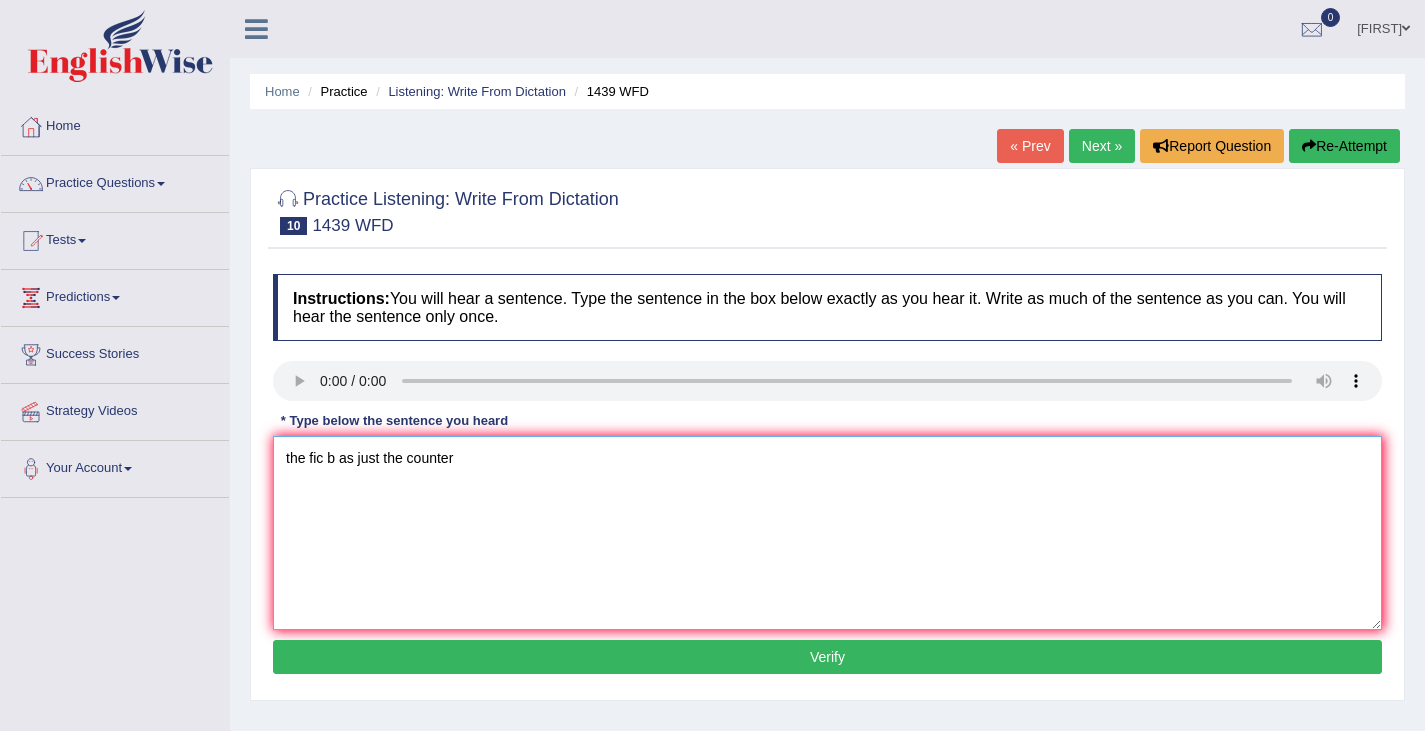 click on "the fic b as just the counter" at bounding box center [827, 533] 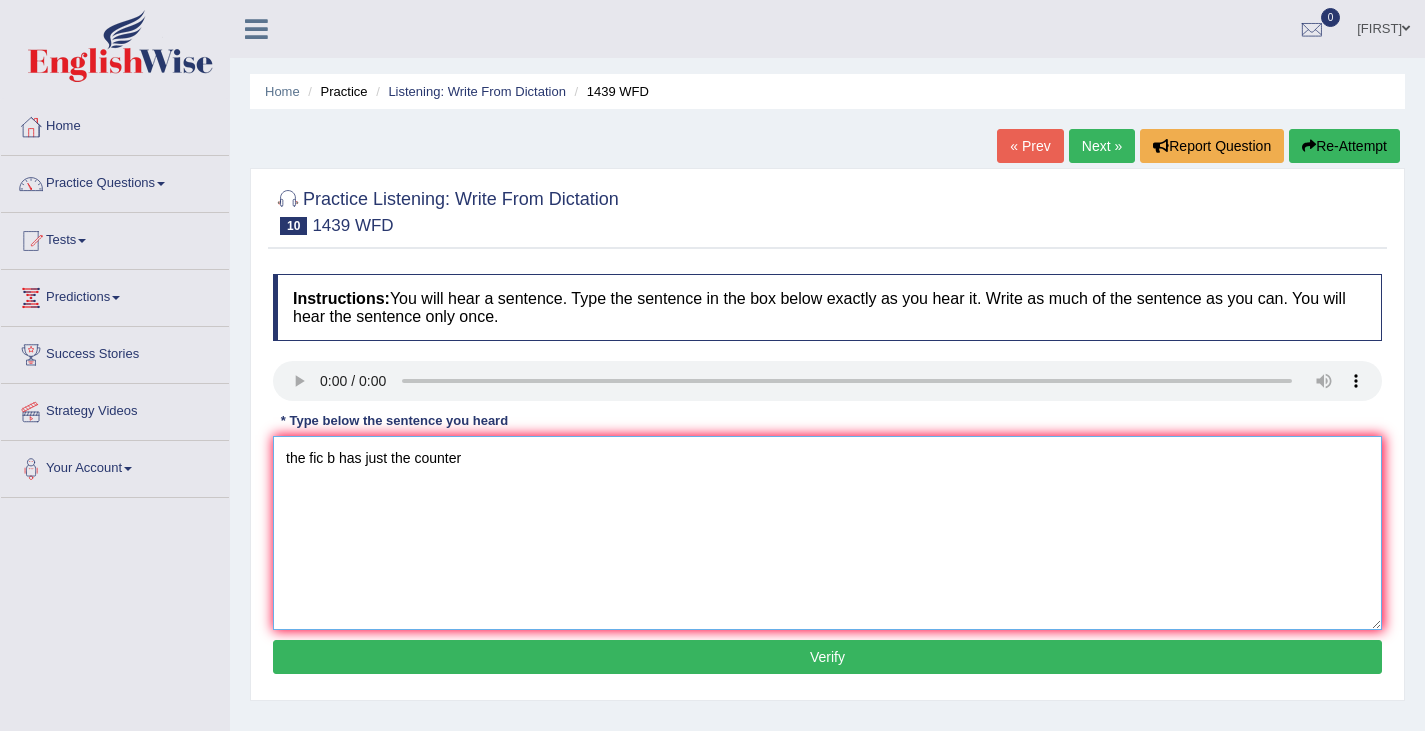 click on "the fic b has just the counter" at bounding box center [827, 533] 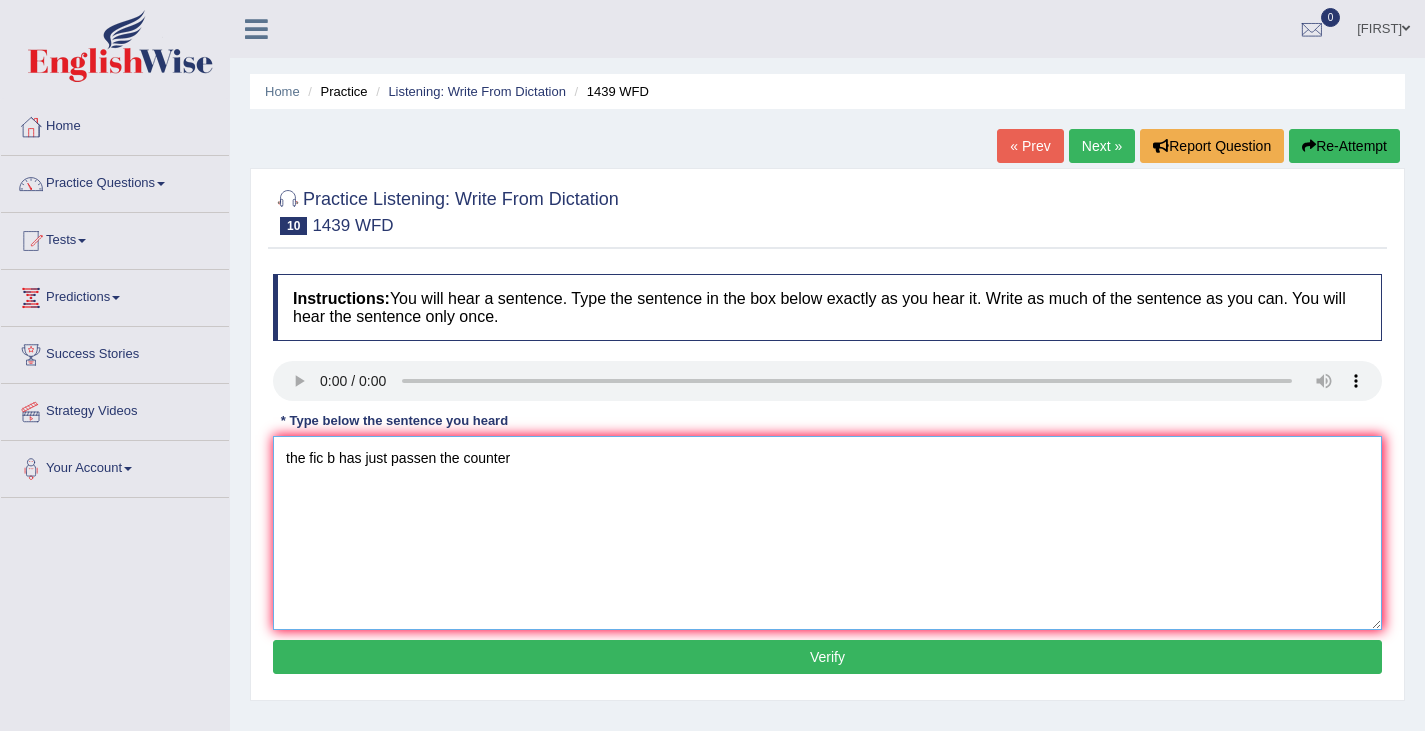 click on "the fic b has just passen the counter" at bounding box center (827, 533) 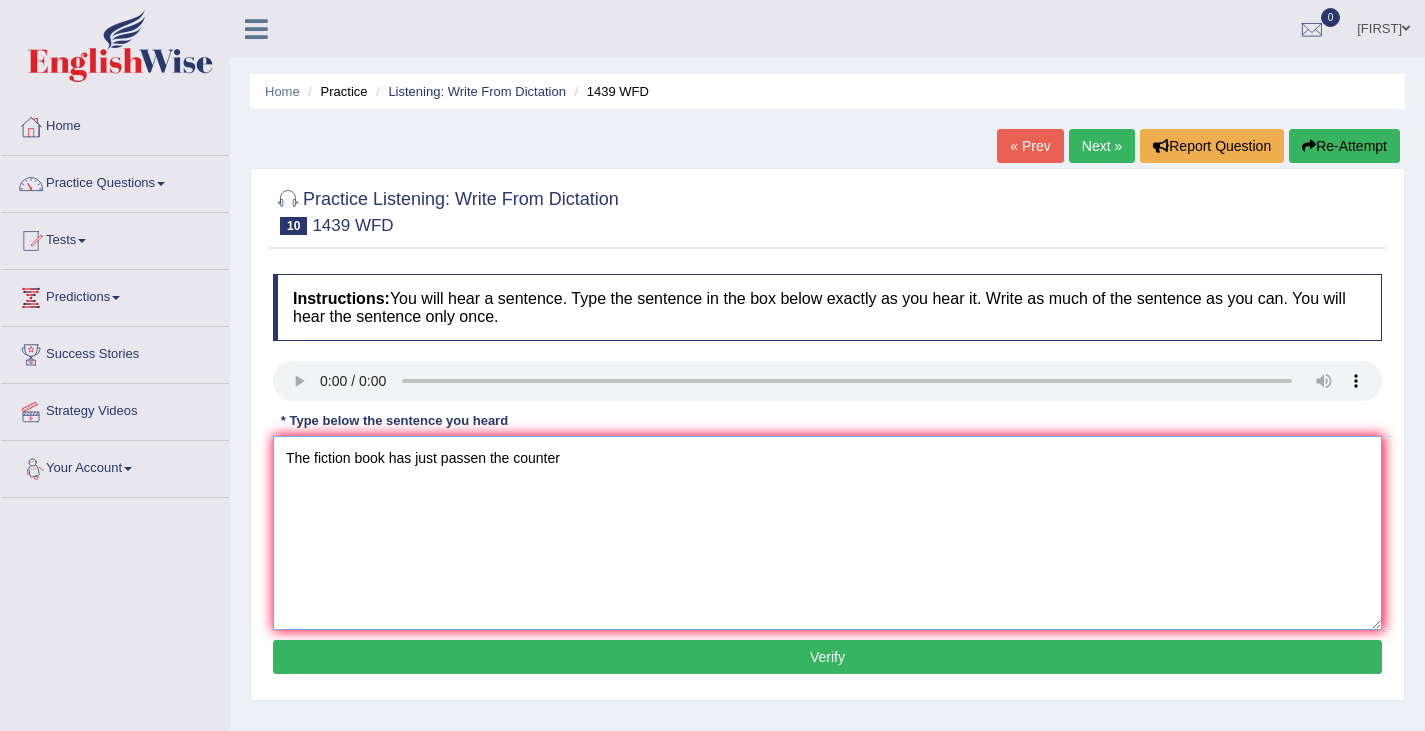 click on "The fiction book has just passen the counter" at bounding box center [827, 533] 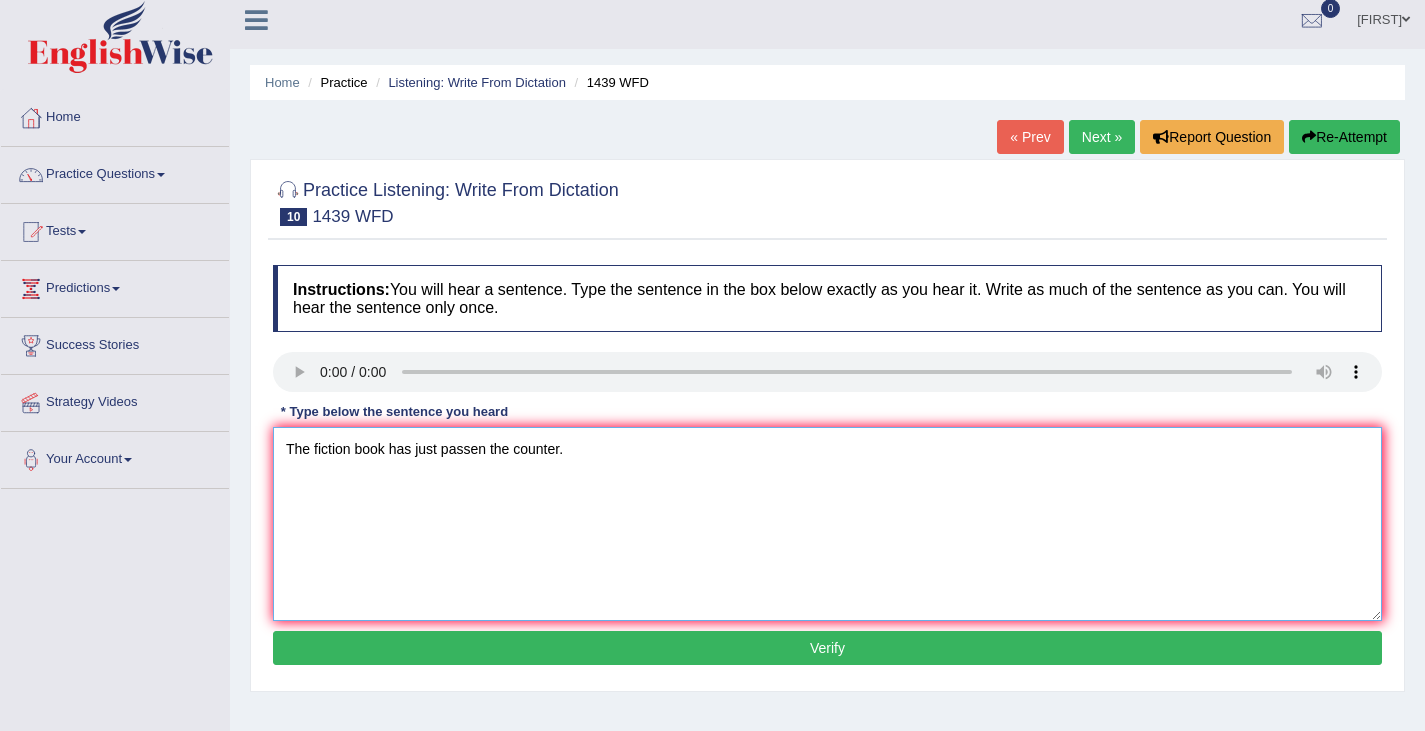 scroll, scrollTop: 10, scrollLeft: 0, axis: vertical 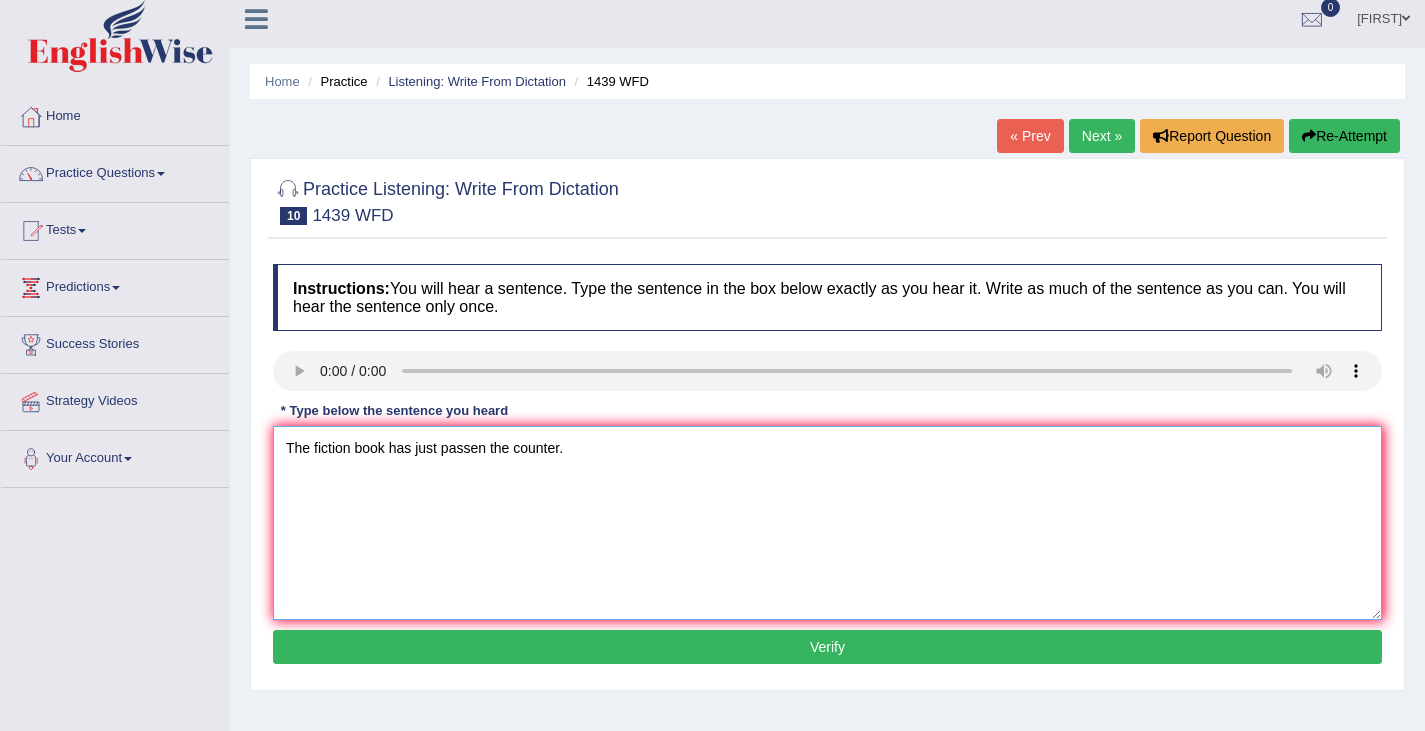 type on "The fiction book has just passen the counter." 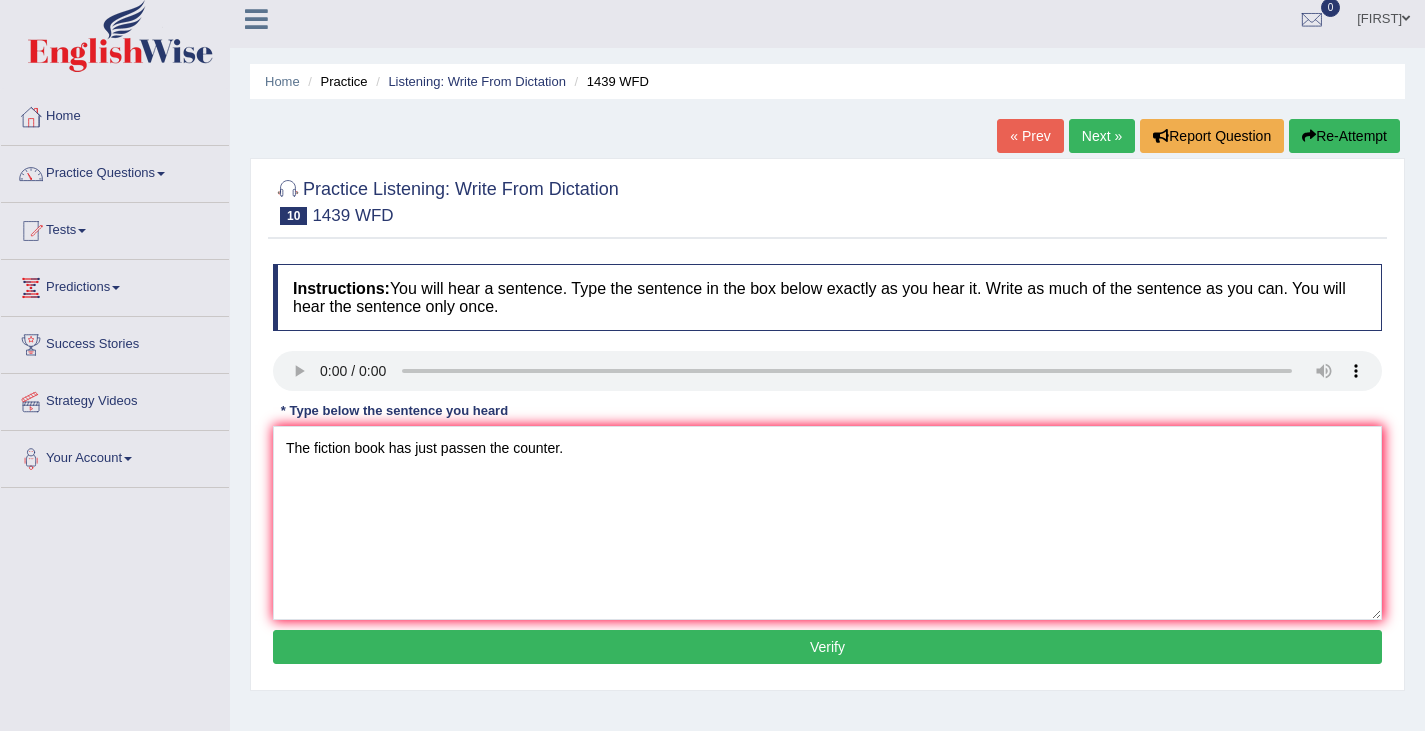 click on "Verify" at bounding box center (827, 647) 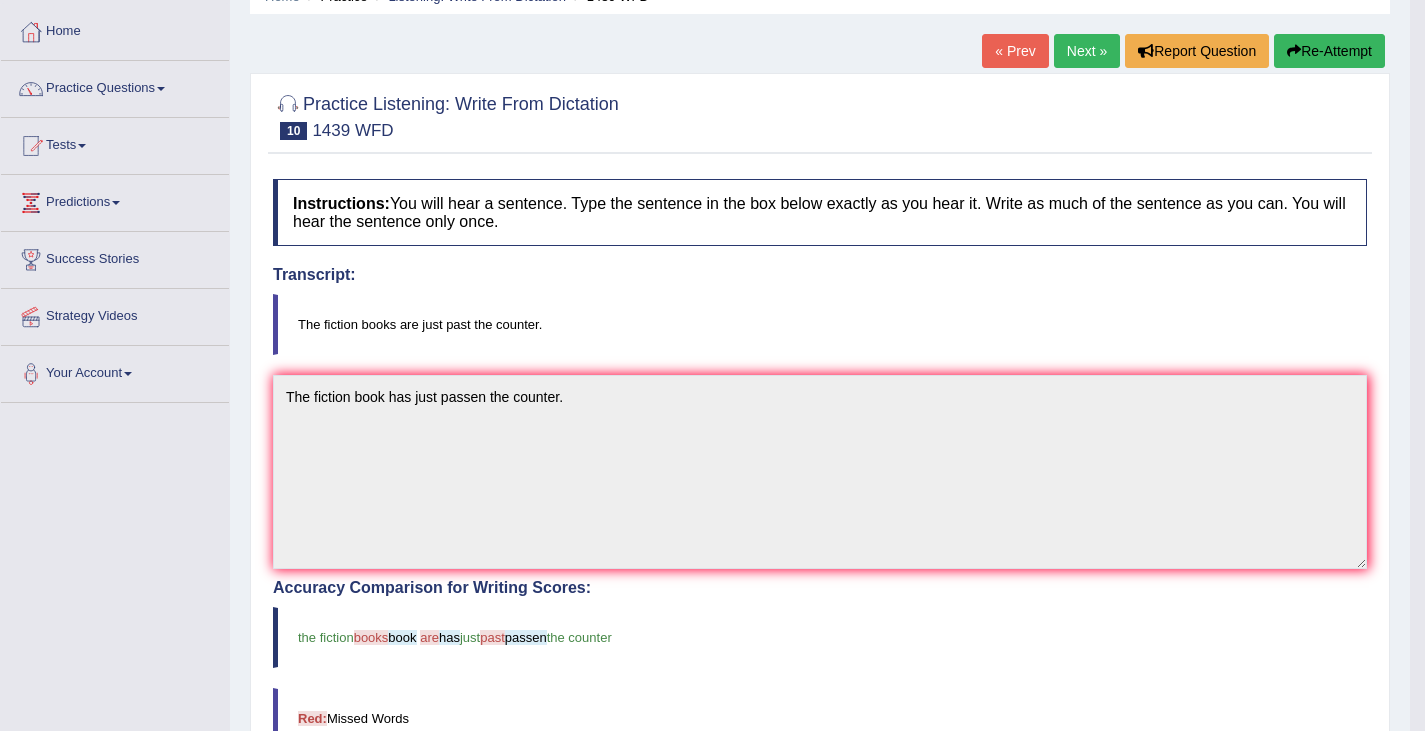 scroll, scrollTop: 0, scrollLeft: 0, axis: both 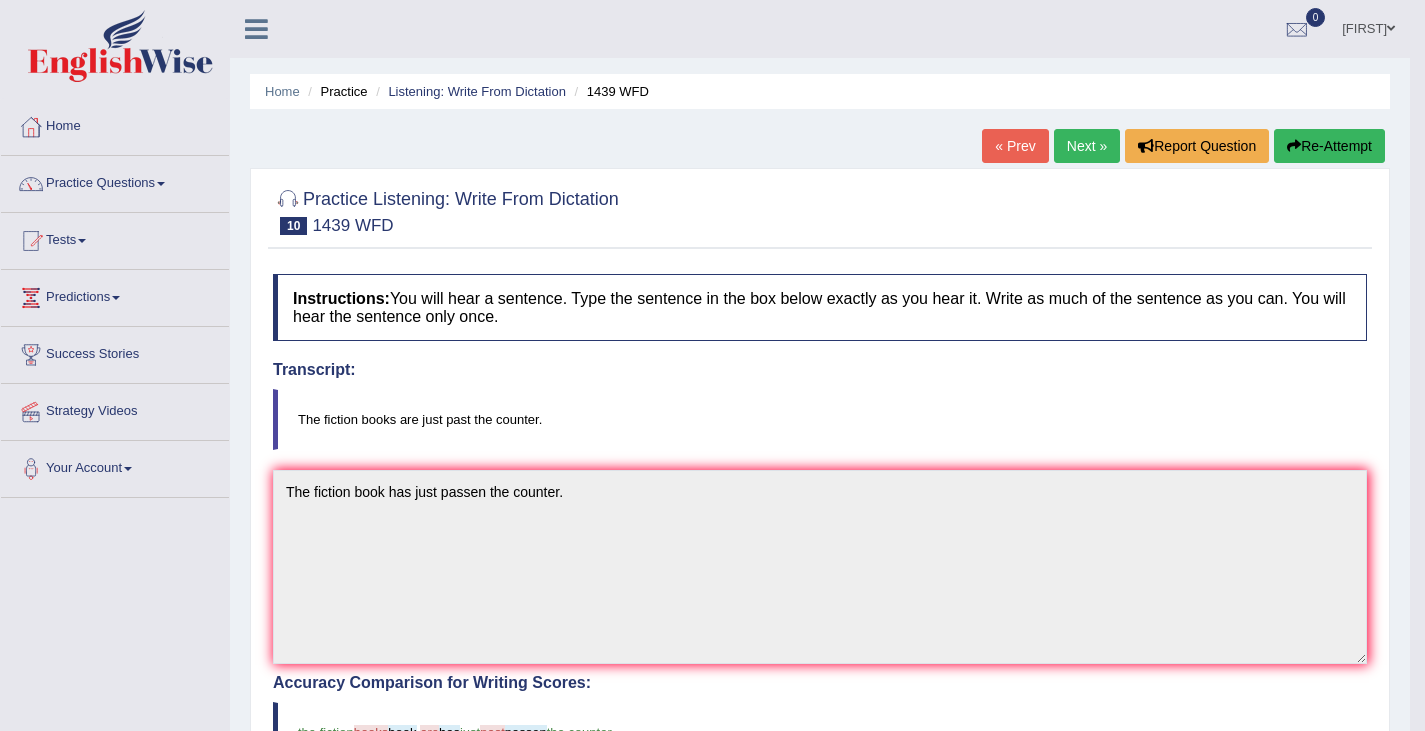 click on "Re-Attempt" at bounding box center [1329, 146] 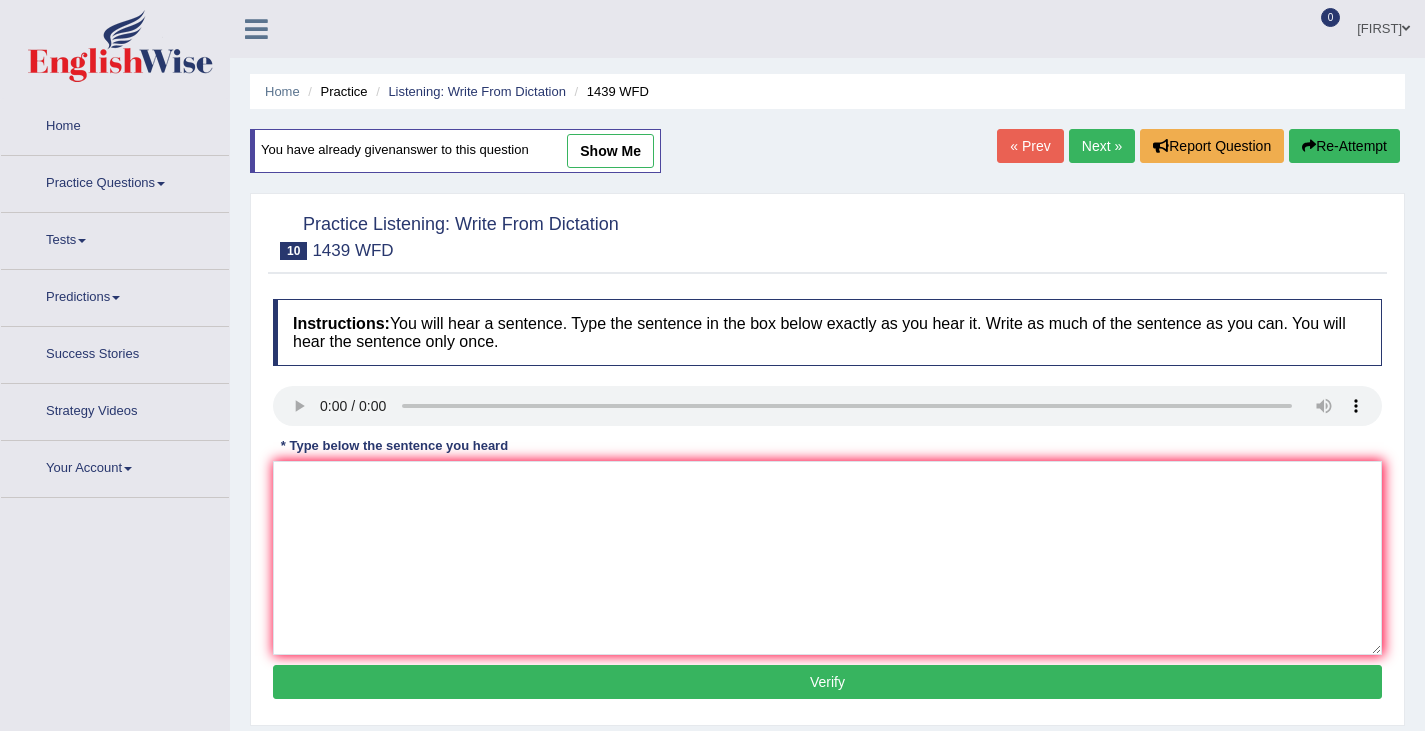 scroll, scrollTop: 0, scrollLeft: 0, axis: both 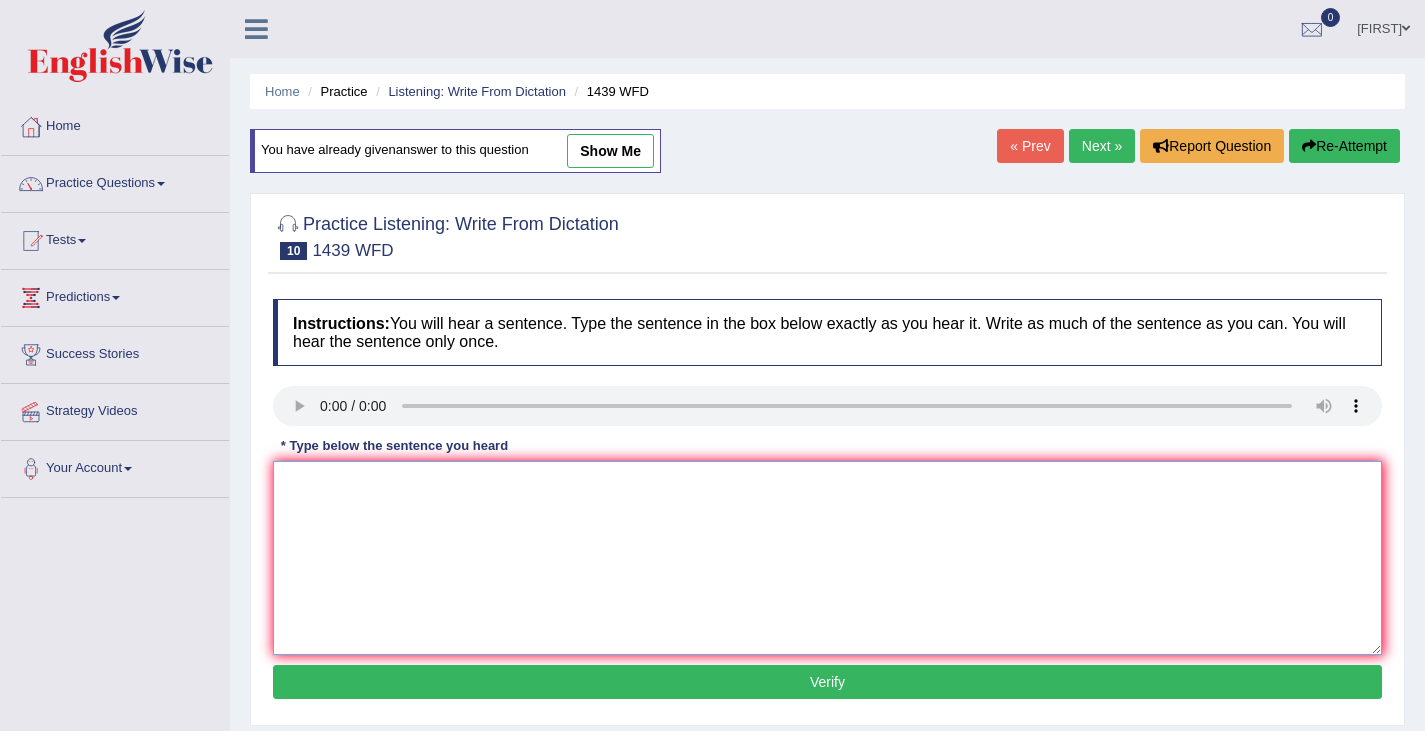 click at bounding box center [827, 558] 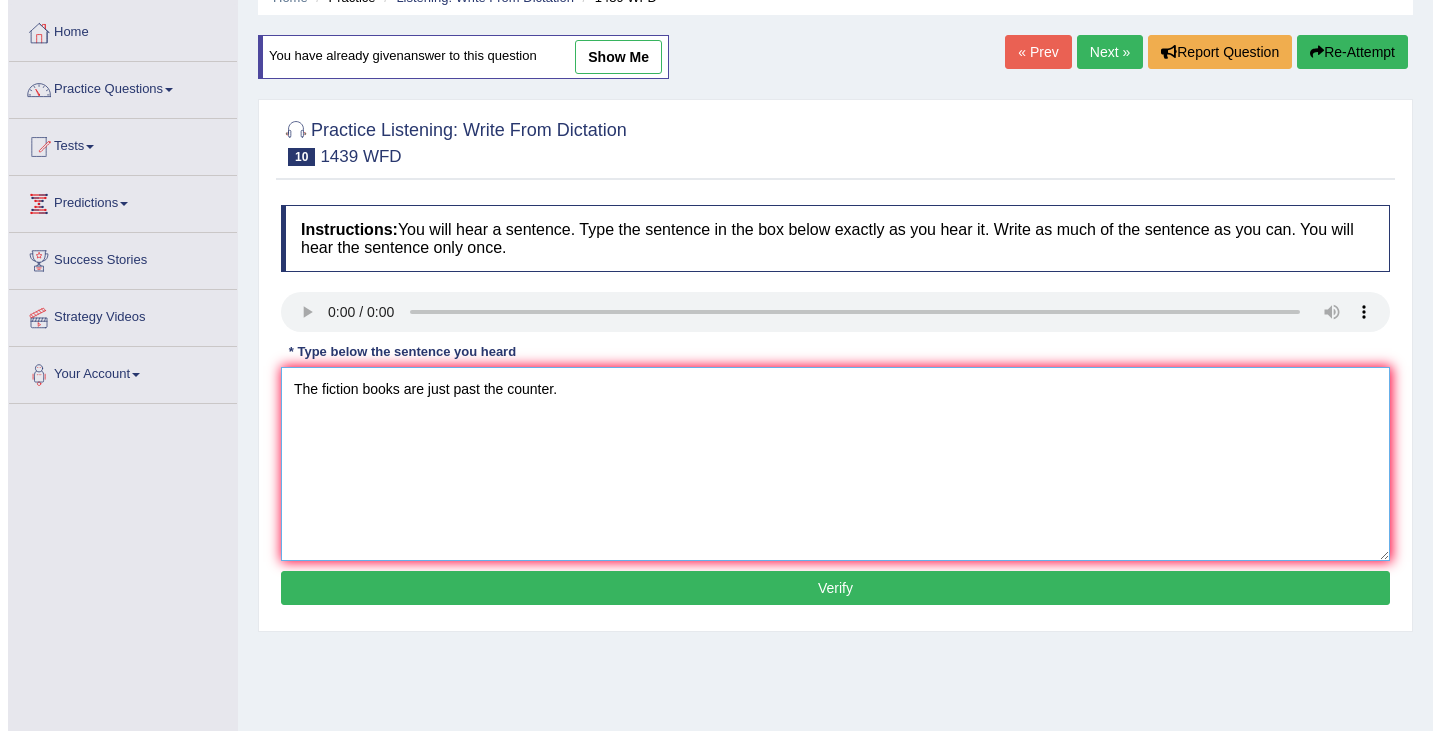 scroll, scrollTop: 95, scrollLeft: 0, axis: vertical 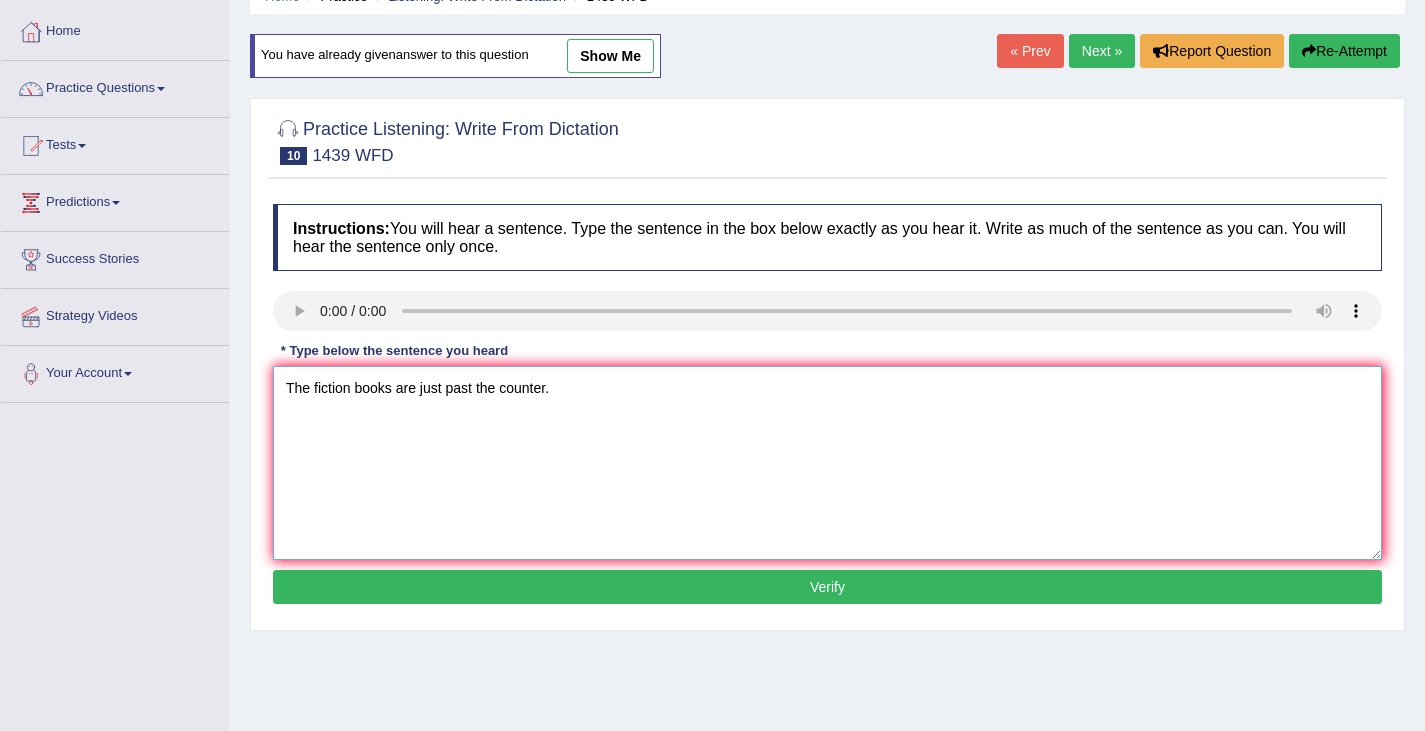 type on "The fiction books are just past the counter." 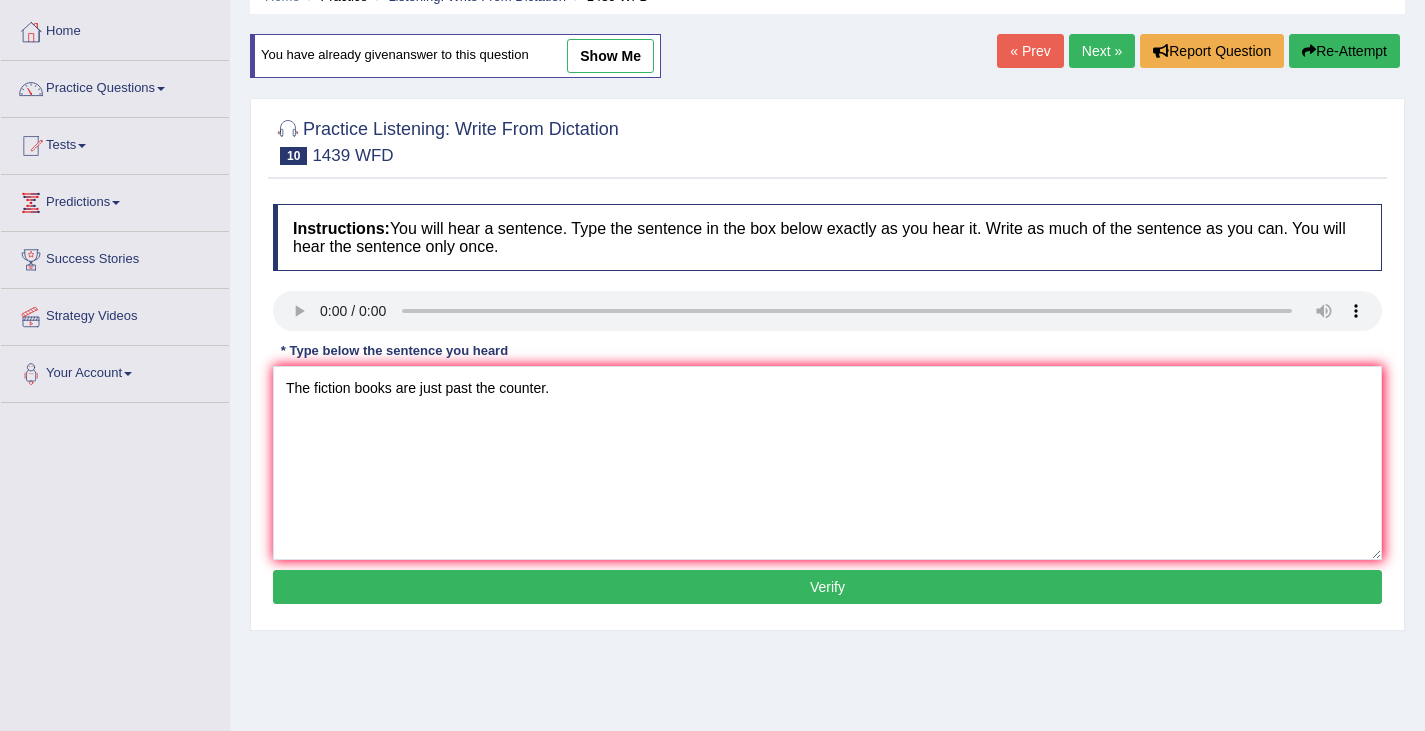 click on "Verify" at bounding box center [827, 587] 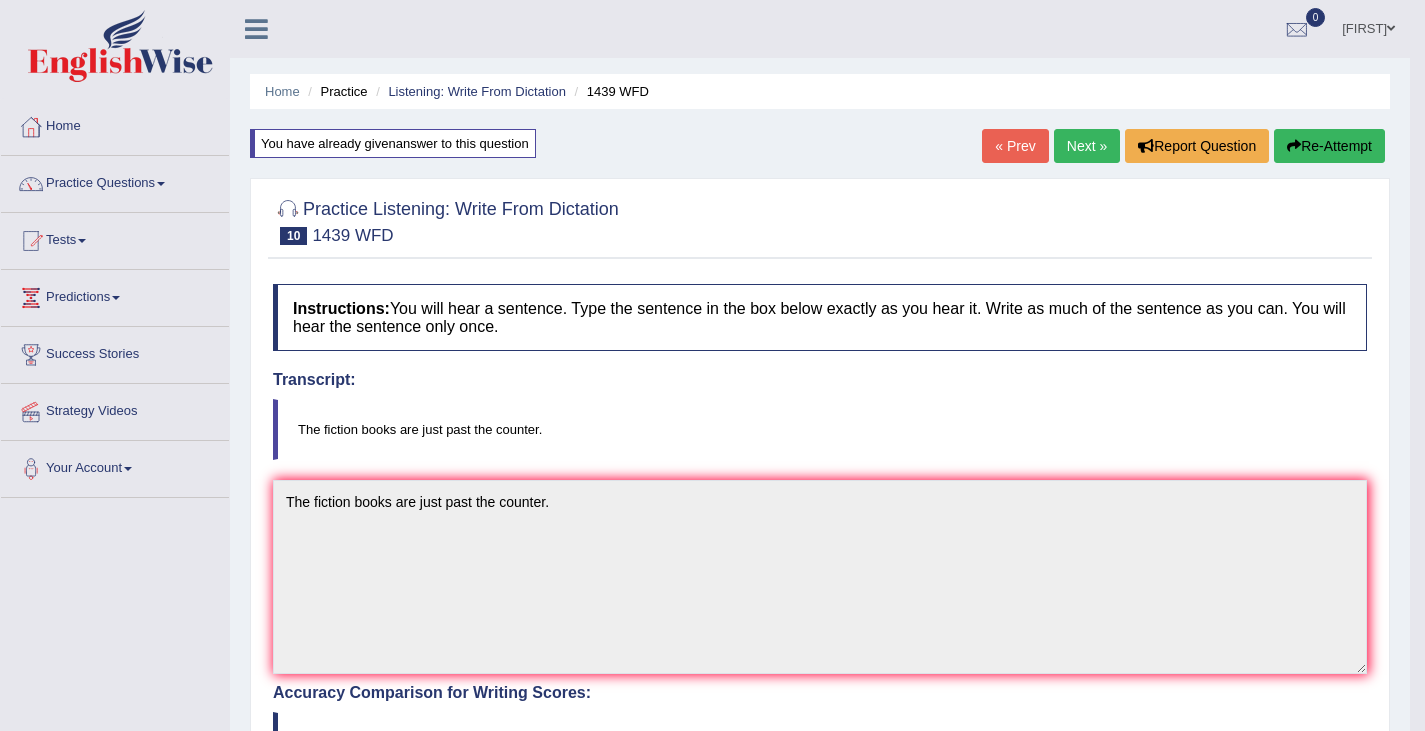 scroll, scrollTop: 1, scrollLeft: 0, axis: vertical 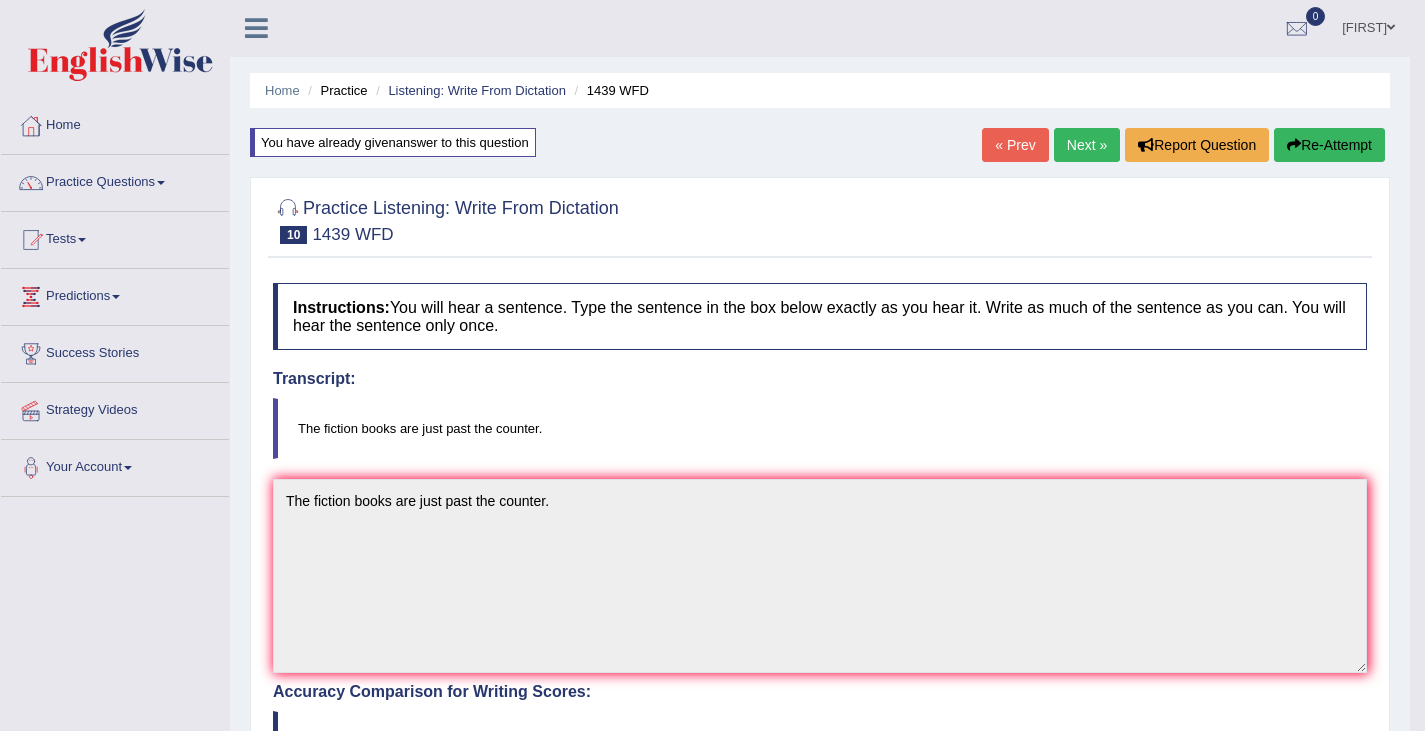 click on "Next »" at bounding box center (1087, 145) 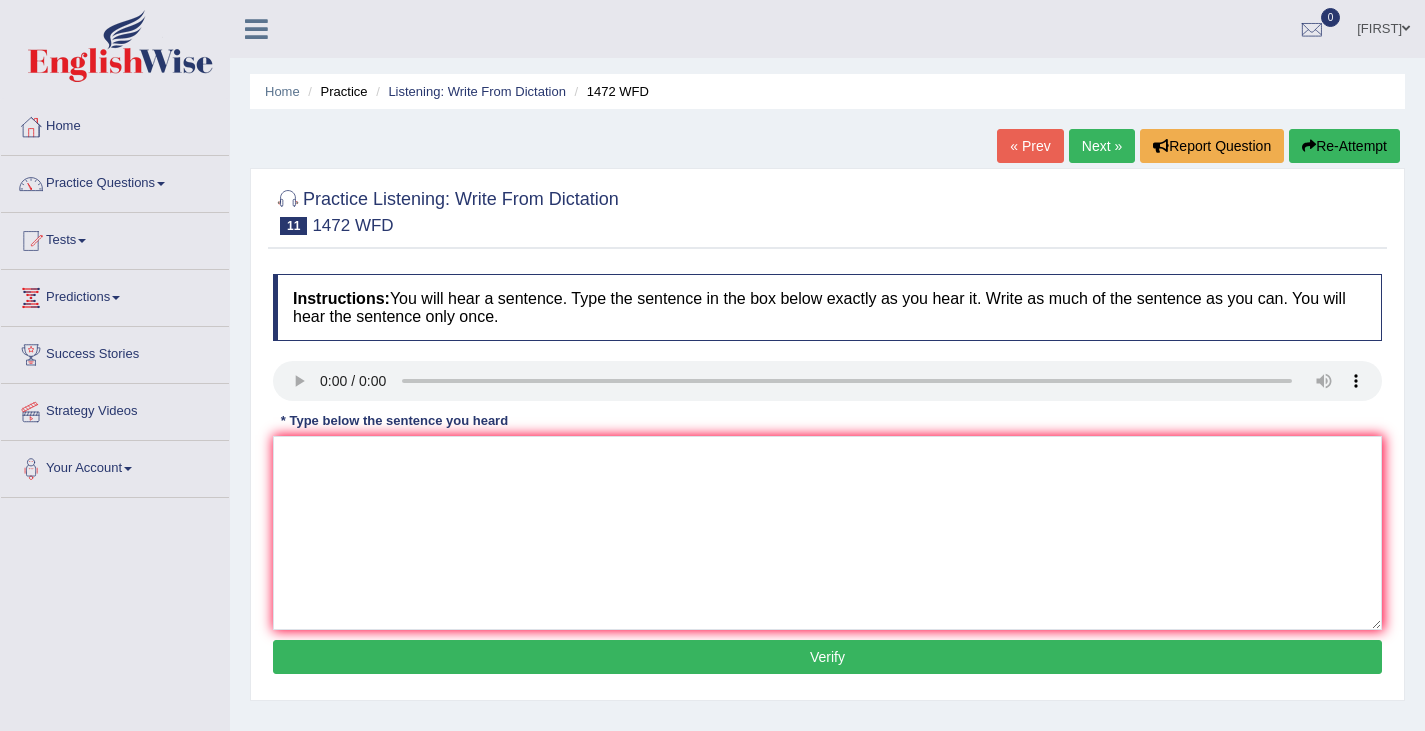 scroll, scrollTop: 0, scrollLeft: 0, axis: both 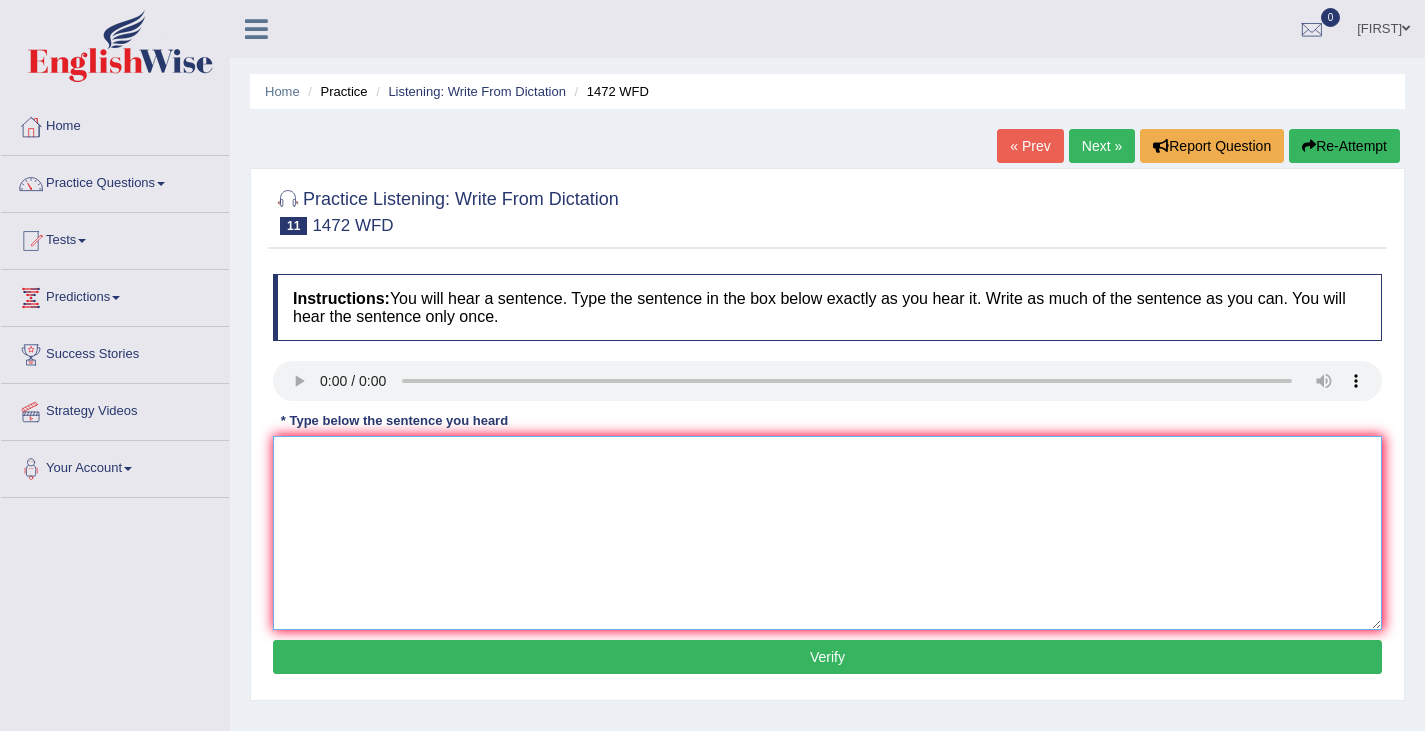 click at bounding box center [827, 533] 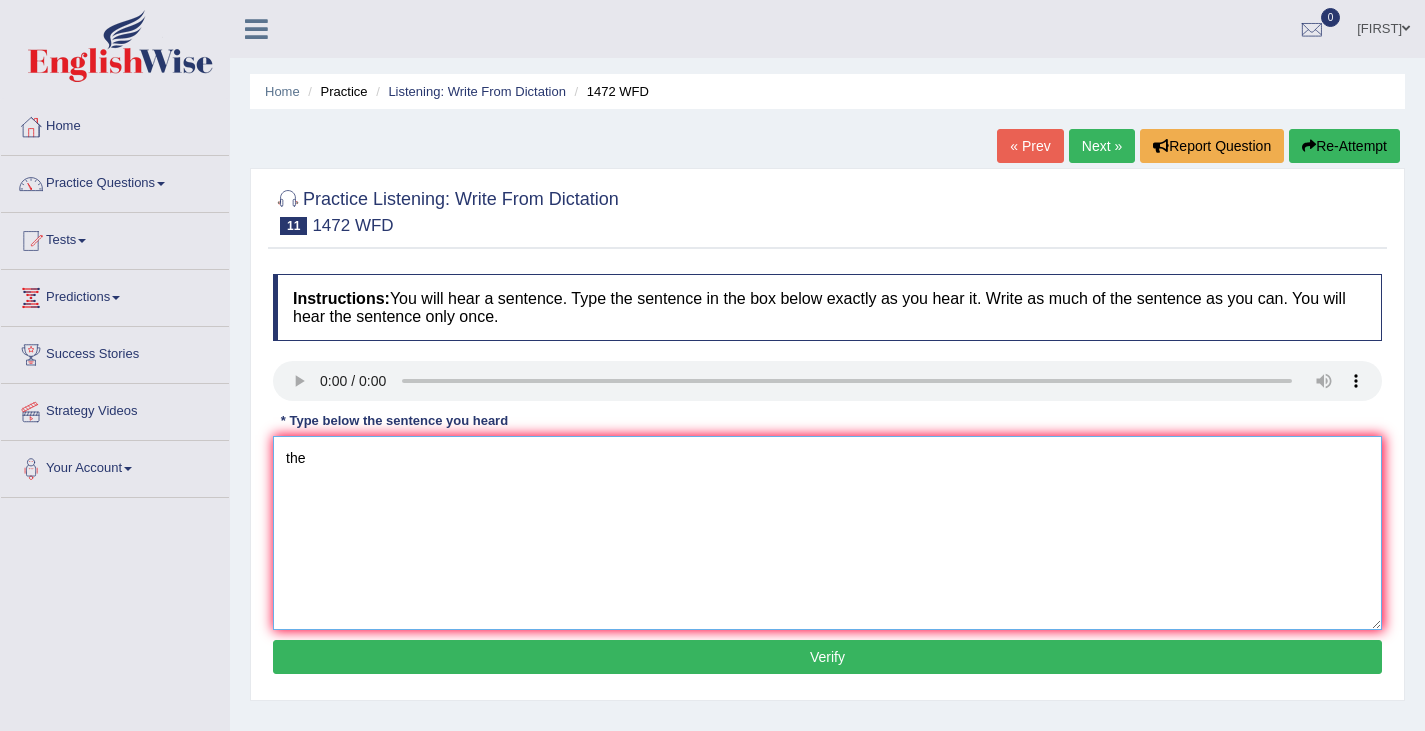 click on "the" at bounding box center [827, 533] 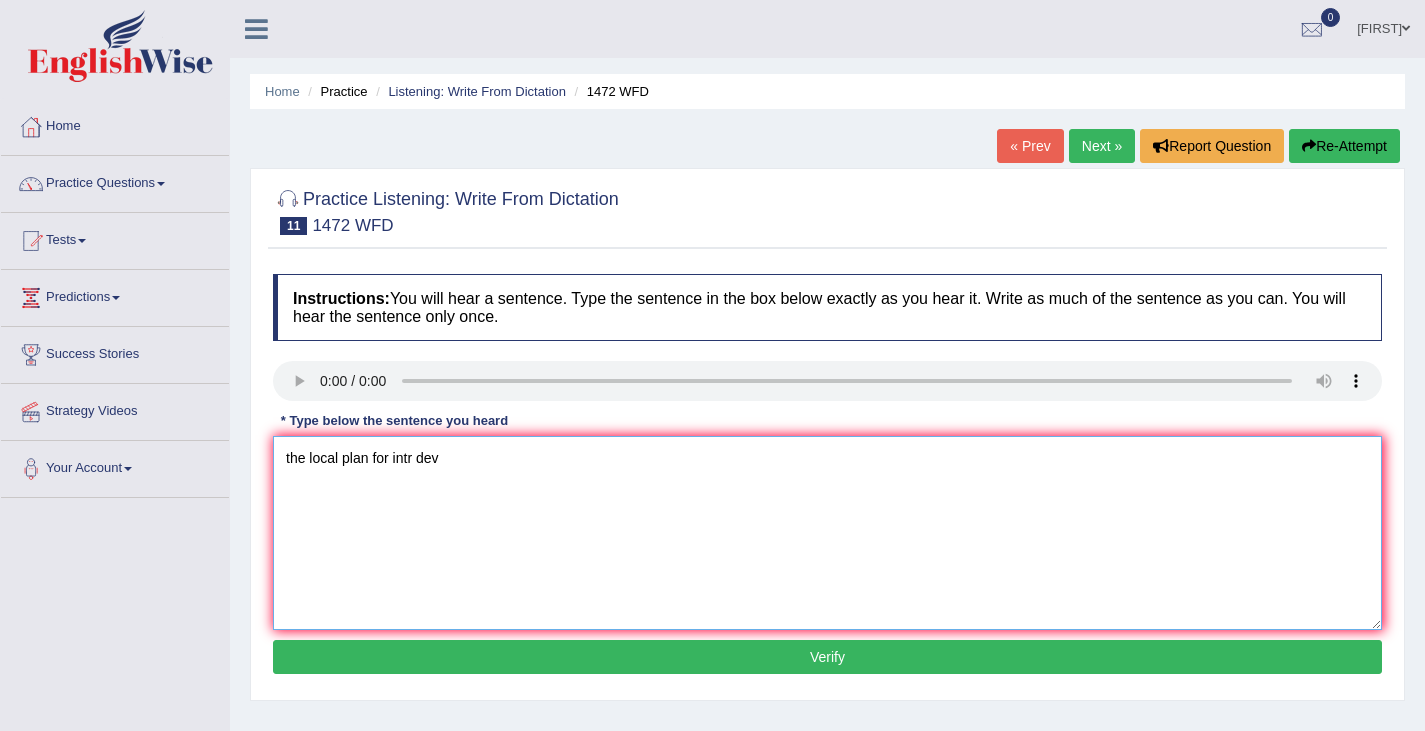 click on "the local plan for intr dev" at bounding box center [827, 533] 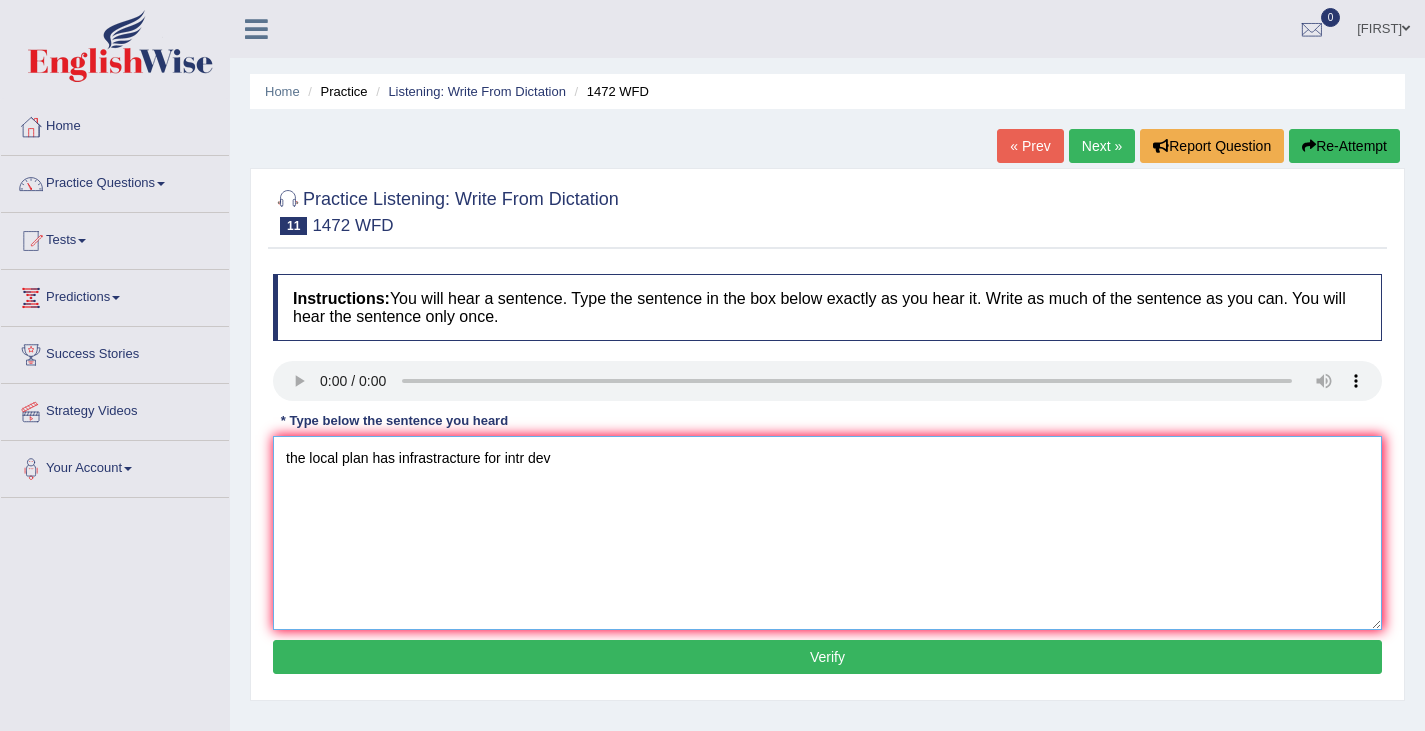 click on "the local plan has infrastracture for intr dev" at bounding box center [827, 533] 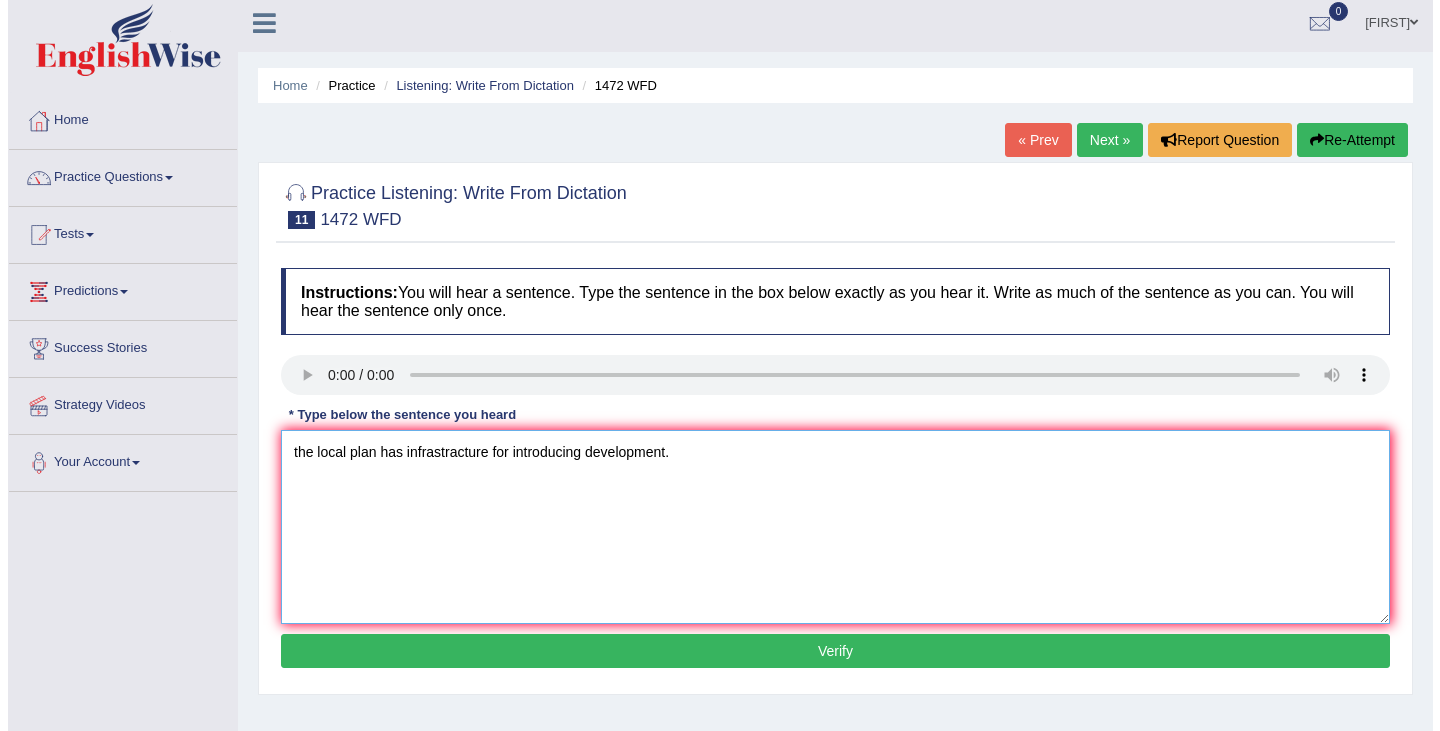 scroll, scrollTop: 7, scrollLeft: 0, axis: vertical 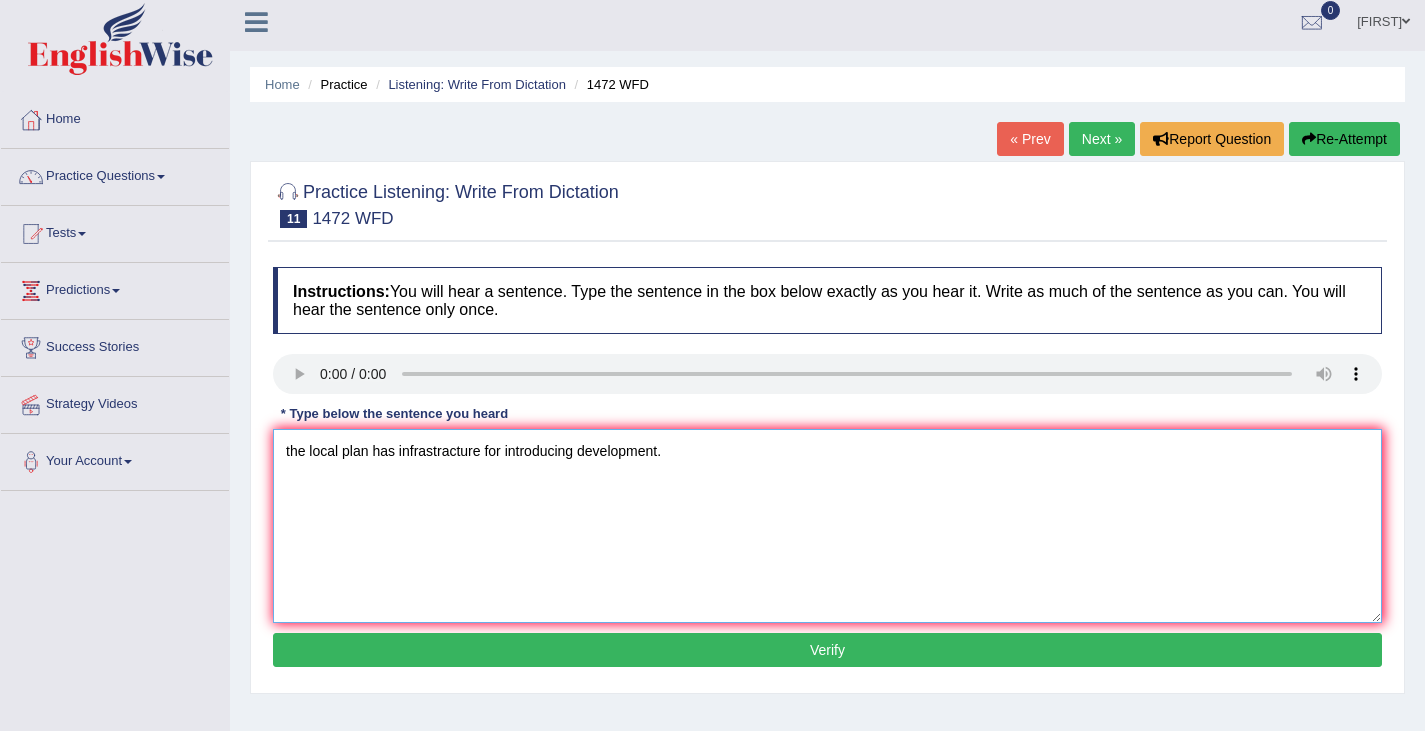 click on "the local plan has infrastracture for introducing development." at bounding box center (827, 526) 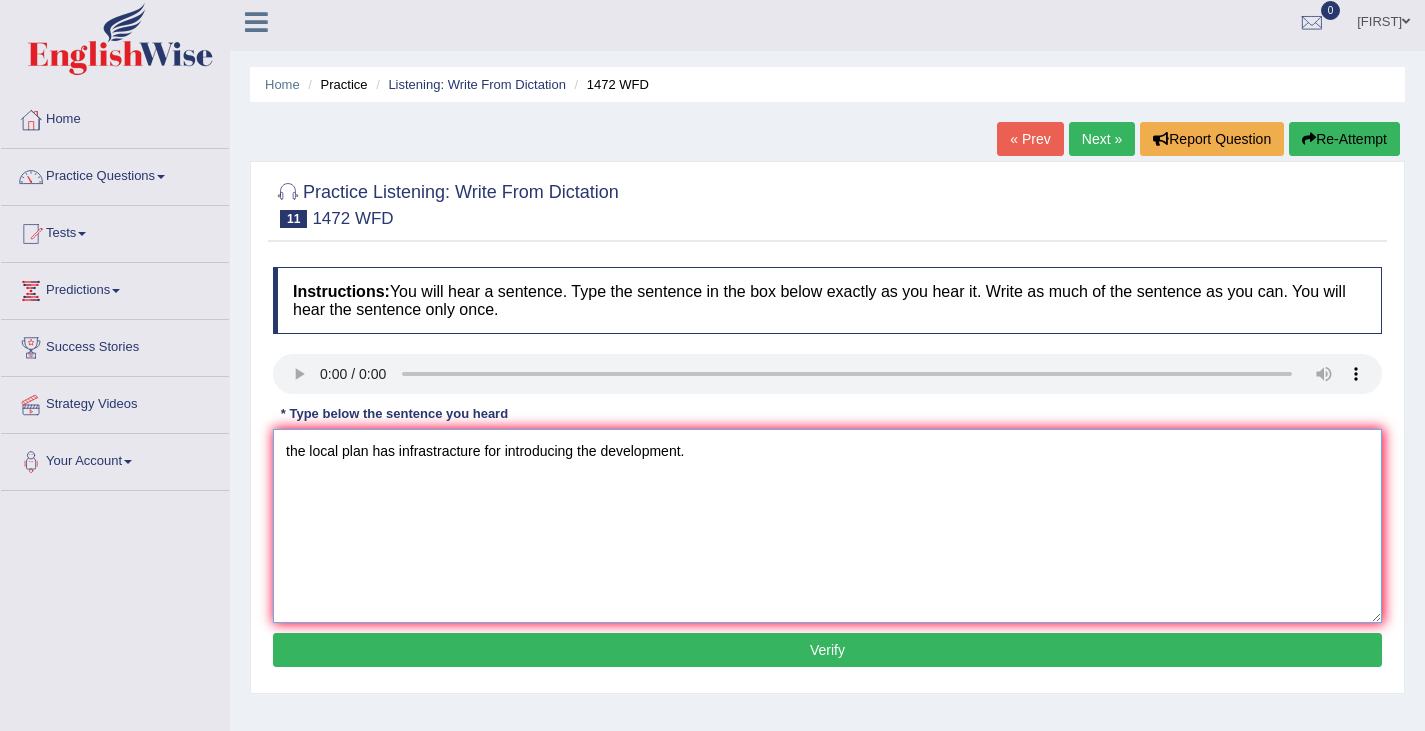 click on "the local plan has infrastracture for introducing the development." at bounding box center (827, 526) 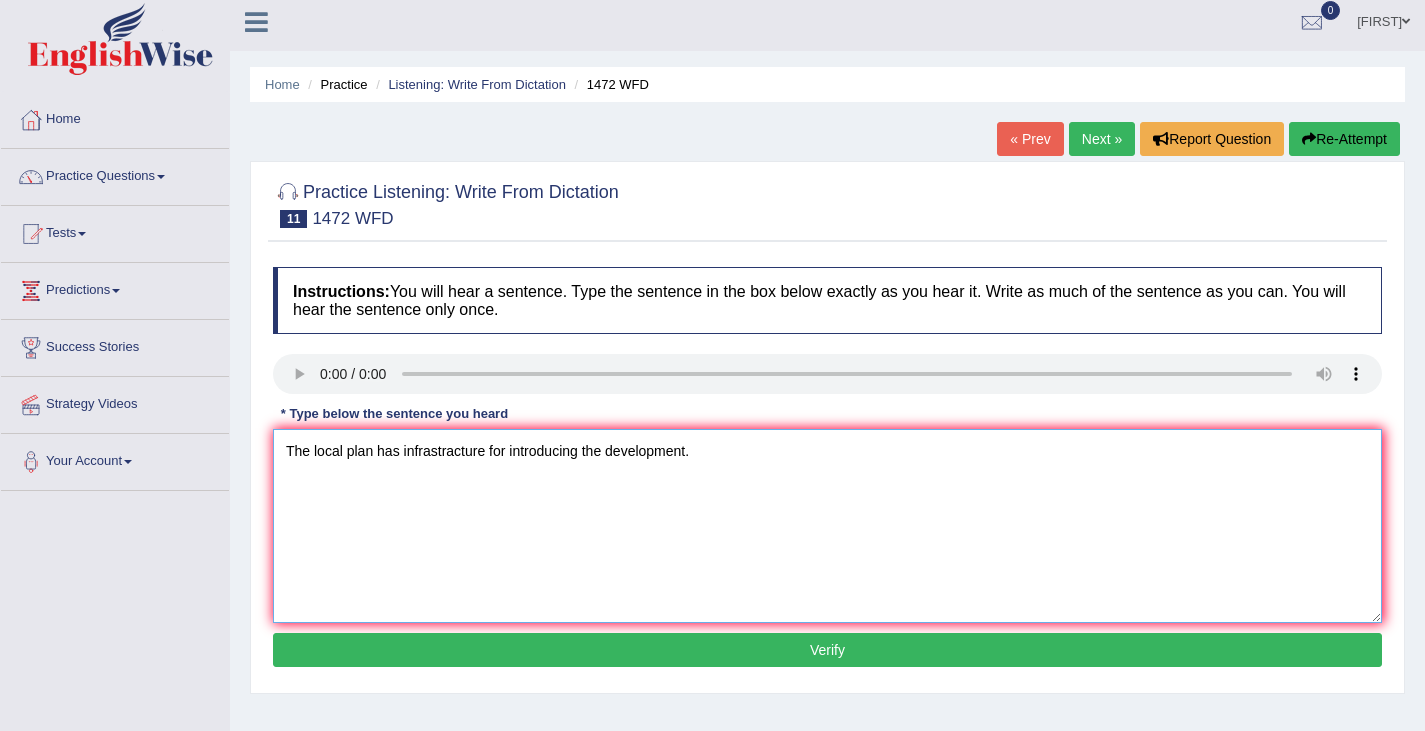 type on "The local plan has infrastracture for introducing the development." 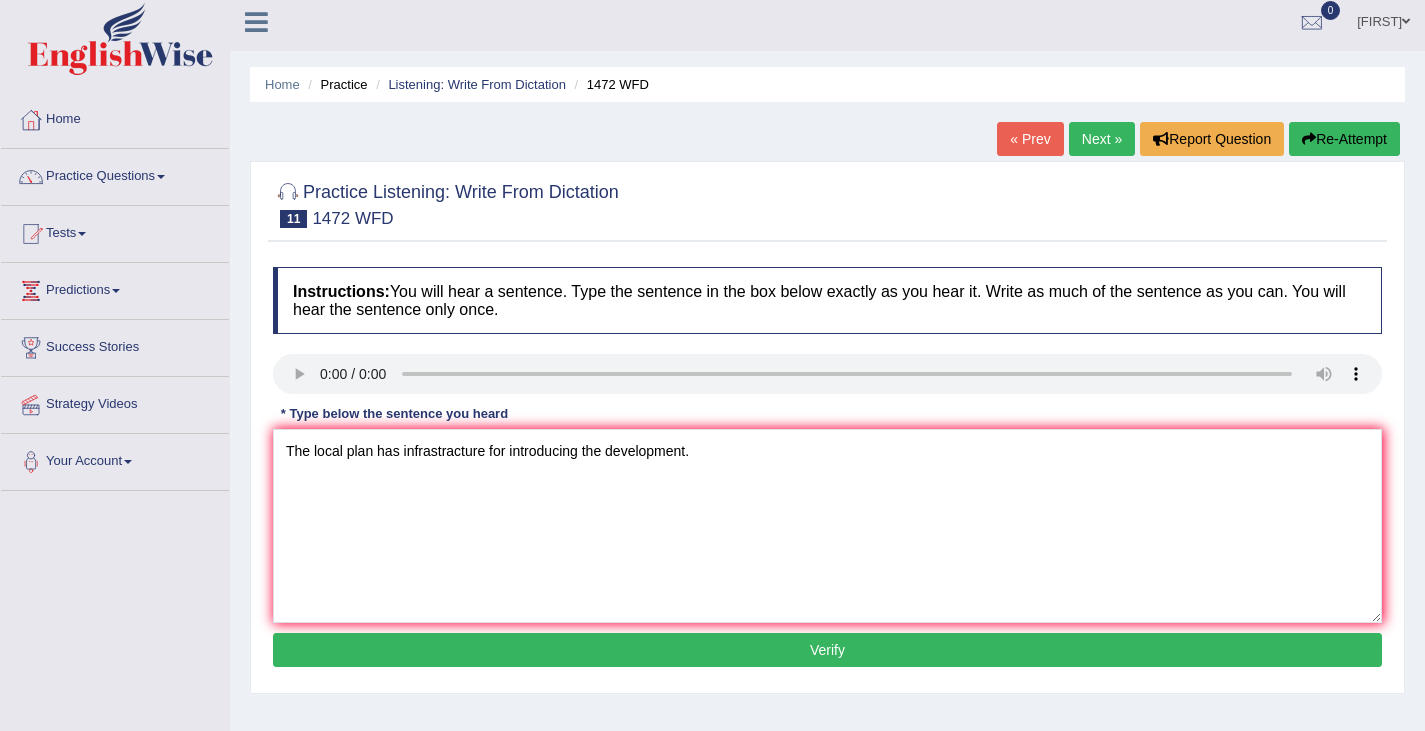 click on "Verify" at bounding box center (827, 650) 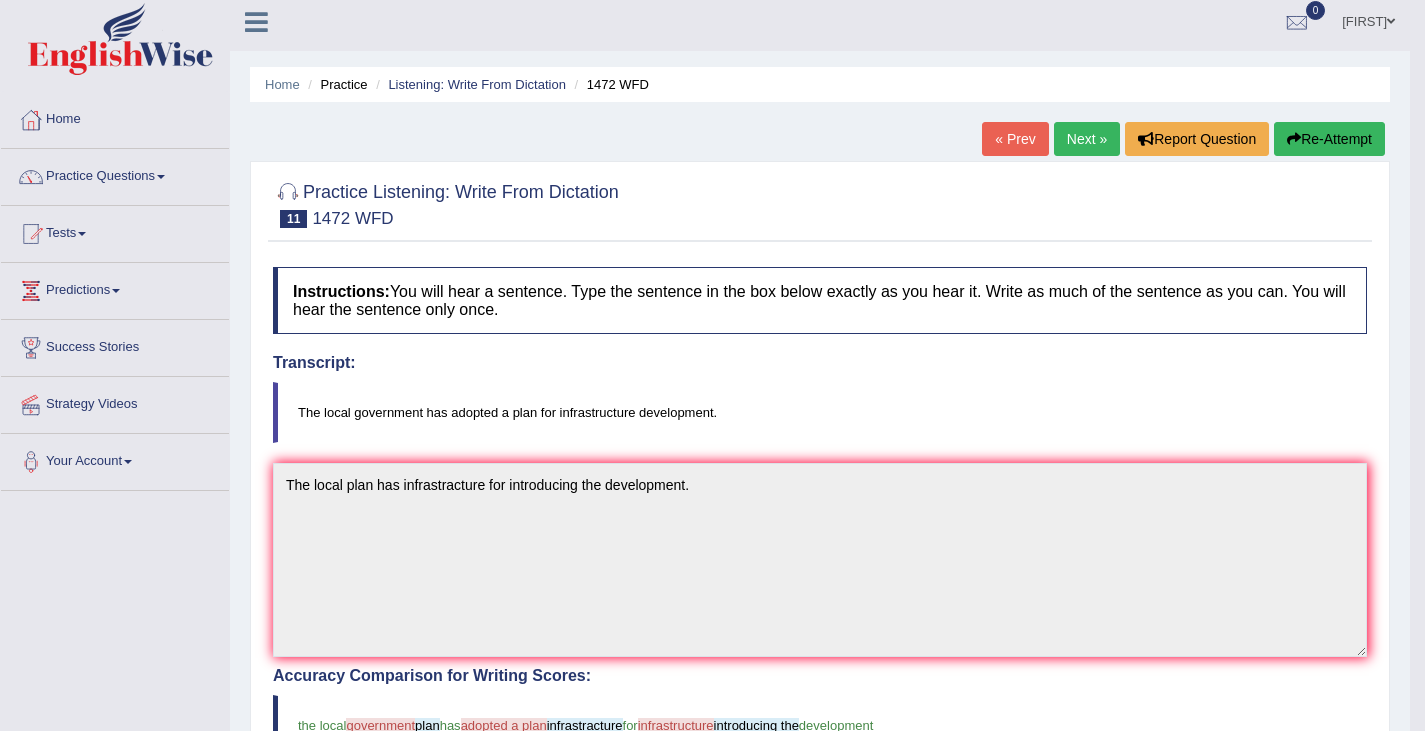 scroll, scrollTop: 5, scrollLeft: 0, axis: vertical 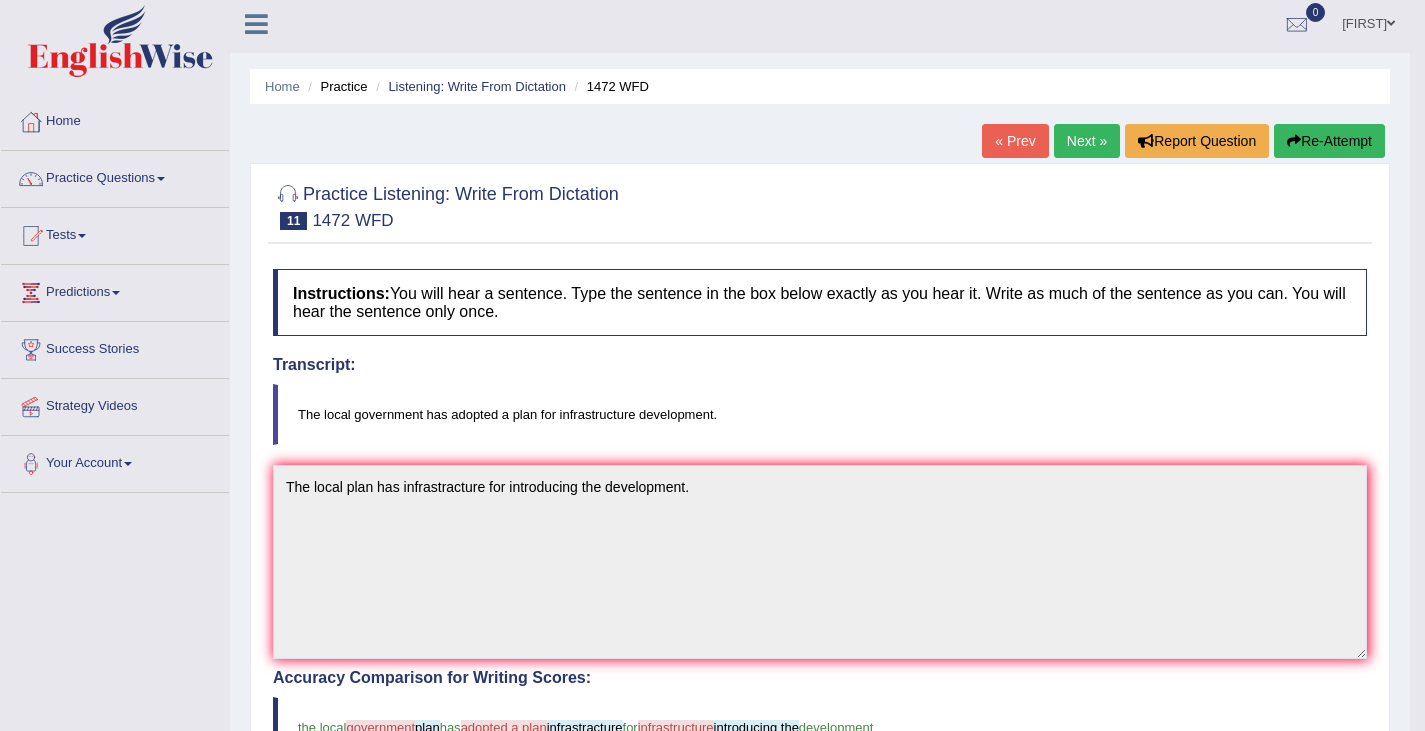 click on "Home
Practice
Listening: Write From Dictation
1472 WFD
« Prev Next »  Report Question  Re-Attempt
Practice Listening: Write From Dictation
11
1472 WFD
Instructions:  You will hear a sentence. Type the sentence in the box below exactly as you hear it. Write as much of the sentence as you can. You will hear the sentence only once.
Transcript: The local government has adopted a plan for infrastructure development. * Type below the sentence you heard The local plan has infrastracture for introducing the development. Accuracy Comparison for Writing Scores: the local  government plan  has  adopted a plan infrastracture  for  infrastructure introducing the  development
Red:  Missed Words
Green:  Correct Words
Blue:  Added/Mistyped Words
Accuracy:  The   local" at bounding box center [820, 617] 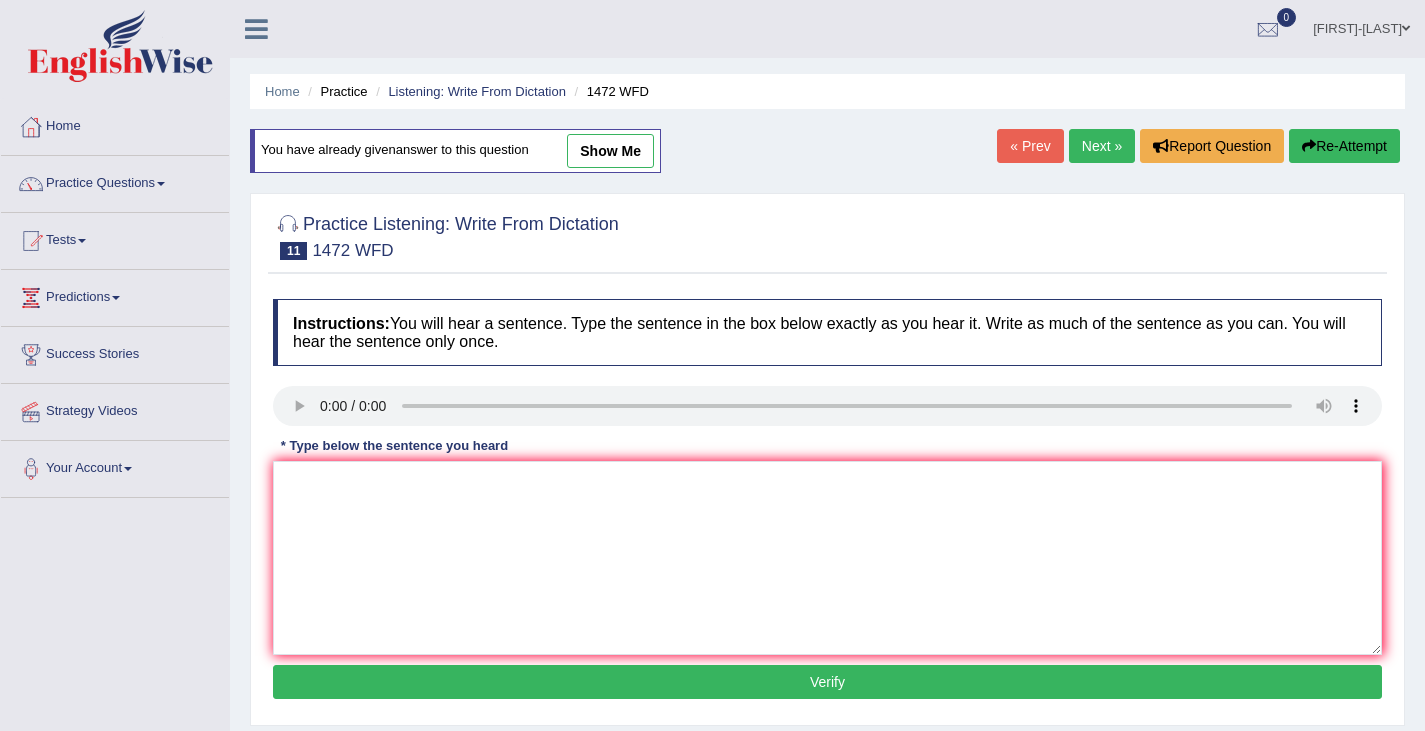 scroll, scrollTop: 5, scrollLeft: 0, axis: vertical 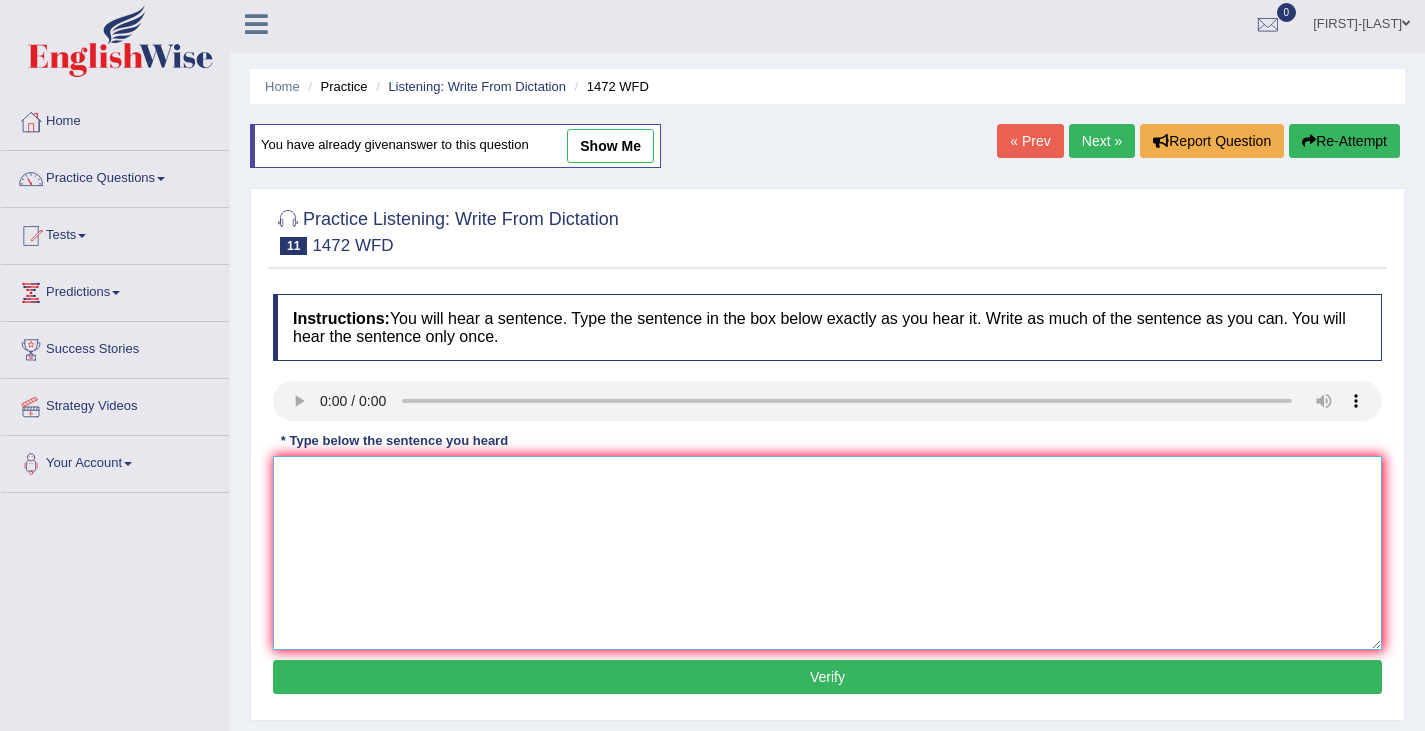 click at bounding box center [827, 553] 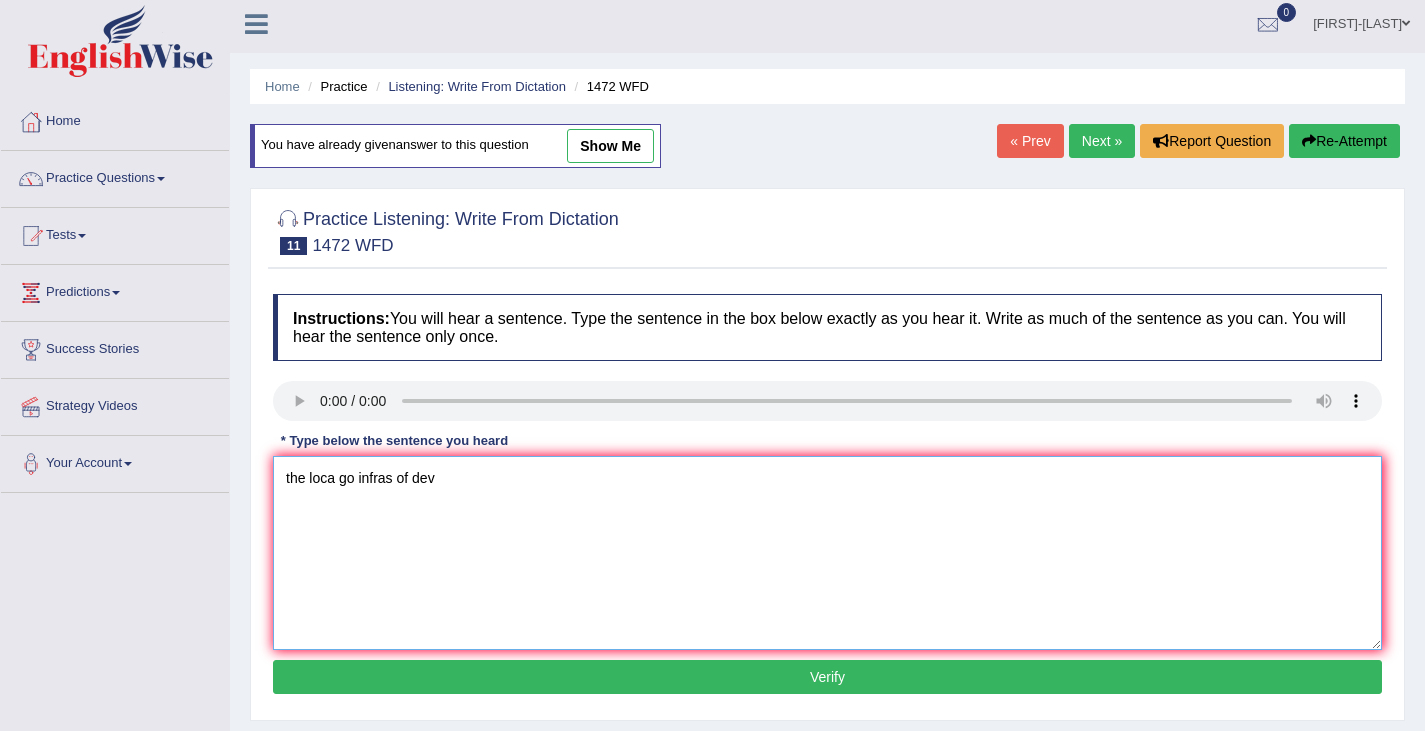 click on "the loca go infras of dev" at bounding box center [827, 553] 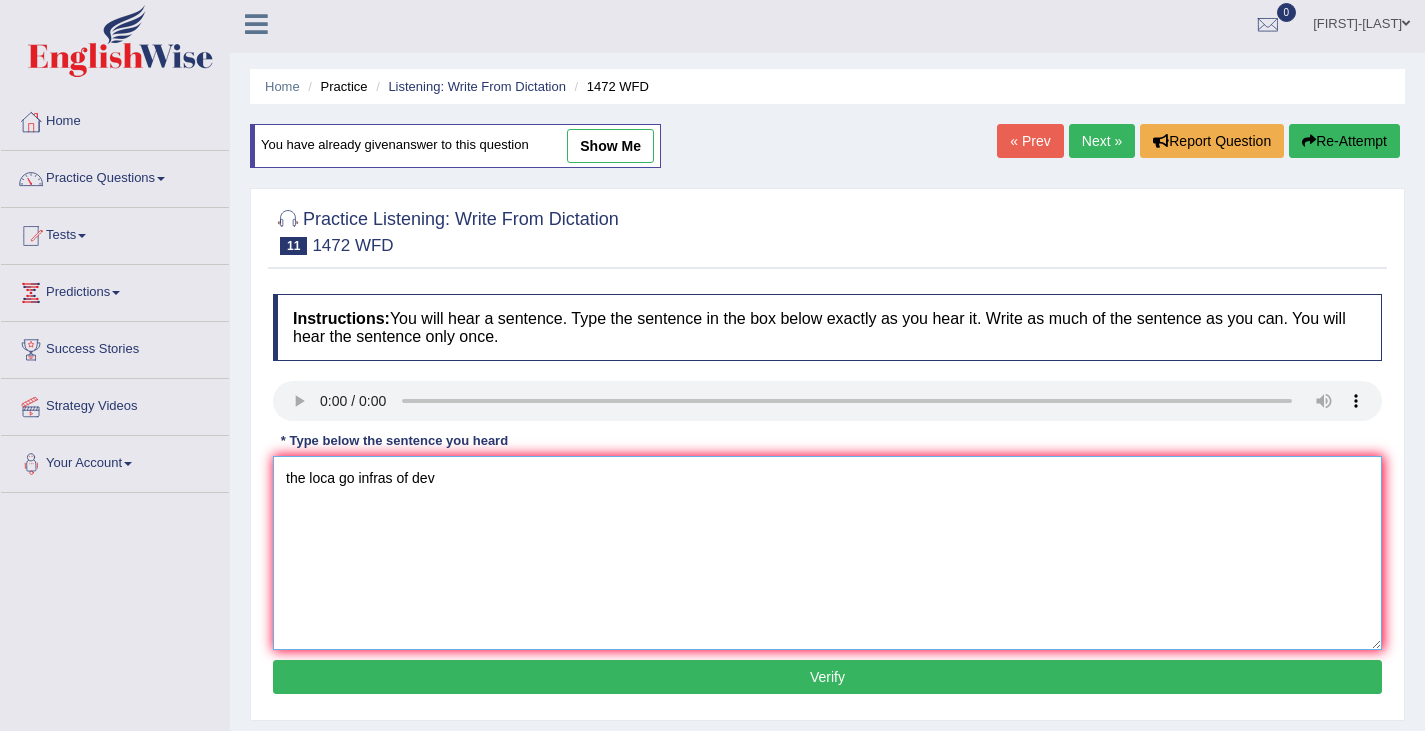 drag, startPoint x: 504, startPoint y: 478, endPoint x: 2, endPoint y: 449, distance: 502.83694 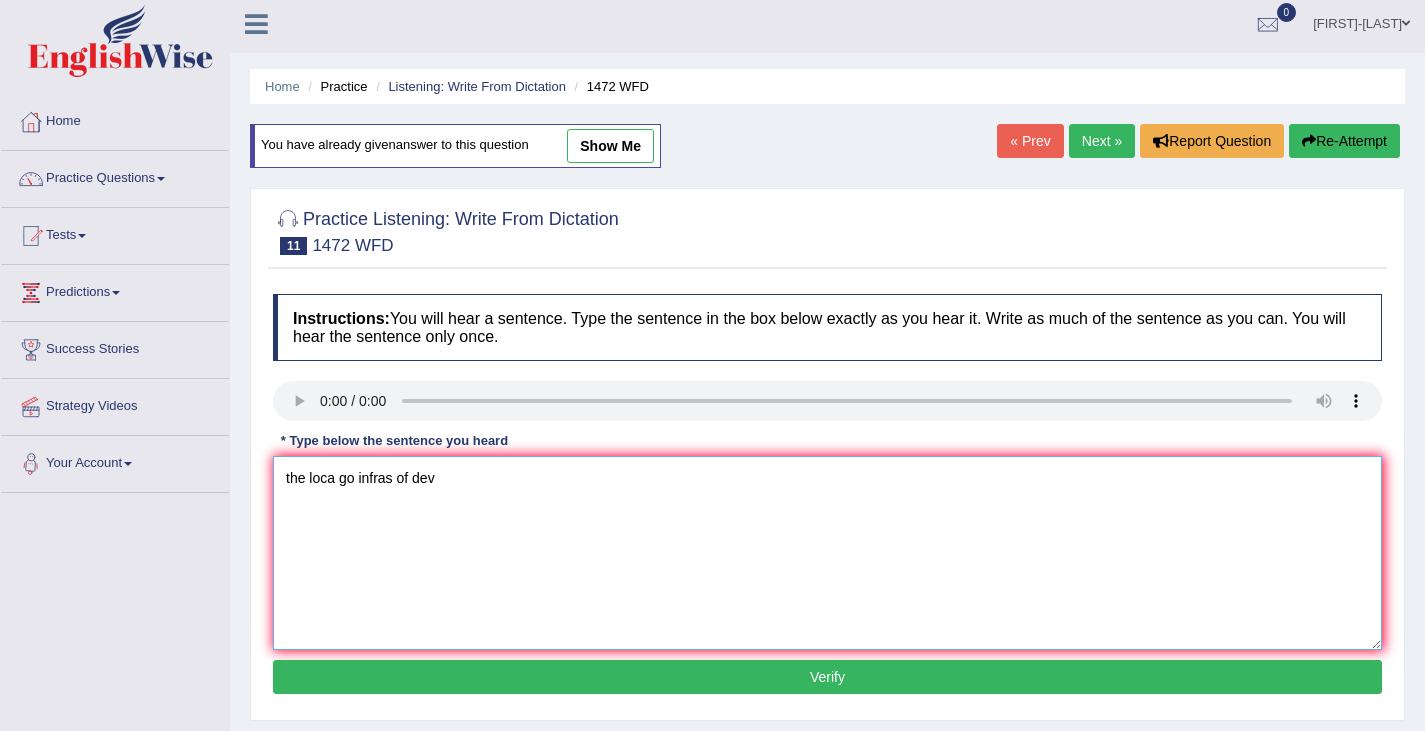 click on "the loca go infras of dev" at bounding box center (827, 553) 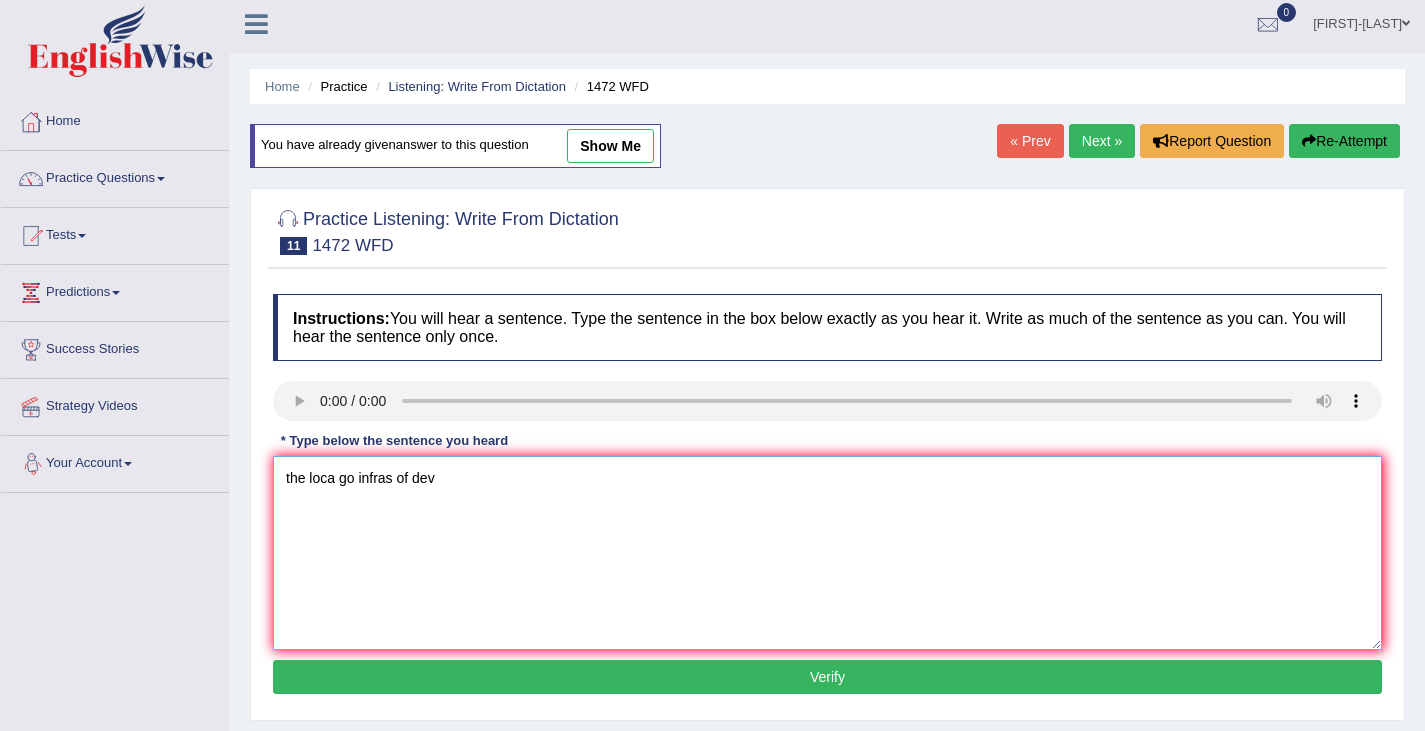 click on "the loca go infras of dev" at bounding box center (827, 553) 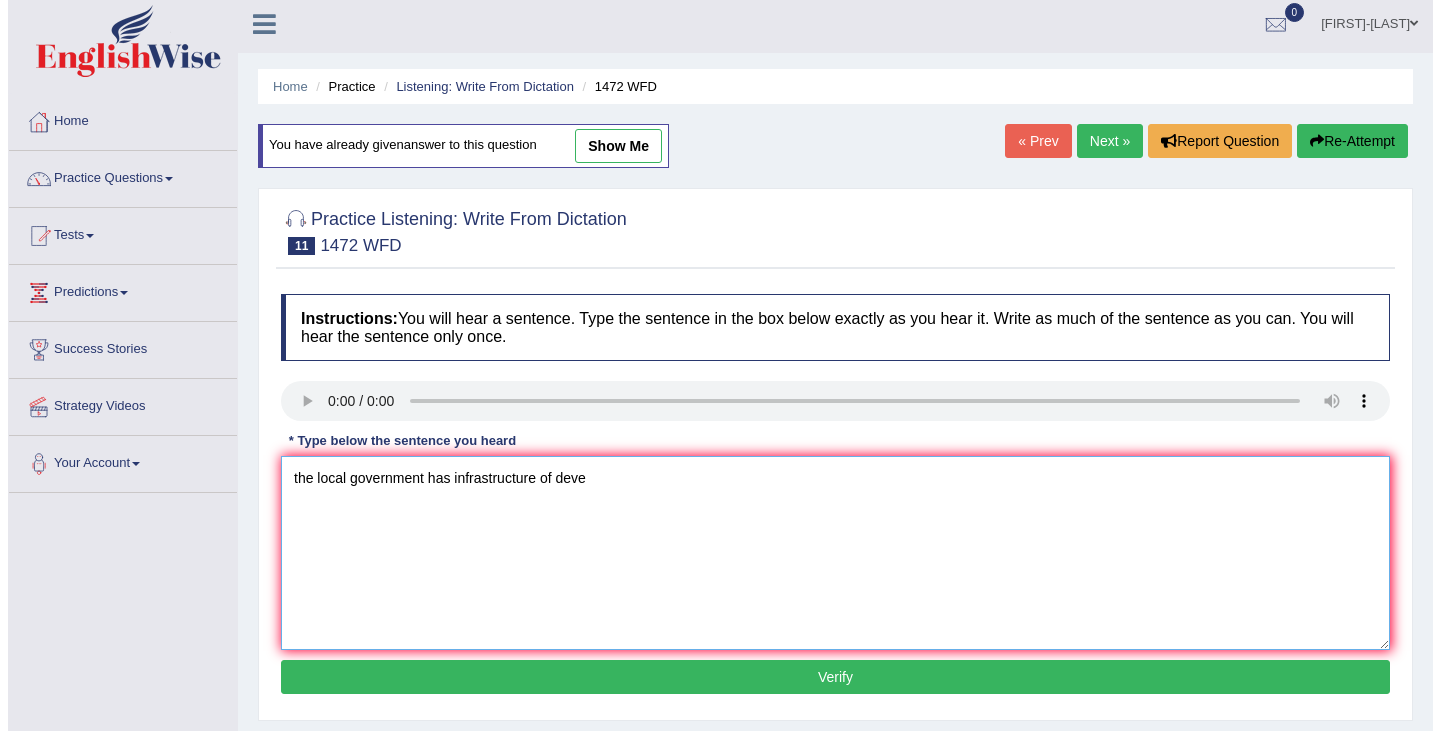 scroll, scrollTop: 57, scrollLeft: 0, axis: vertical 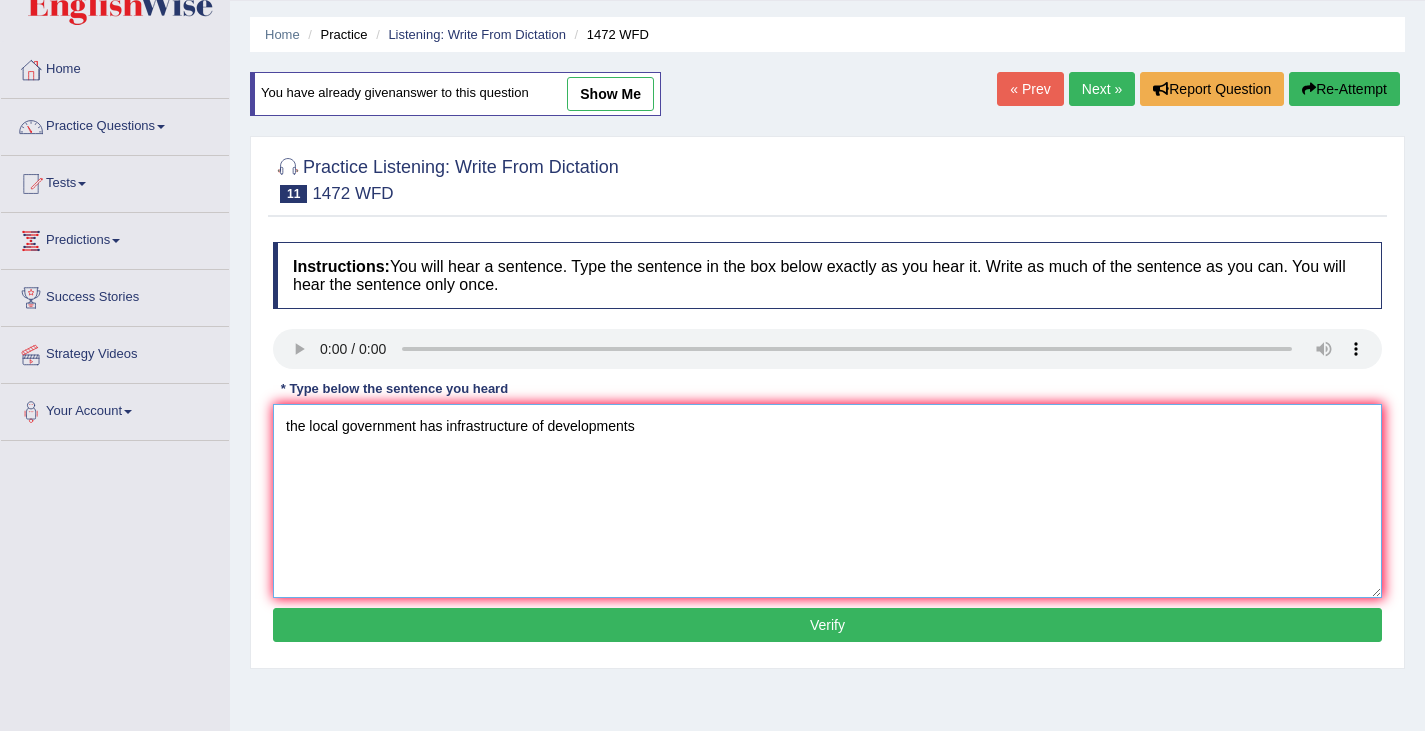 click on "the local government has infrastructure of developments" at bounding box center [827, 501] 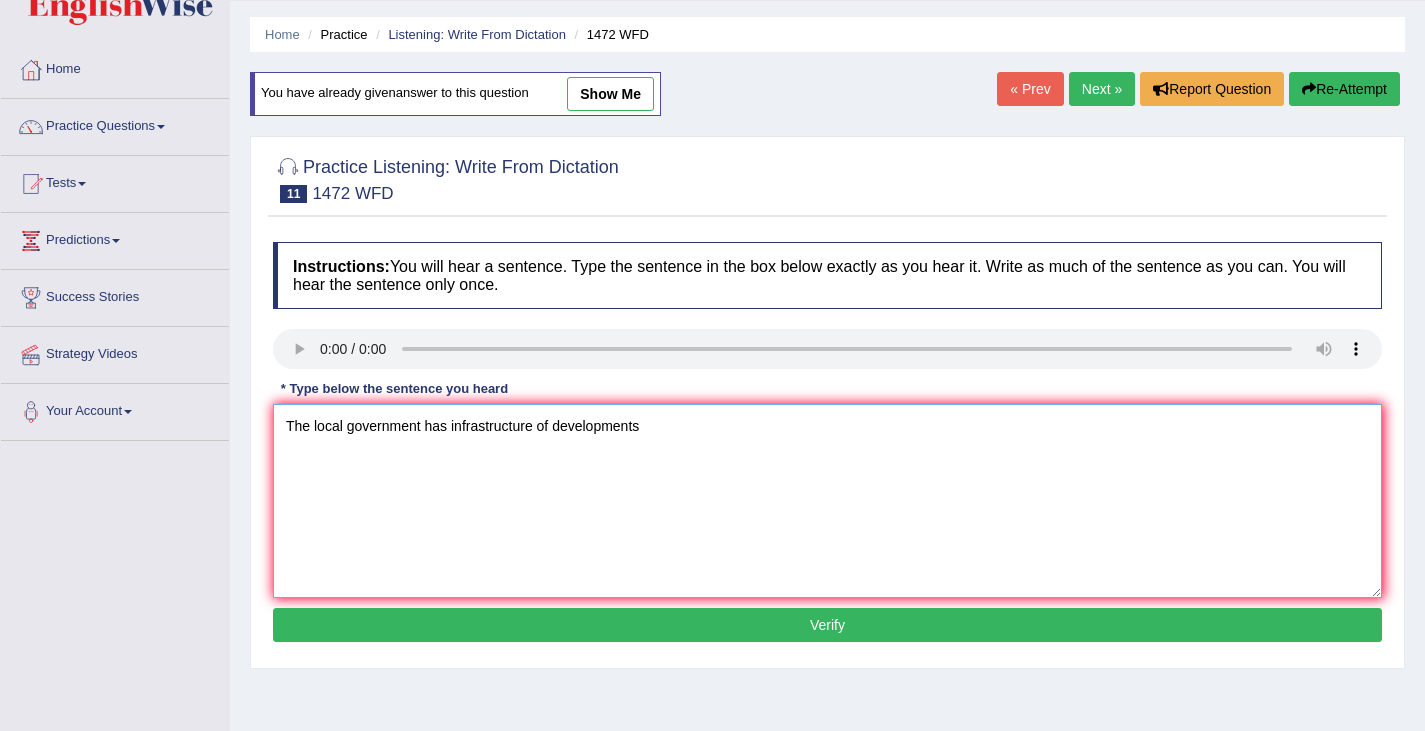 type on "The local government has infrastructure of developments" 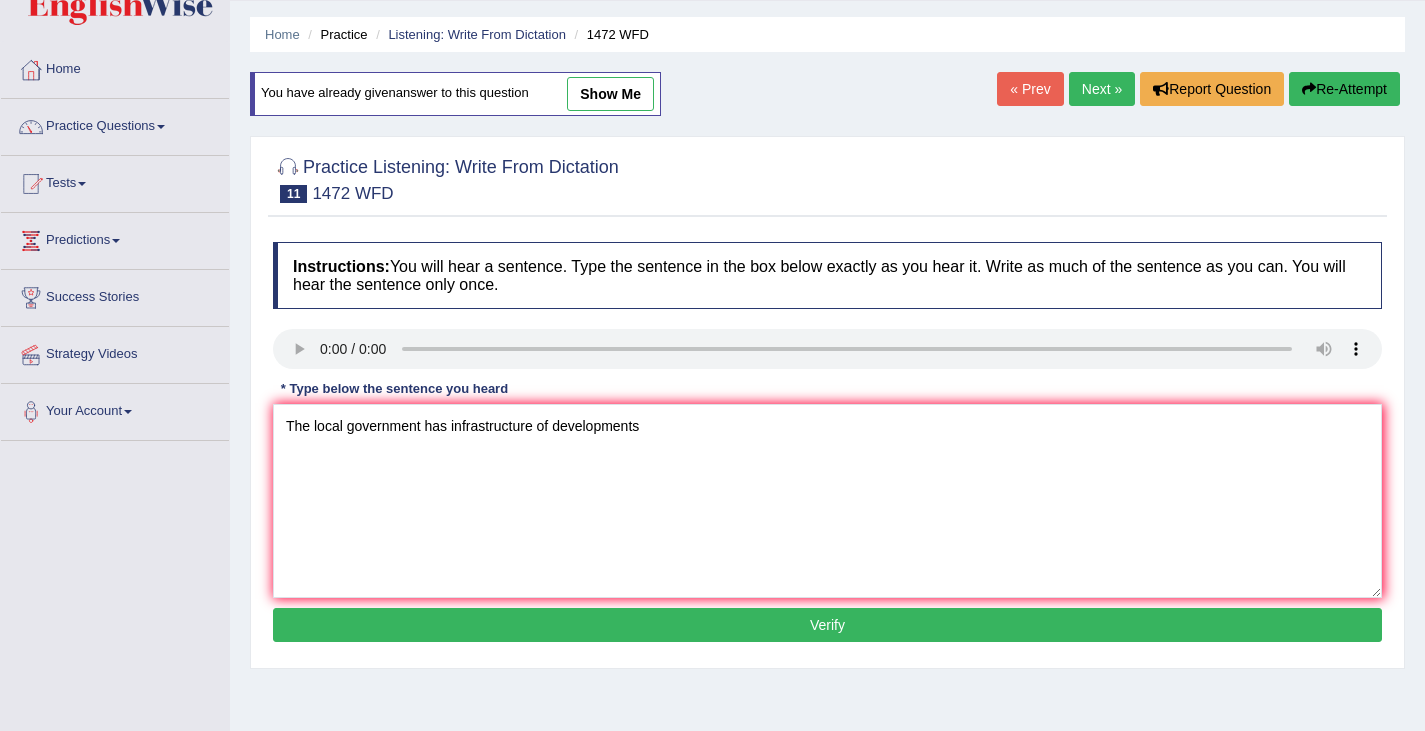 click on "Verify" at bounding box center (827, 625) 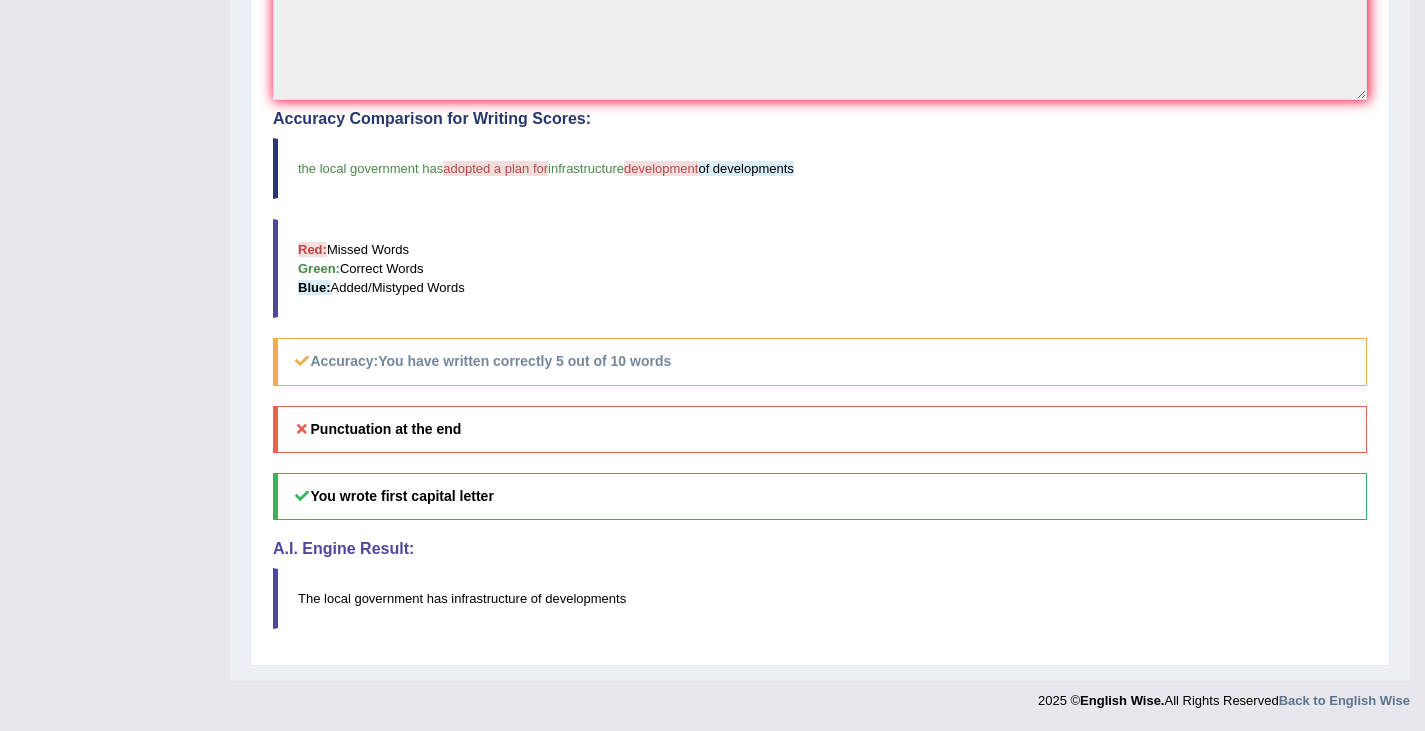 scroll, scrollTop: 0, scrollLeft: 0, axis: both 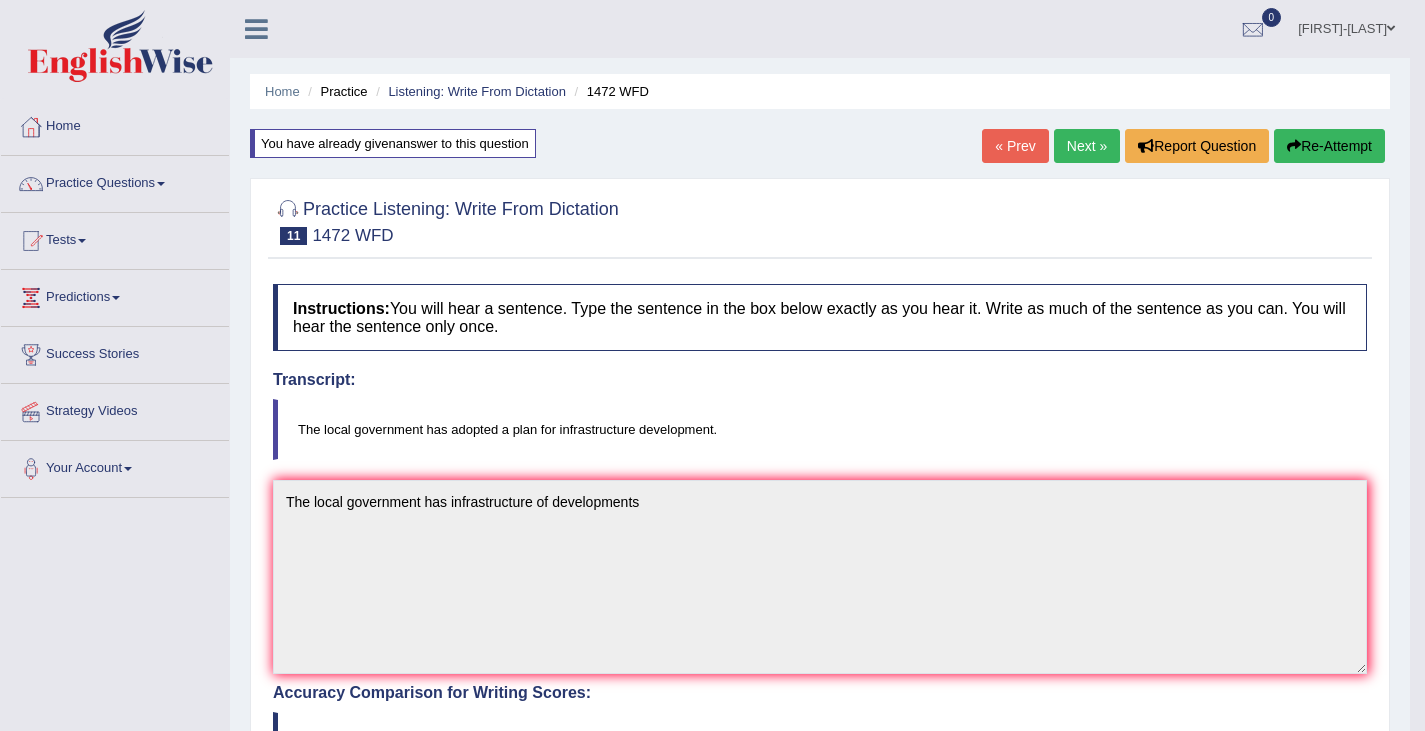 click at bounding box center [1294, 146] 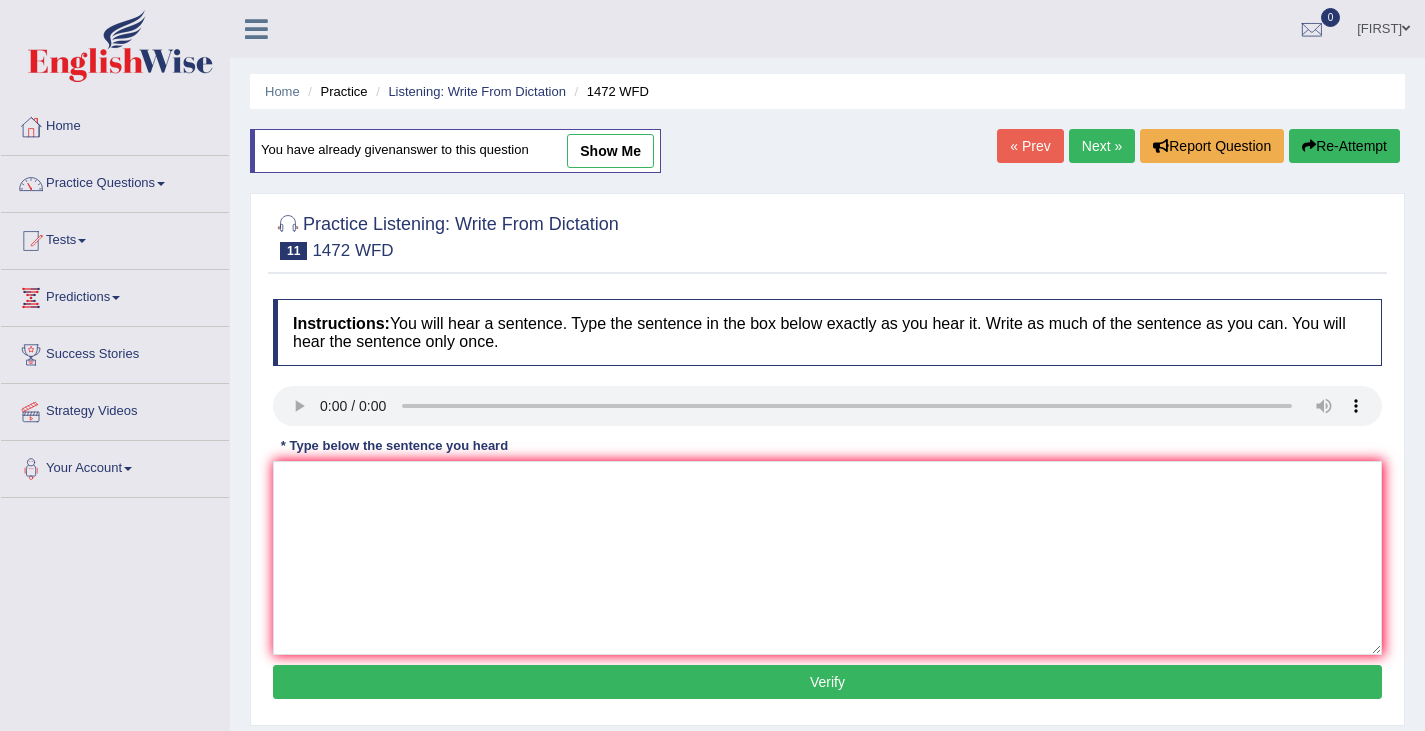 scroll, scrollTop: 0, scrollLeft: 0, axis: both 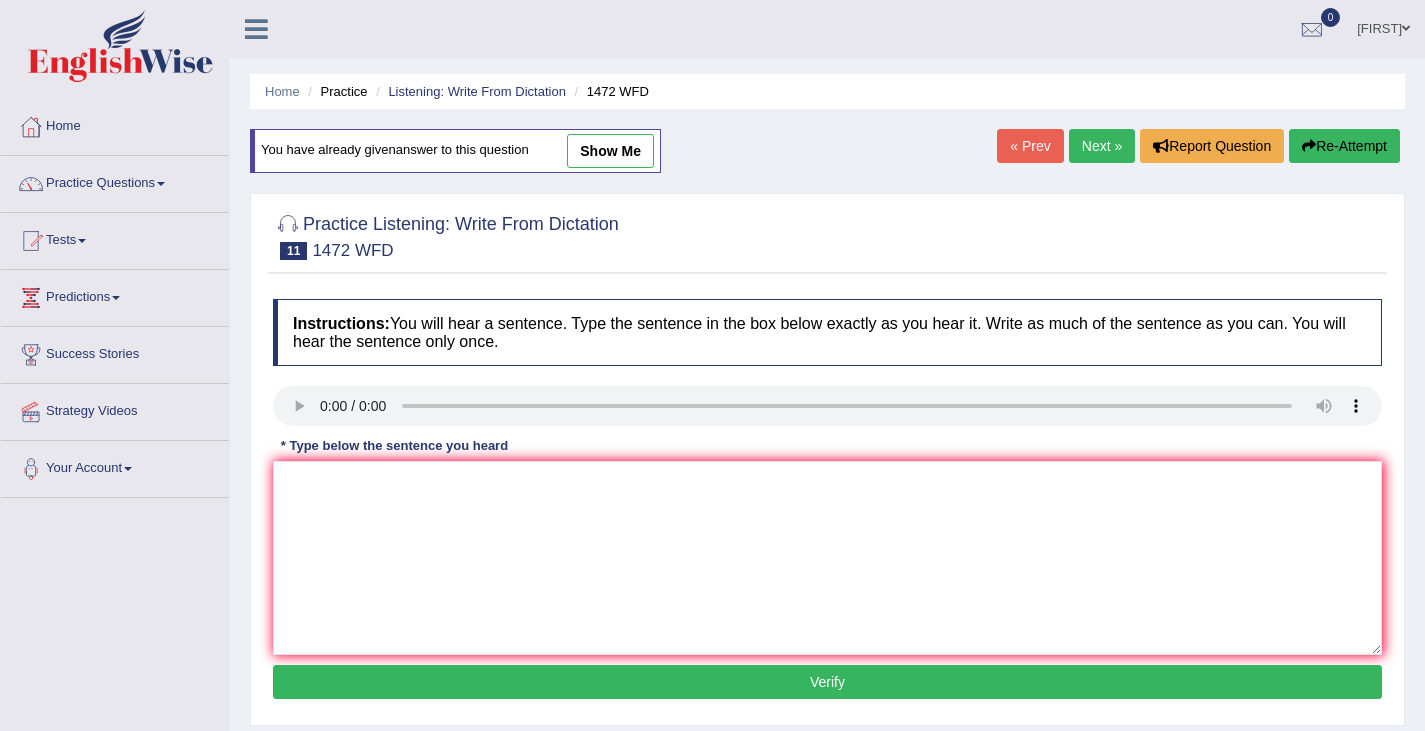 click on "Instructions:  You will hear a sentence. Type the sentence in the box below exactly as you hear it. Write as much of the sentence as you can. You will hear the sentence only once.
Transcript: The local government has adopted a plan for infrastructure development. * Type below the sentence you heard Accuracy Comparison for Writing Scores:
Red:  Missed Words
Green:  Correct Words
Blue:  Added/Mistyped Words
Accuracy:   Punctuation at the end  You wrote first capital letter A.I. Engine Result:  Processing... Verify" at bounding box center [827, 502] 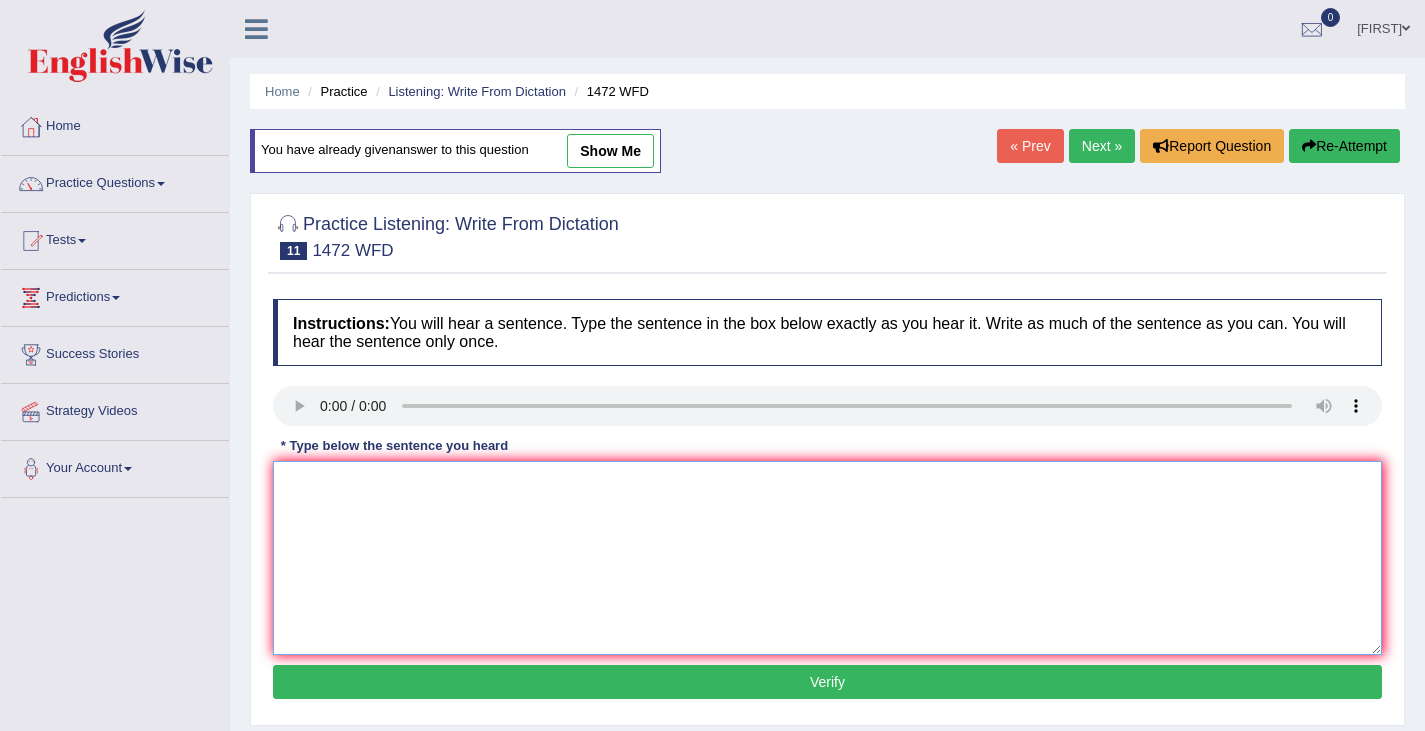 click at bounding box center (827, 558) 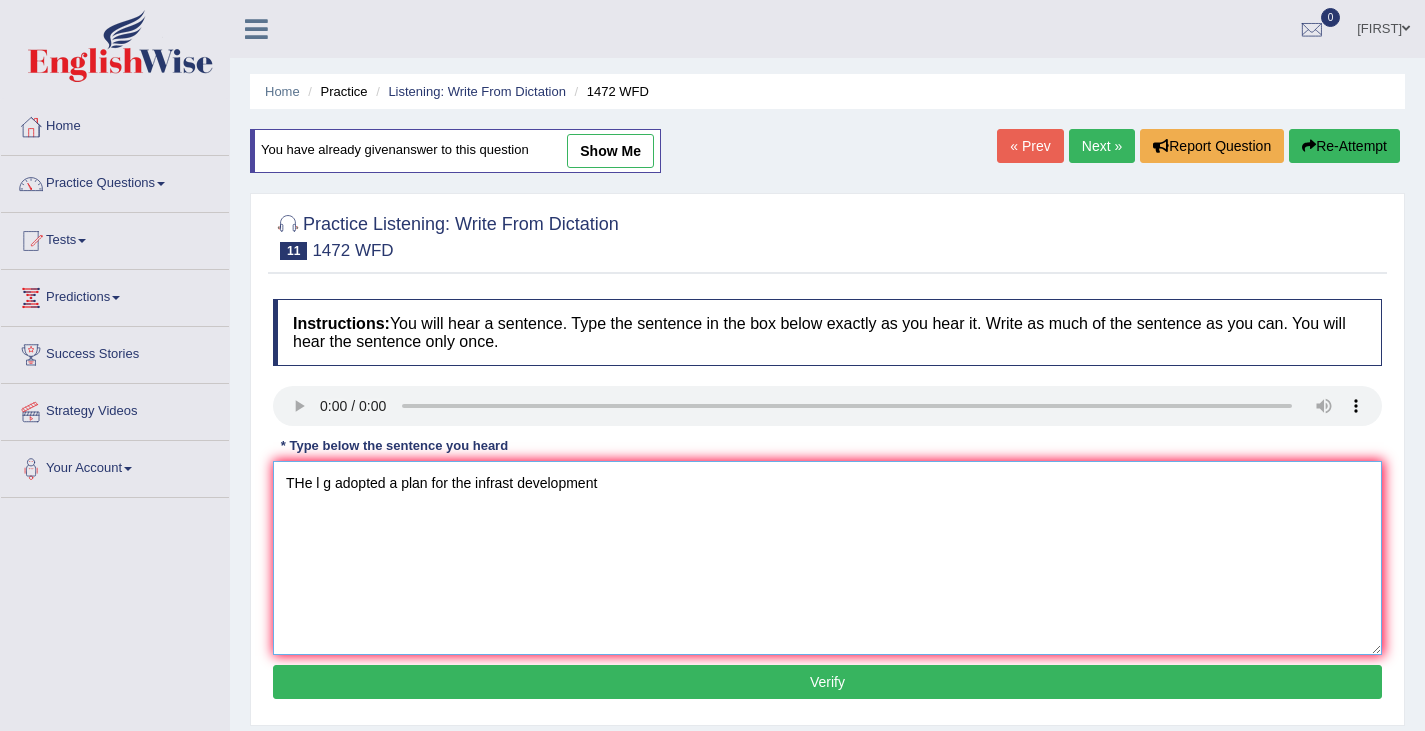 click on "THe l g adopted a plan for the infrast development" at bounding box center (827, 558) 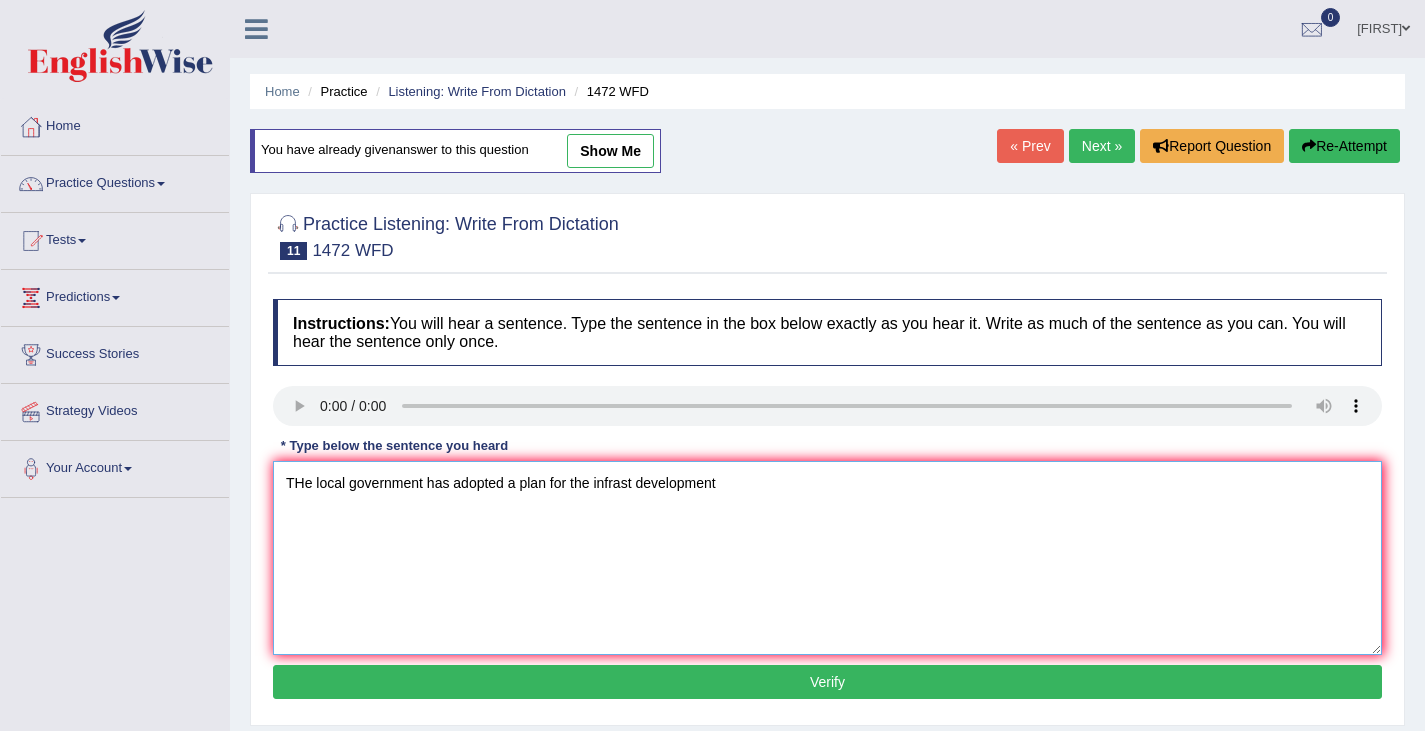 click on "THe local government has adopted a plan for the infrast development" at bounding box center [827, 558] 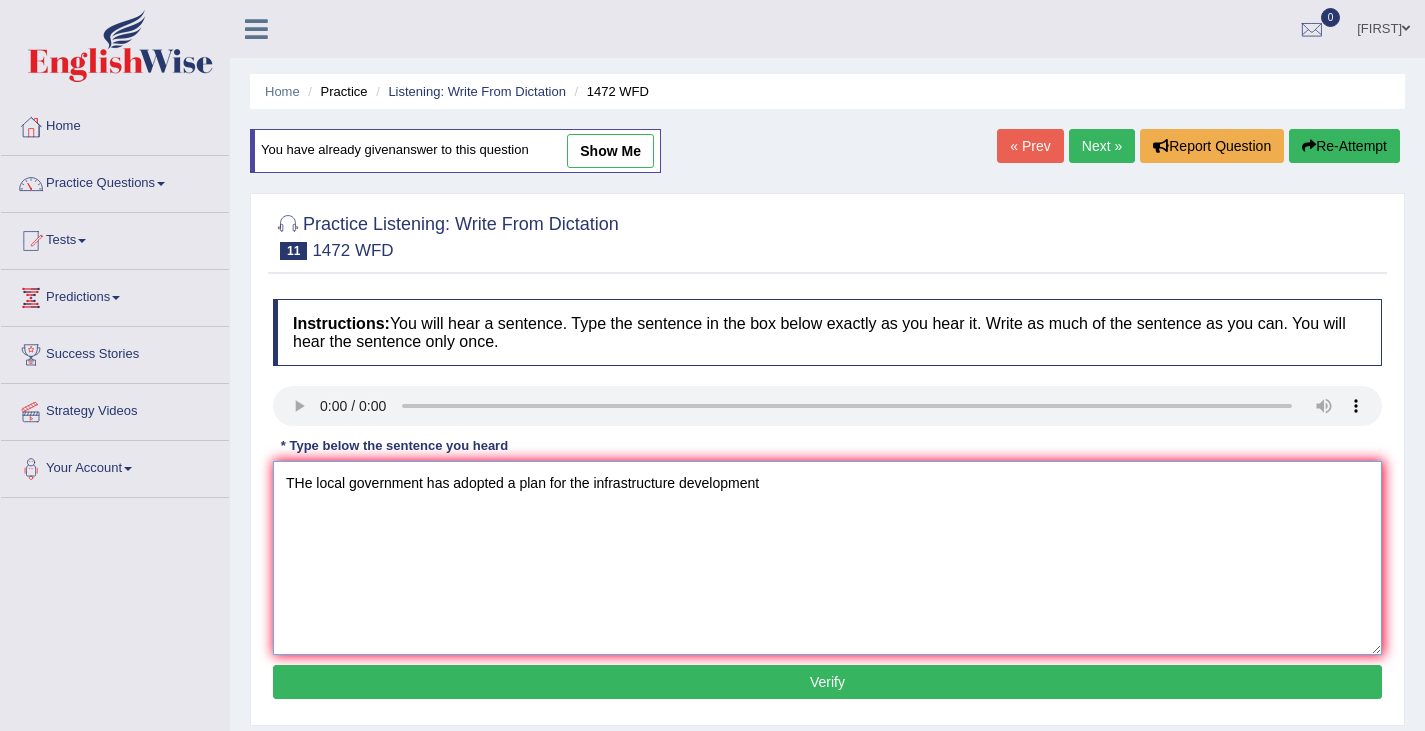 click on "THe local government has adopted a plan for the infrastructure development" at bounding box center (827, 558) 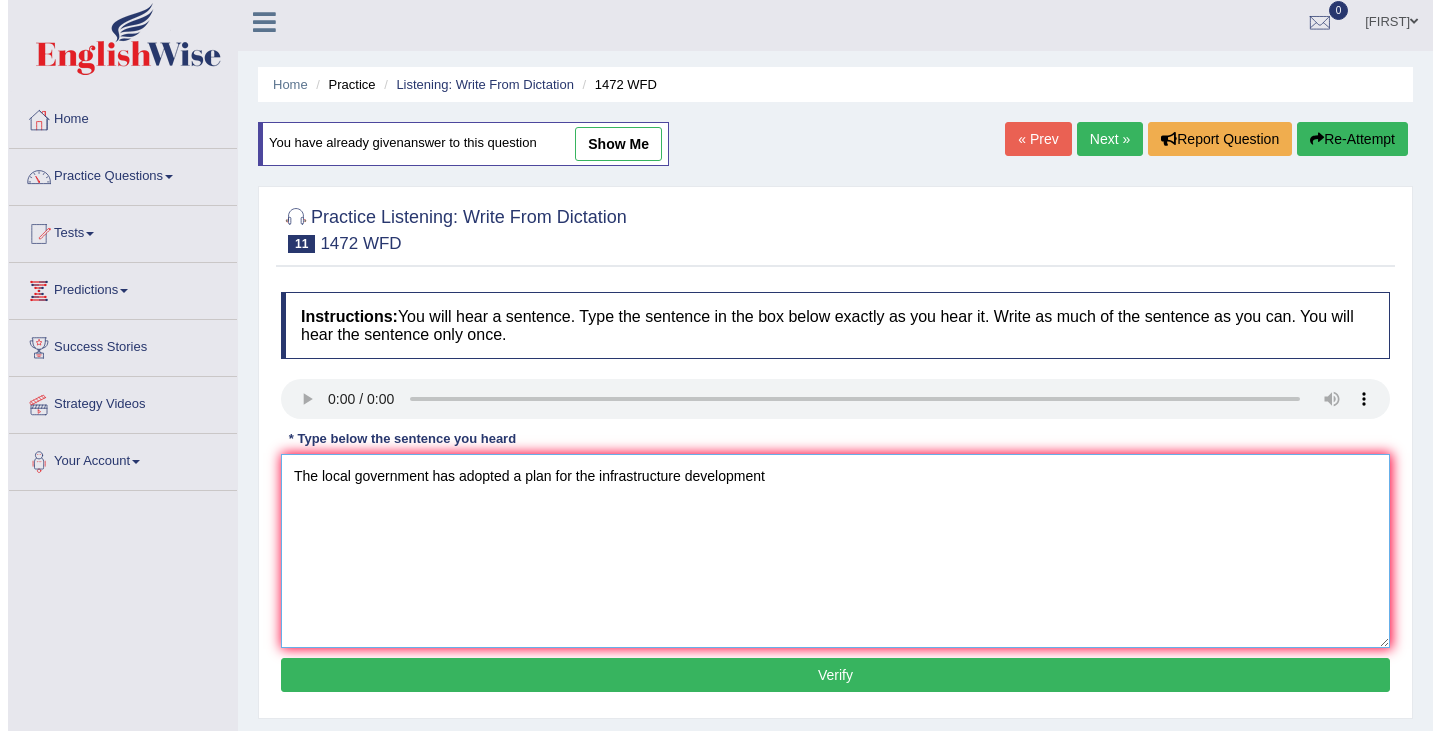 scroll, scrollTop: 8, scrollLeft: 0, axis: vertical 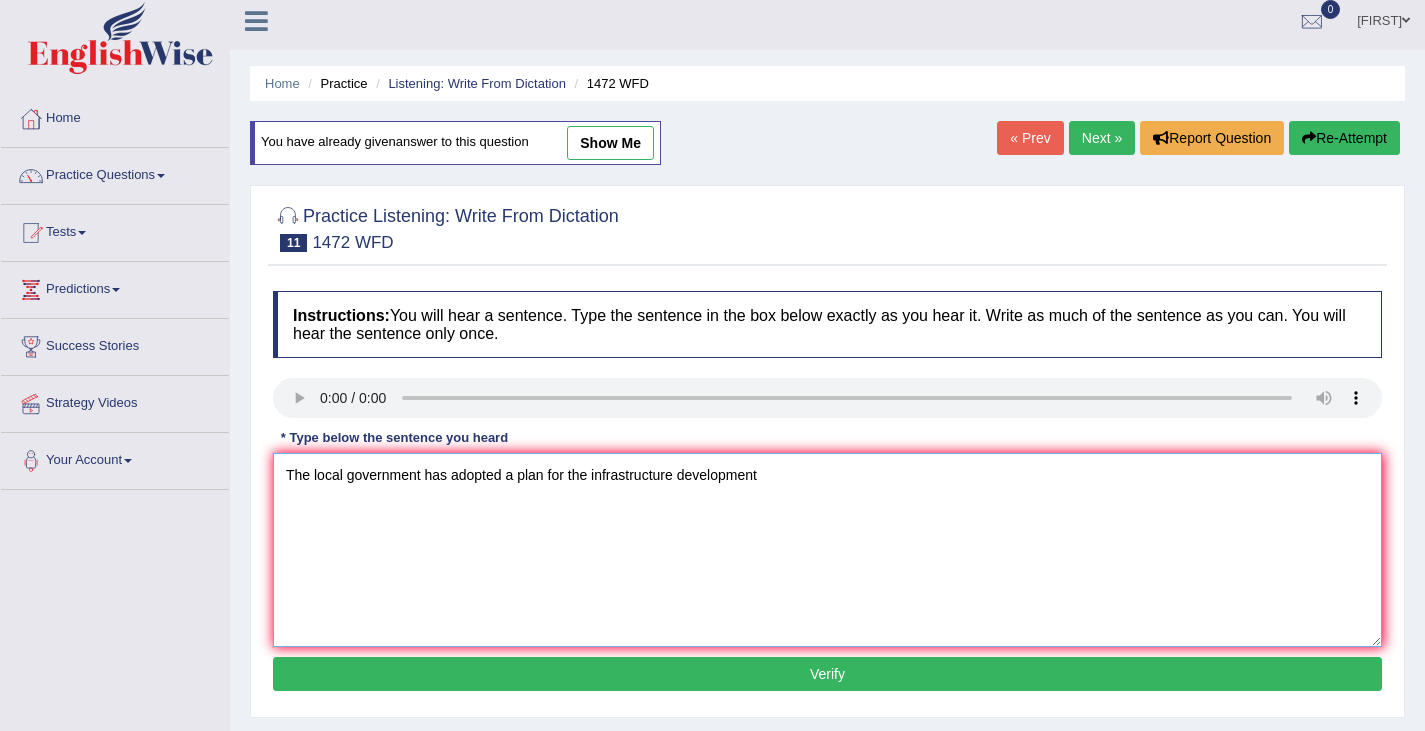 click on "The local government has adopted a plan for the infrastructure development" at bounding box center (827, 550) 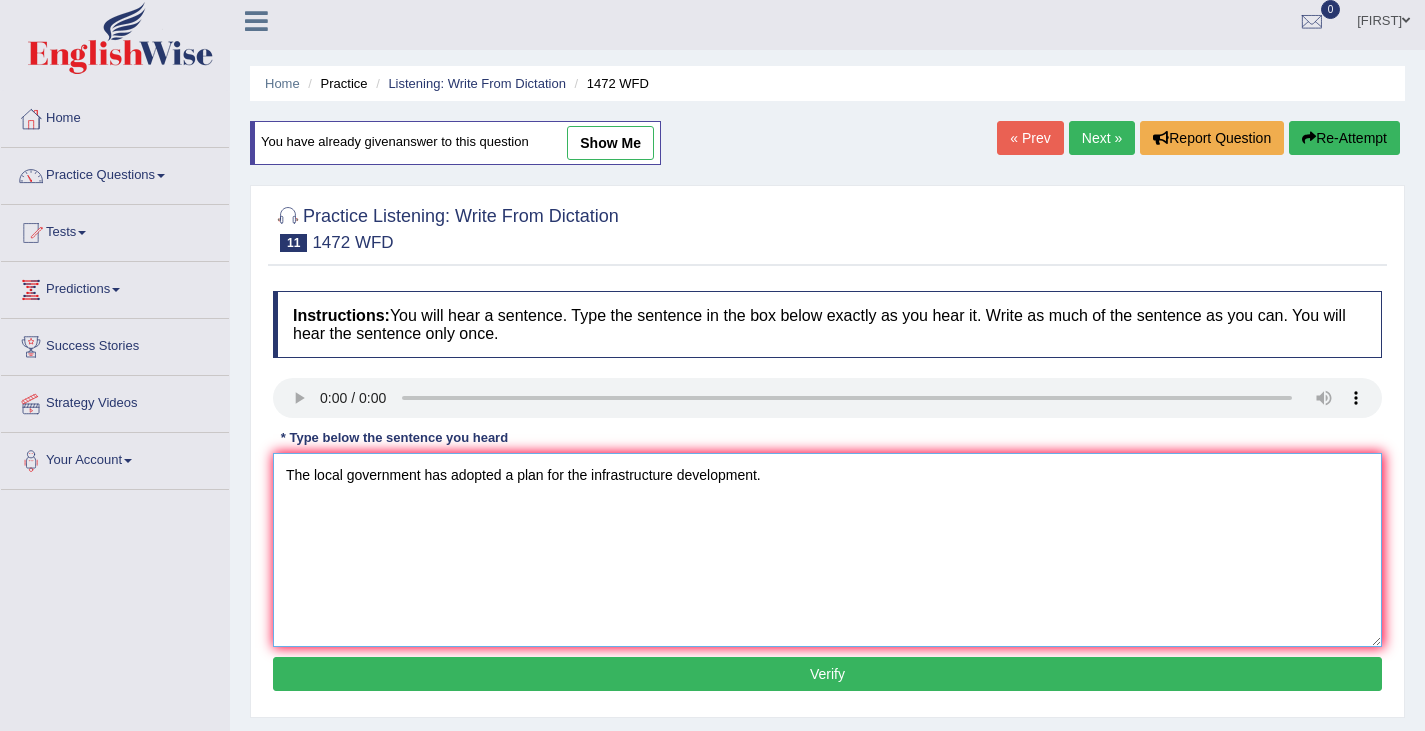 type on "The local government has adopted a plan for the infrastructure development." 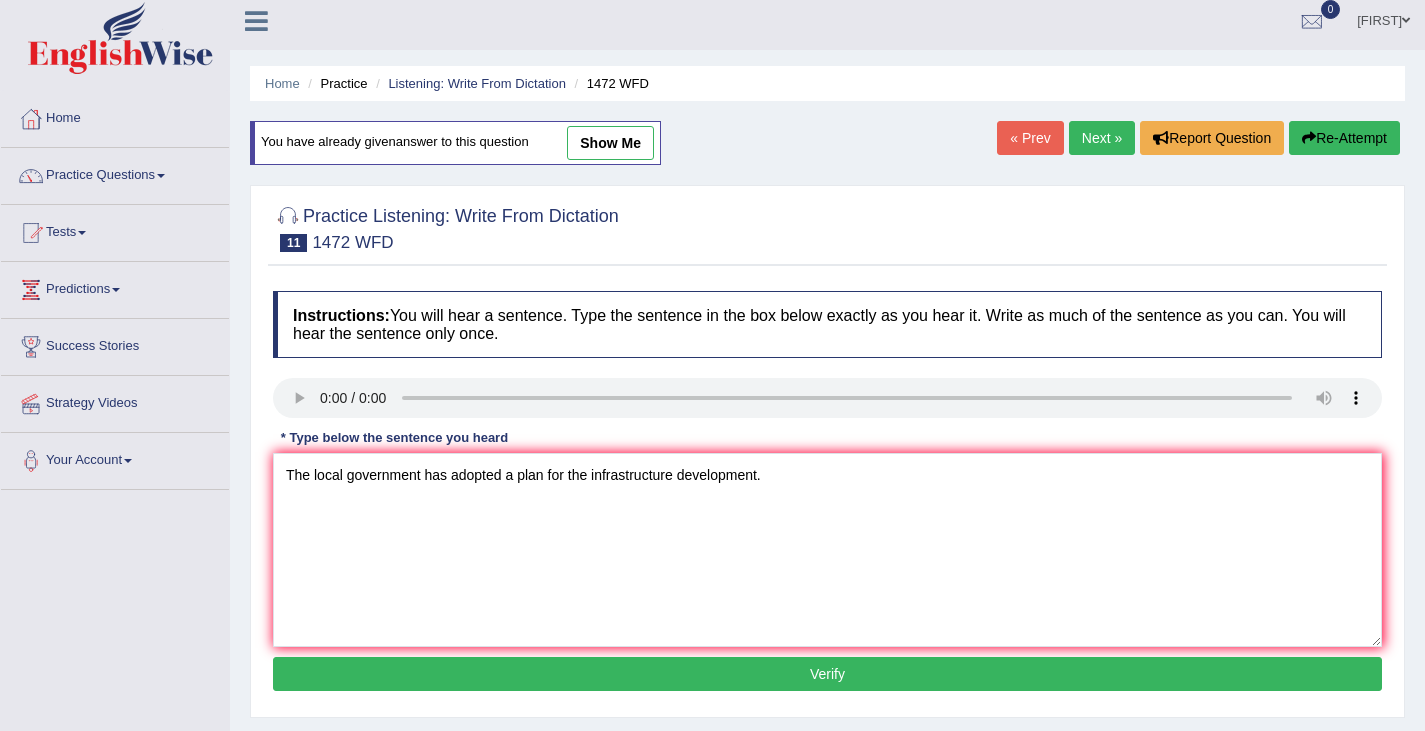 click on "Verify" at bounding box center [827, 674] 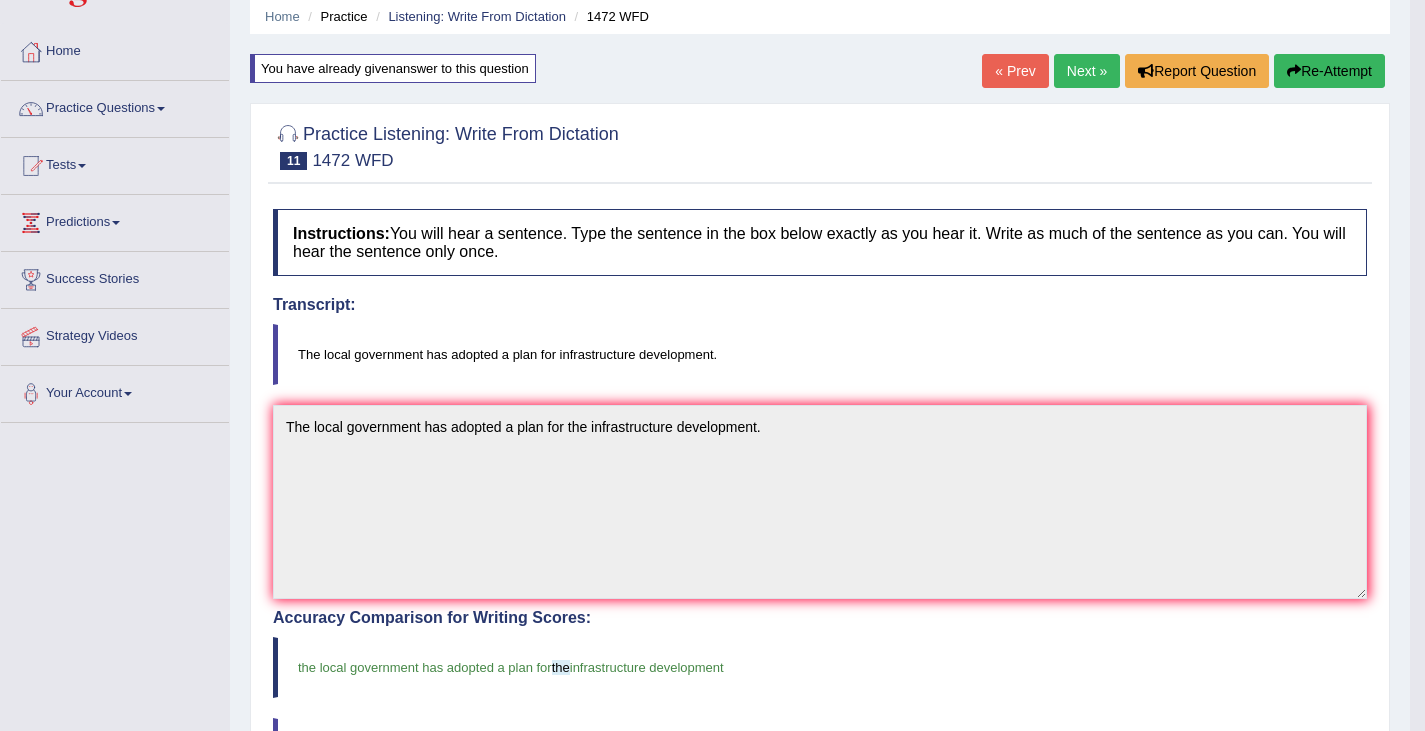 scroll, scrollTop: 0, scrollLeft: 0, axis: both 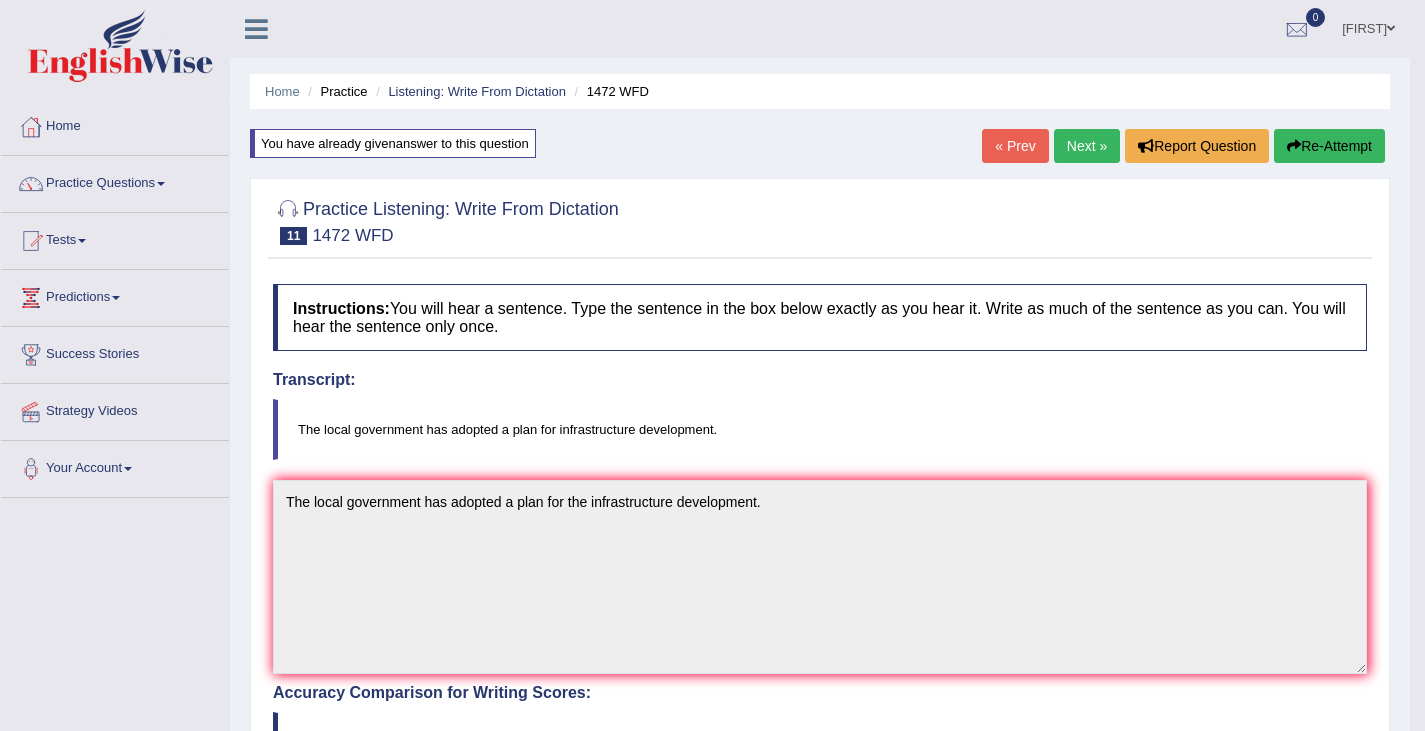 click on "Home
Practice
Listening: Write From Dictation
1472 WFD
You have already given   answer to this question
« Prev Next »  Report Question  Re-Attempt
Practice Listening: Write From Dictation
11
1472 WFD
Instructions:  You will hear a sentence. Type the sentence in the box below exactly as you hear it. Write as much of the sentence as you can. You will hear the sentence only once.
Transcript: The local government has adopted a plan for infrastructure development. * Type below the sentence you heard The local government has adopted a plan for the infrastructure development. Accuracy Comparison for Writing Scores: the local government has adopted a plan for  the  infrastructure development
Red:  Missed Words
Green:  Correct Words
Blue:  Accuracy:  The" at bounding box center [820, 627] 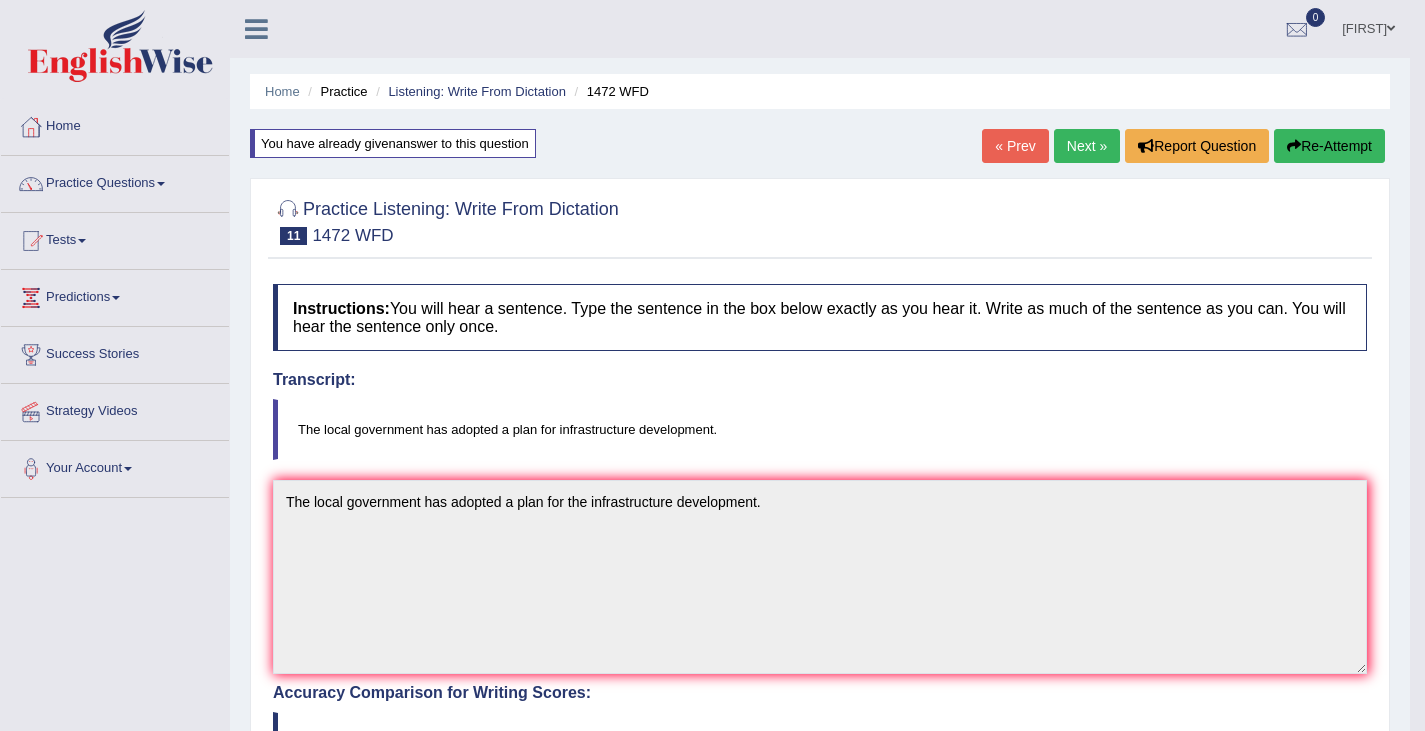 click on "Next »" at bounding box center (1087, 146) 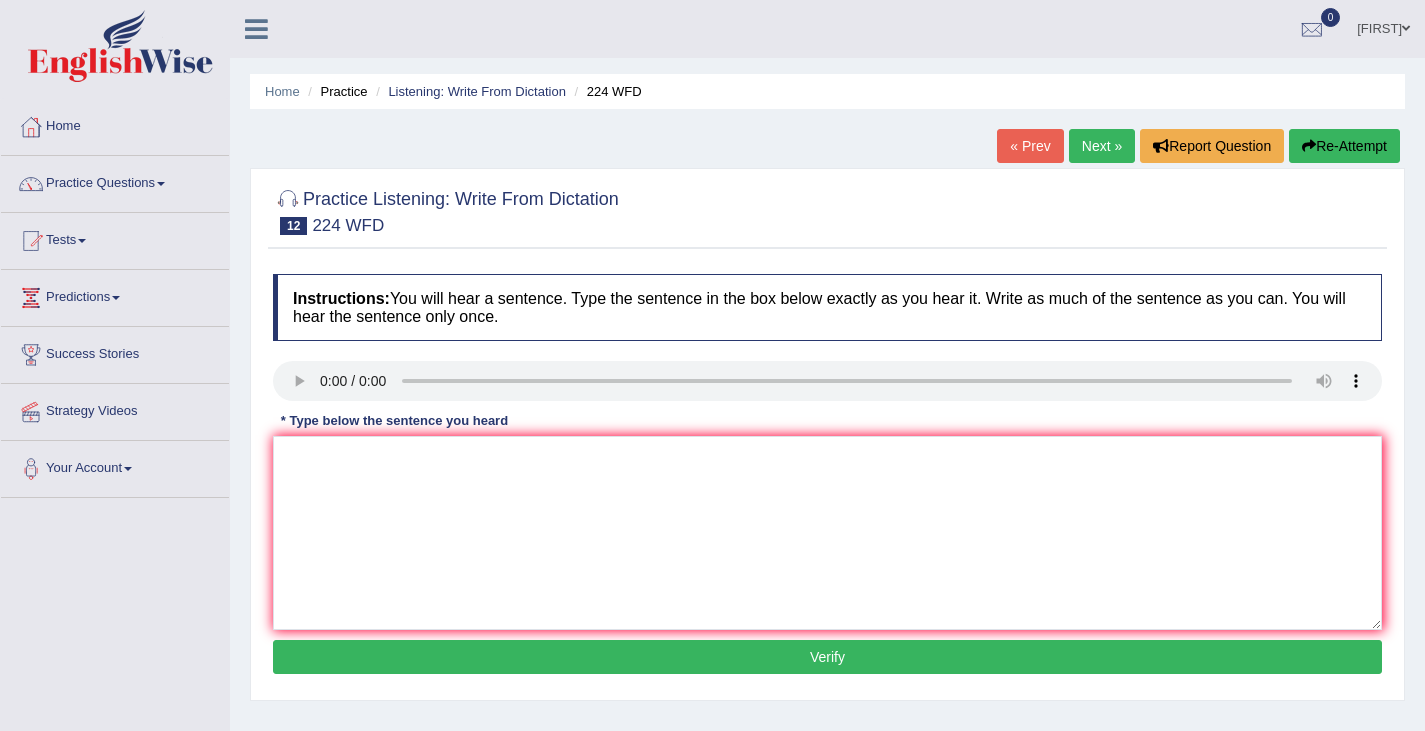 scroll, scrollTop: 0, scrollLeft: 0, axis: both 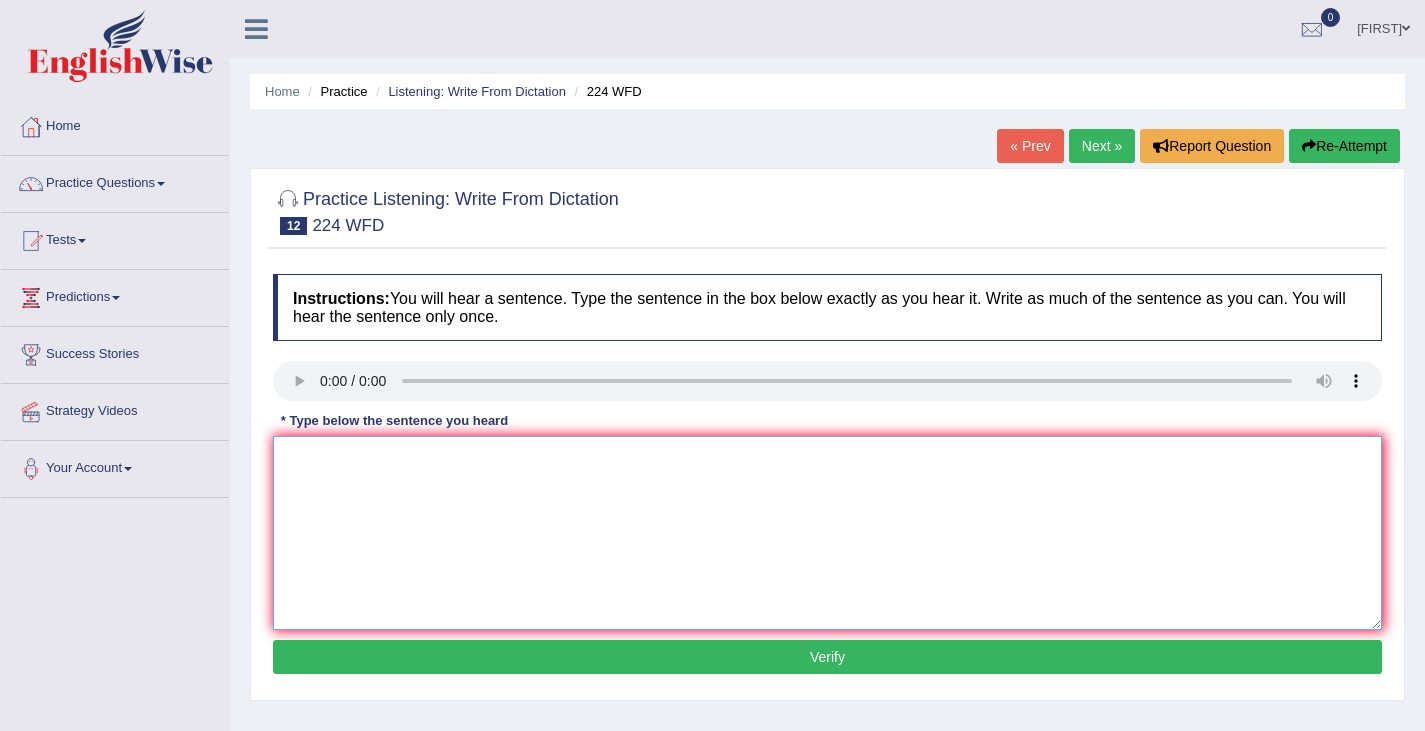 click at bounding box center [827, 533] 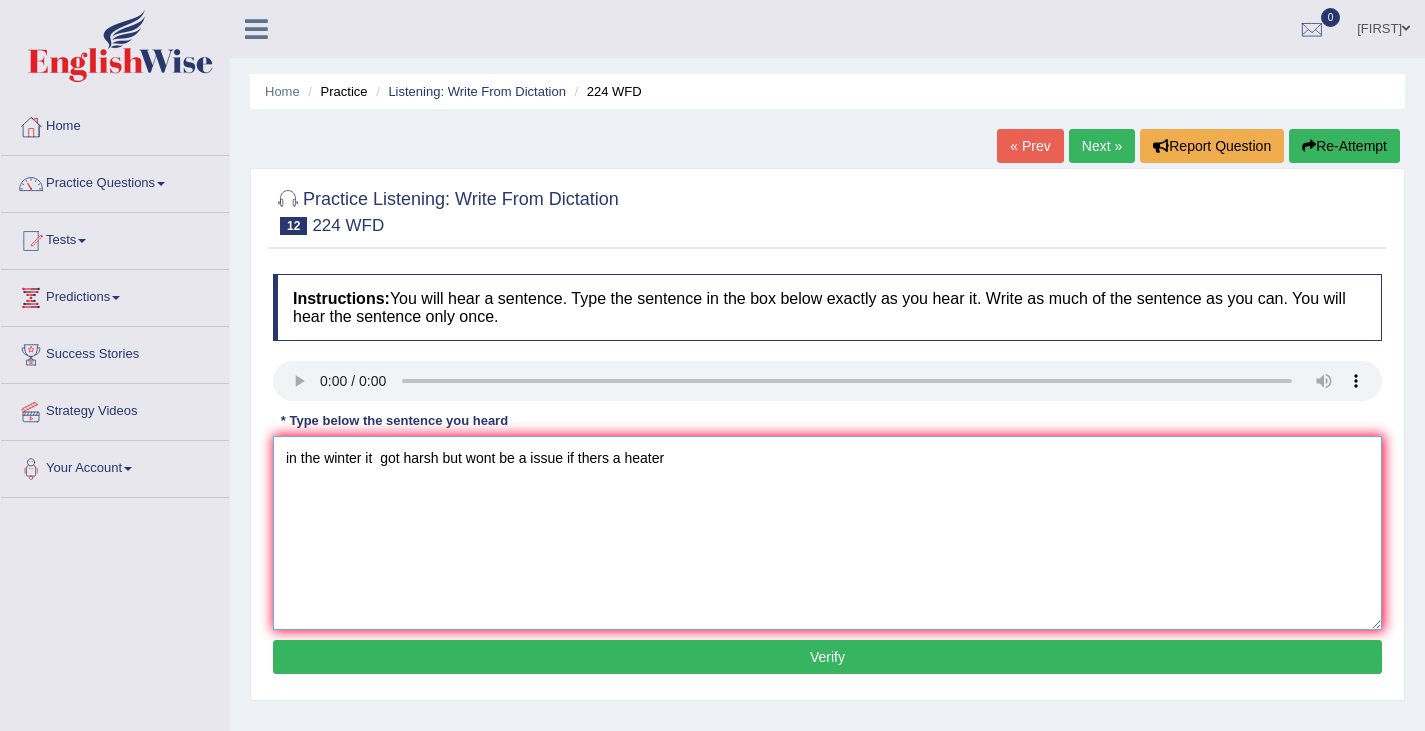 click on "in the winter it  got harsh but wont be a issue if thers a heater" at bounding box center [827, 533] 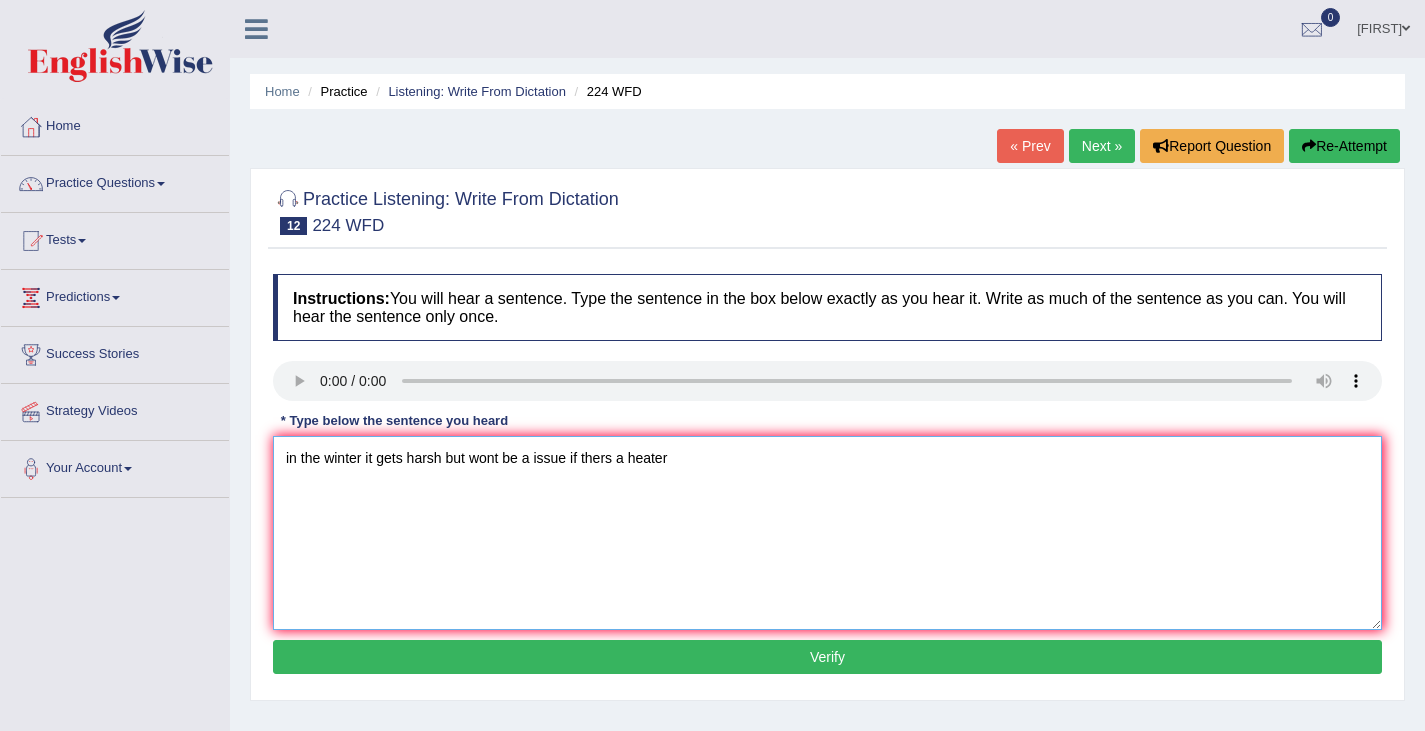 drag, startPoint x: 296, startPoint y: 459, endPoint x: 185, endPoint y: 475, distance: 112.147224 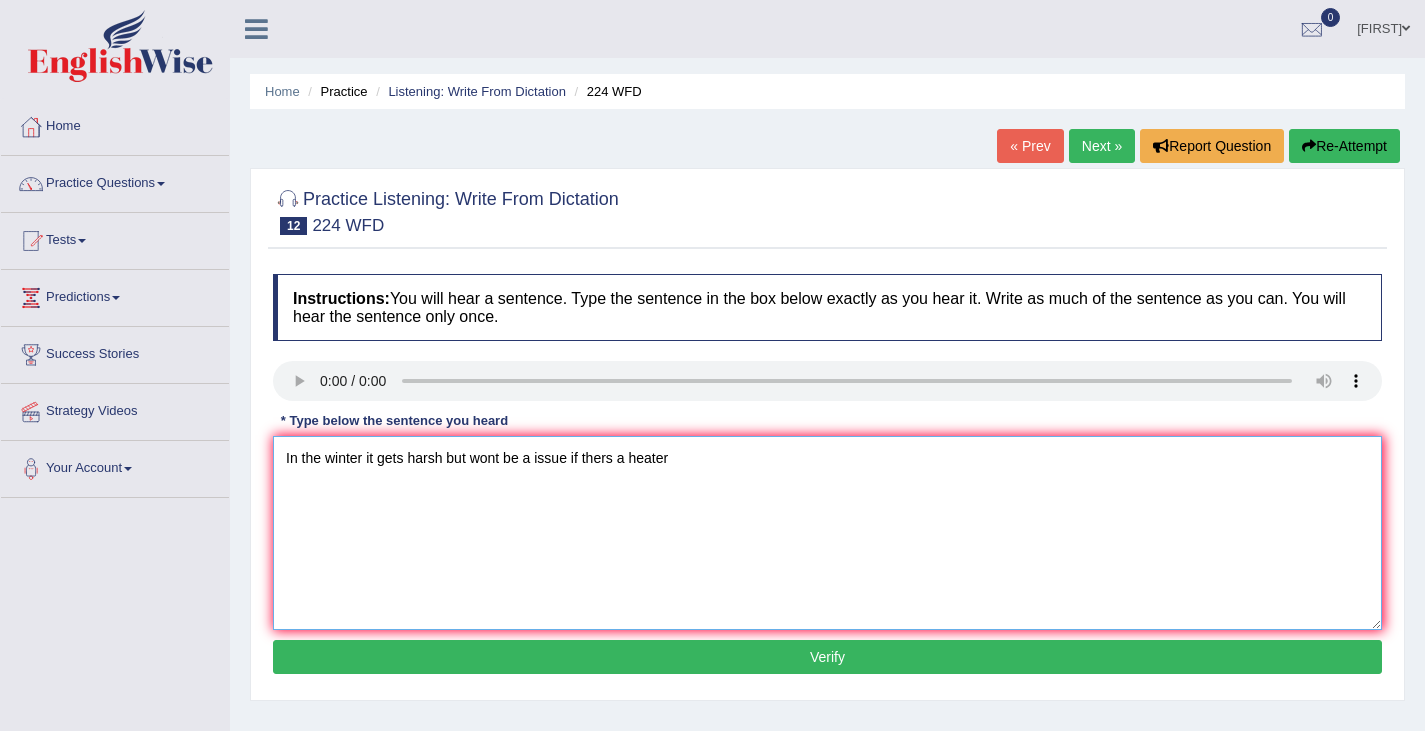 click on "In the winter it gets harsh but wont be a issue if thers a heater" at bounding box center (827, 533) 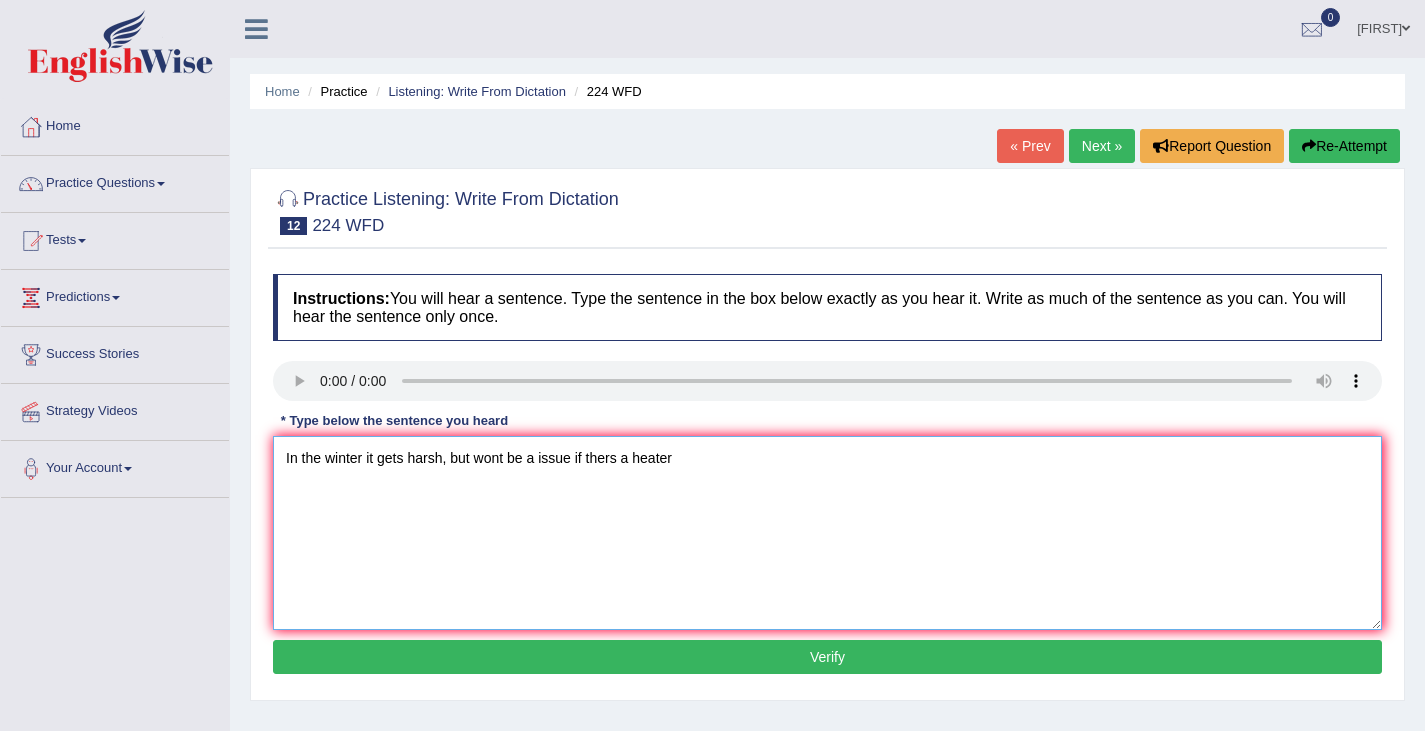 drag, startPoint x: 696, startPoint y: 457, endPoint x: 590, endPoint y: 471, distance: 106.92053 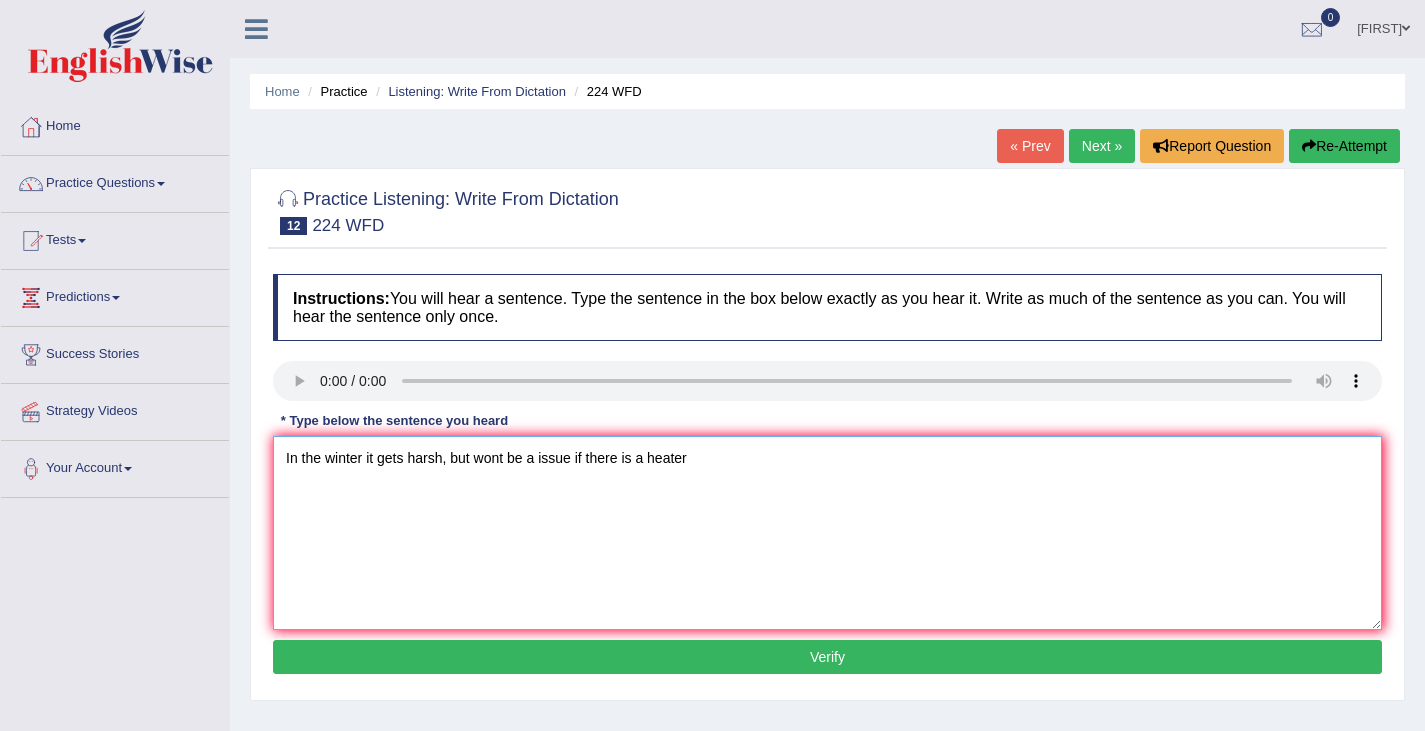 click on "In the winter it gets harsh, but wont be a issue if there is a heater" at bounding box center (827, 533) 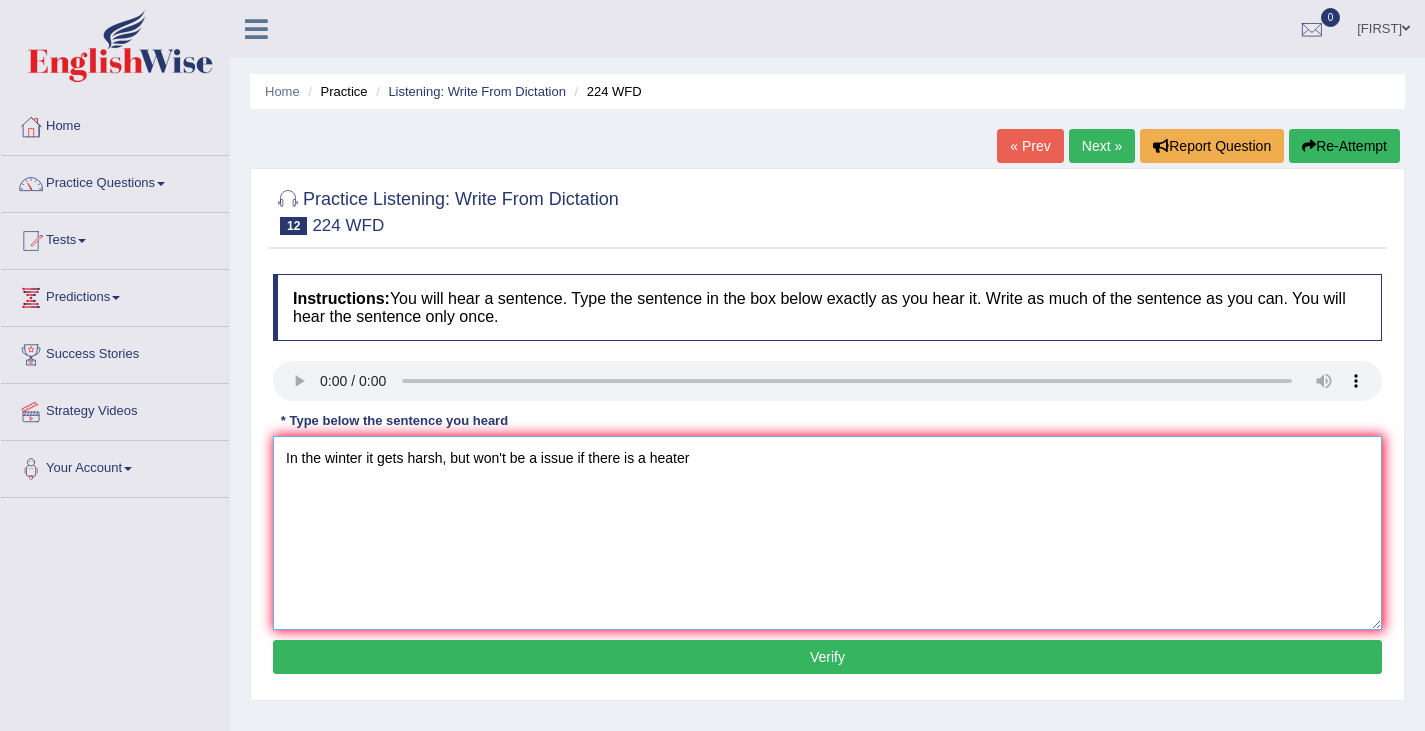 type on "In the winter it gets harsh, but won't be a issue if there is a heater" 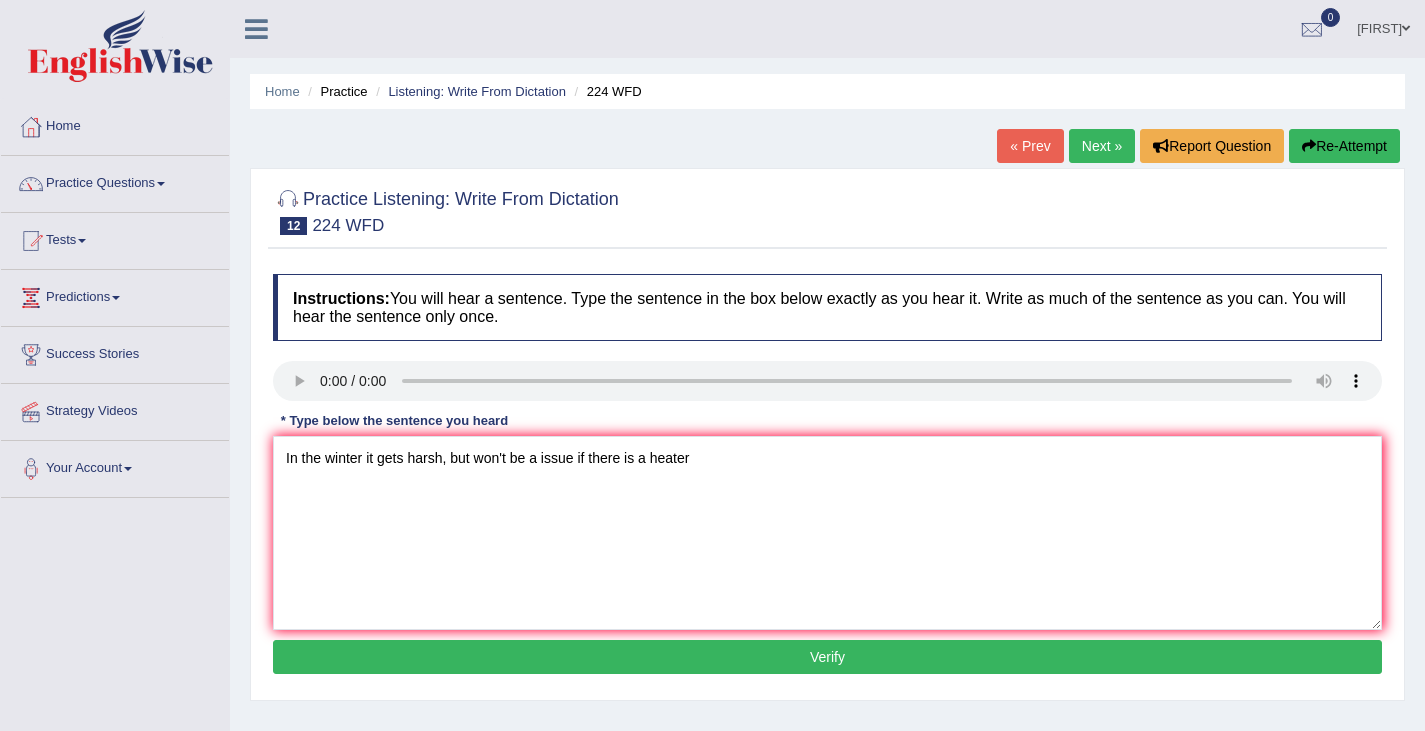 click on "Verify" at bounding box center [827, 657] 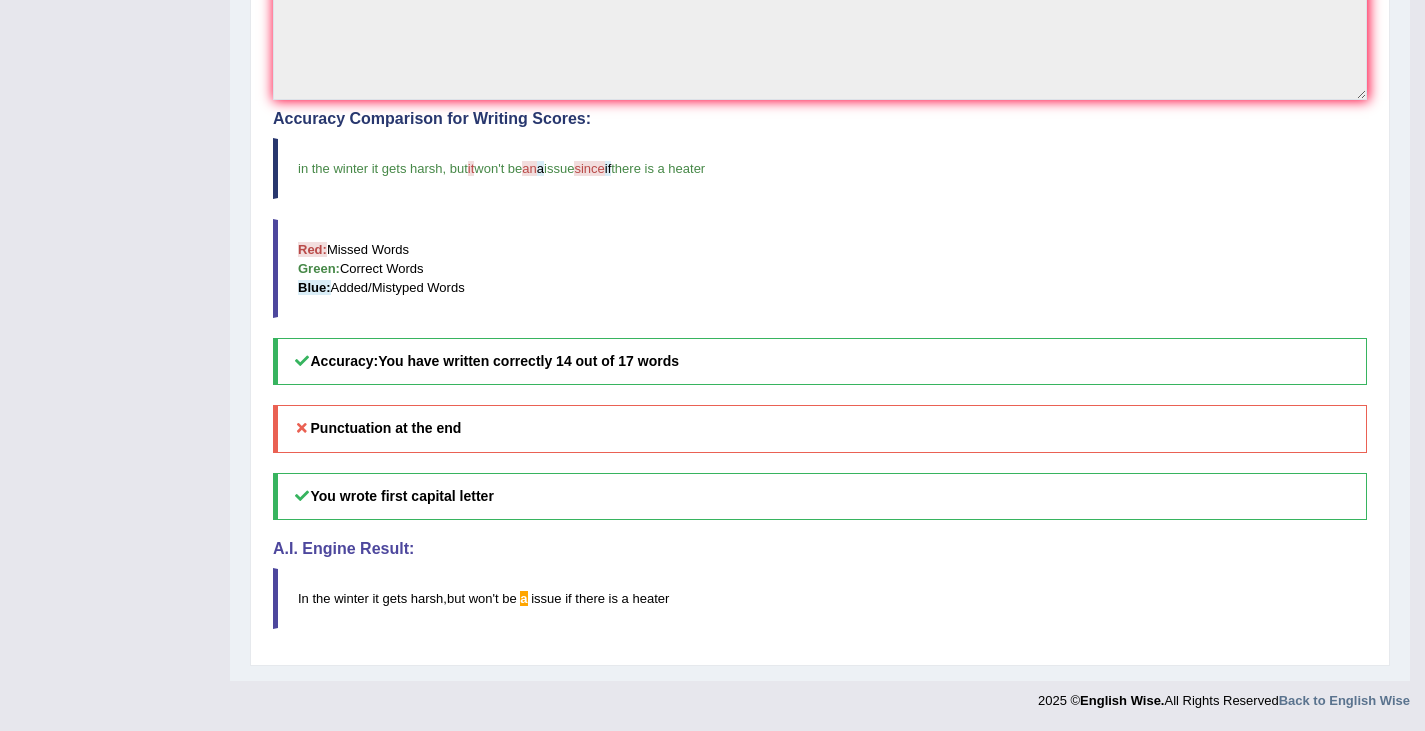 scroll, scrollTop: 0, scrollLeft: 0, axis: both 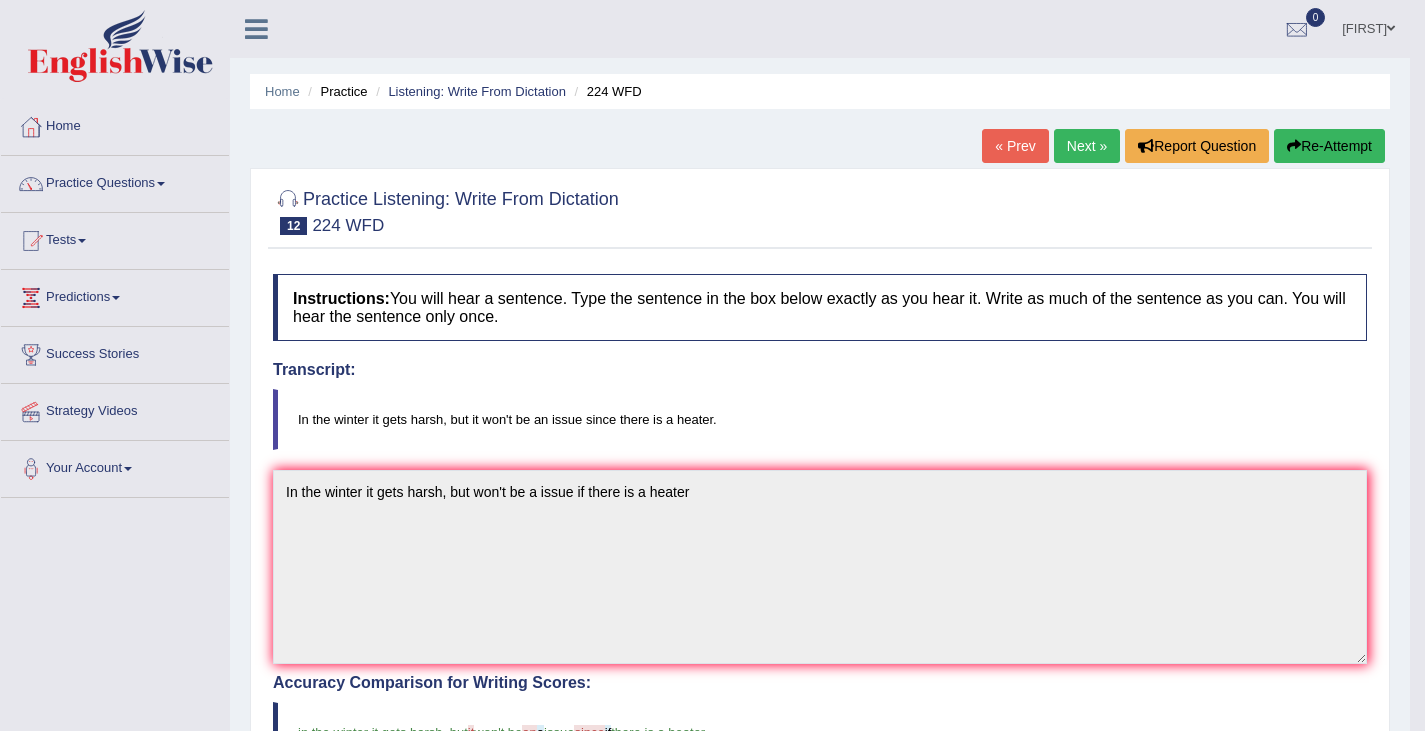 click on "Next »" at bounding box center (1087, 146) 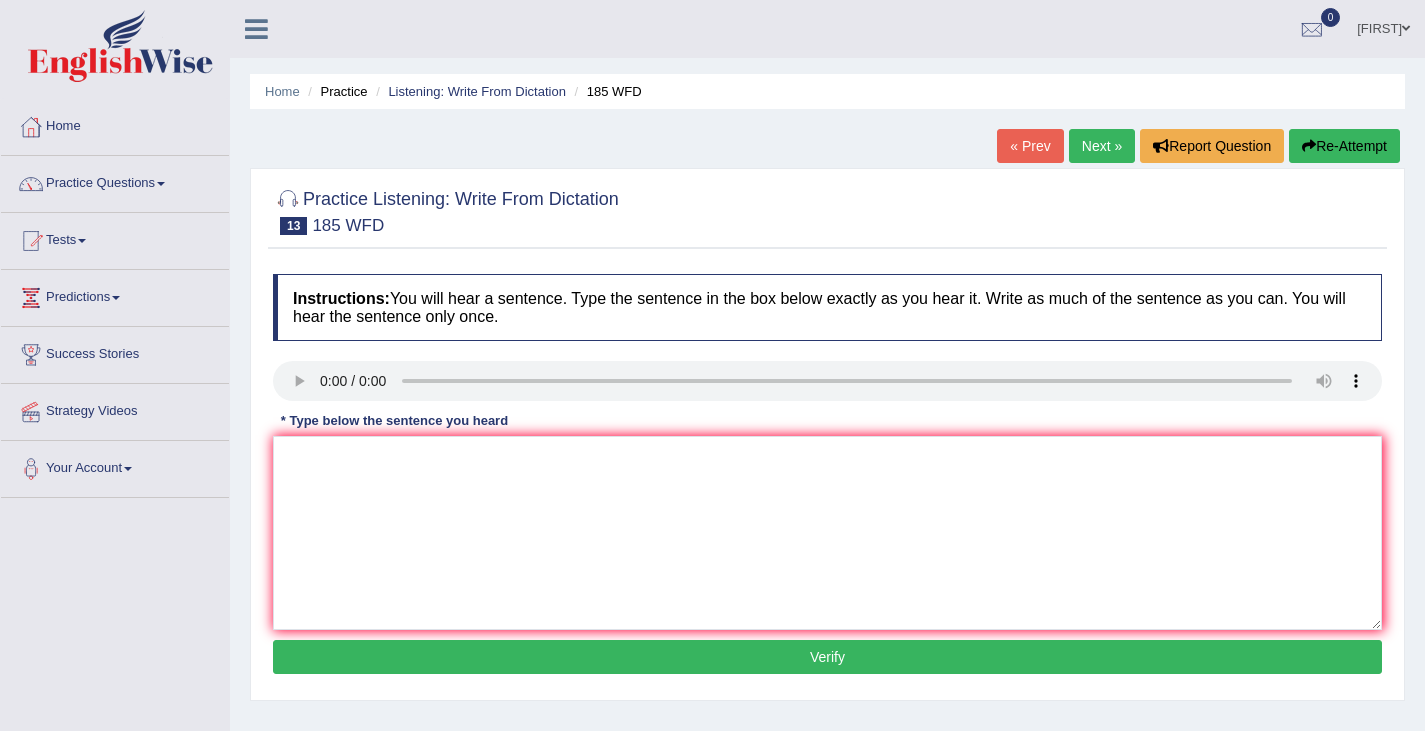 scroll, scrollTop: 0, scrollLeft: 0, axis: both 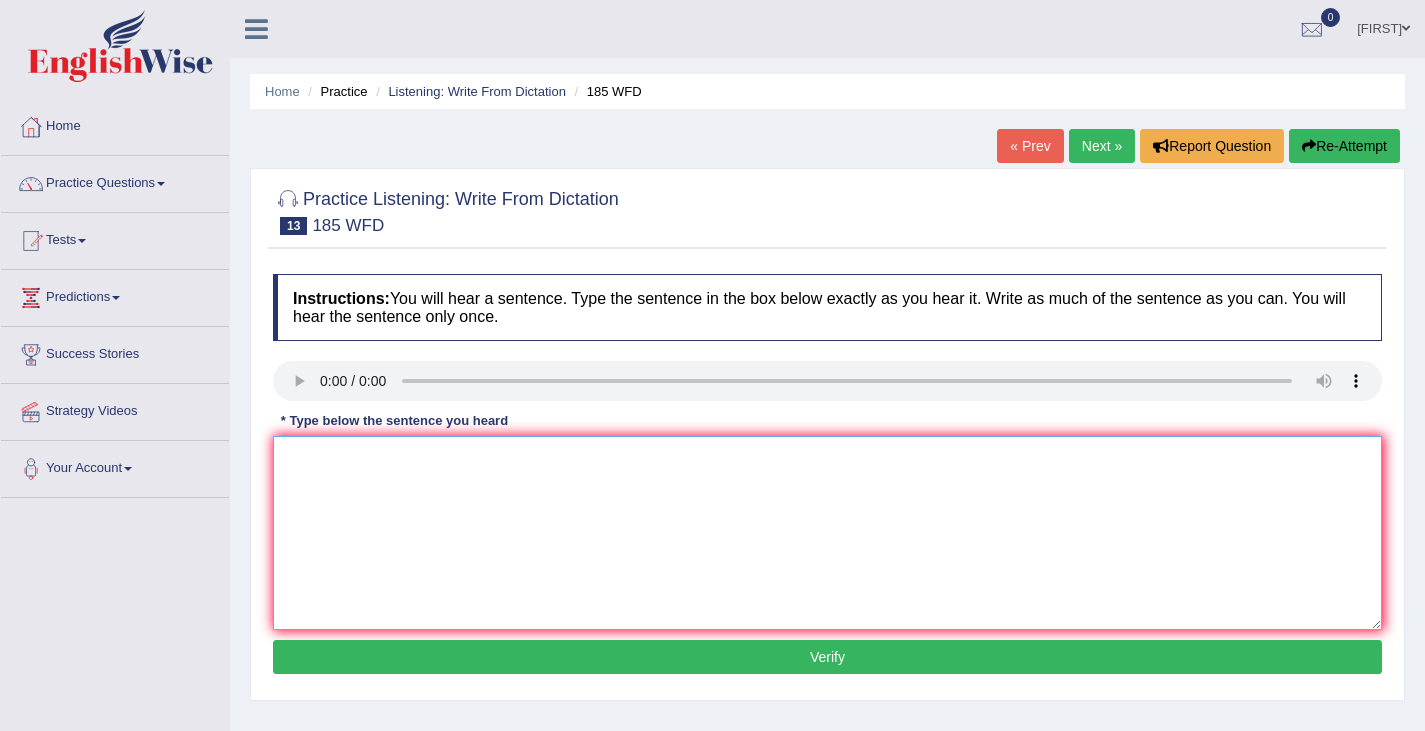 click at bounding box center [827, 533] 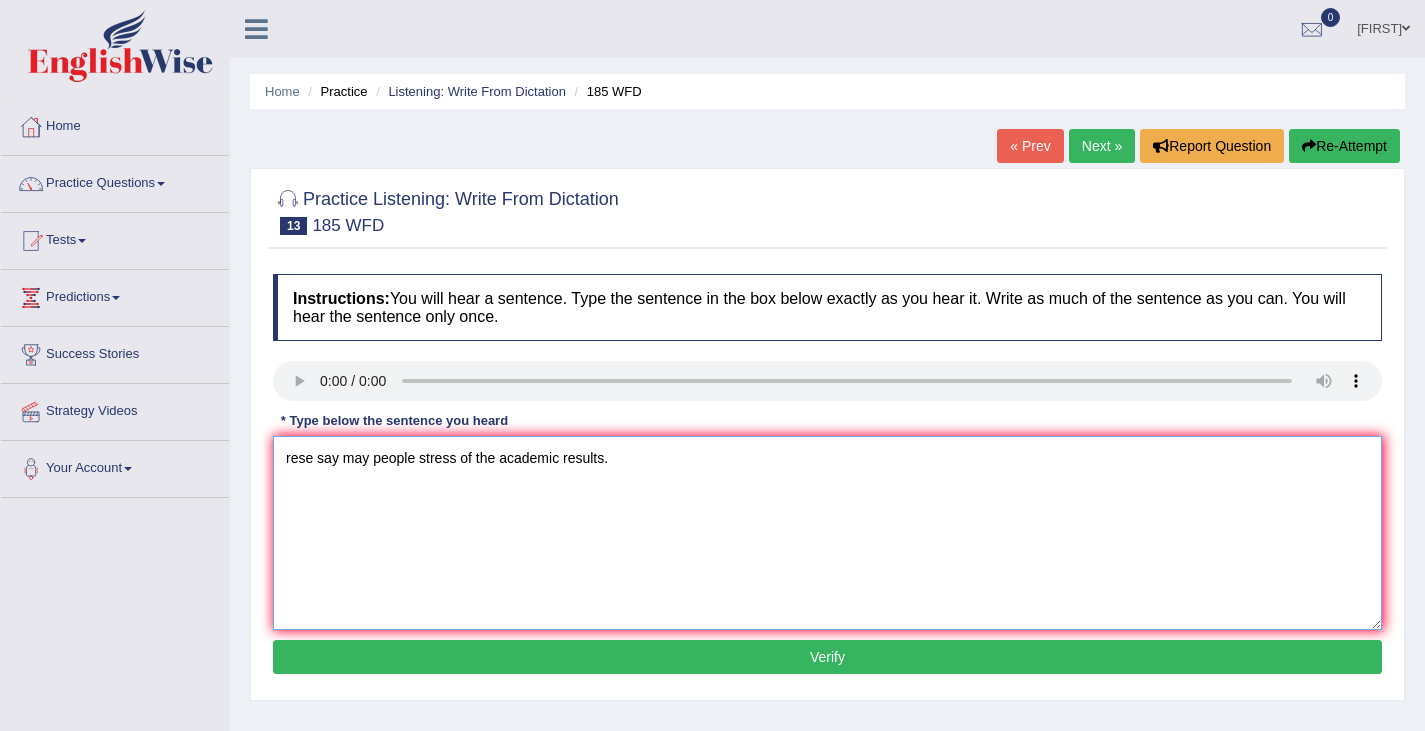 drag, startPoint x: 303, startPoint y: 461, endPoint x: 250, endPoint y: 461, distance: 53 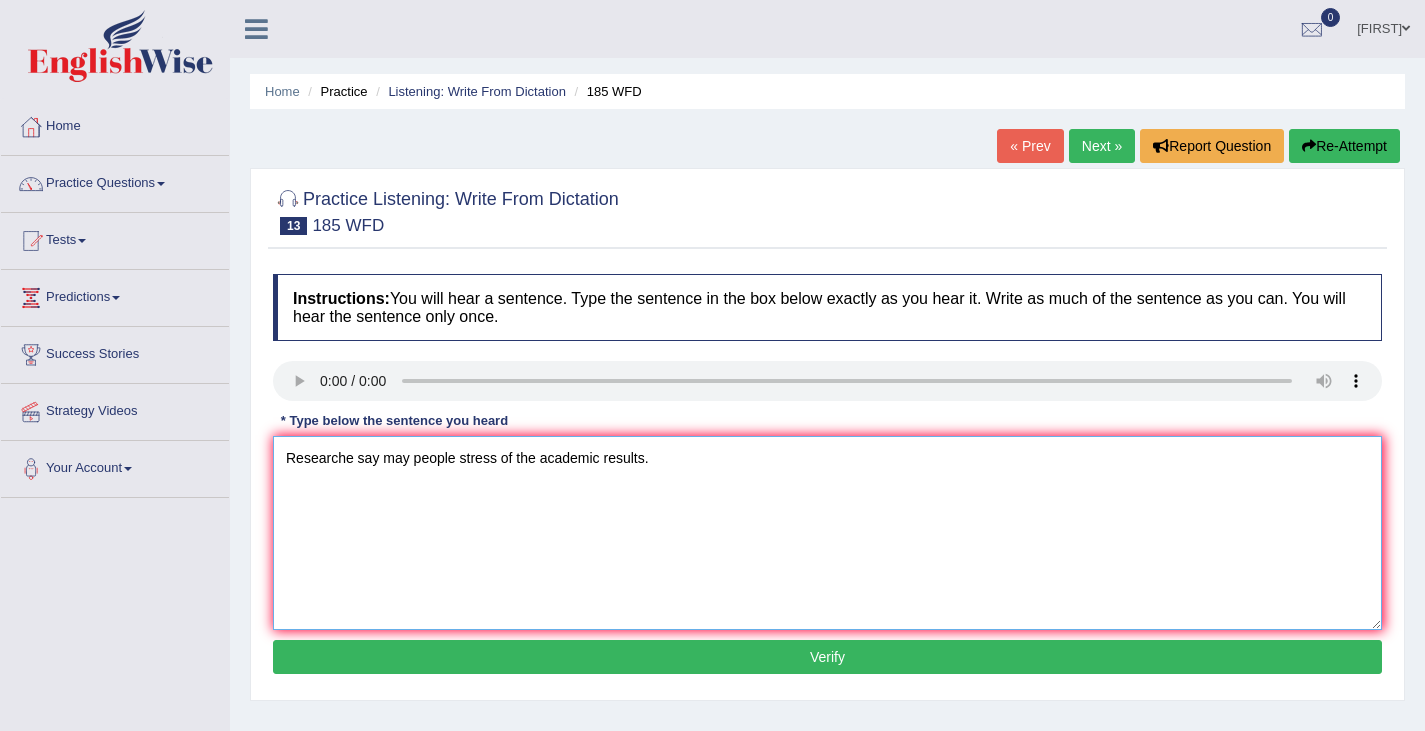 click on "Researche say may people stress of the academic results." at bounding box center (827, 533) 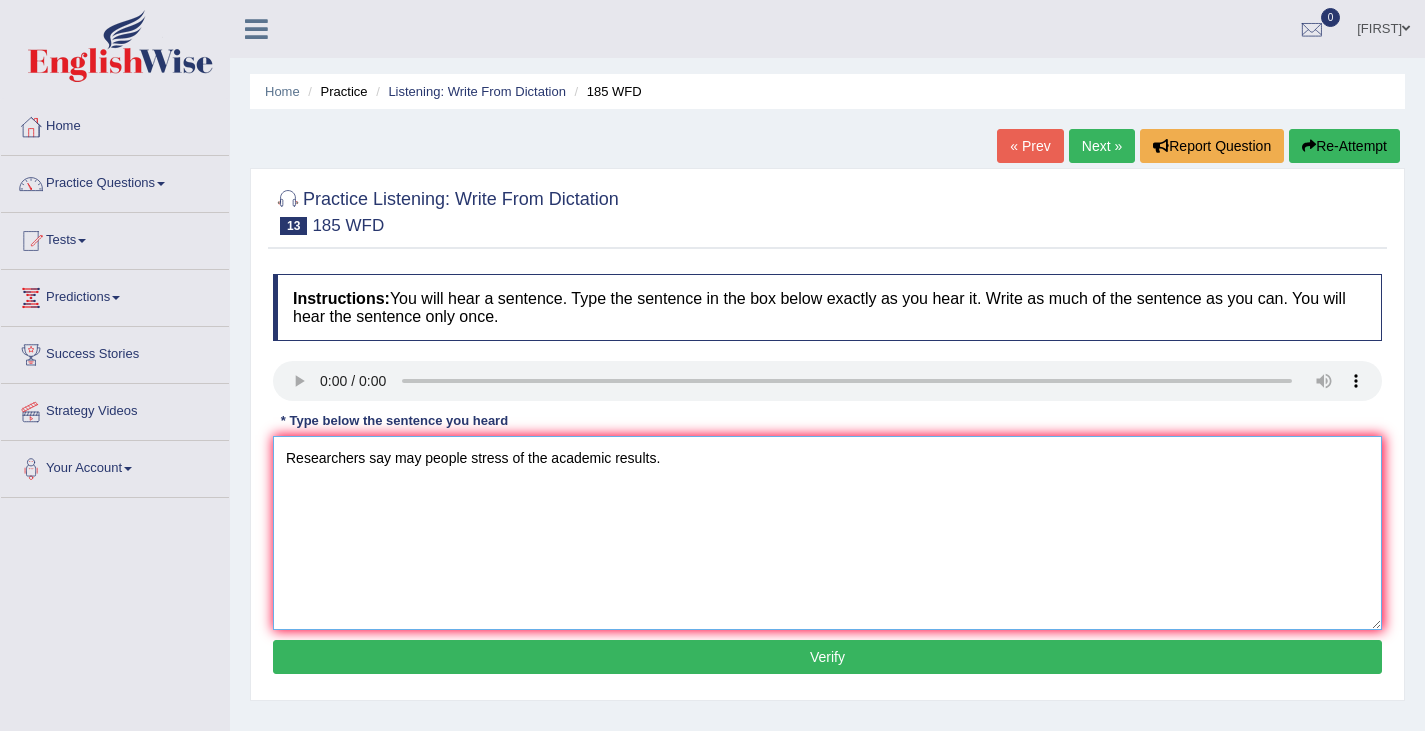 click on "Researchers say may people stress of the academic results." at bounding box center [827, 533] 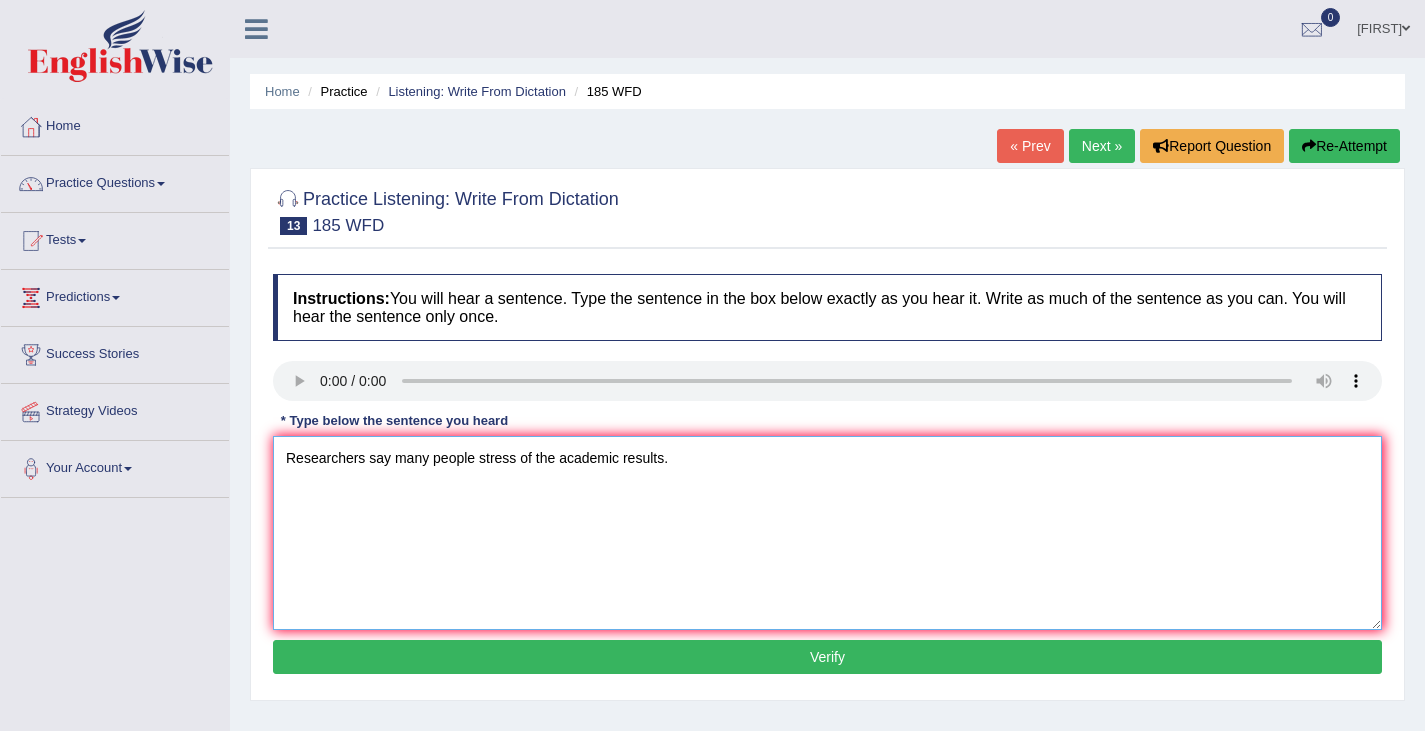 type on "Researchers say many people stress of the academic results." 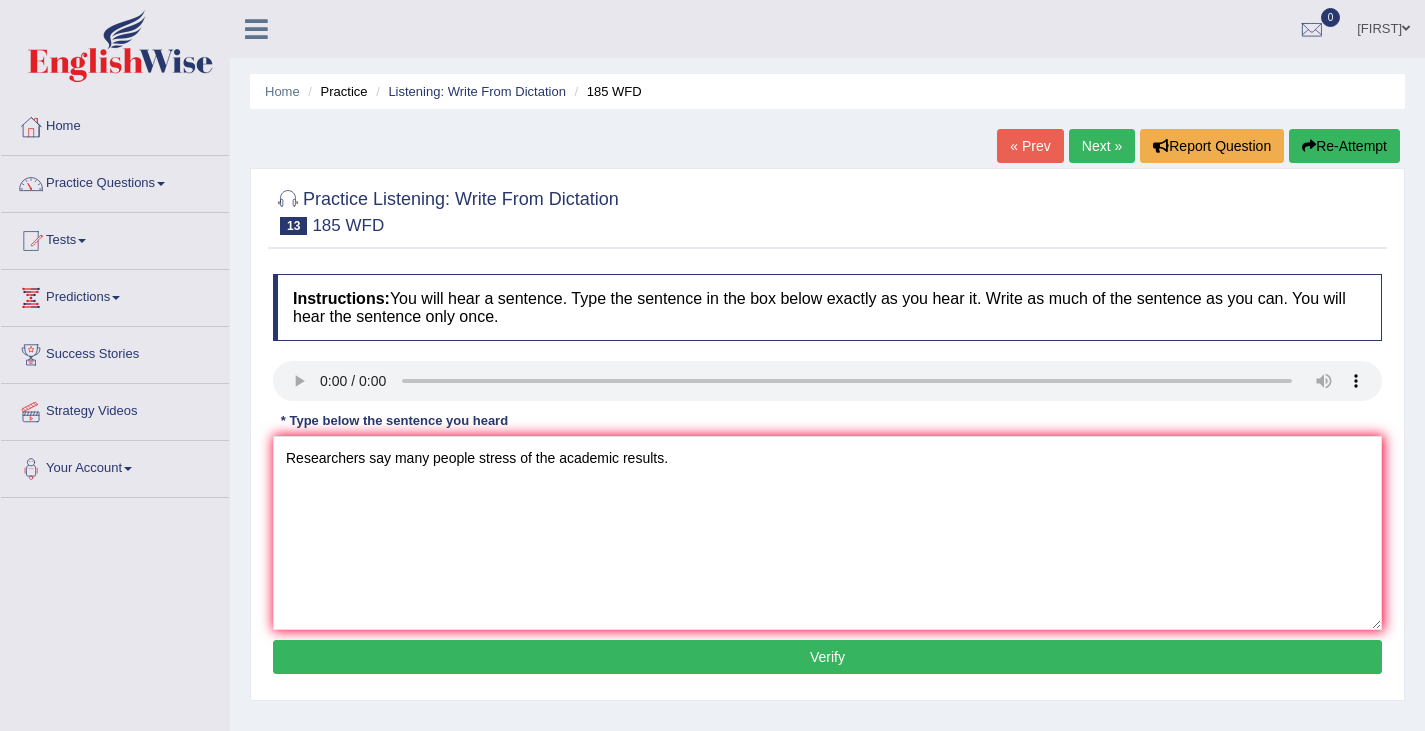 click on "Verify" at bounding box center [827, 657] 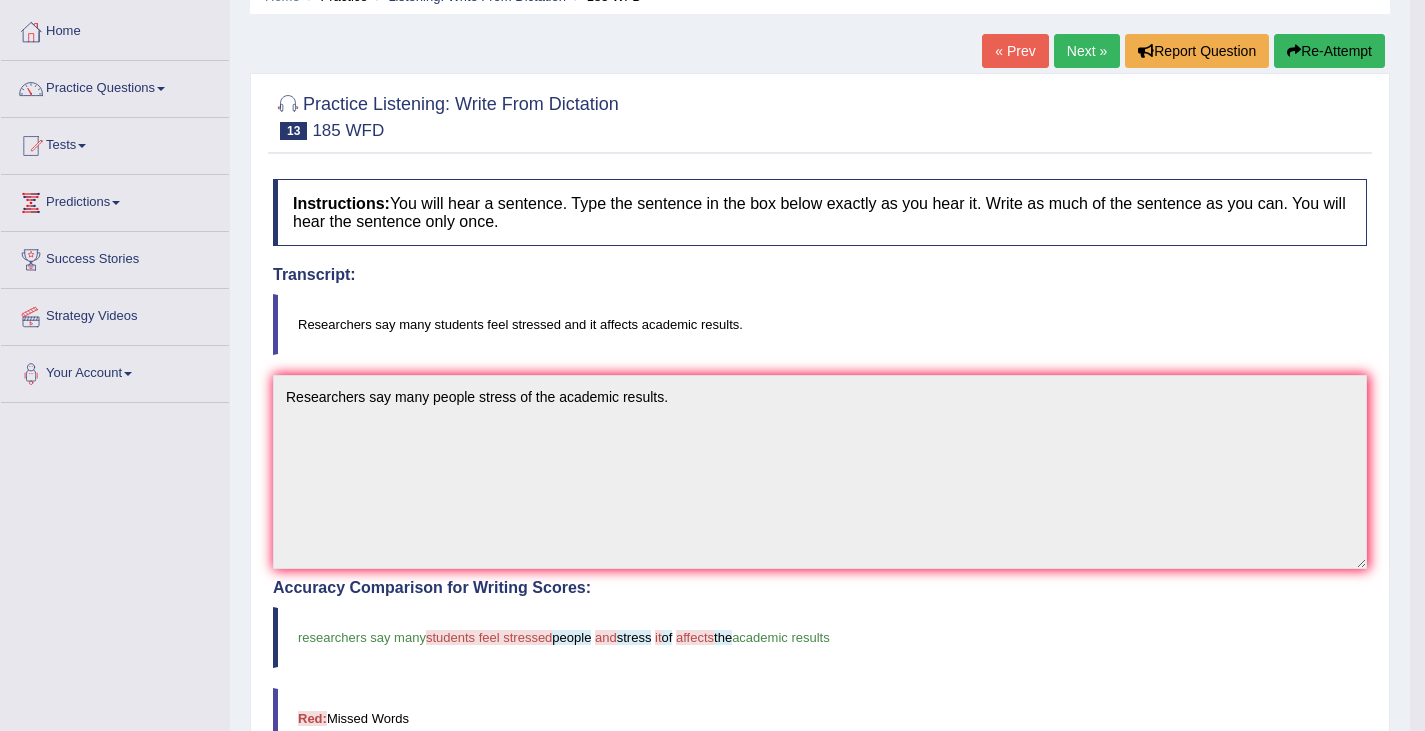 scroll, scrollTop: 0, scrollLeft: 0, axis: both 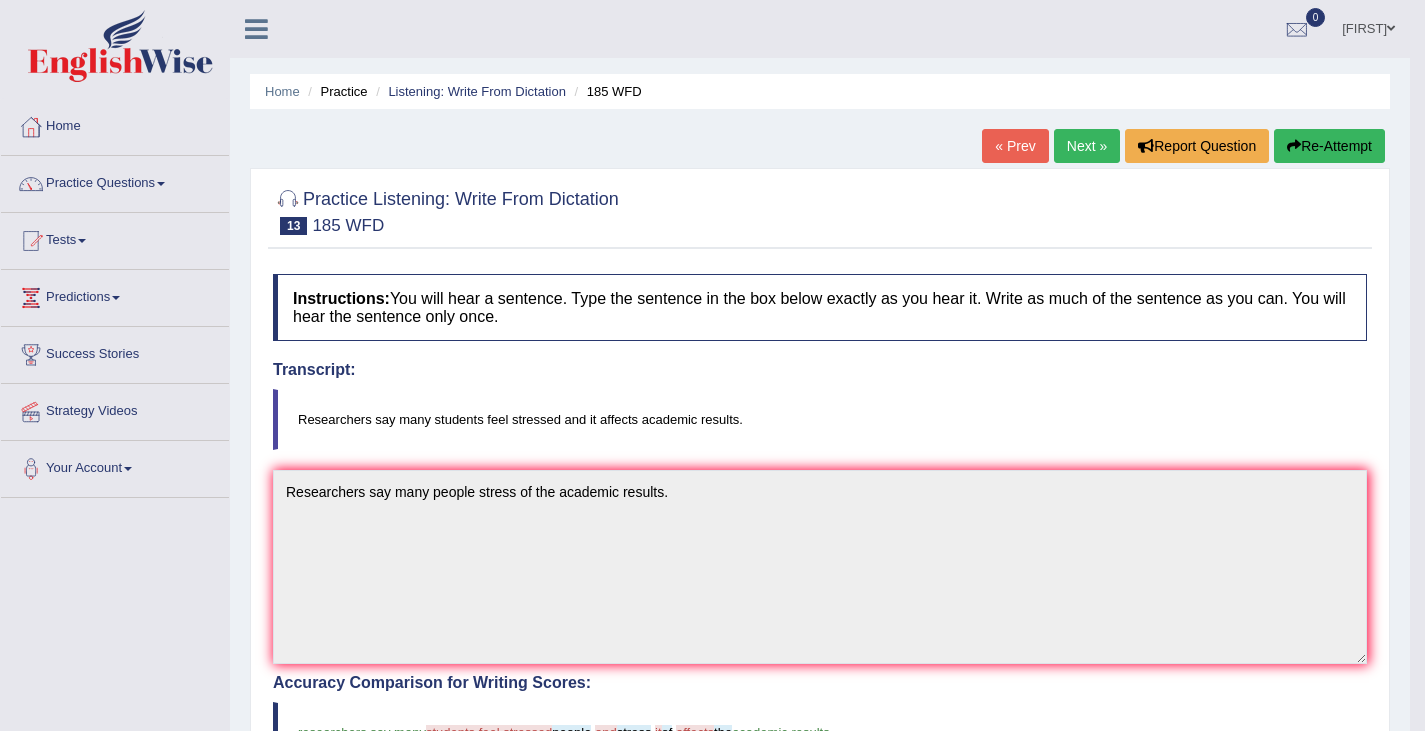 click on "Re-Attempt" at bounding box center [1329, 146] 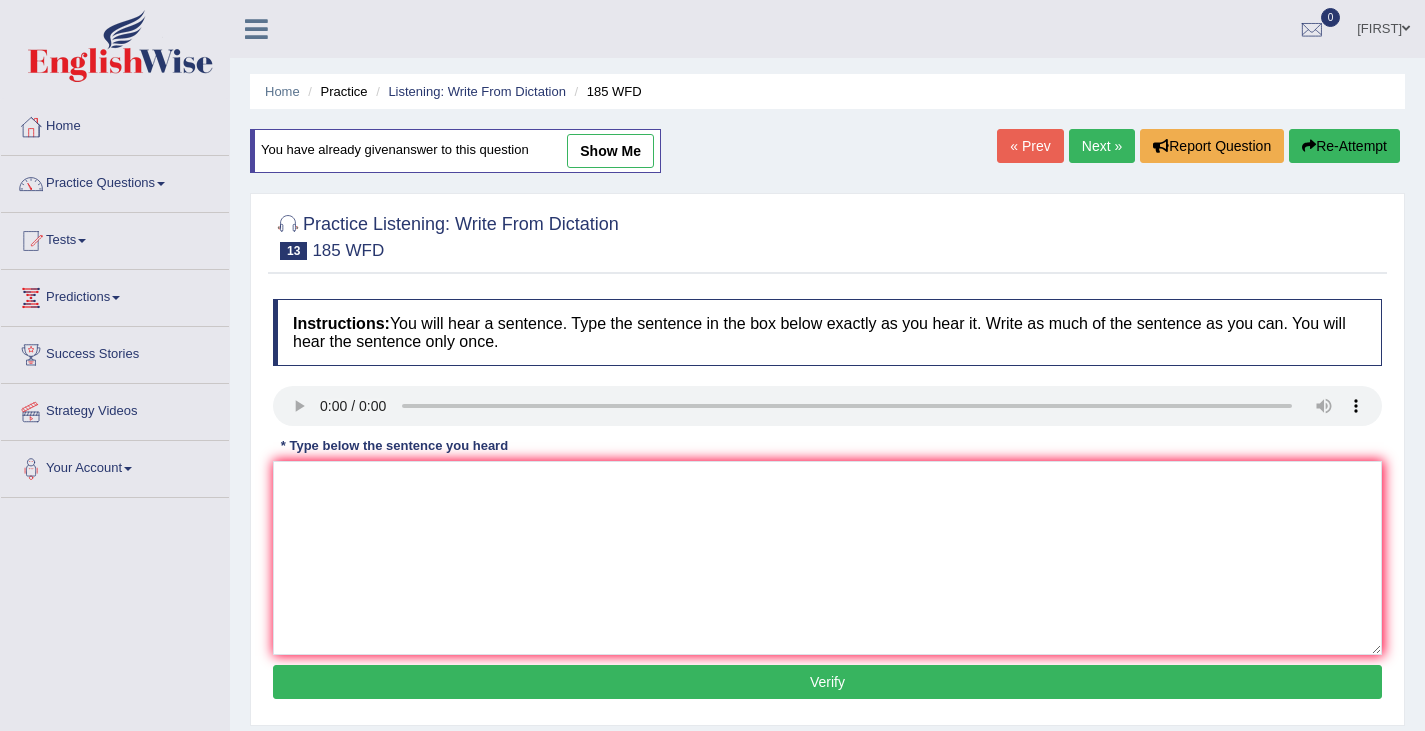 scroll, scrollTop: 0, scrollLeft: 0, axis: both 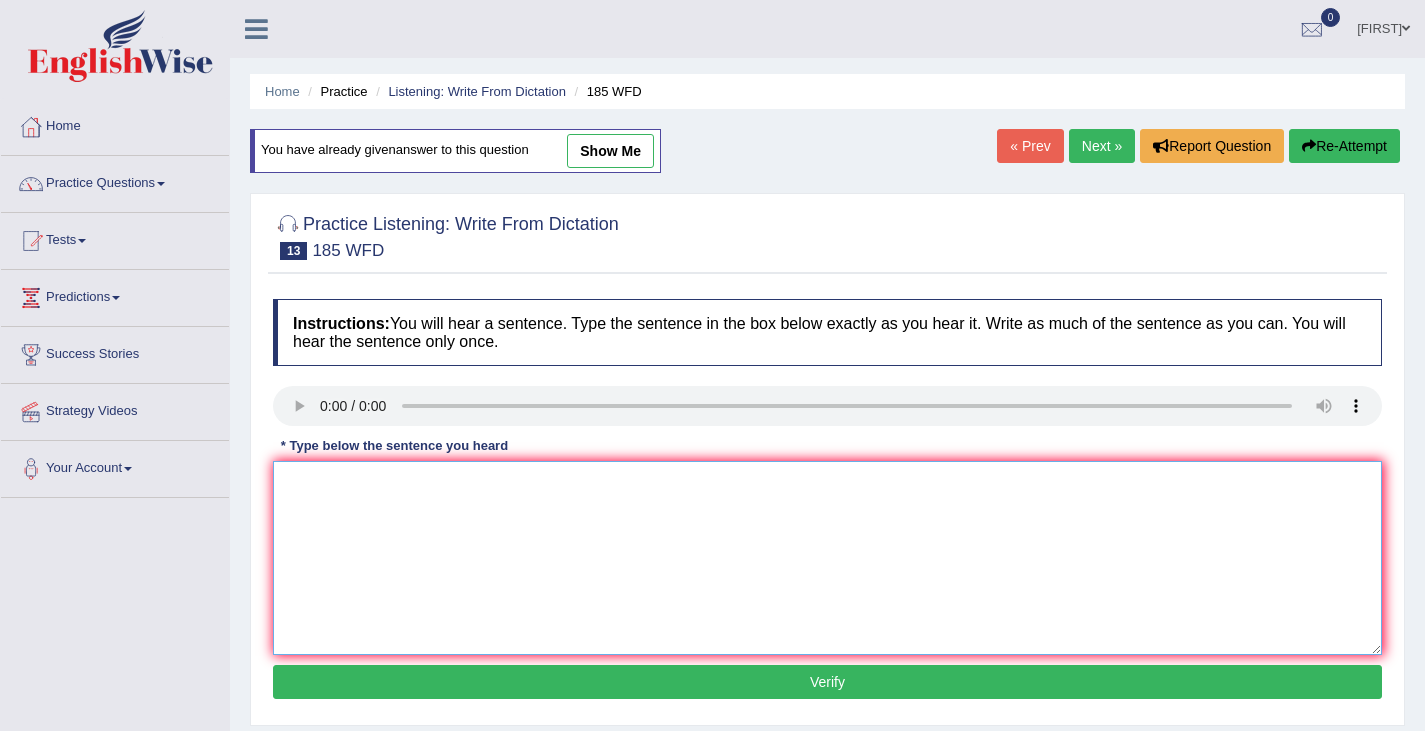 click at bounding box center [827, 558] 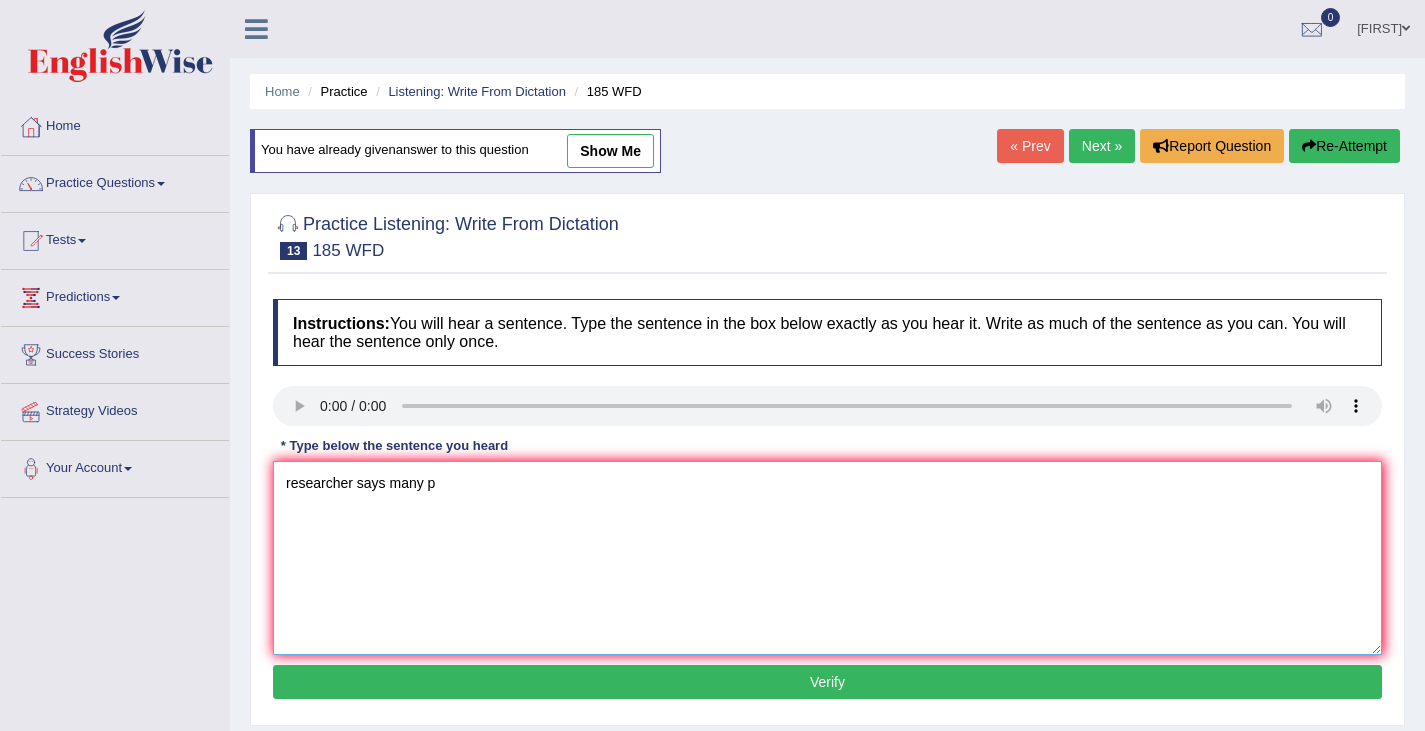 click on "researcher says many p" at bounding box center (827, 558) 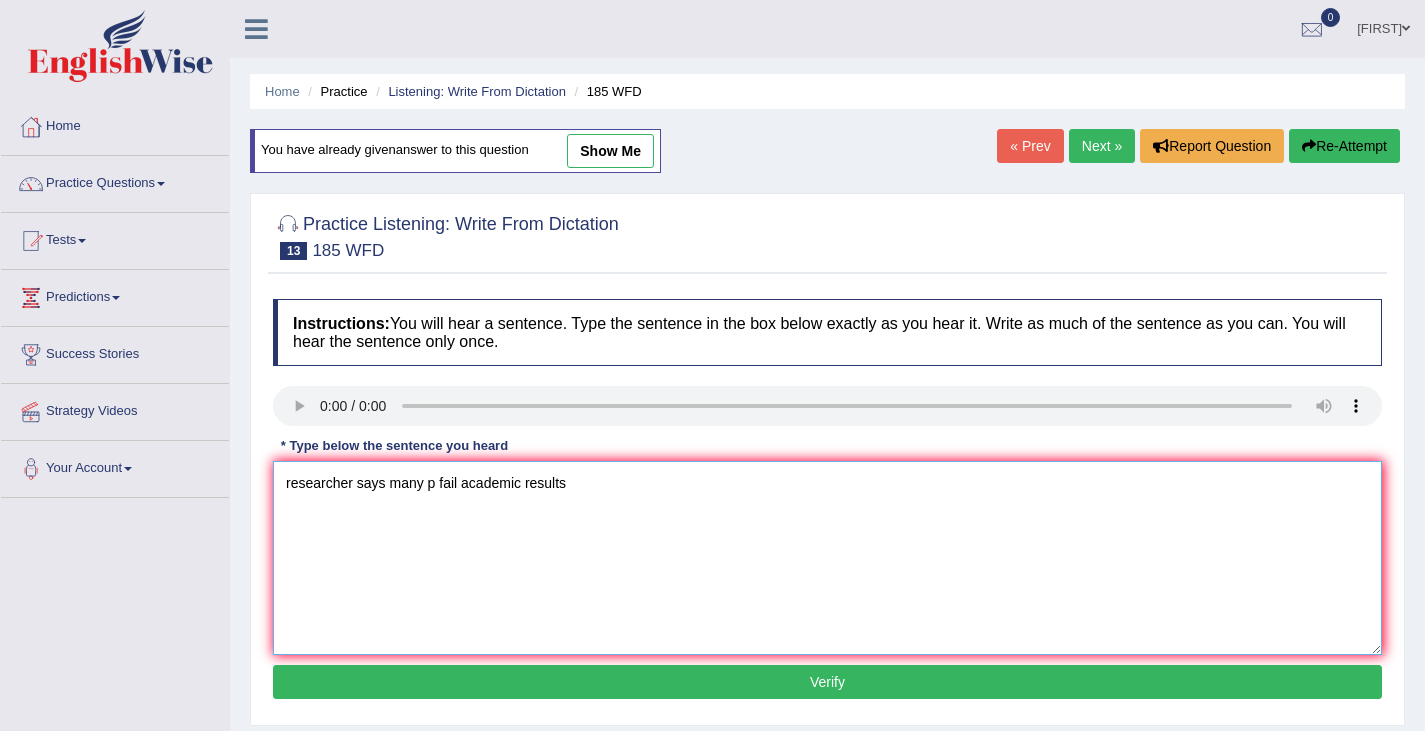click on "researcher says many p fail academic results" at bounding box center (827, 558) 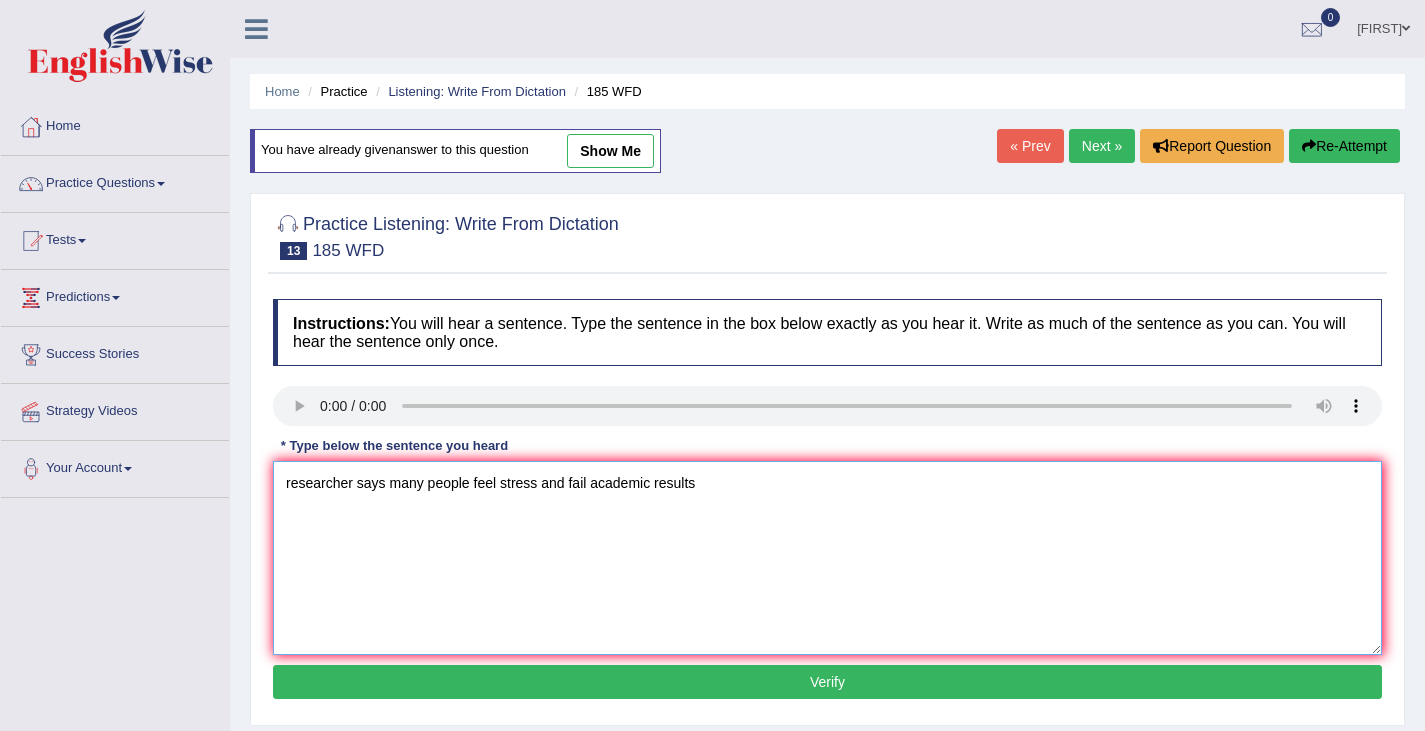 click on "researcher says many people feel stress and fail academic results" at bounding box center (827, 558) 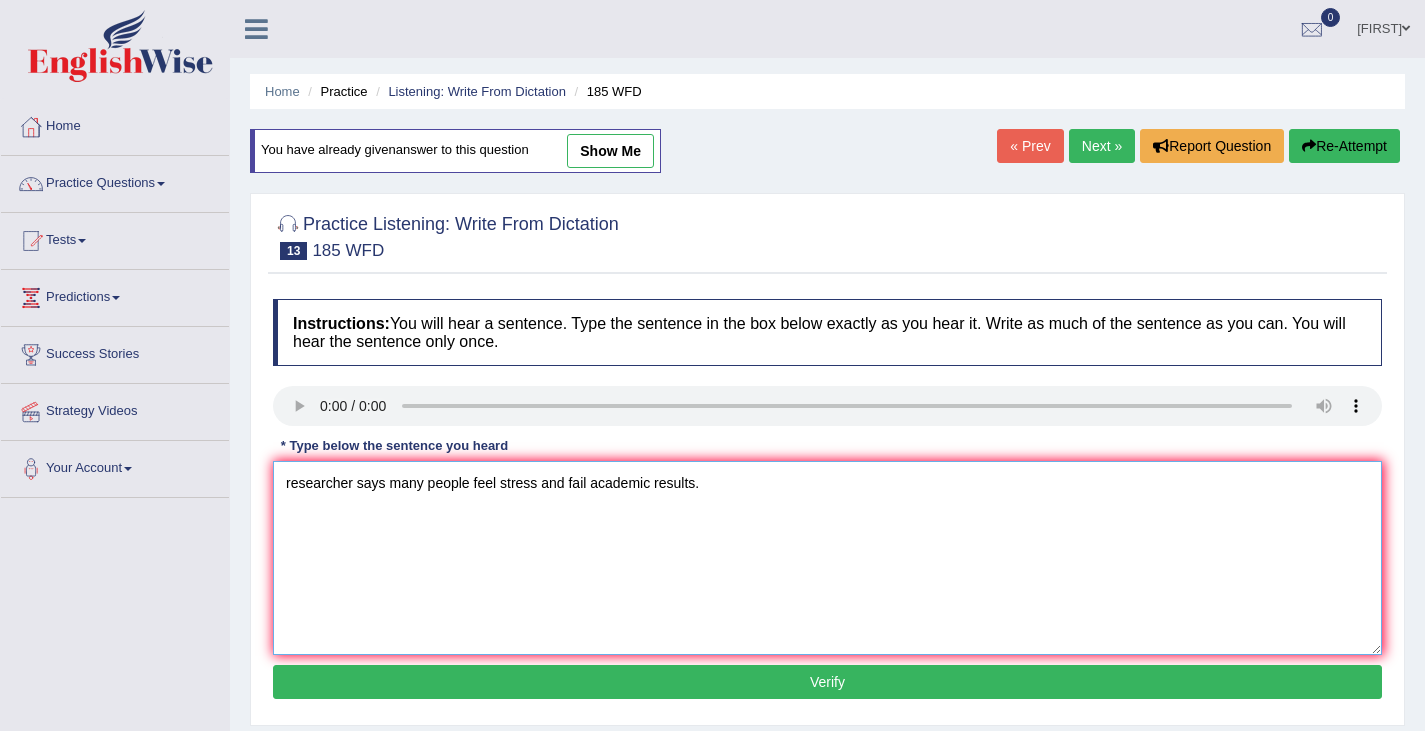 drag, startPoint x: 292, startPoint y: 477, endPoint x: 217, endPoint y: 490, distance: 76.11833 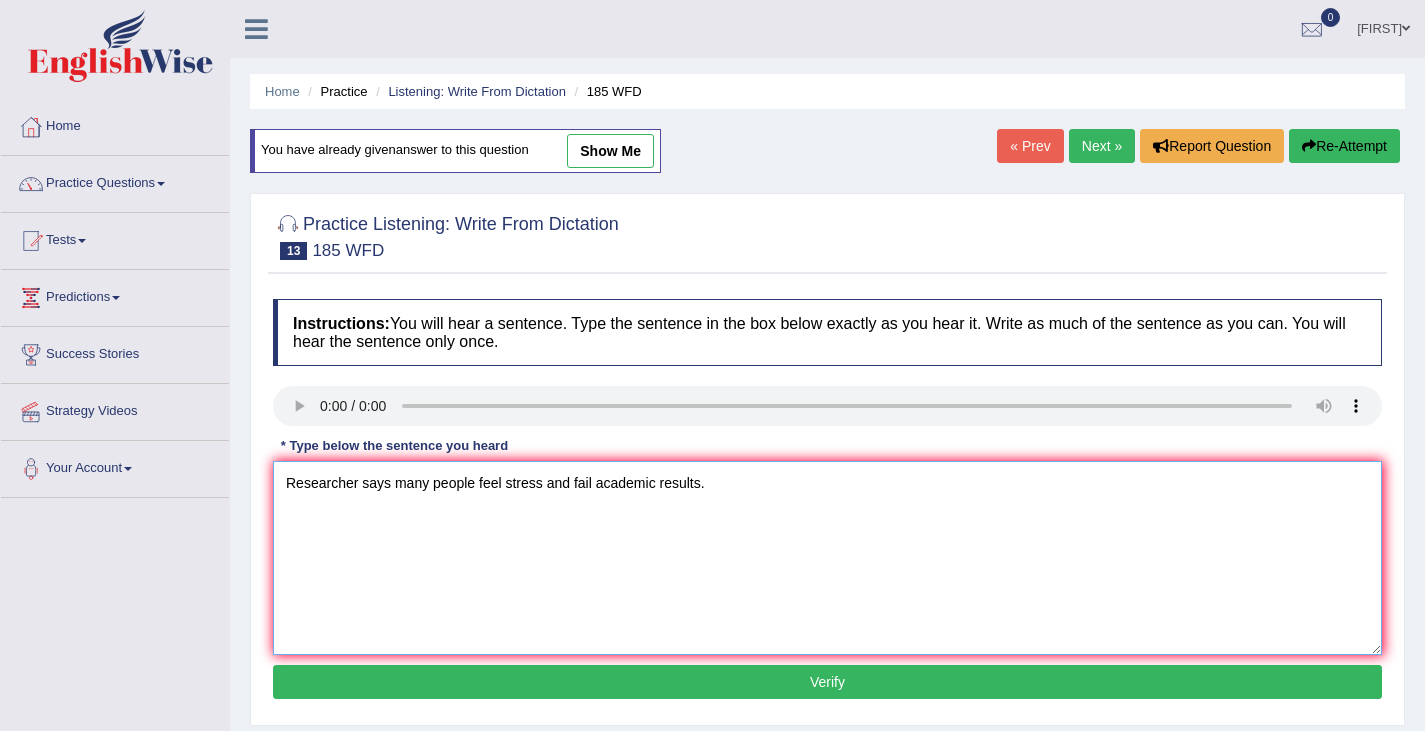 type on "Researcher says many people feel stress and fail academic results." 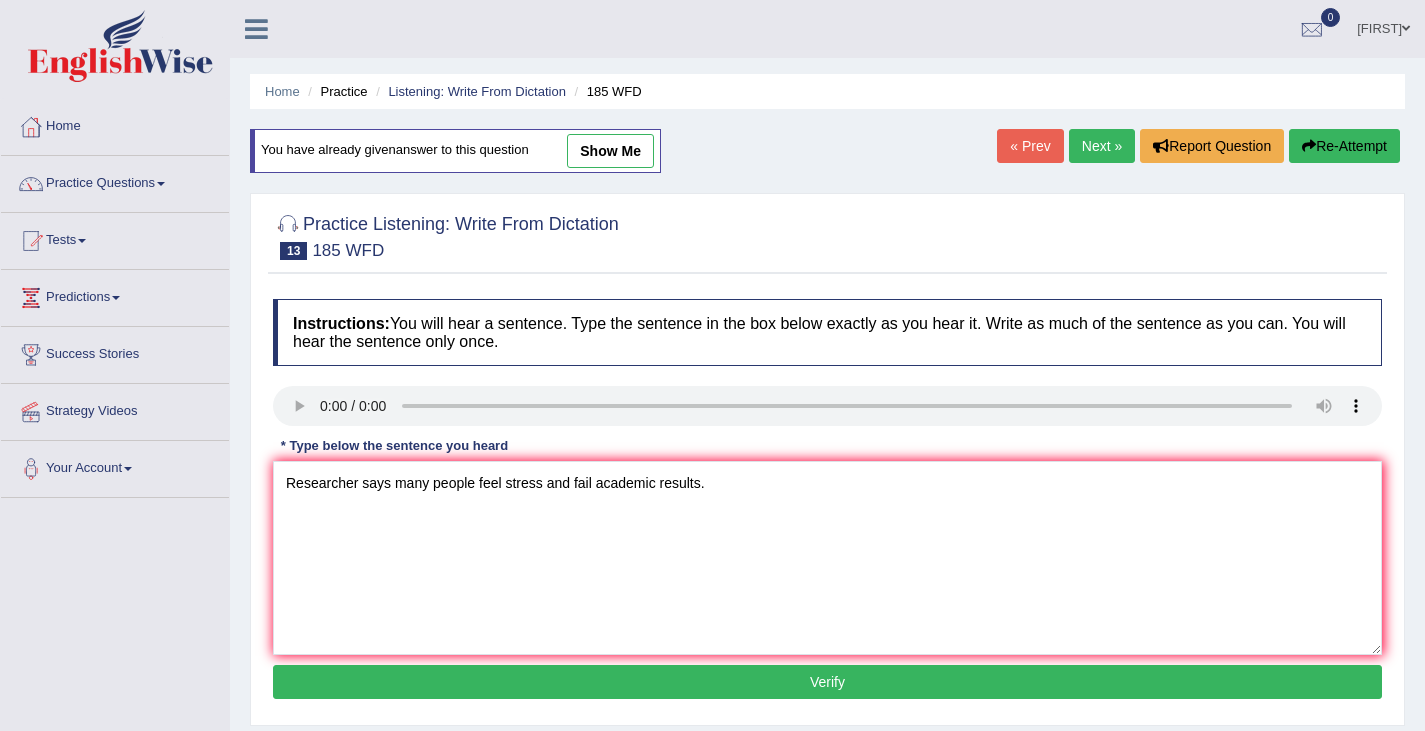 click on "Verify" at bounding box center [827, 682] 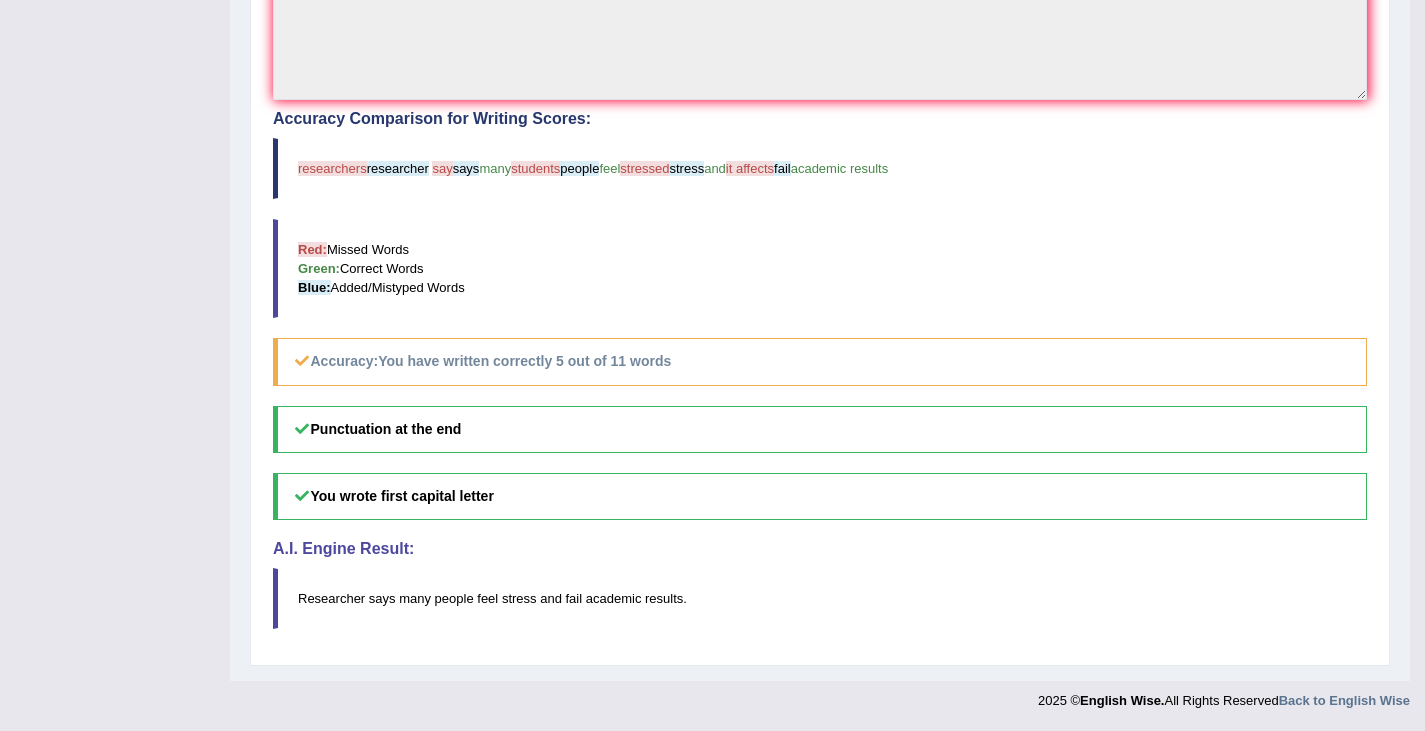 scroll, scrollTop: 0, scrollLeft: 0, axis: both 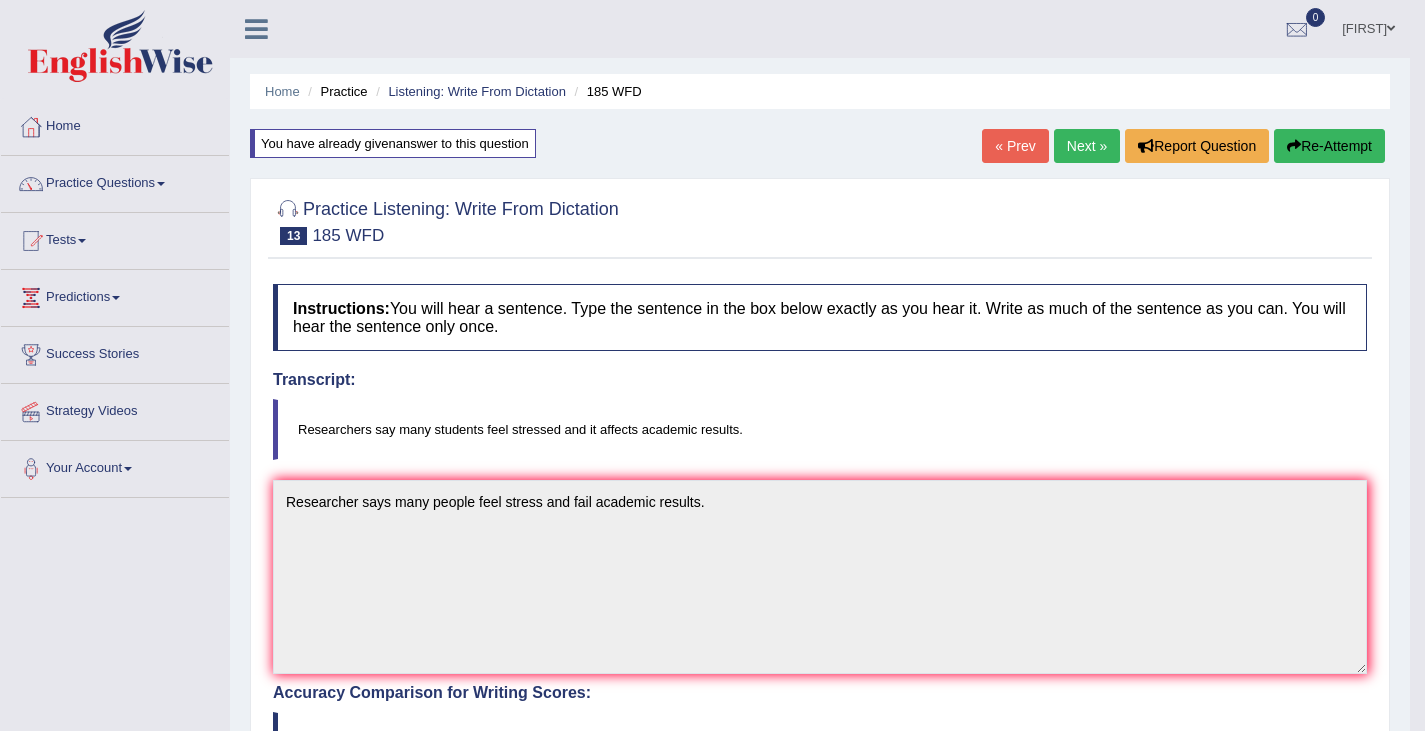 click on "Next »" at bounding box center [1087, 146] 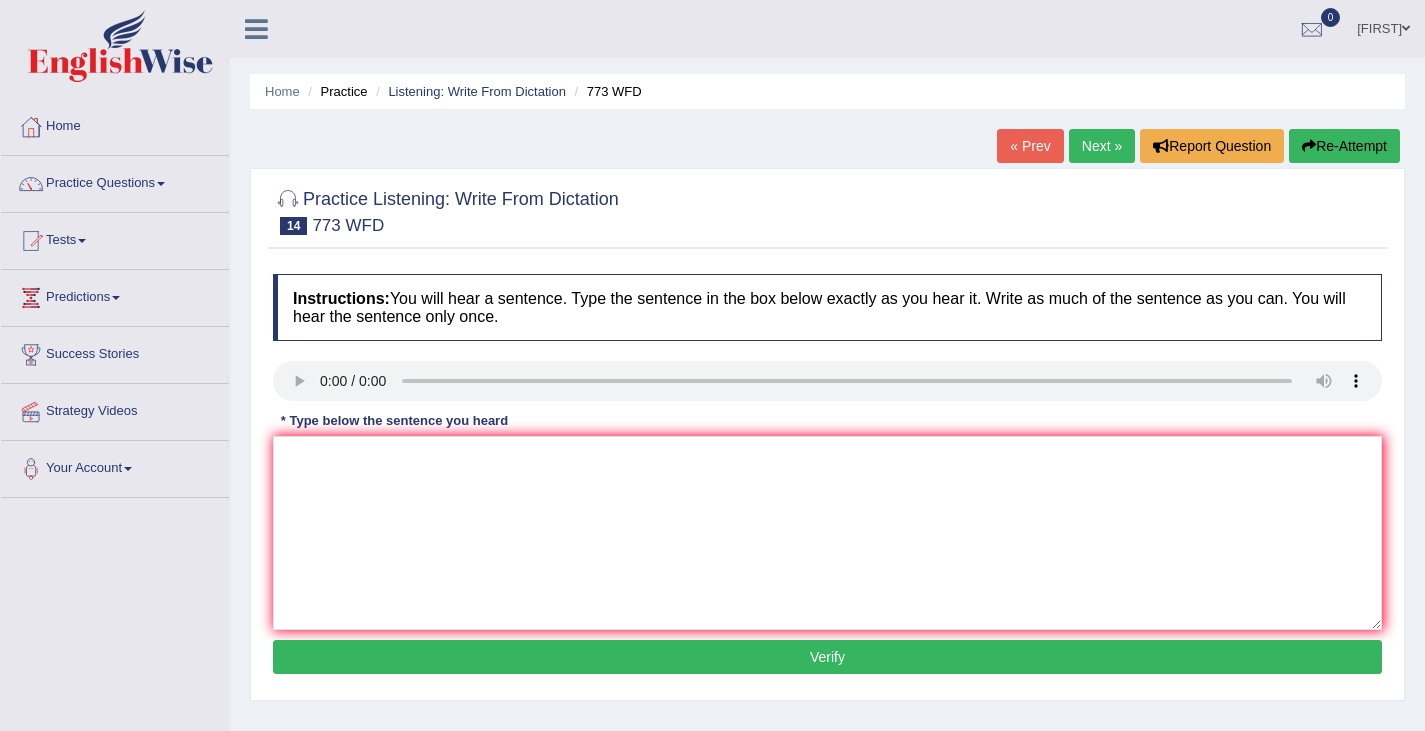 scroll, scrollTop: 77, scrollLeft: 0, axis: vertical 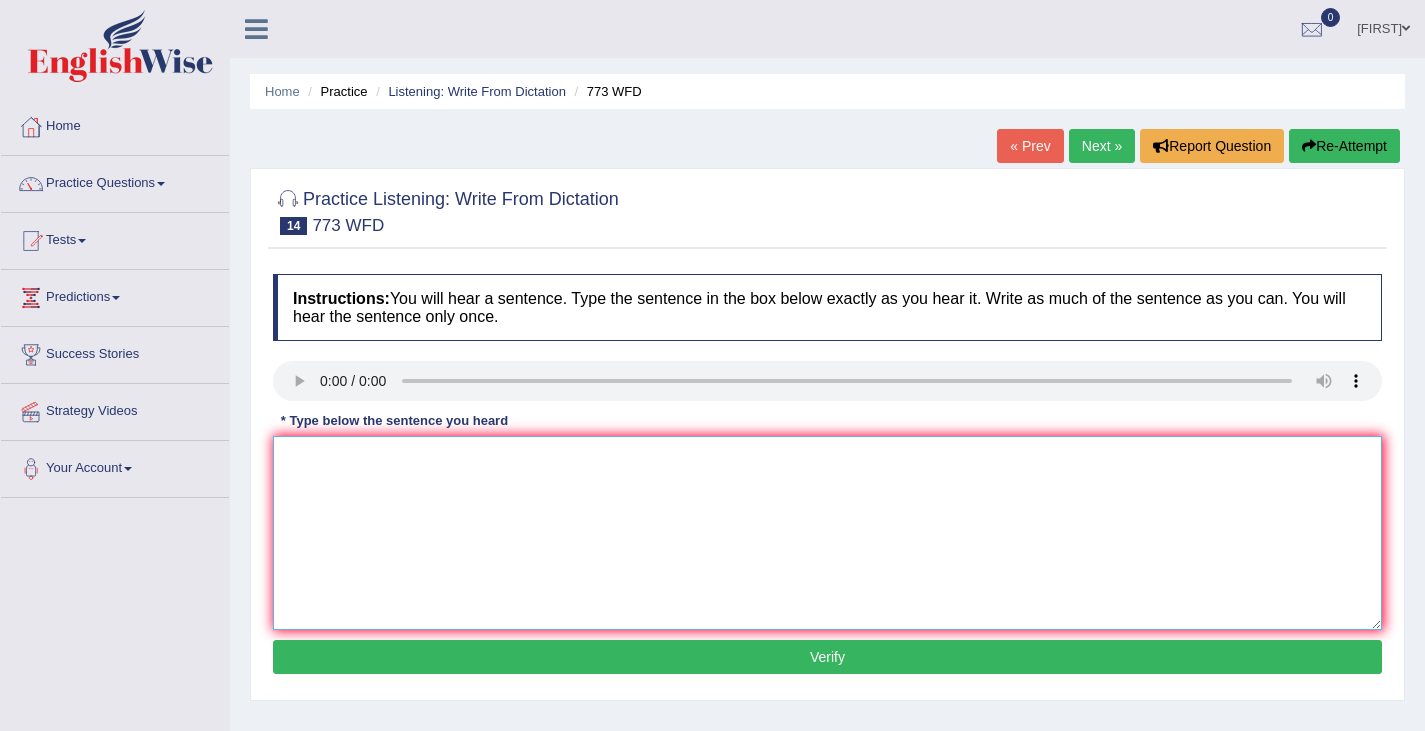 click at bounding box center [827, 533] 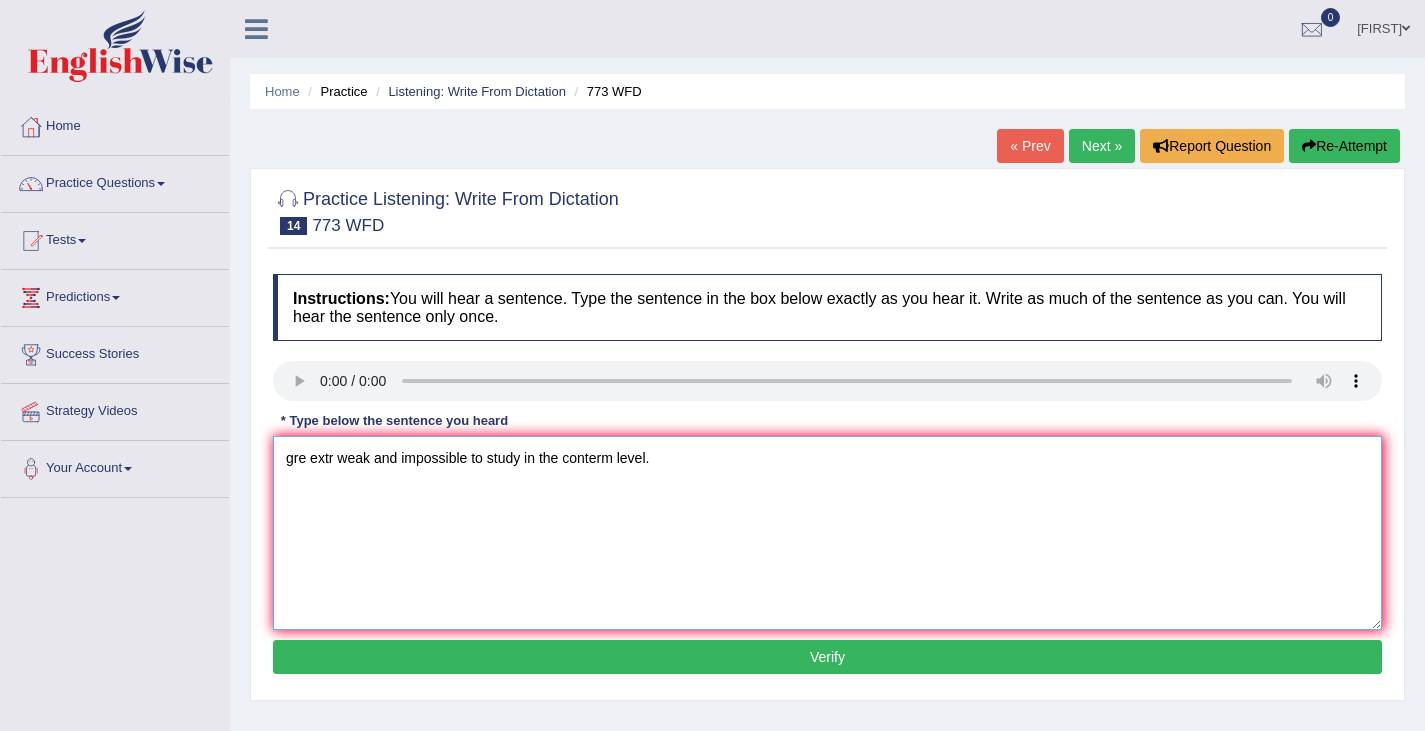 click on "gre extr weak and impossible to study in the conterm level." at bounding box center (827, 533) 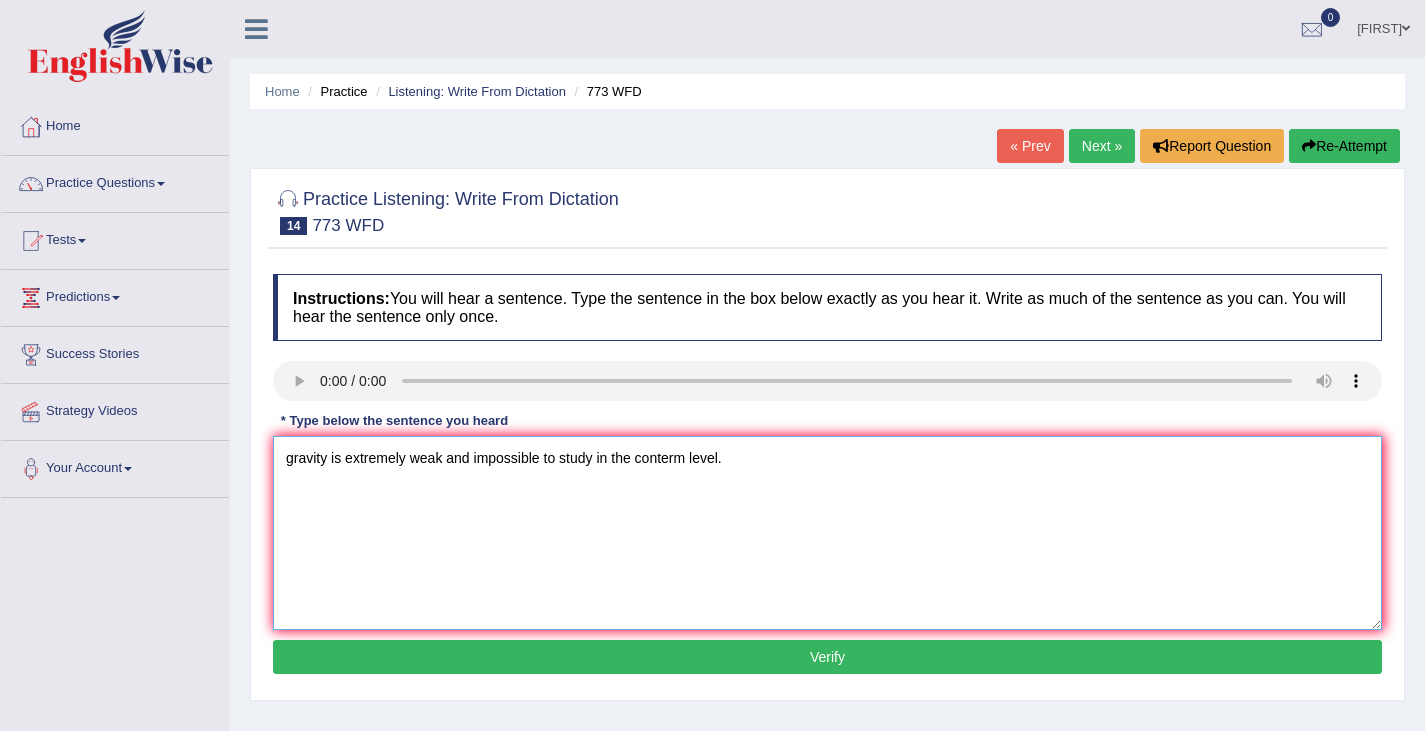 type on "gravity is extremely weak and impossible to study in the conterm level." 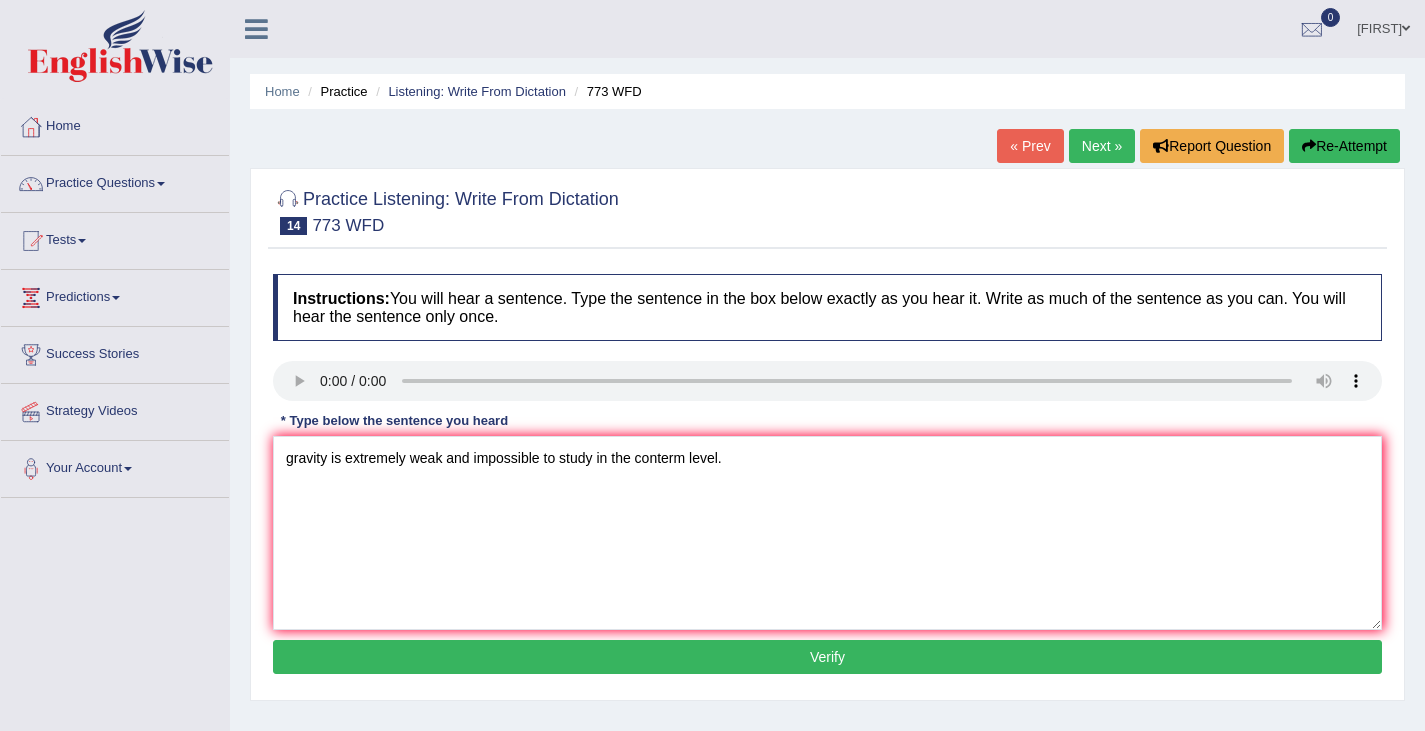 click on "Verify" at bounding box center [827, 657] 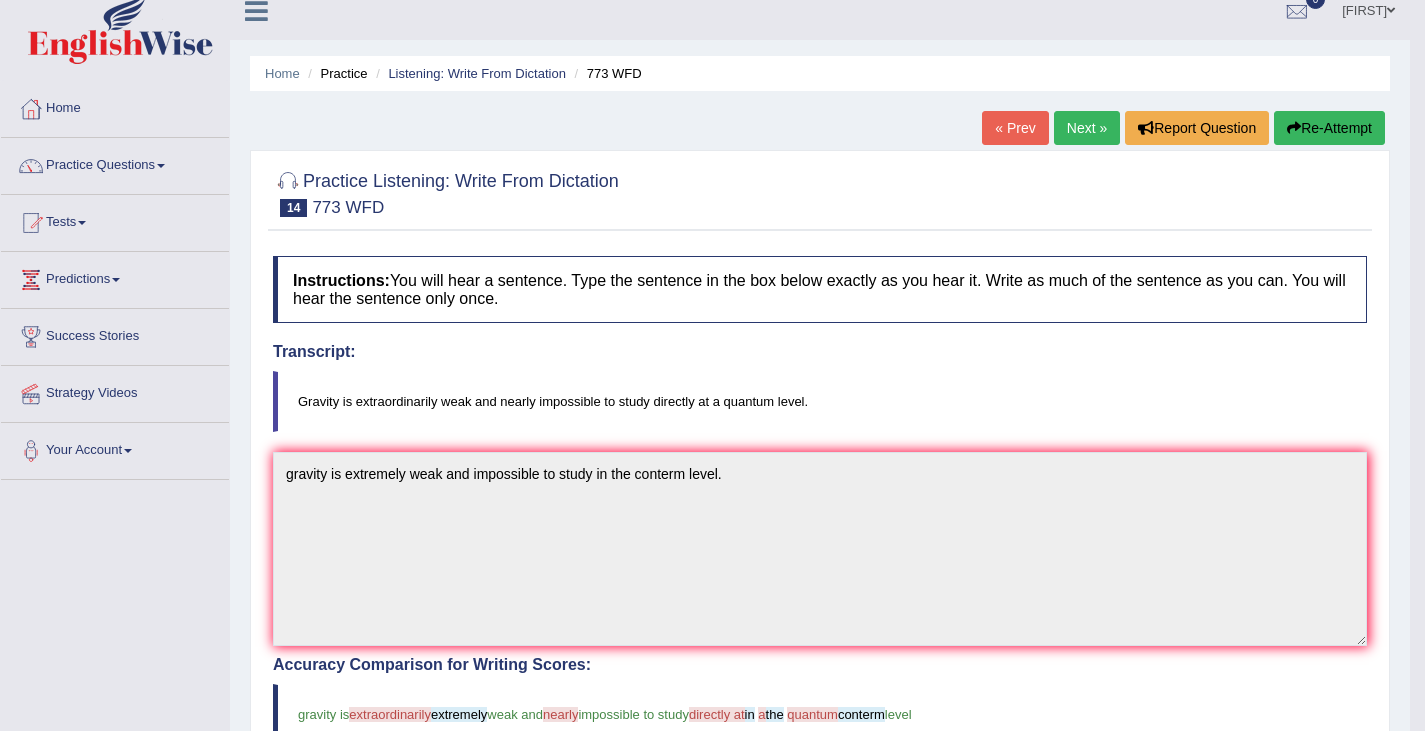 scroll, scrollTop: 17, scrollLeft: 0, axis: vertical 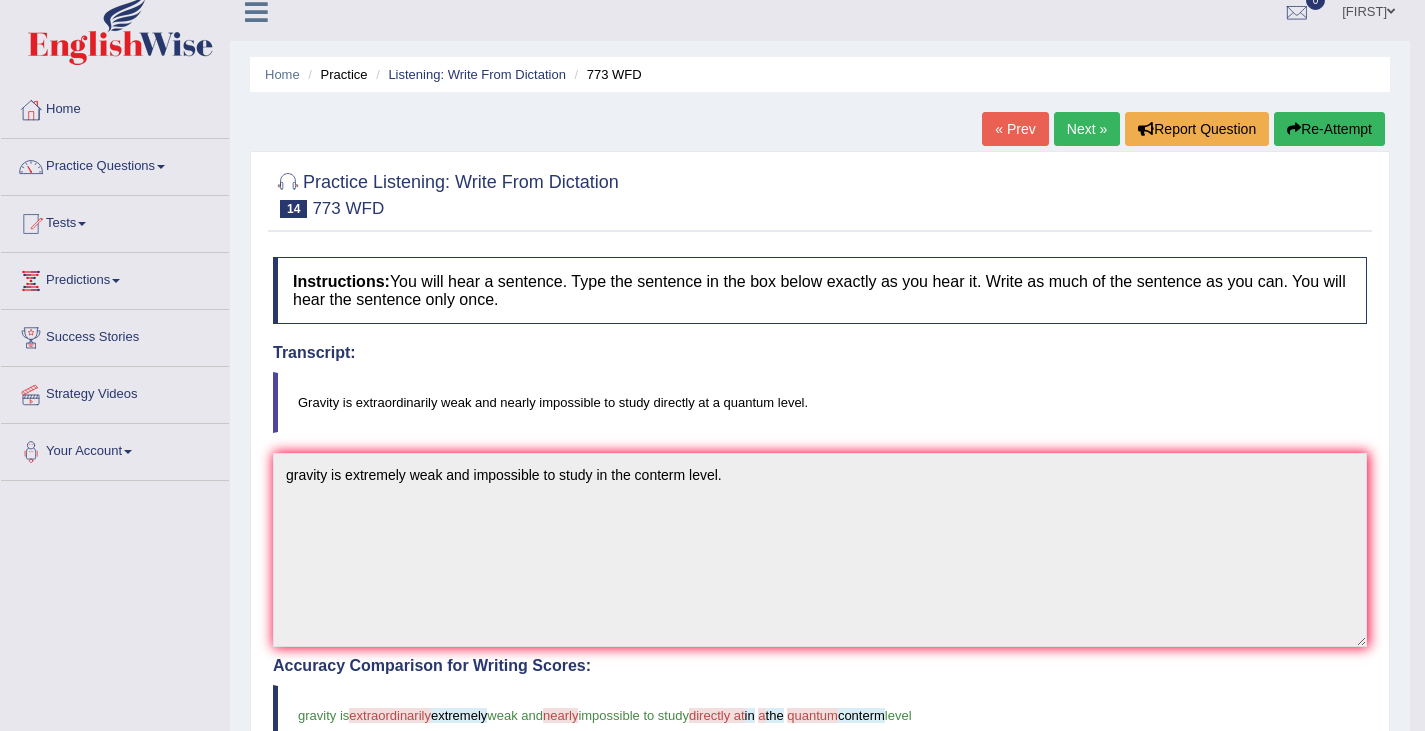 click on "Next »" at bounding box center [1087, 129] 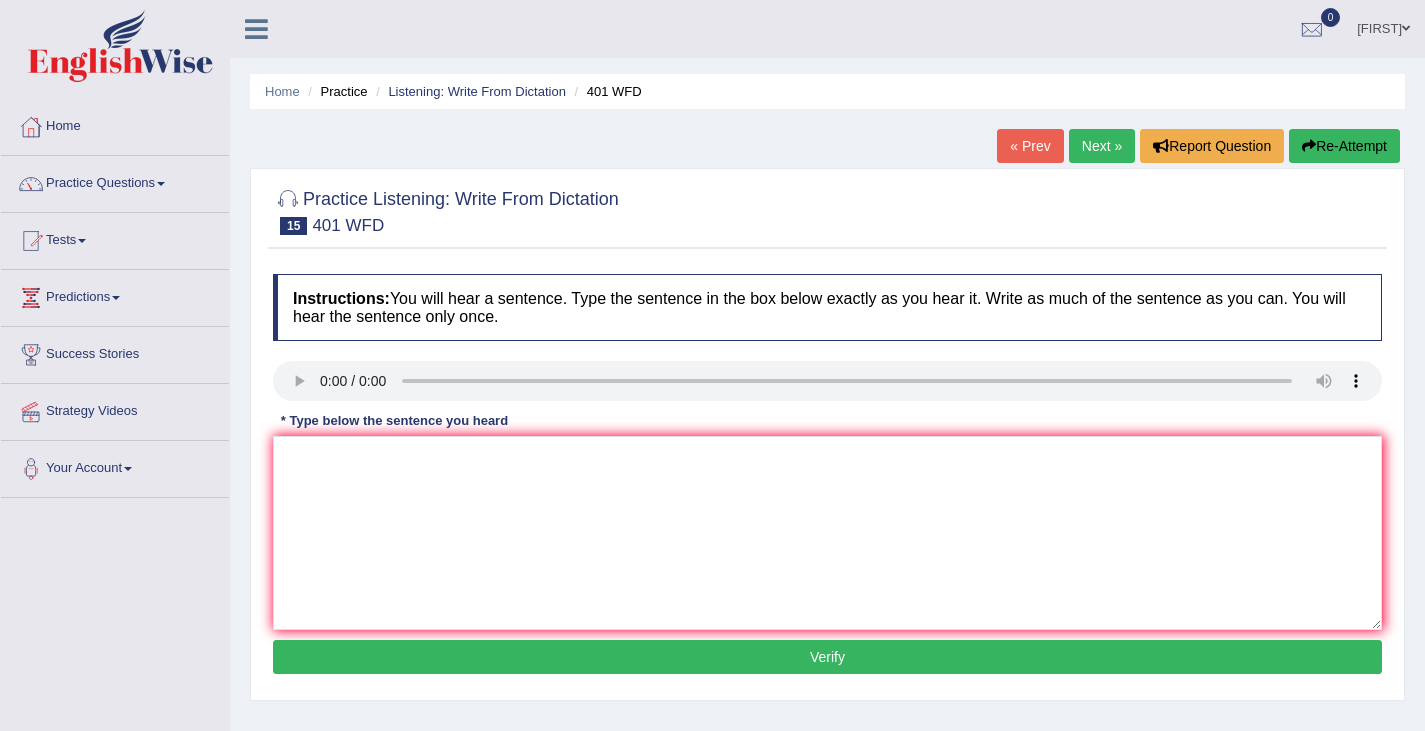 scroll, scrollTop: 0, scrollLeft: 0, axis: both 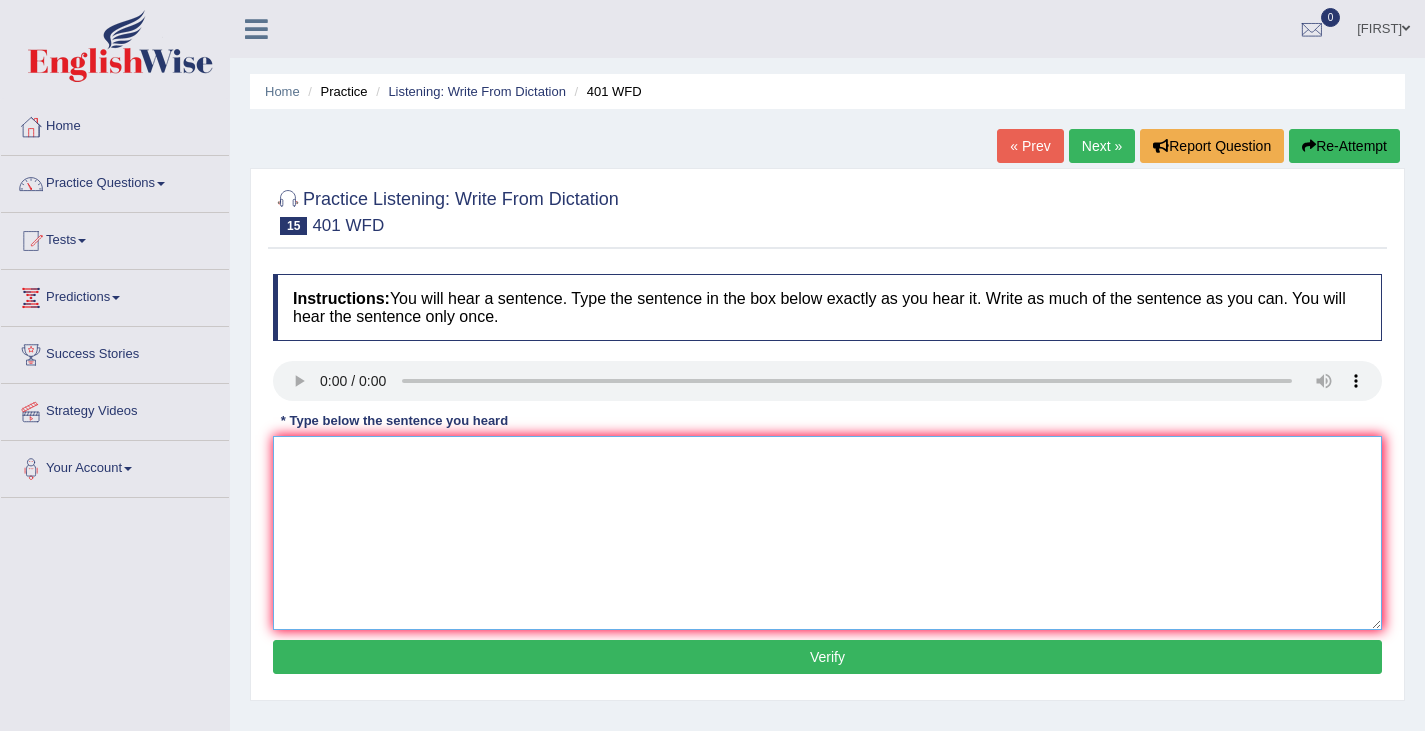 click at bounding box center [827, 533] 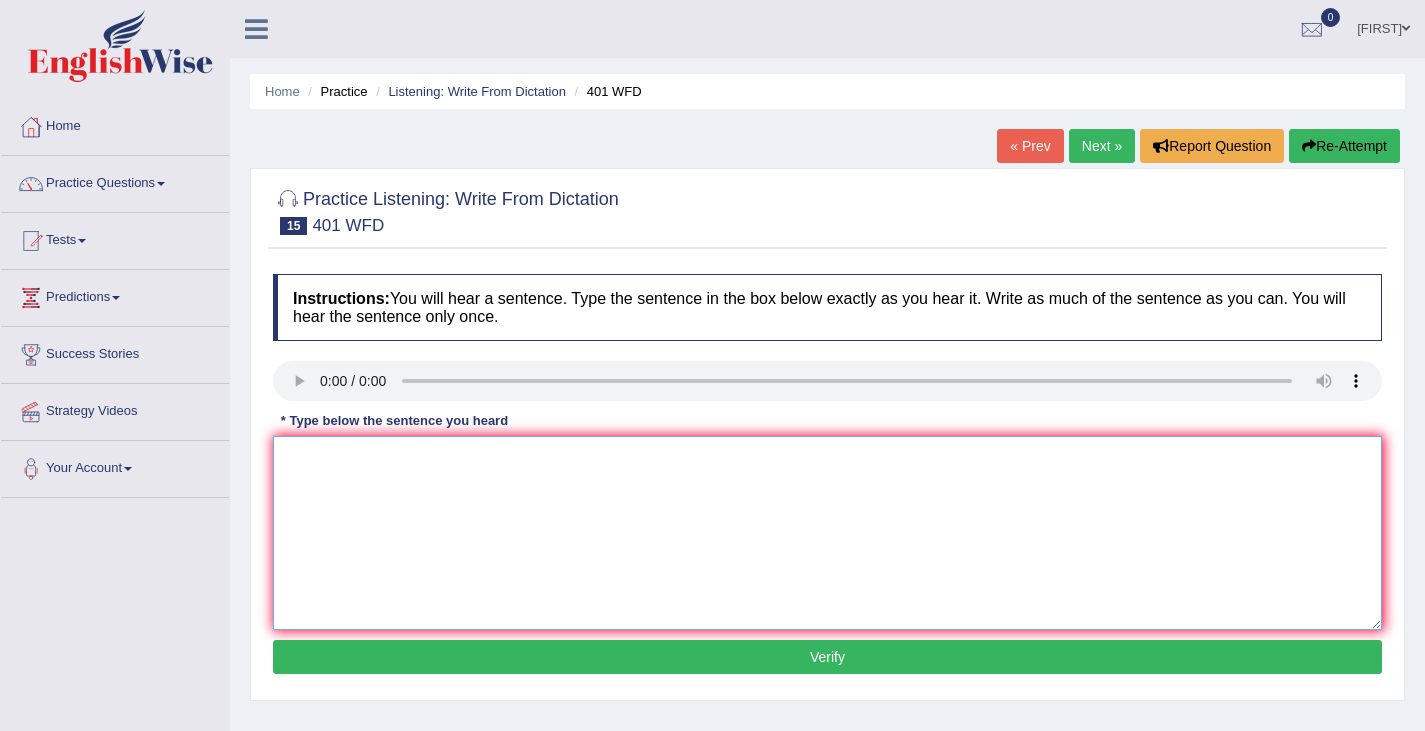 click at bounding box center (827, 533) 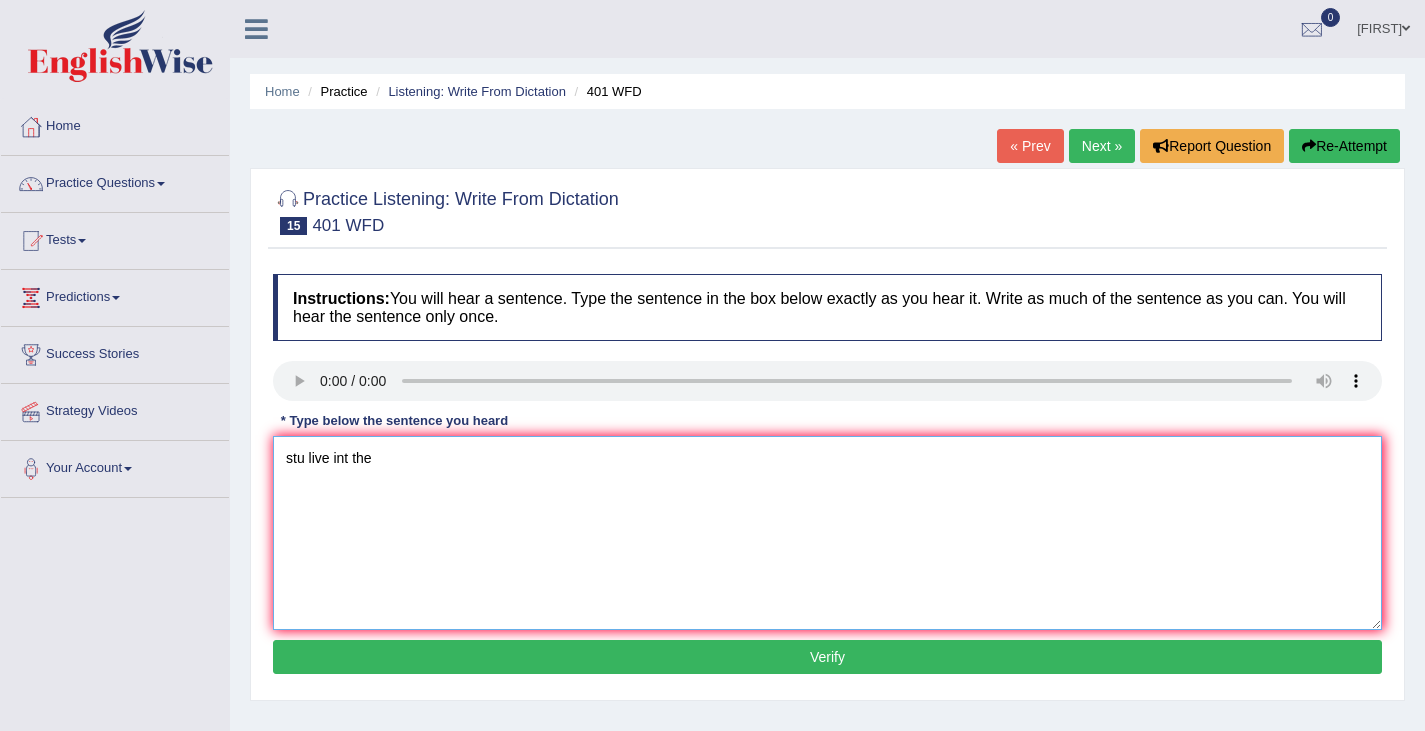 click on "stu live int the" at bounding box center [827, 533] 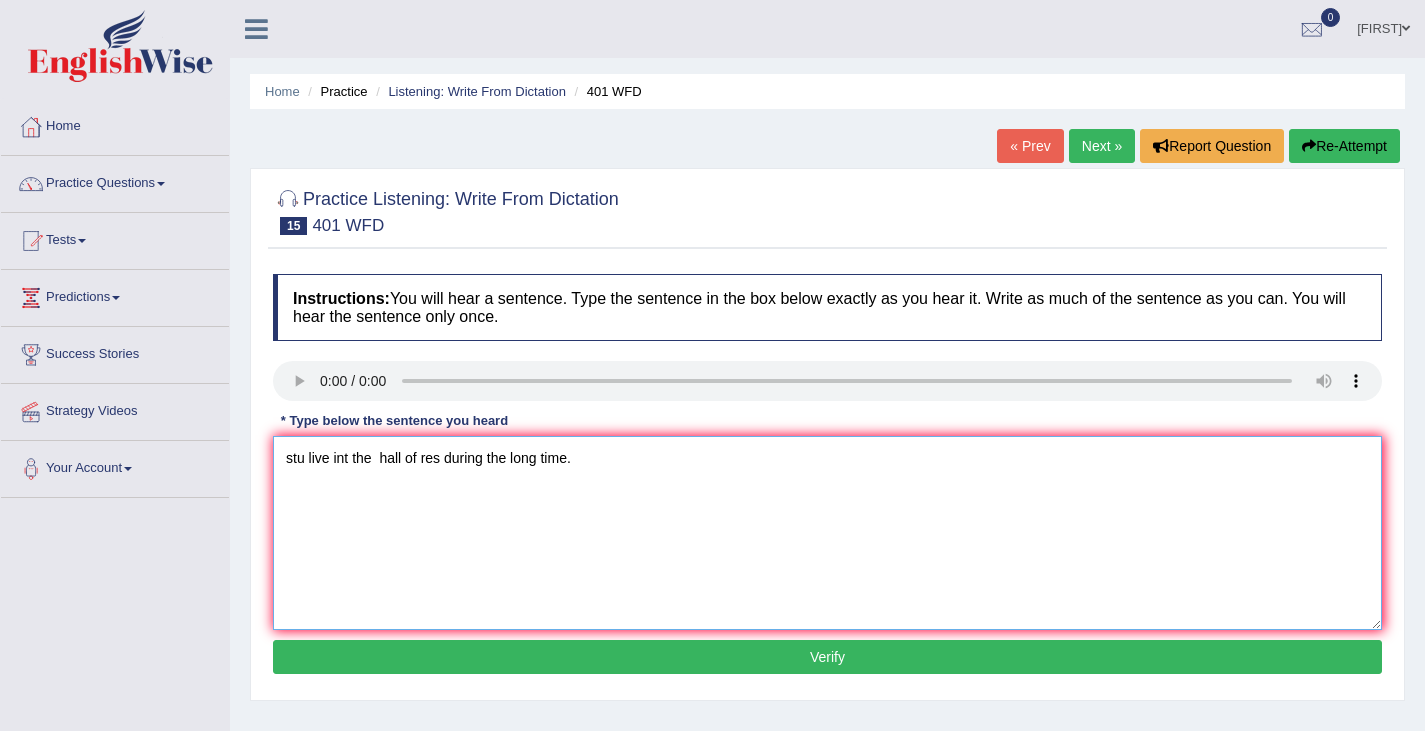click on "stu live int the  hall of res during the long time." at bounding box center (827, 533) 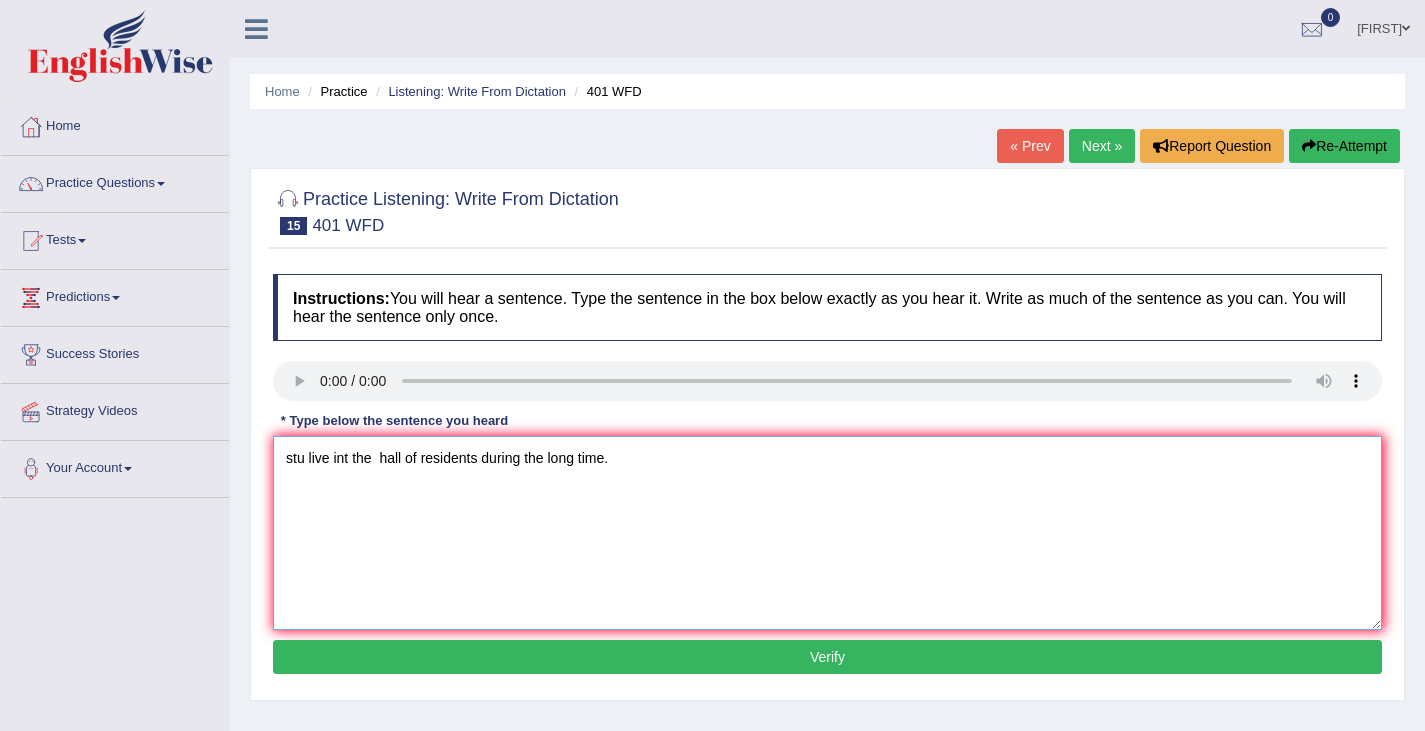 drag, startPoint x: 302, startPoint y: 455, endPoint x: 256, endPoint y: 461, distance: 46.389652 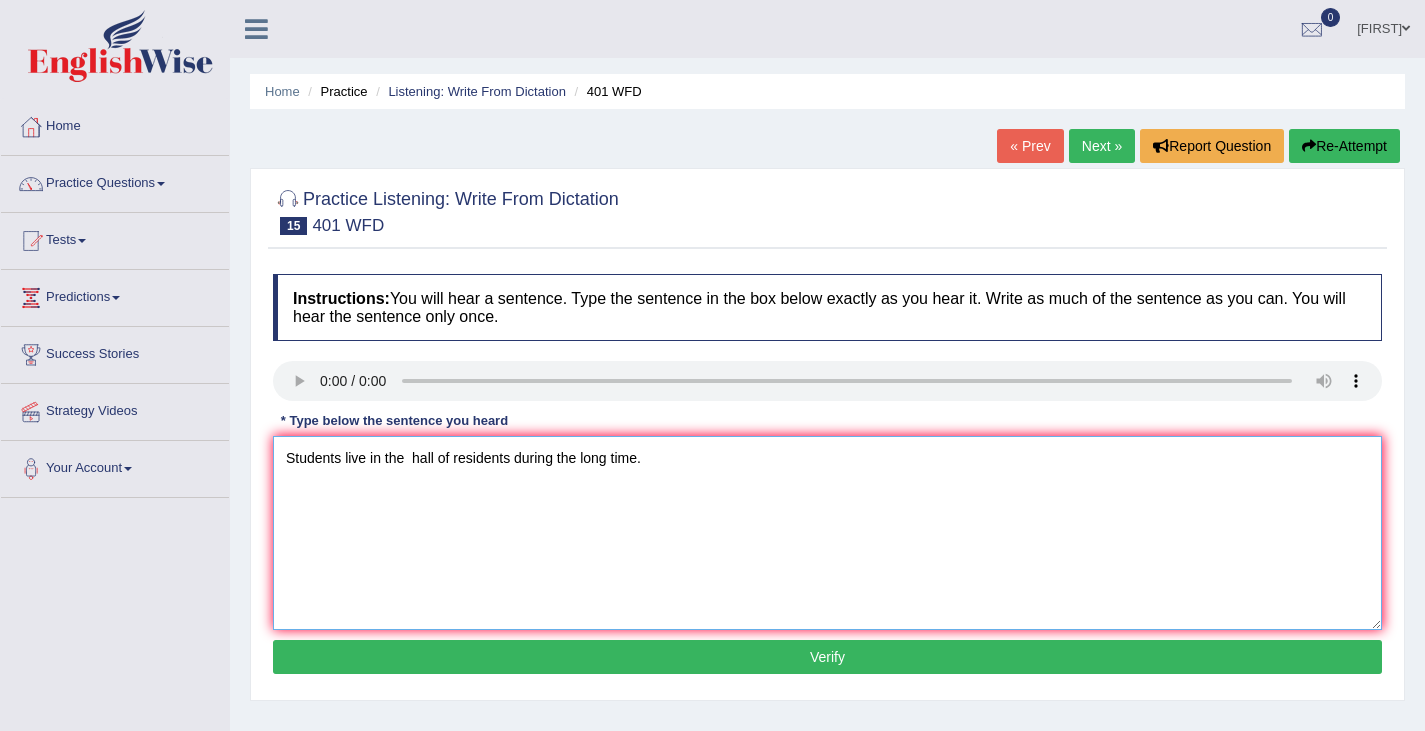 click on "Students live in the  hall of residents during the long time." at bounding box center (827, 533) 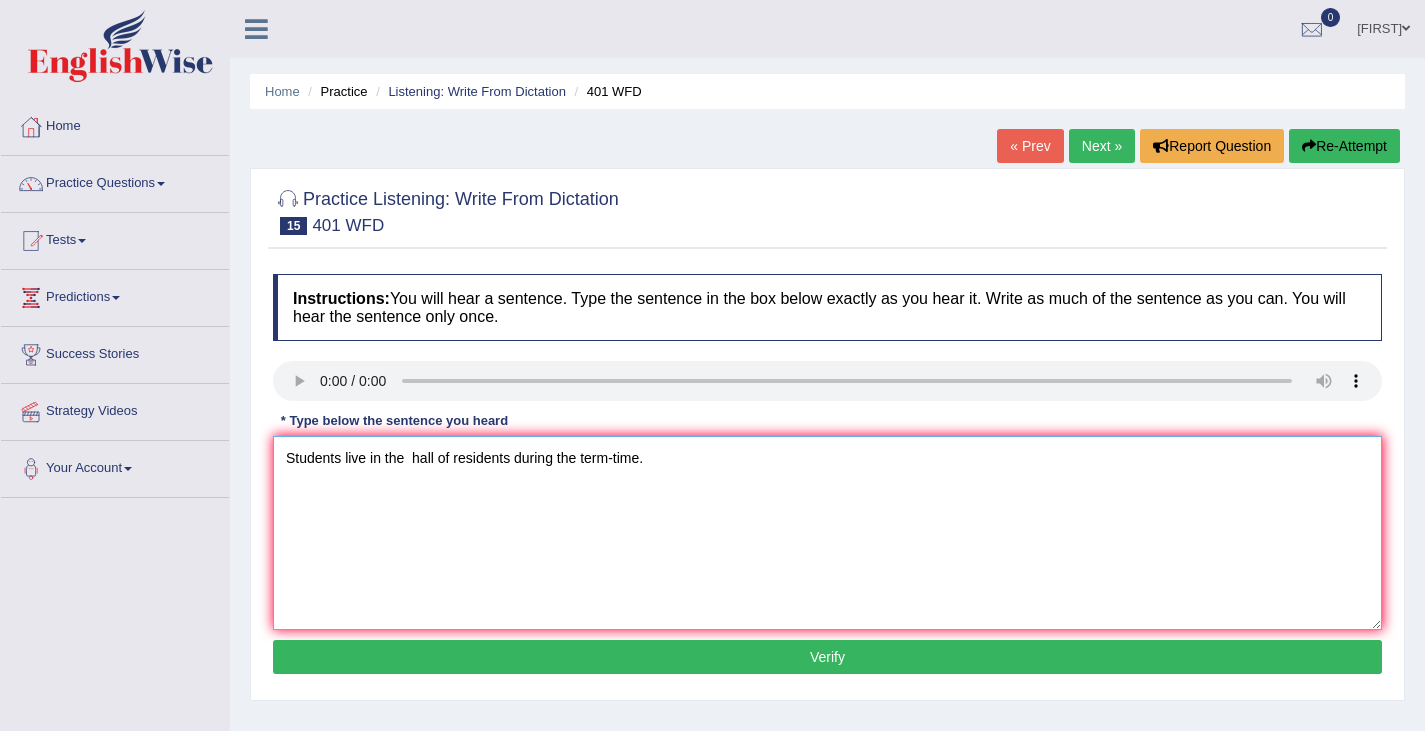 type on "Students live in the  hall of residents during the term-time." 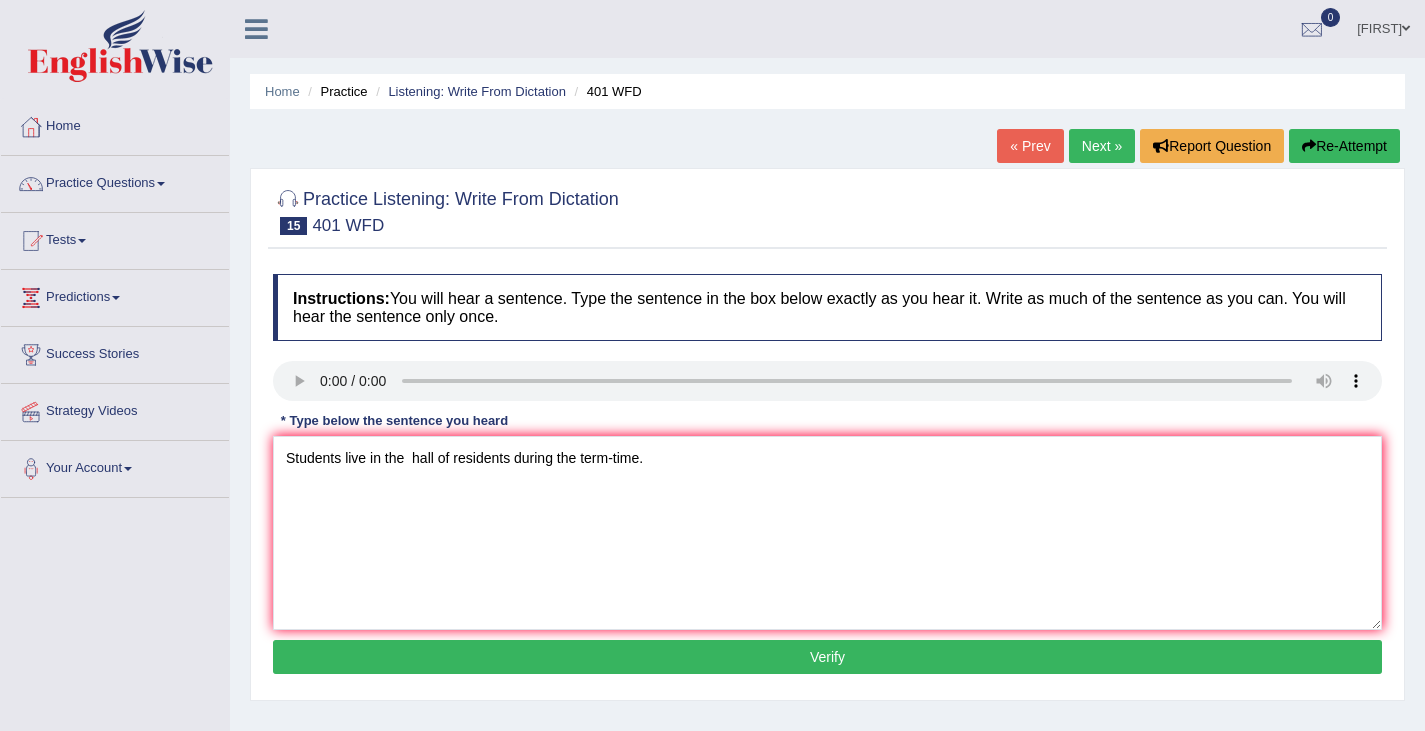 click on "Verify" at bounding box center (827, 657) 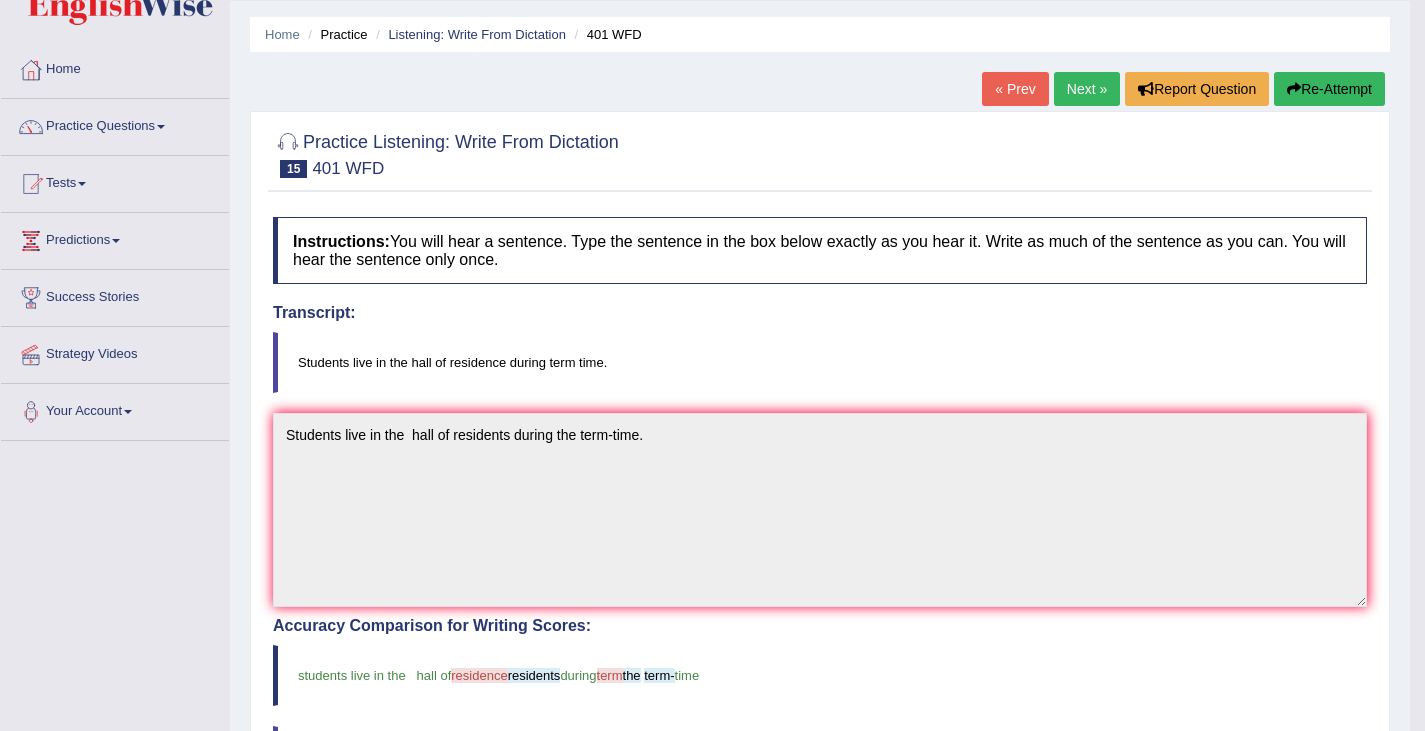 scroll, scrollTop: 0, scrollLeft: 0, axis: both 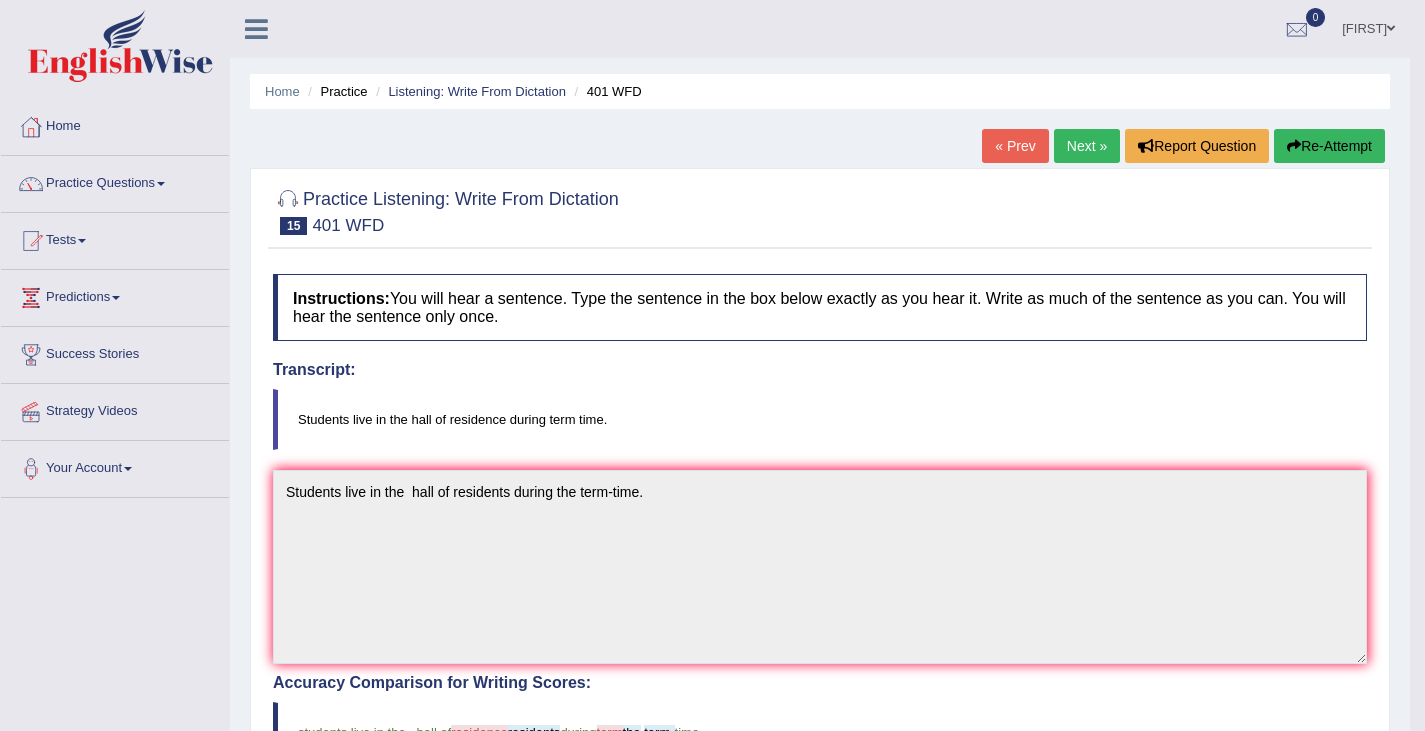 click on "Next »" at bounding box center [1087, 146] 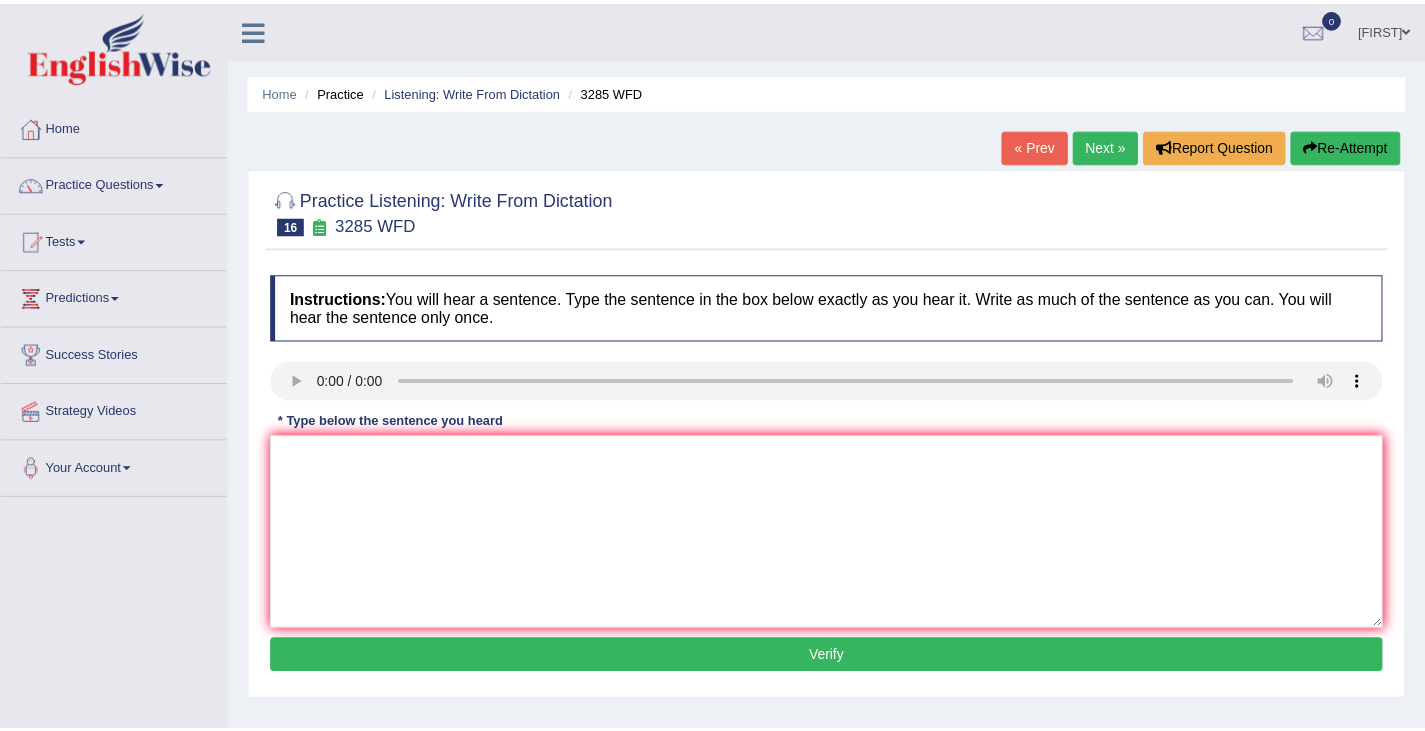 scroll, scrollTop: 0, scrollLeft: 0, axis: both 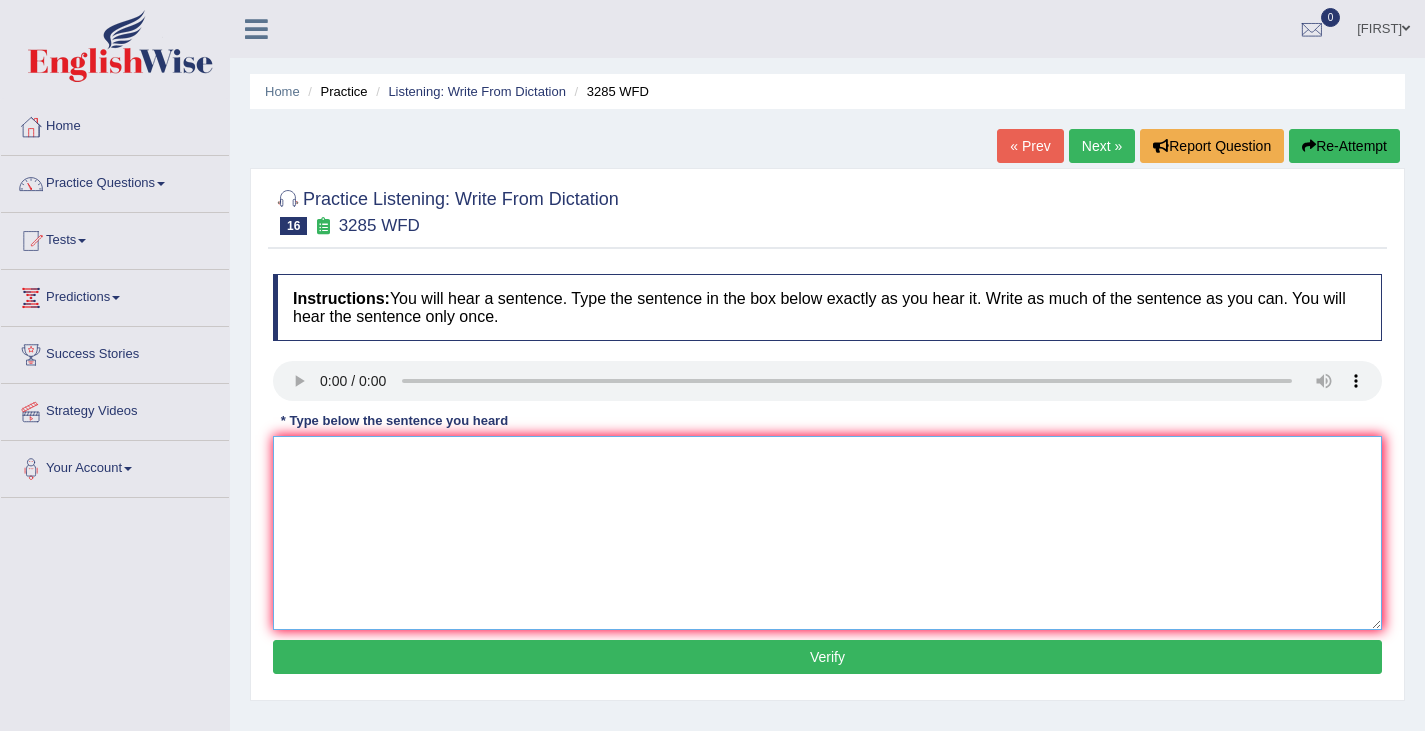 click at bounding box center [827, 533] 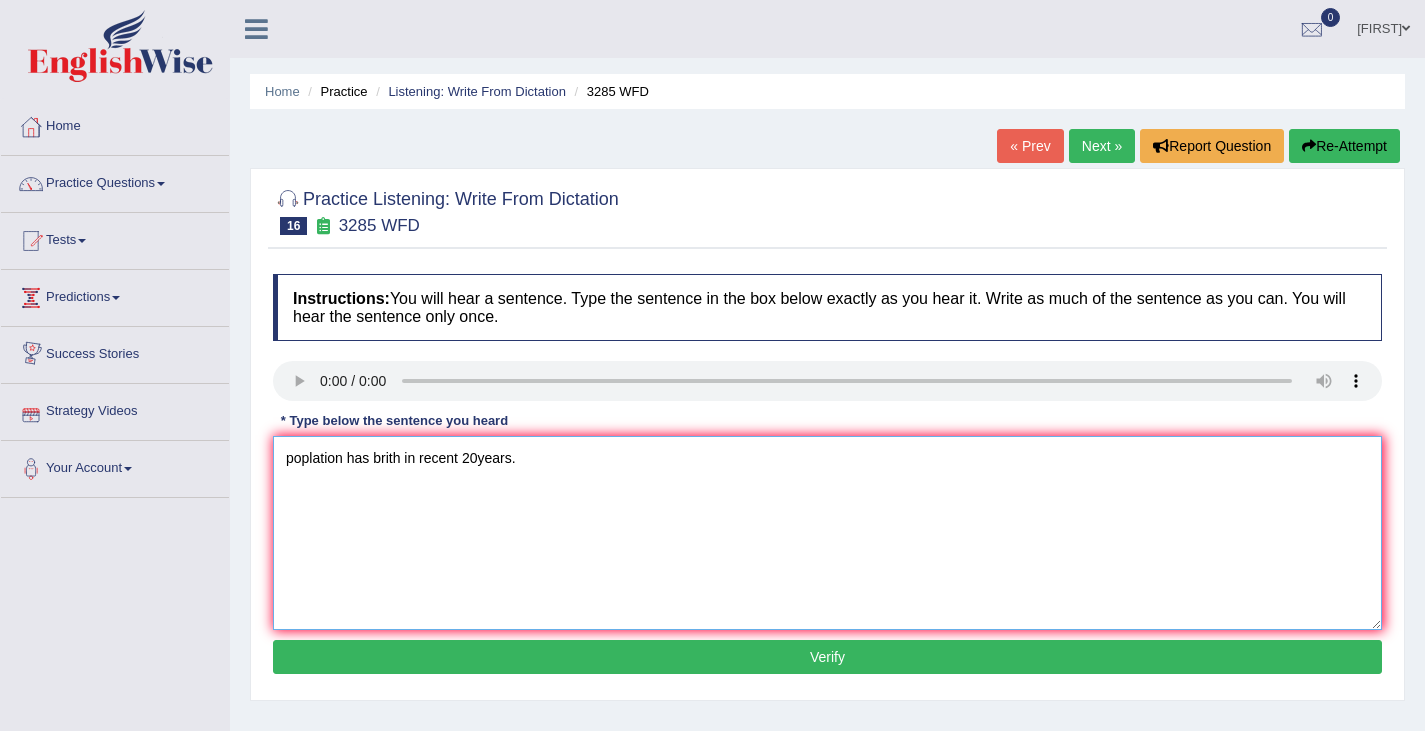 type on "poplation has brith in recent 20years." 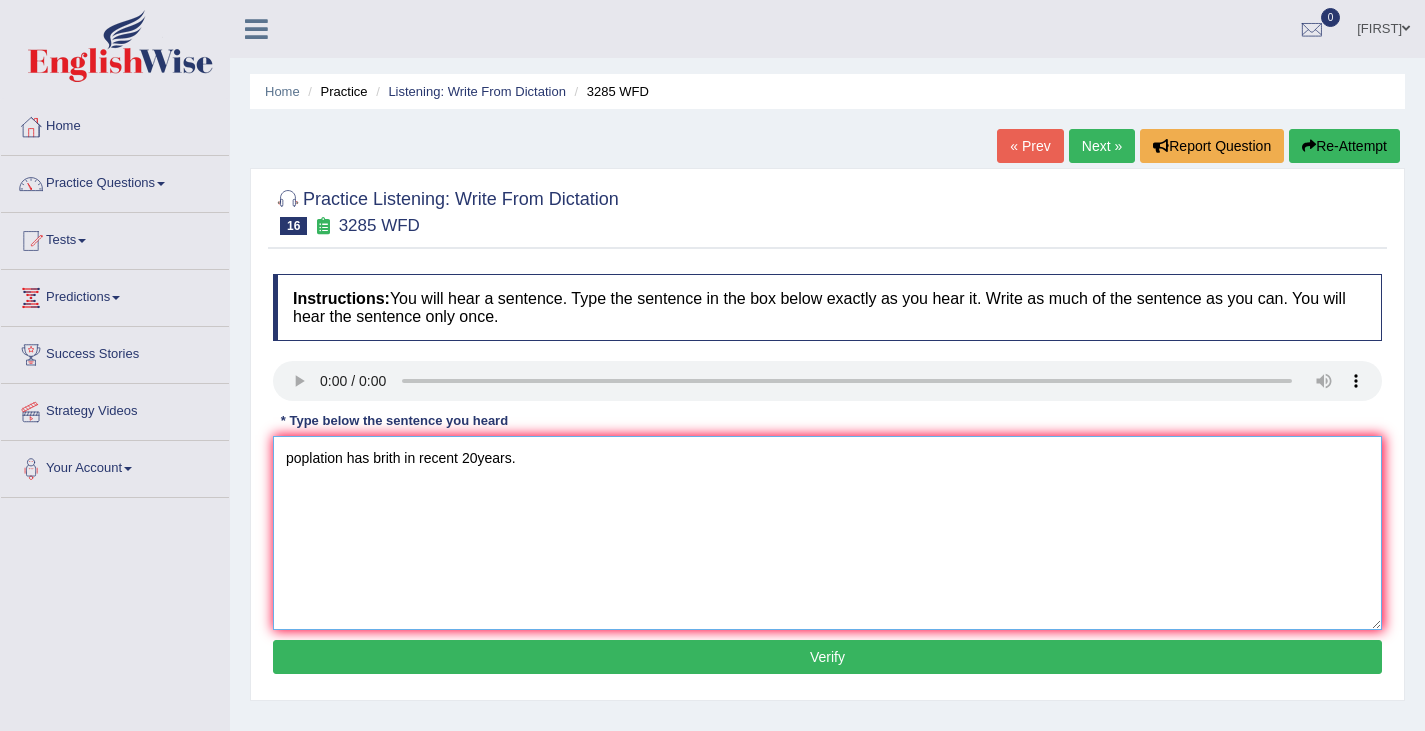 click on "poplation has brith in recent 20years." at bounding box center (827, 533) 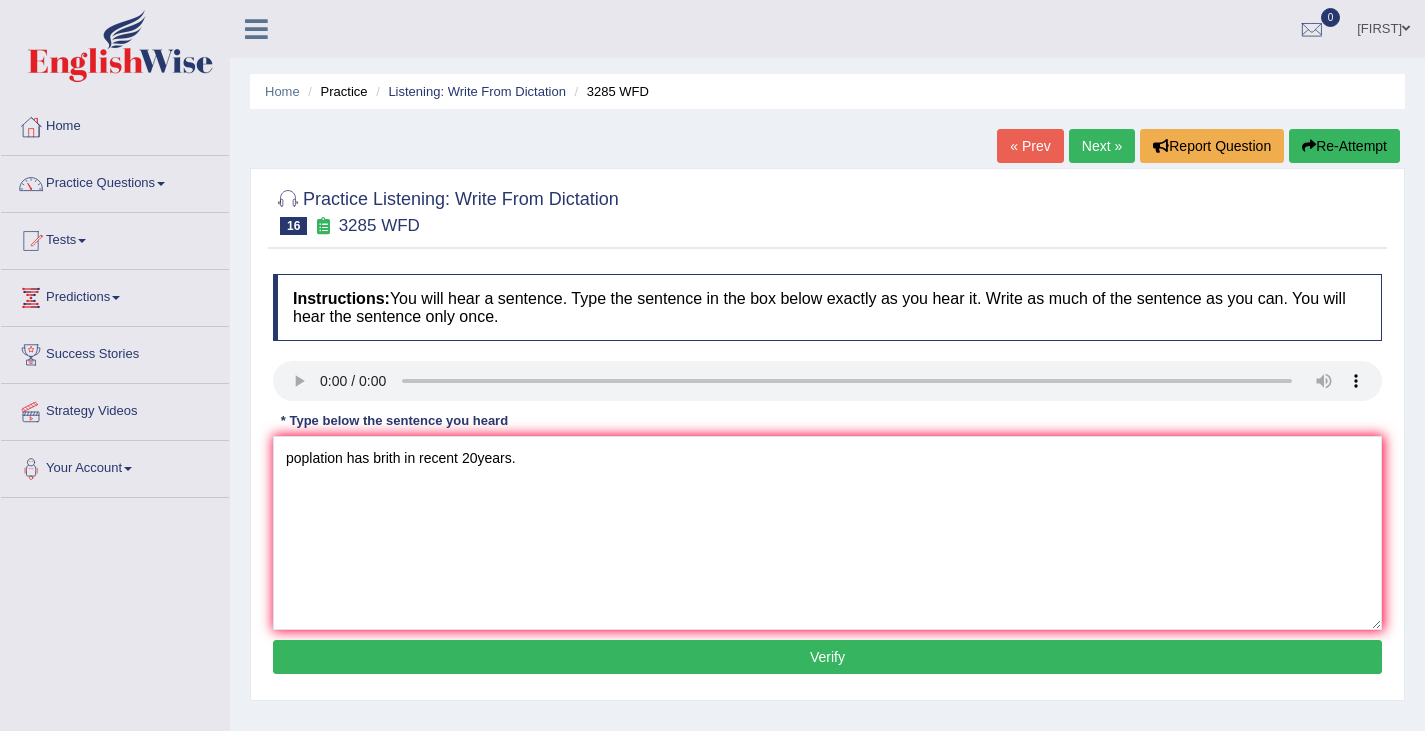 scroll, scrollTop: 1, scrollLeft: 0, axis: vertical 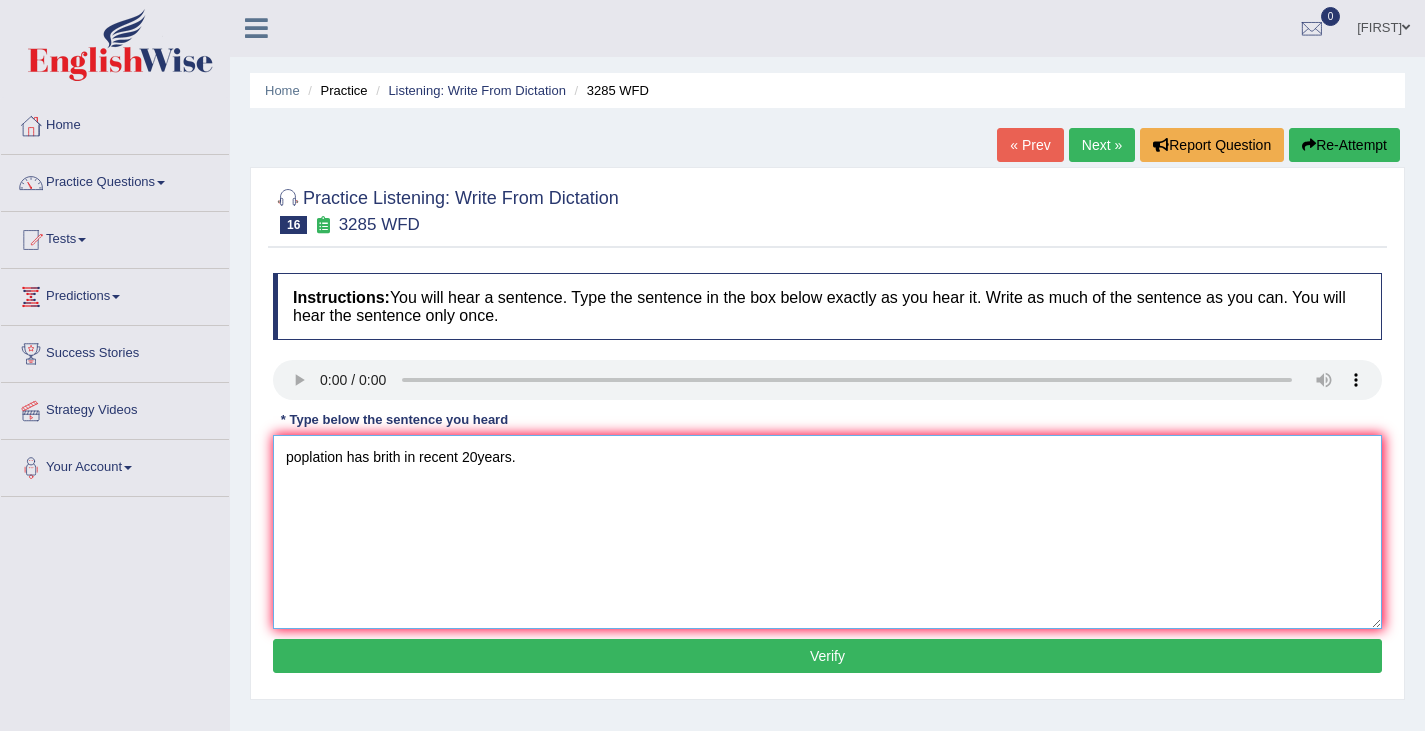 drag, startPoint x: 574, startPoint y: 477, endPoint x: 0, endPoint y: 471, distance: 574.0314 